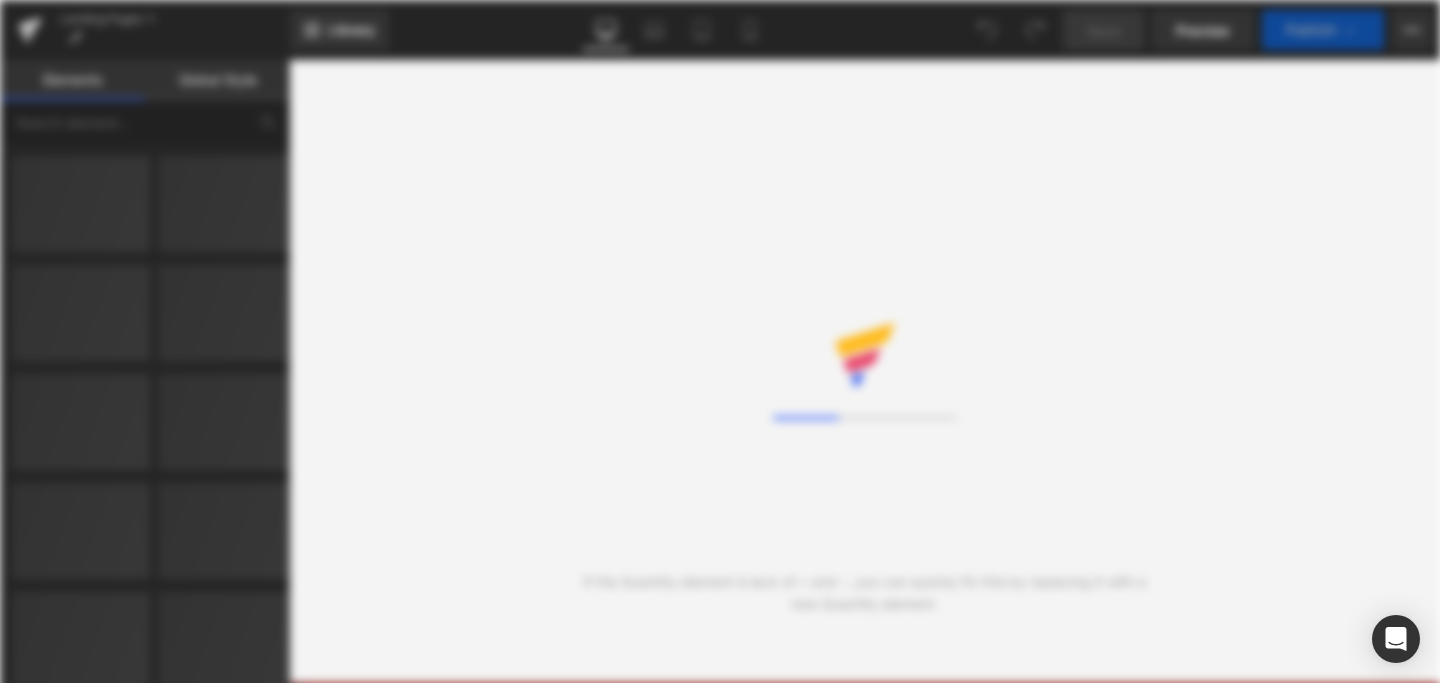 scroll, scrollTop: 0, scrollLeft: 0, axis: both 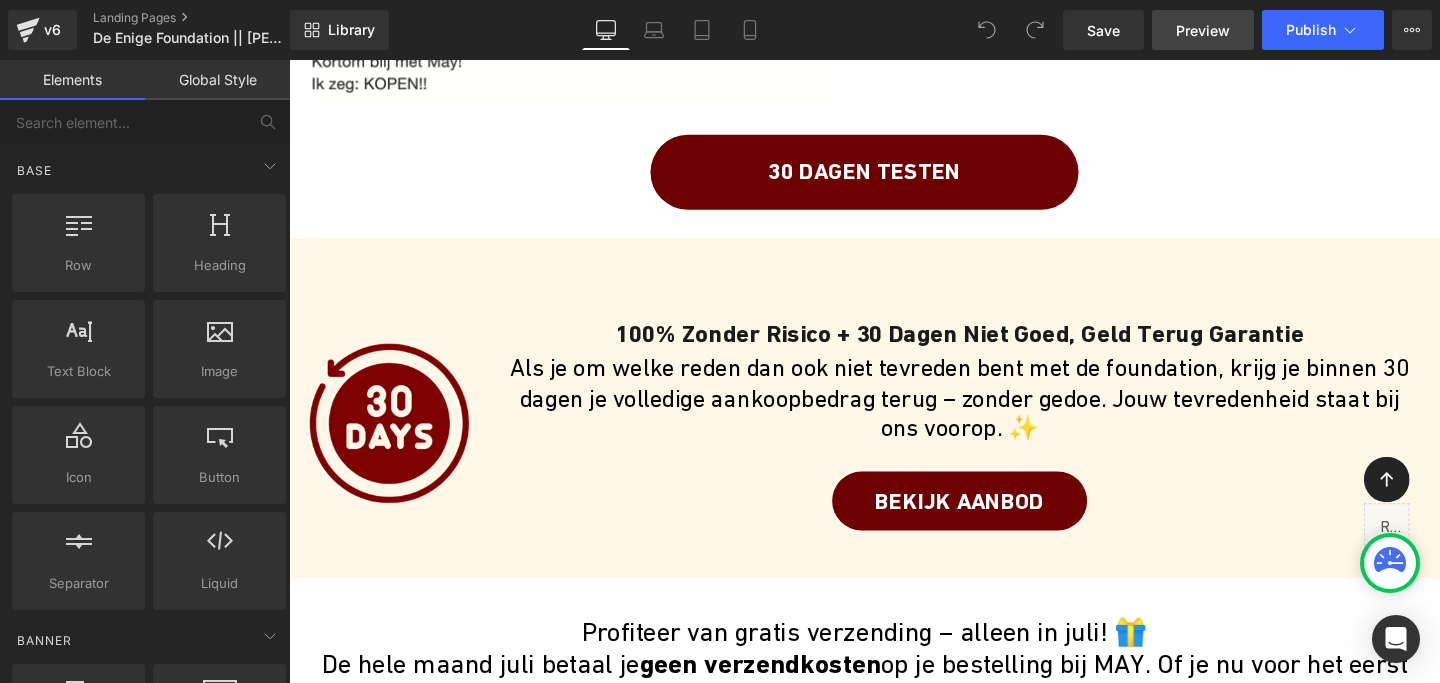 click on "Preview" at bounding box center (1203, 30) 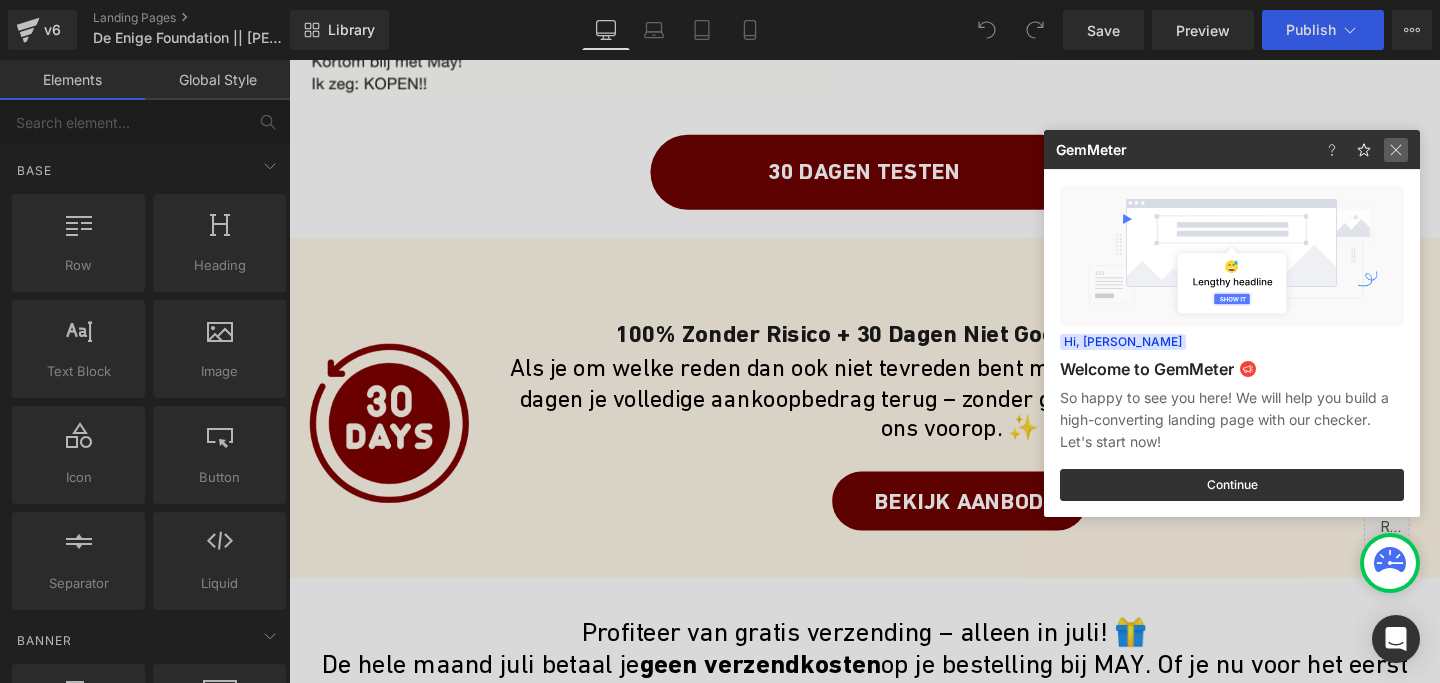 click 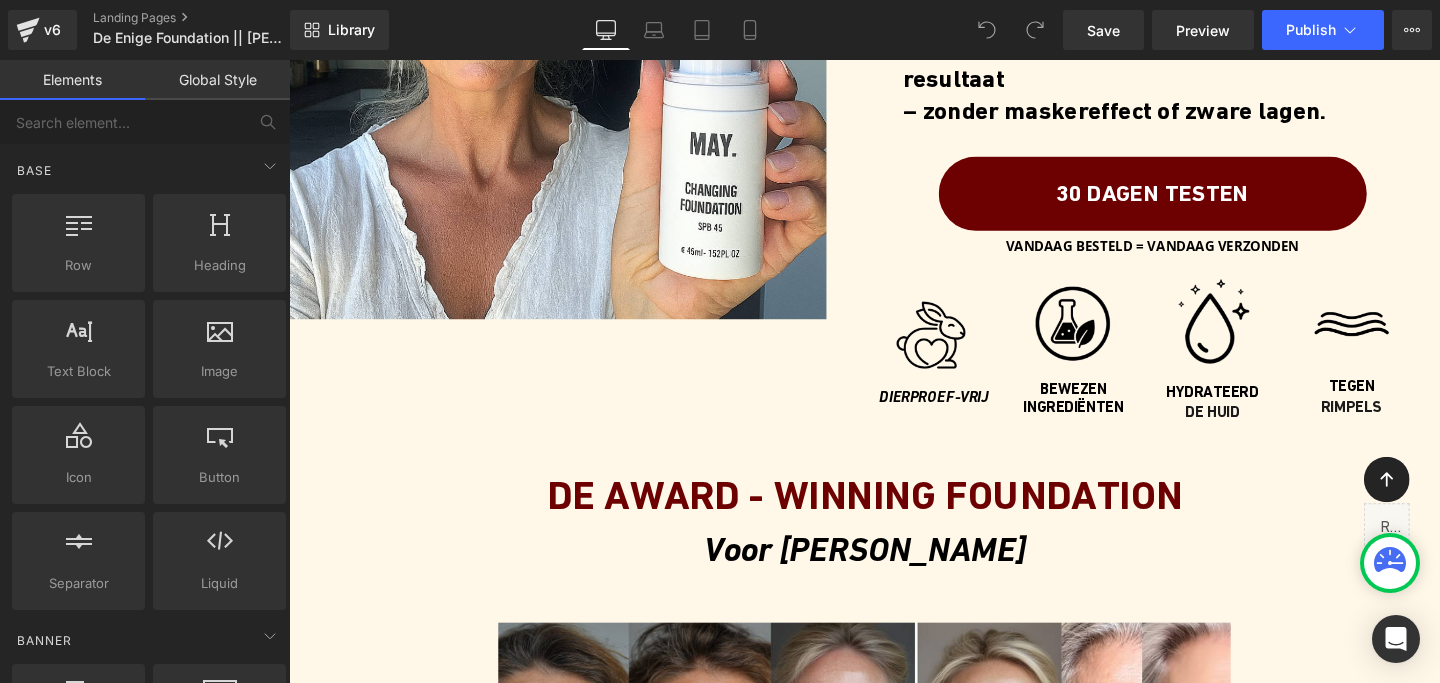 scroll, scrollTop: 0, scrollLeft: 0, axis: both 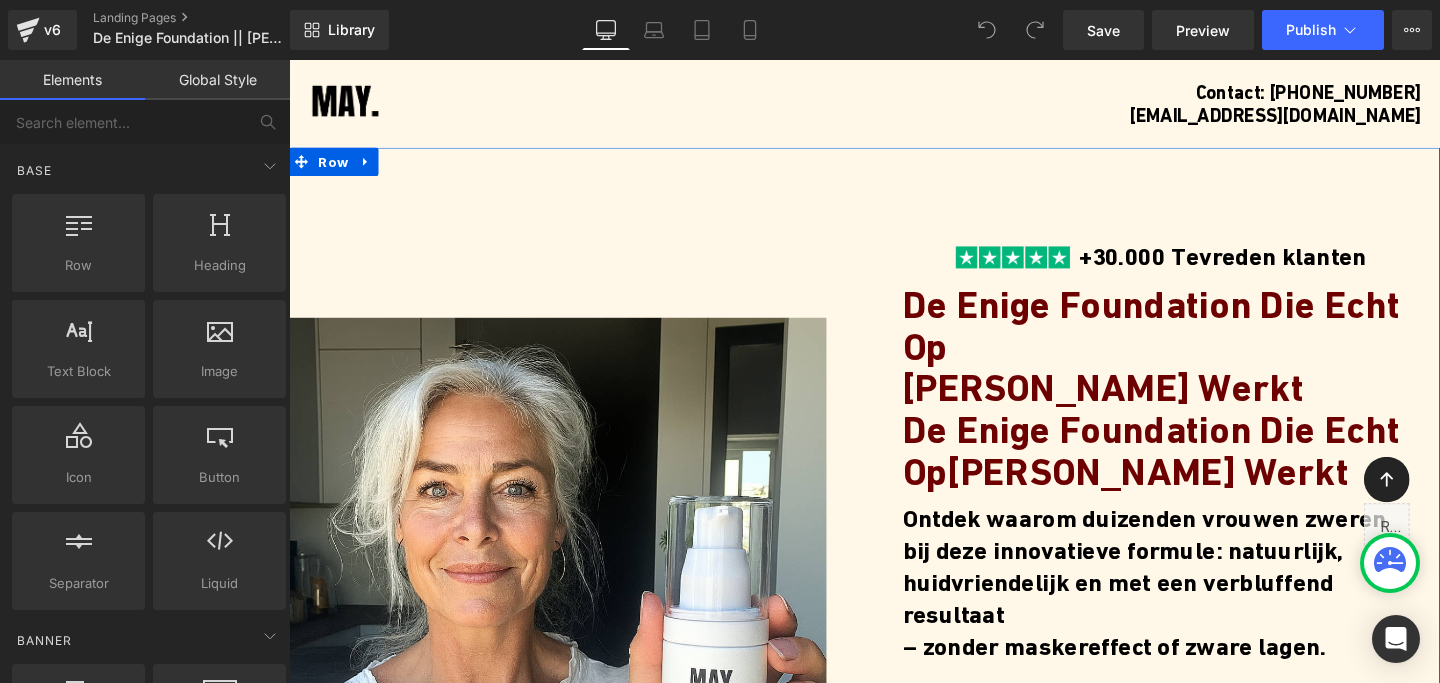 click on "Image         +30.000 Tevreden klanten Heading         Row         De Enige Foundation Die Echt Op  [PERSON_NAME] Werkt Heading         De Enige Foundation Die Echt Op  [PERSON_NAME] Werkt Heading         Ontdek waarom duizenden vrouwen zweren bij deze innovatieve formule: natuurlijk,  huidvriendelijk en met een verbluffend resultaat  – zonder maskereffect of zware lagen. Text Block         30 DAGEN TESTEN Button         VANDAAG BESTELD = VANDAAG VERZONDEN Text Block         Row         Row         Image         DIERPROEF-VRIJ Heading         Image         BEWEZEN INGREDIËNTEN Heading         Image         HYDRATEERD DE HUID Heading         Image         TEGEN  RIMPELS Heading         Row         Row         Row         DE AWARD - WINNING FOUNDATION Heading         Voor [PERSON_NAME] Text Block         Row         Image         Row         Row" at bounding box center [894, 1092] 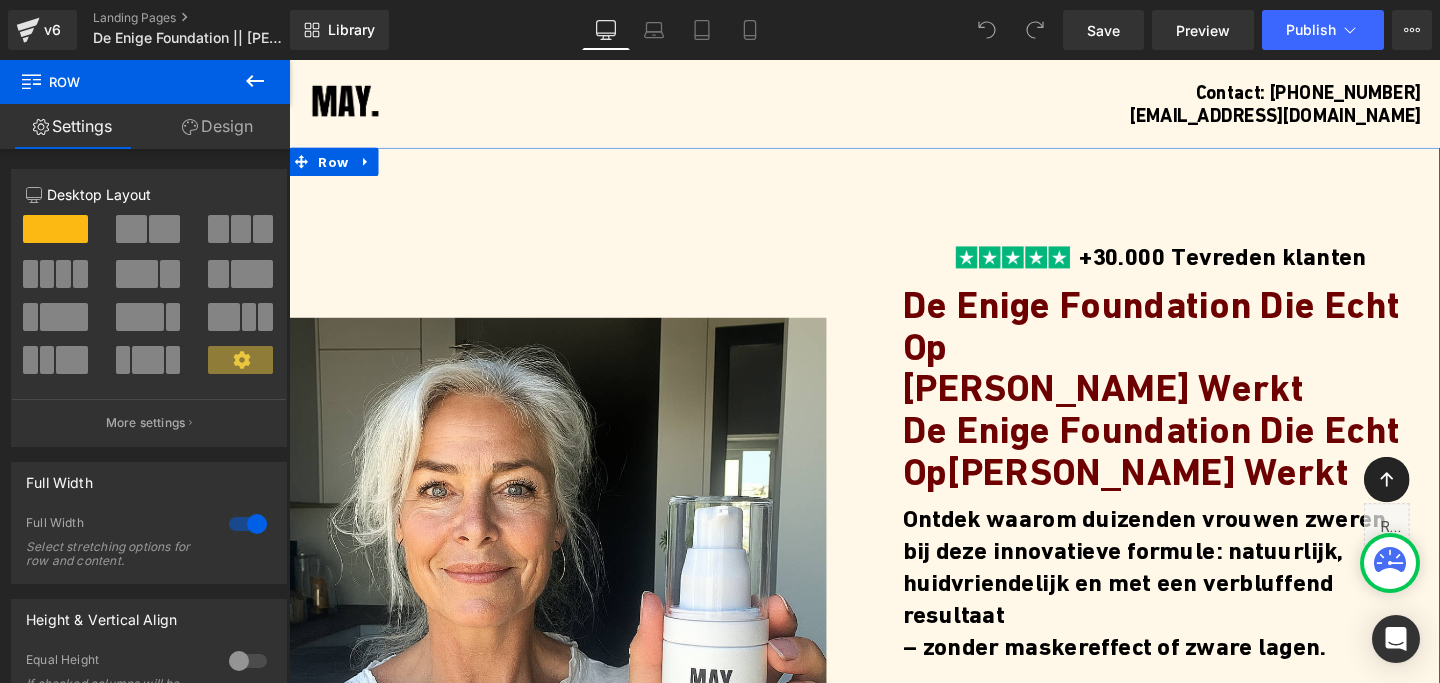 click on "Design" at bounding box center [217, 126] 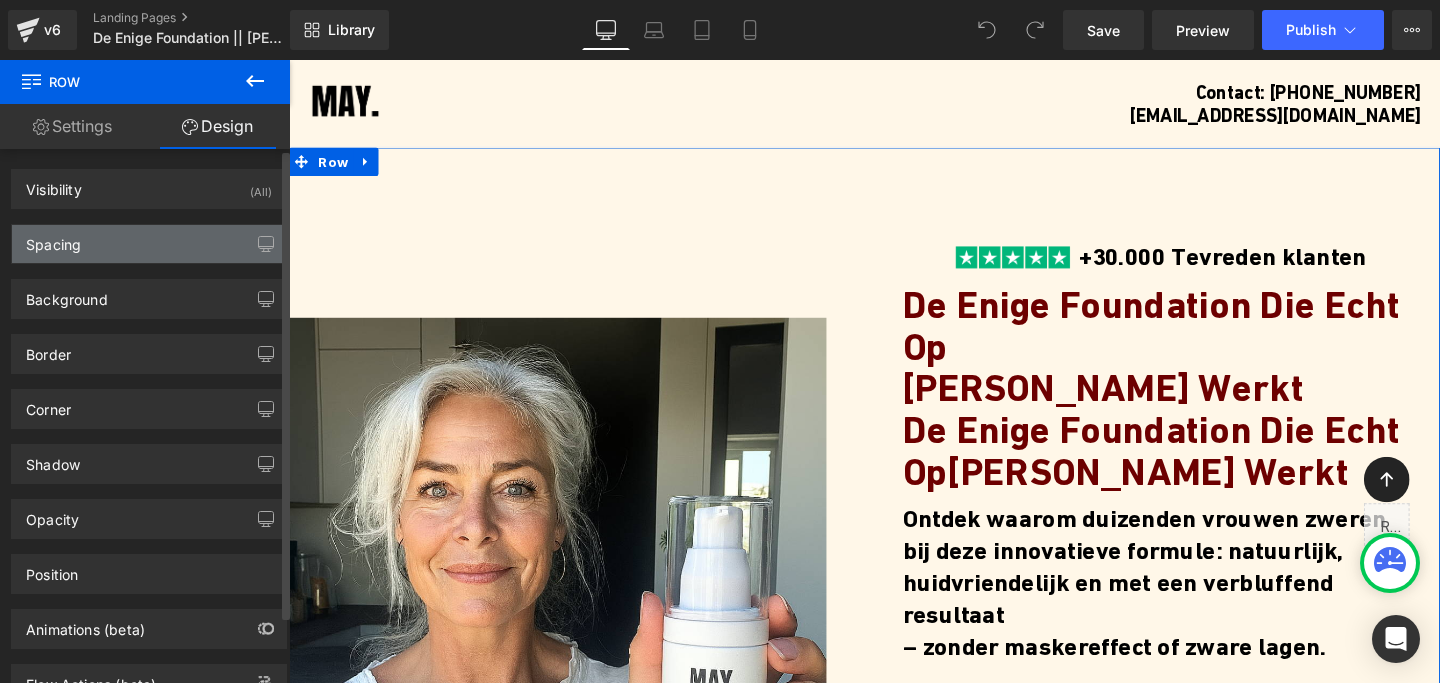 click on "Spacing" at bounding box center (149, 244) 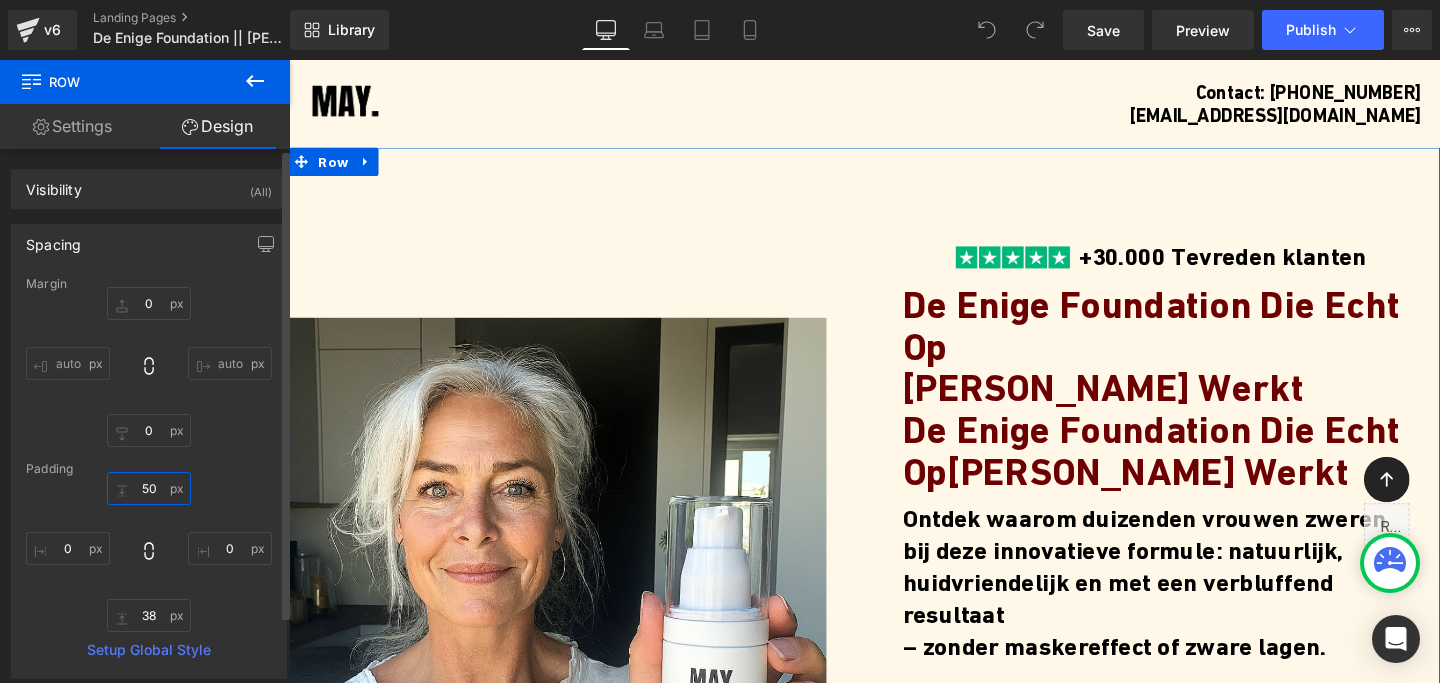 click on "50" at bounding box center [149, 488] 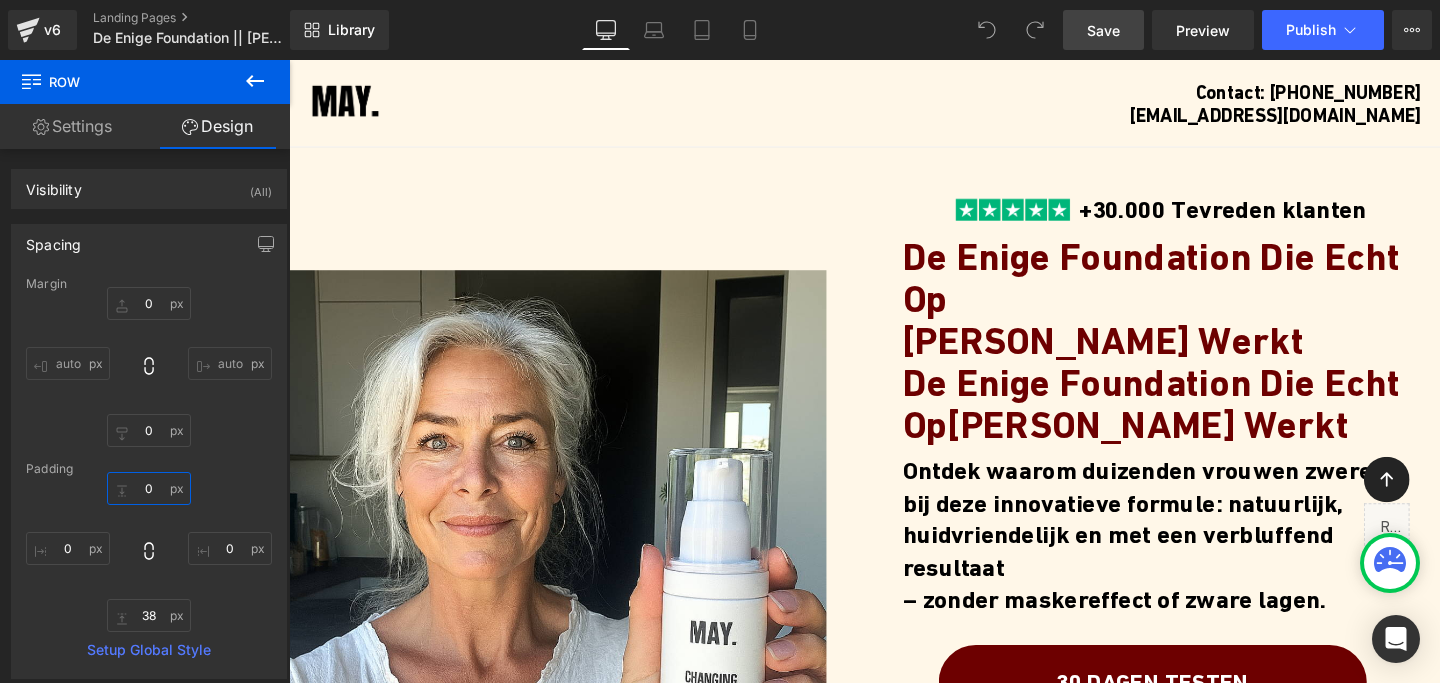 type on "0" 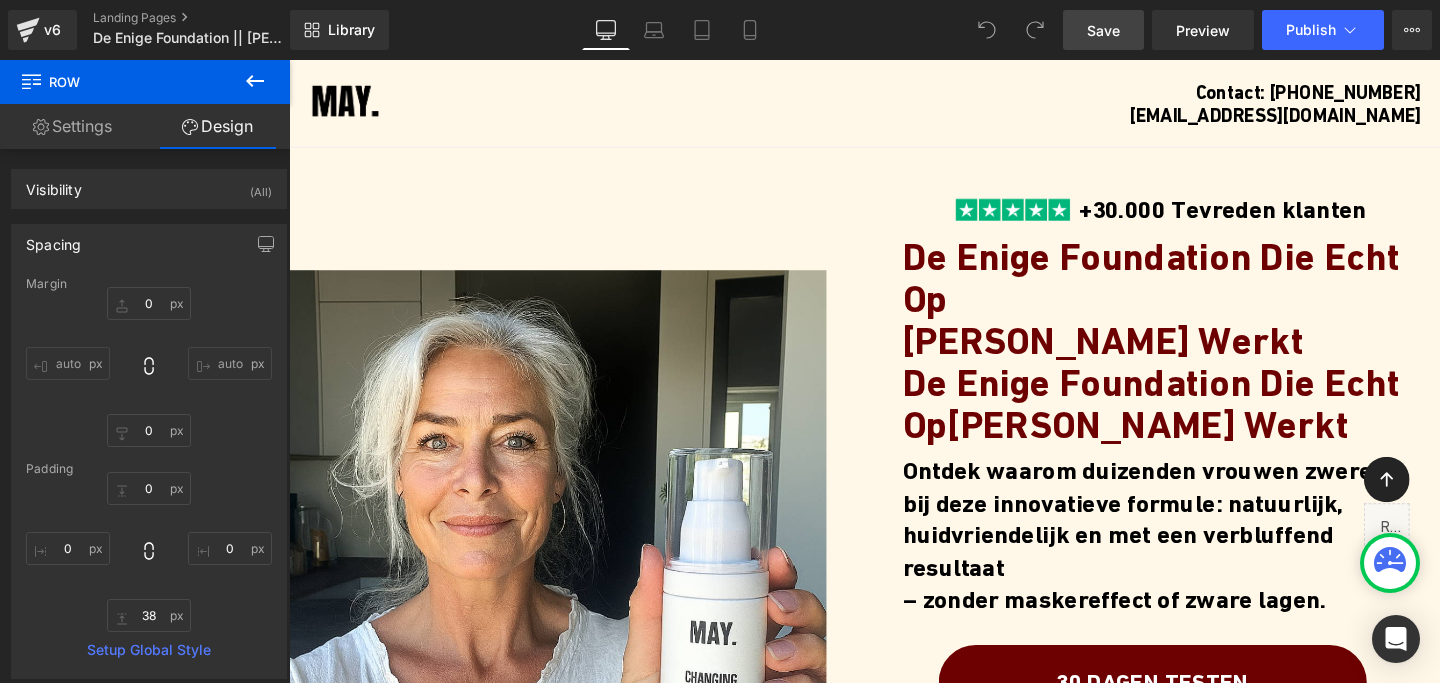 click on "Save" at bounding box center [1103, 30] 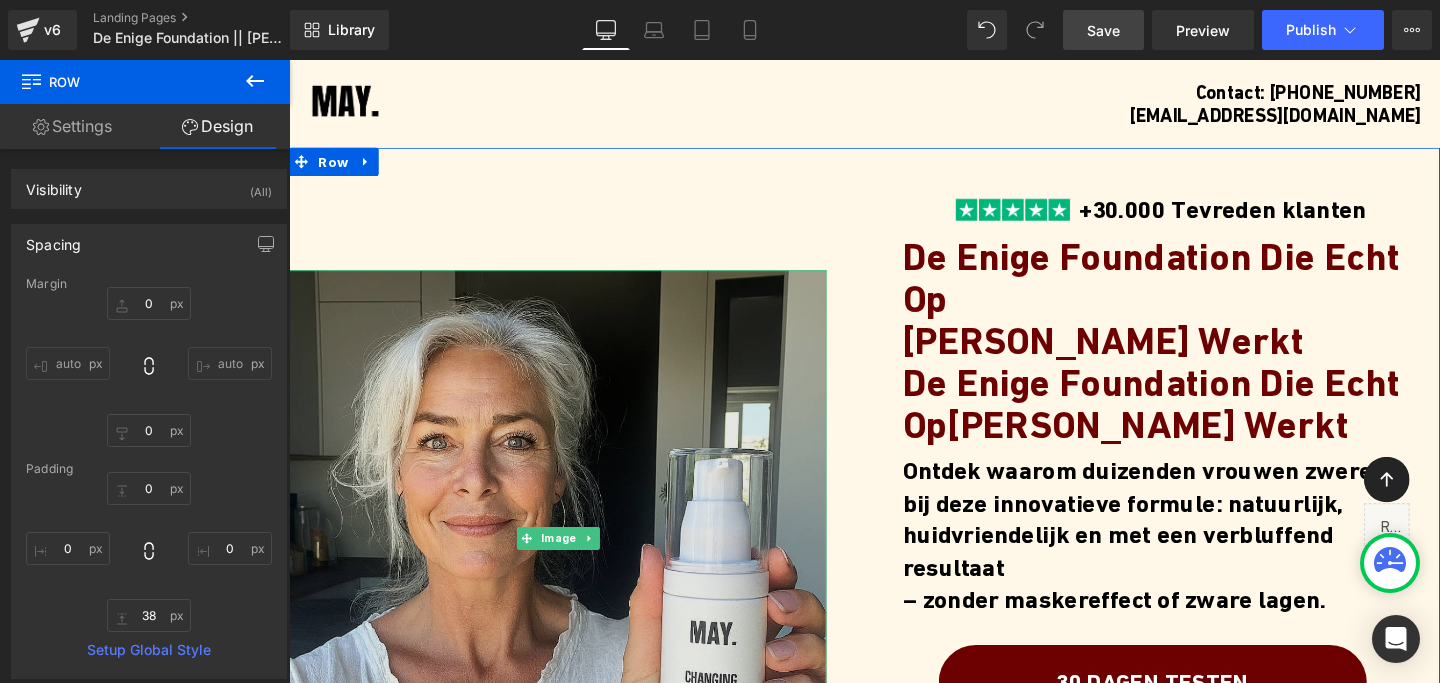 click at bounding box center (571, 563) 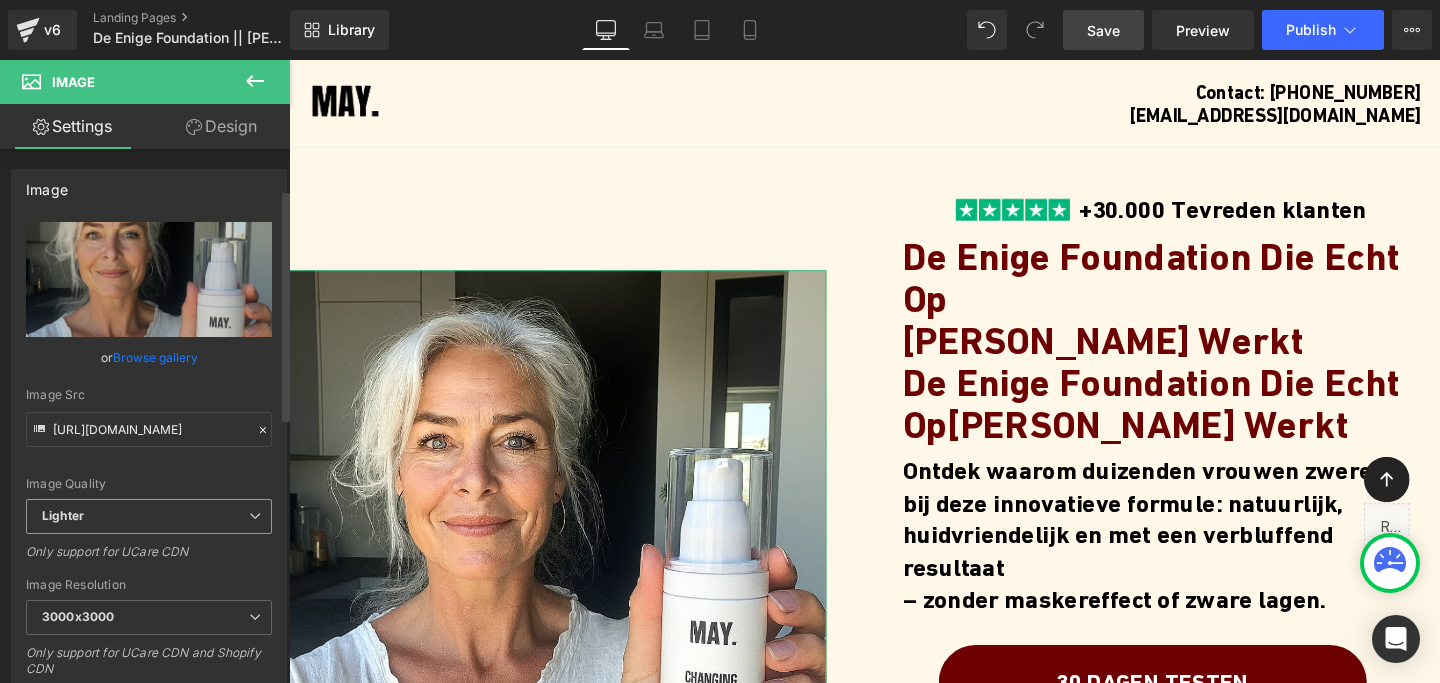 scroll, scrollTop: 410, scrollLeft: 0, axis: vertical 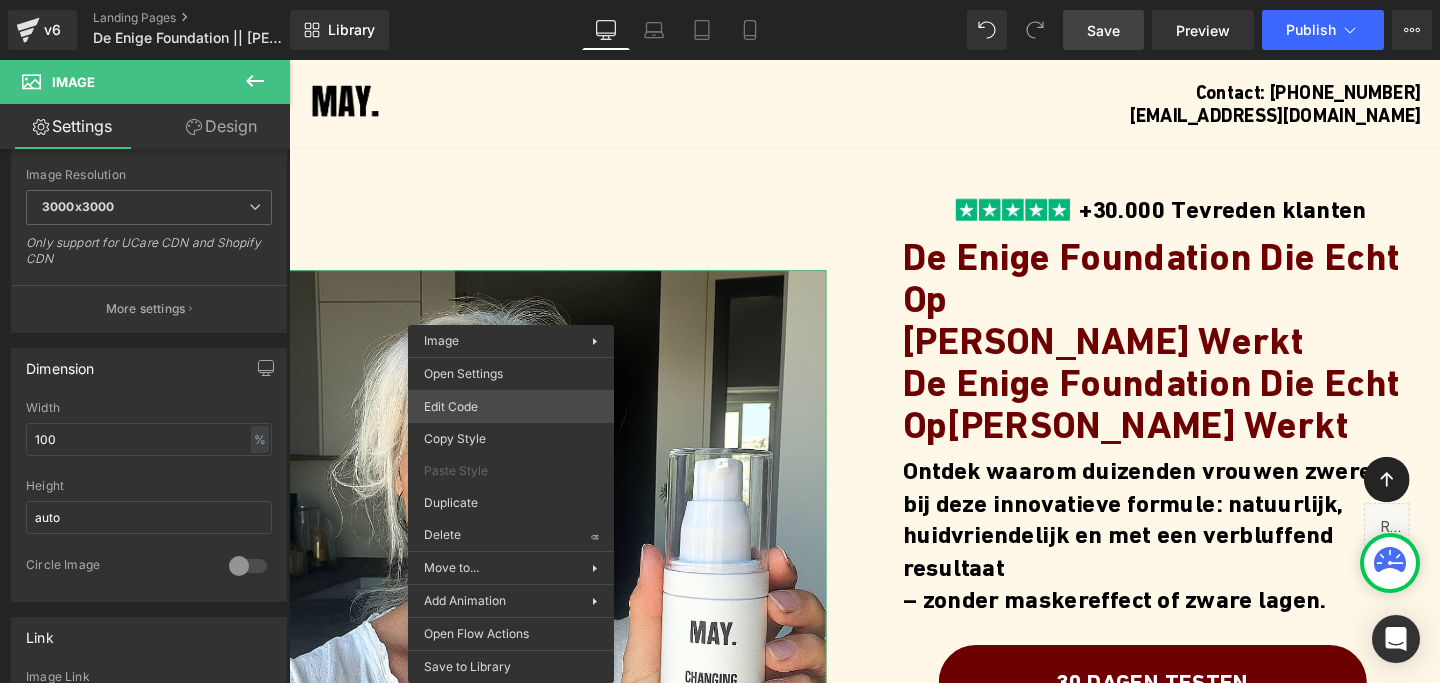 click on "You are previewing how the   will restyle your page. You can not edit Elements in Preset Preview Mode.  v6 Landing Pages De Enige Foundation || [PERSON_NAME] Library Desktop Desktop Laptop Tablet Mobile Save Preview Publish Scheduled Upgrade Plan View Live Page View with current Template Save Template to Library Schedule Publish  Optimize  Publish Settings Shortcuts  Your page can’t be published   You've reached the maximum number of published pages on your plan  (0/1).  You need to upgrade your plan or unpublish all your pages to get 1 publish slot.   Unpublish pages   Upgrade plan  Elements Global Style Base Row  rows, columns, layouts, div Heading  headings, titles, h1,h2,h3,h4,h5,h6 Text Block  texts, paragraphs, contents, blocks Image  images, photos, alts, uploads Icon  icons, symbols Button  button, call to action, cta Separator  separators, dividers, horizontal lines Liquid  liquid, custom code, html, javascript, css, reviews, apps, applications, embeded, iframe Banner Parallax  Hero Banner  Stack Tabs" at bounding box center [720, 0] 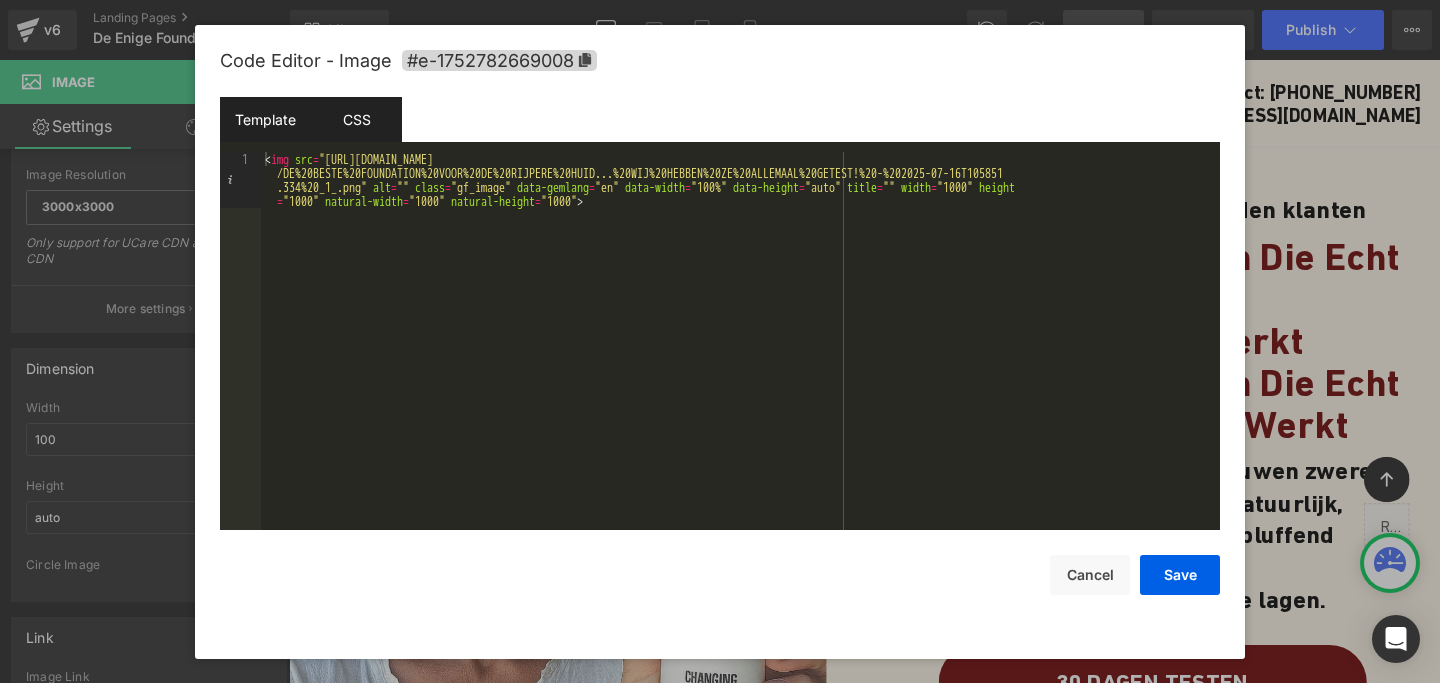 click on "CSS" at bounding box center [356, 119] 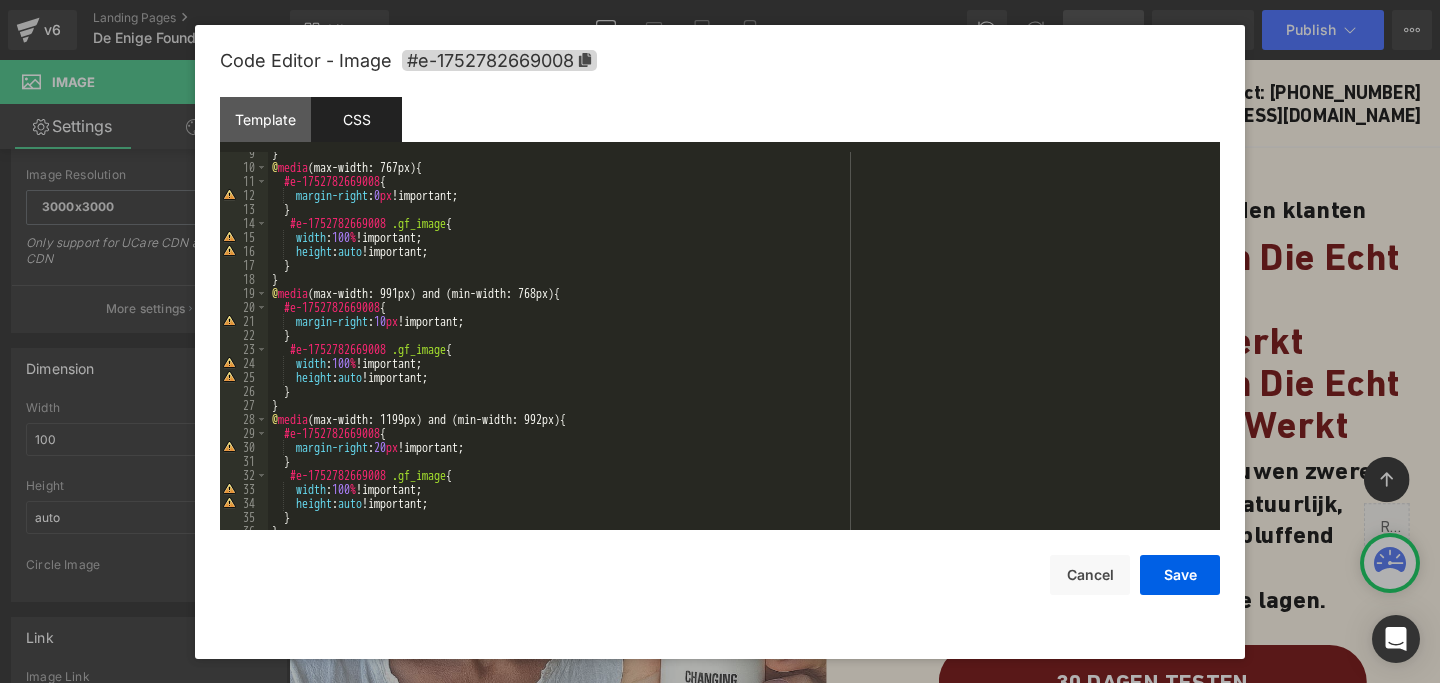 scroll, scrollTop: 0, scrollLeft: 0, axis: both 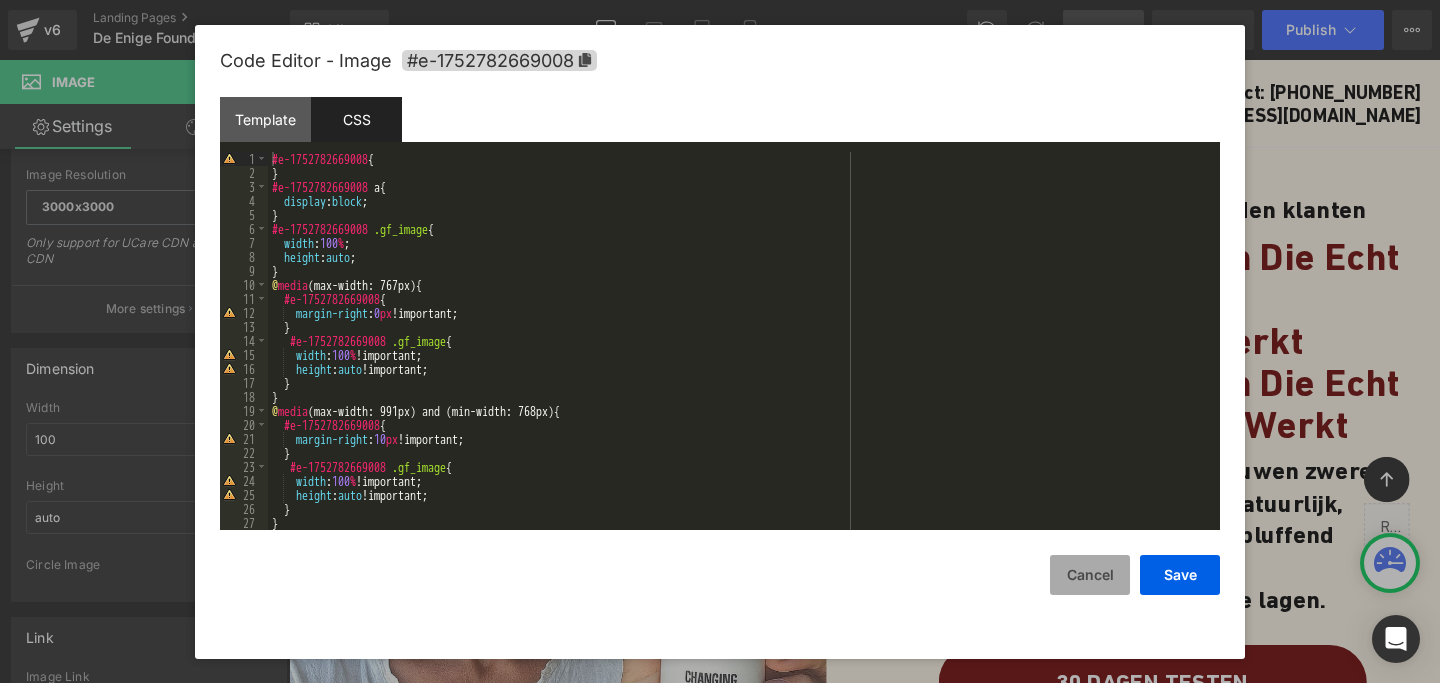 click on "Cancel" at bounding box center [1090, 575] 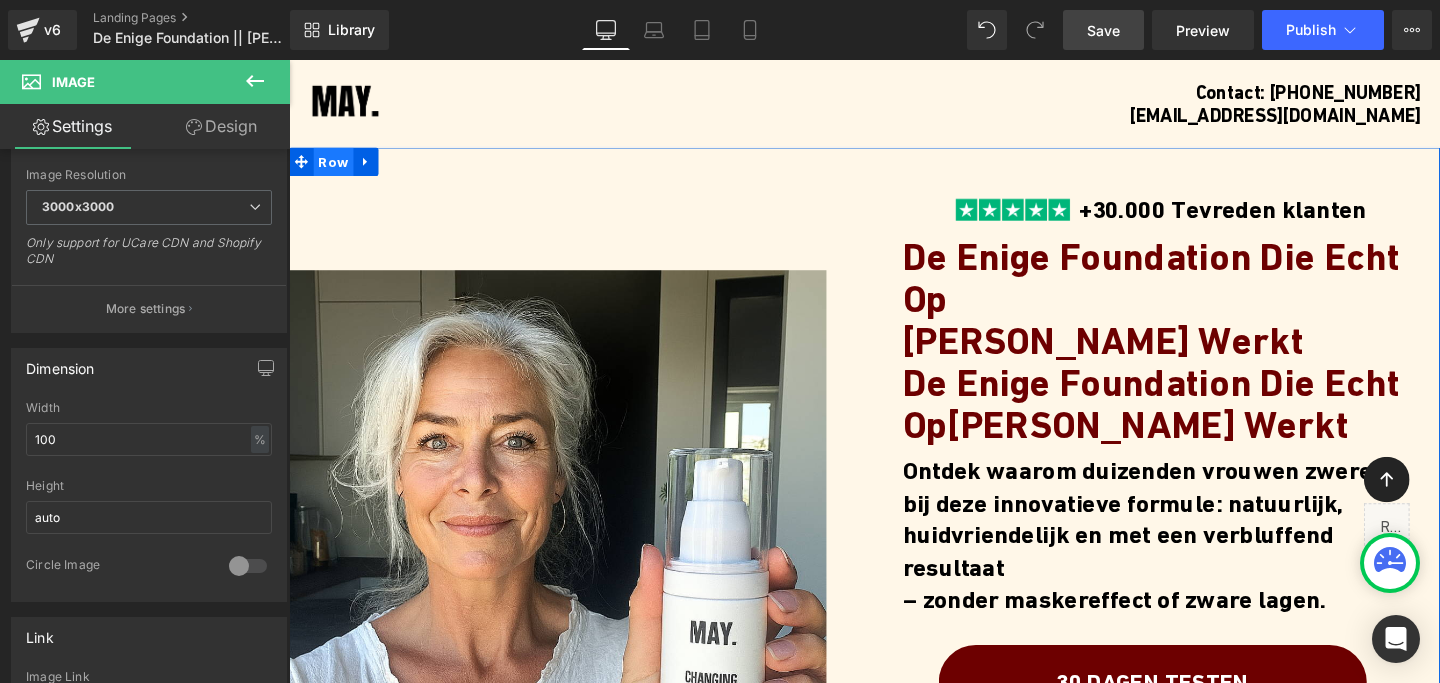 click on "Row" at bounding box center [336, 167] 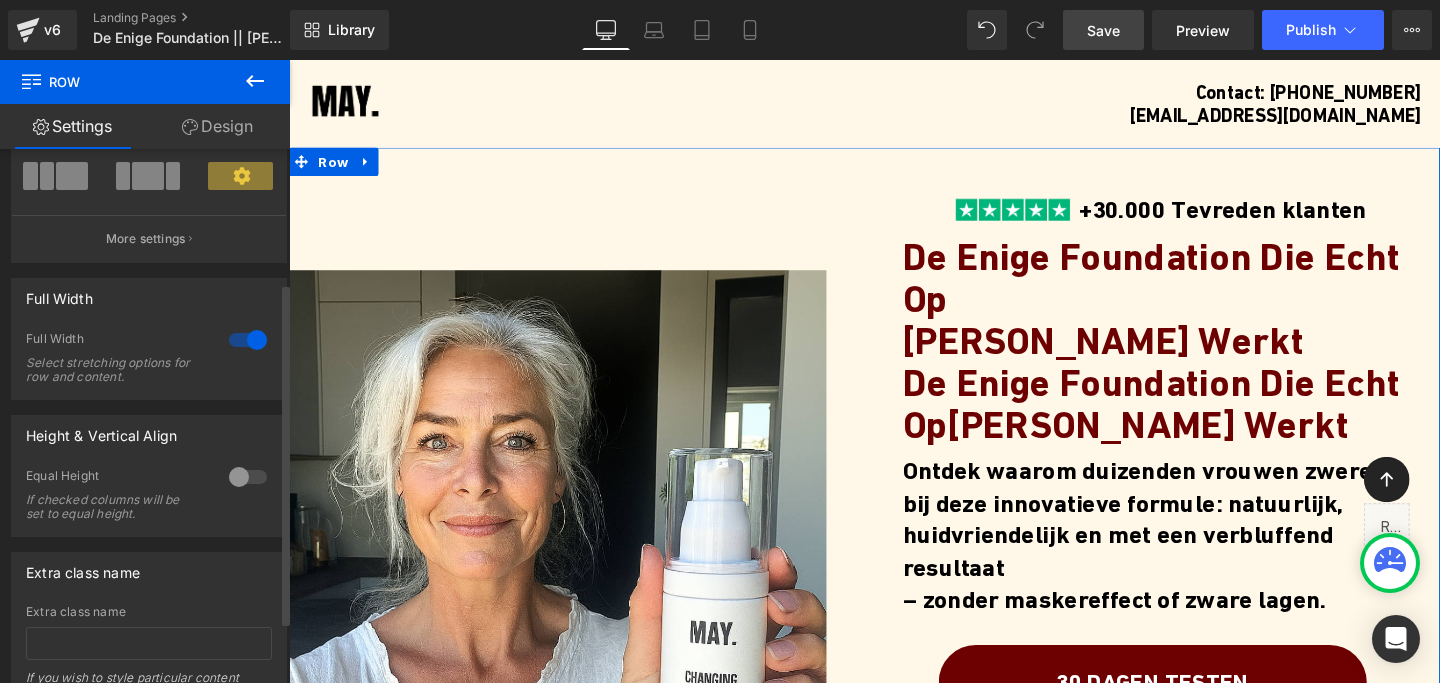 scroll, scrollTop: 305, scrollLeft: 0, axis: vertical 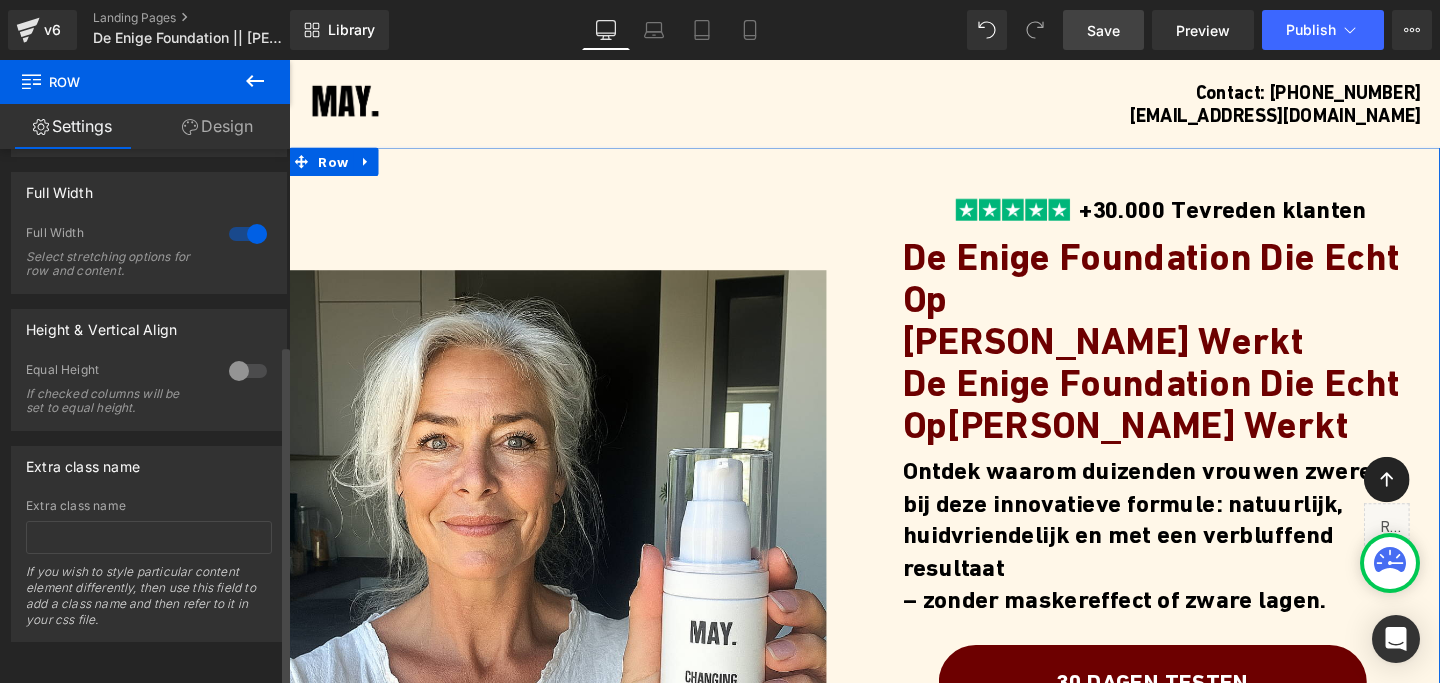 click at bounding box center [248, 371] 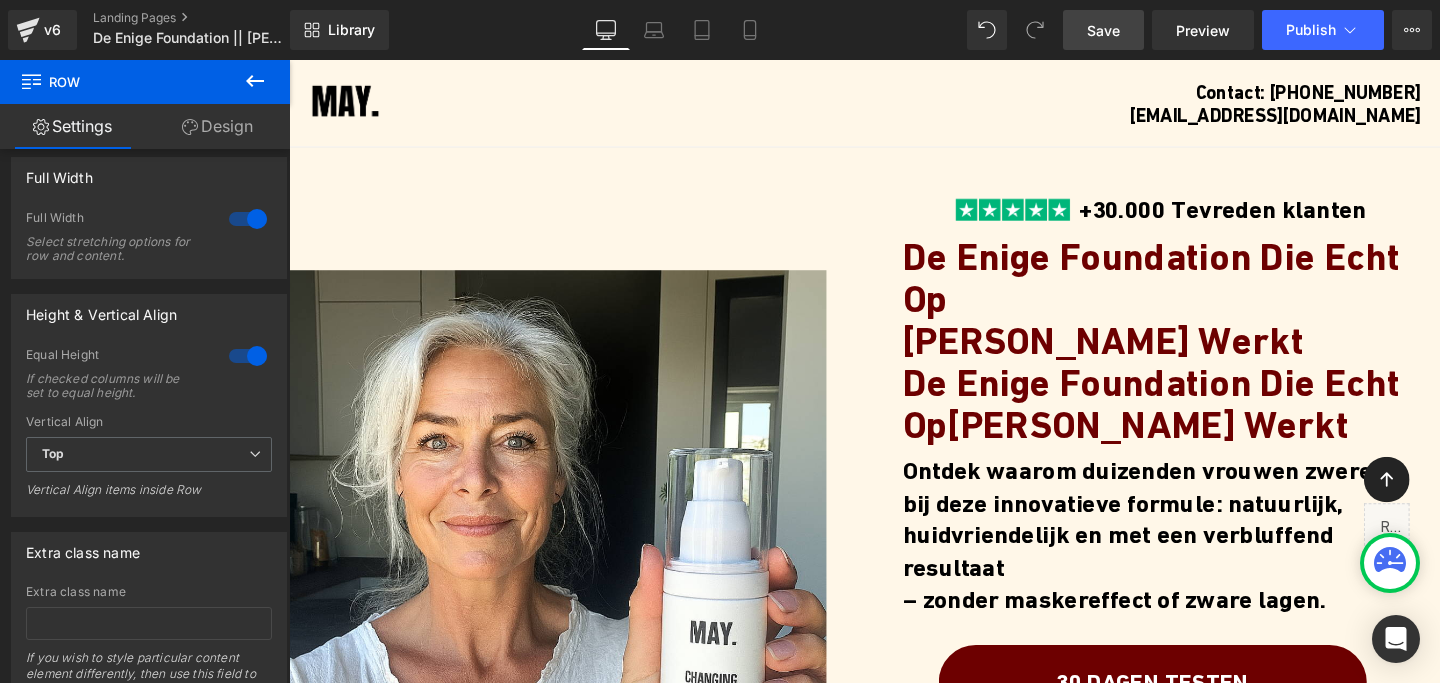 click on "Save" at bounding box center [1103, 30] 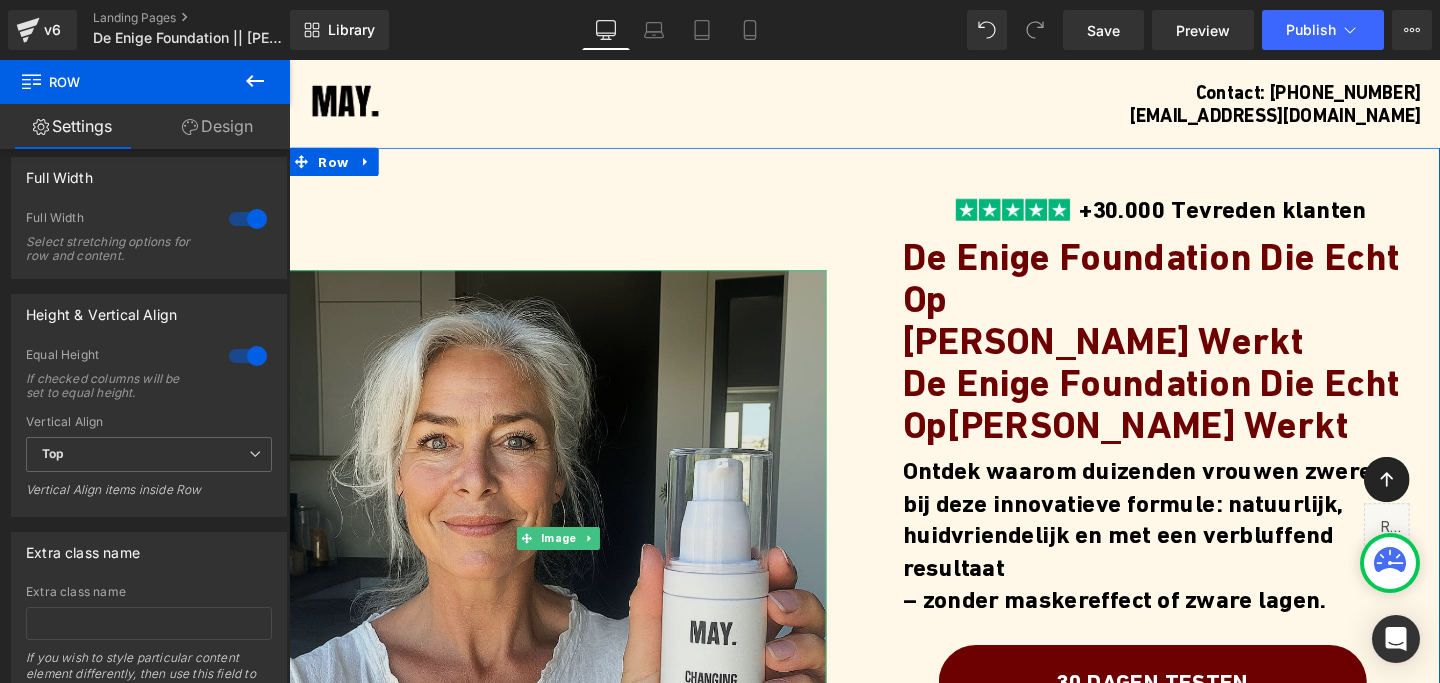 click at bounding box center (571, 563) 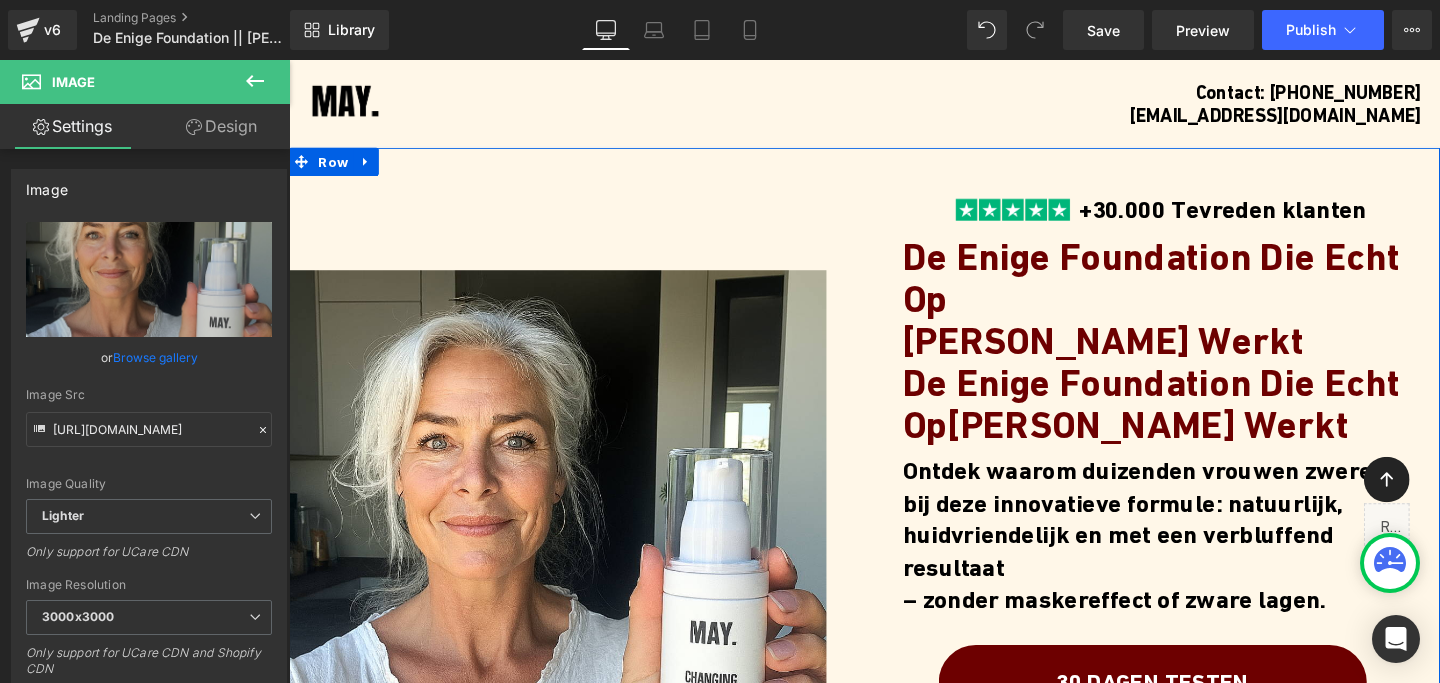 click on "Image" at bounding box center (591, 563) 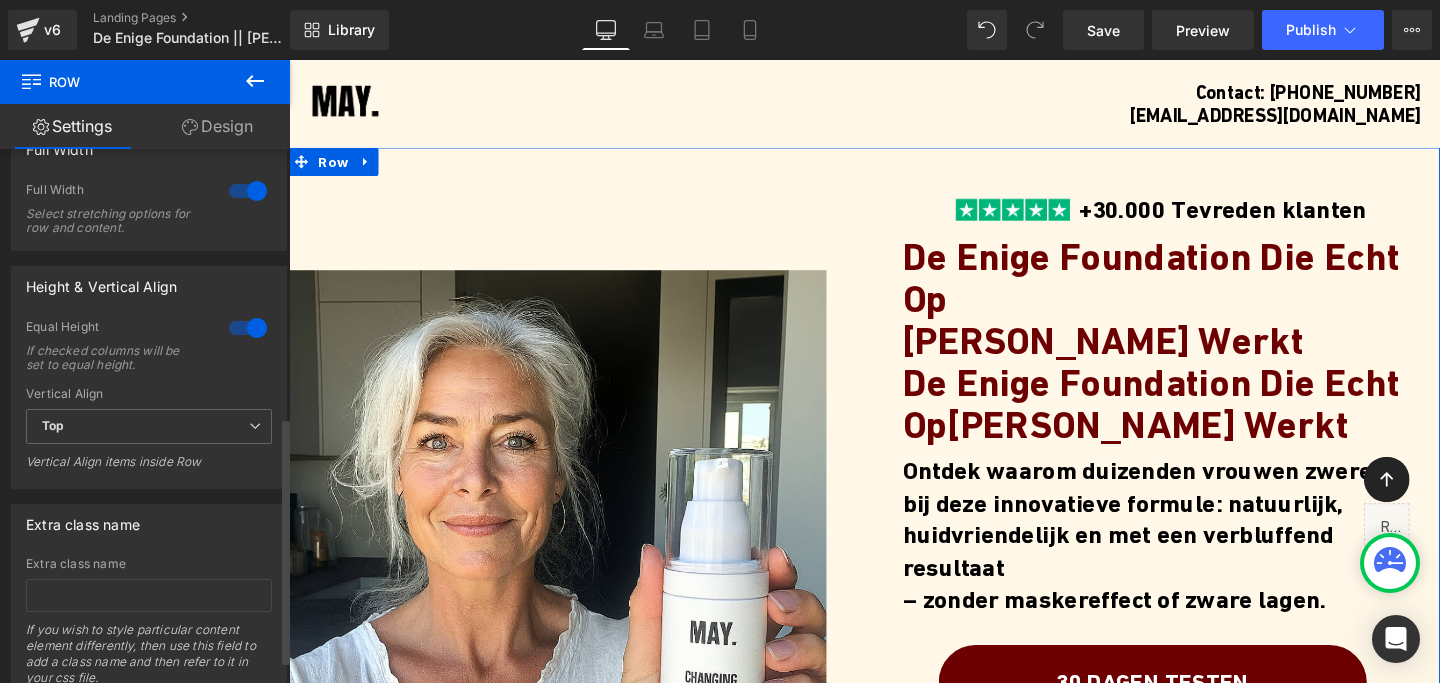 scroll, scrollTop: 596, scrollLeft: 0, axis: vertical 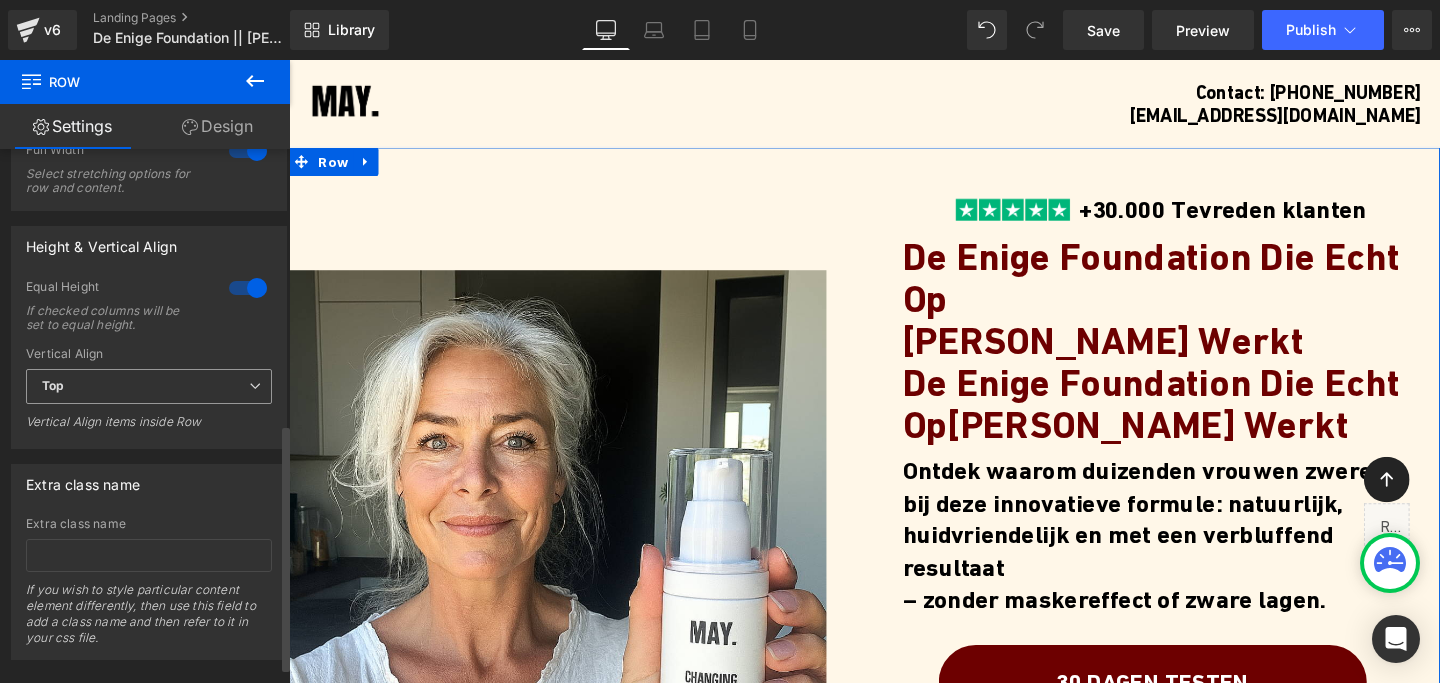click on "Top" at bounding box center (149, 386) 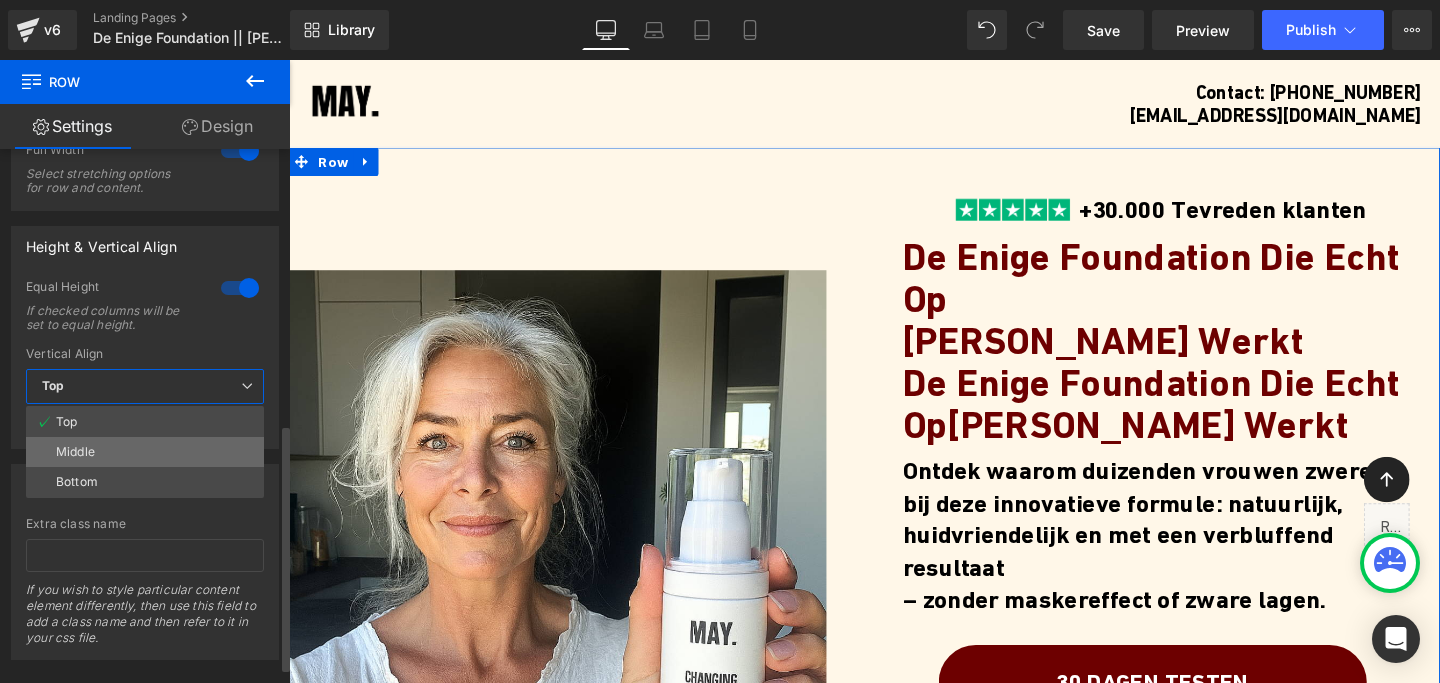 click on "Middle" at bounding box center [145, 452] 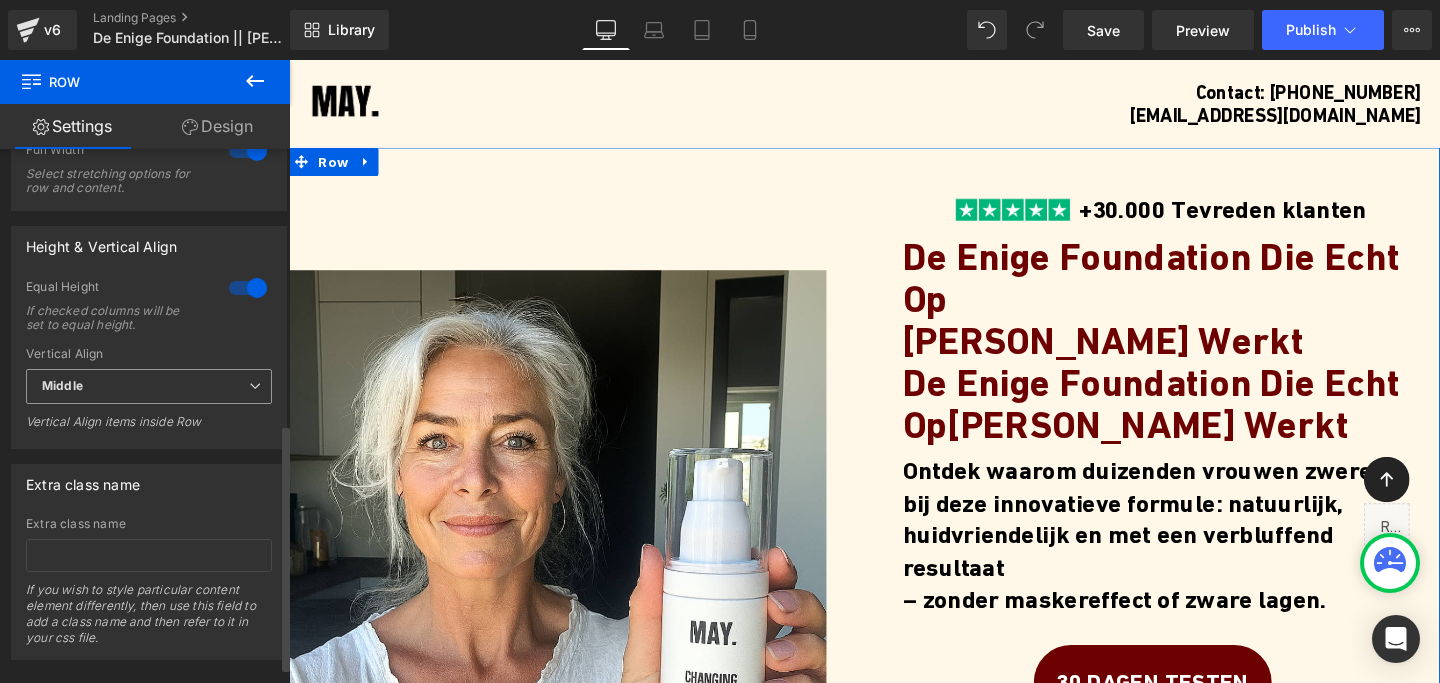 click on "Middle" at bounding box center (149, 386) 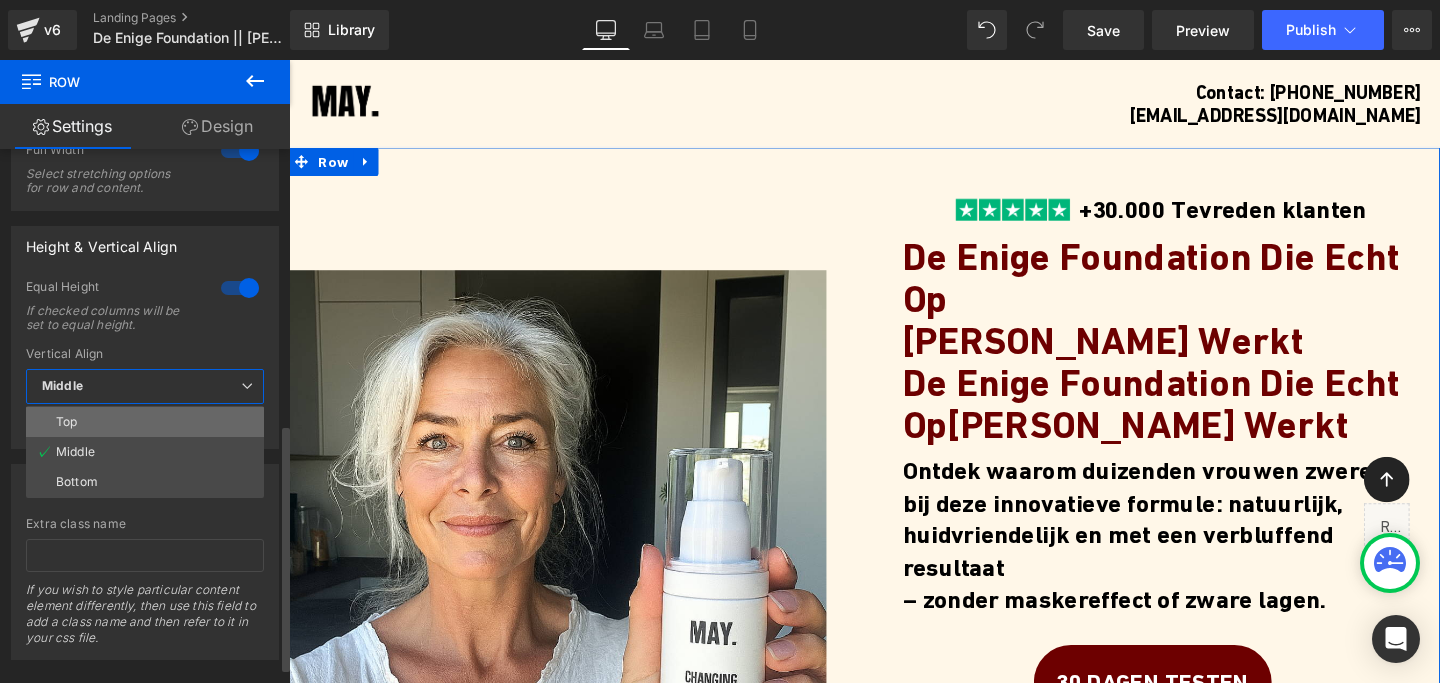 click on "Top" at bounding box center [66, 422] 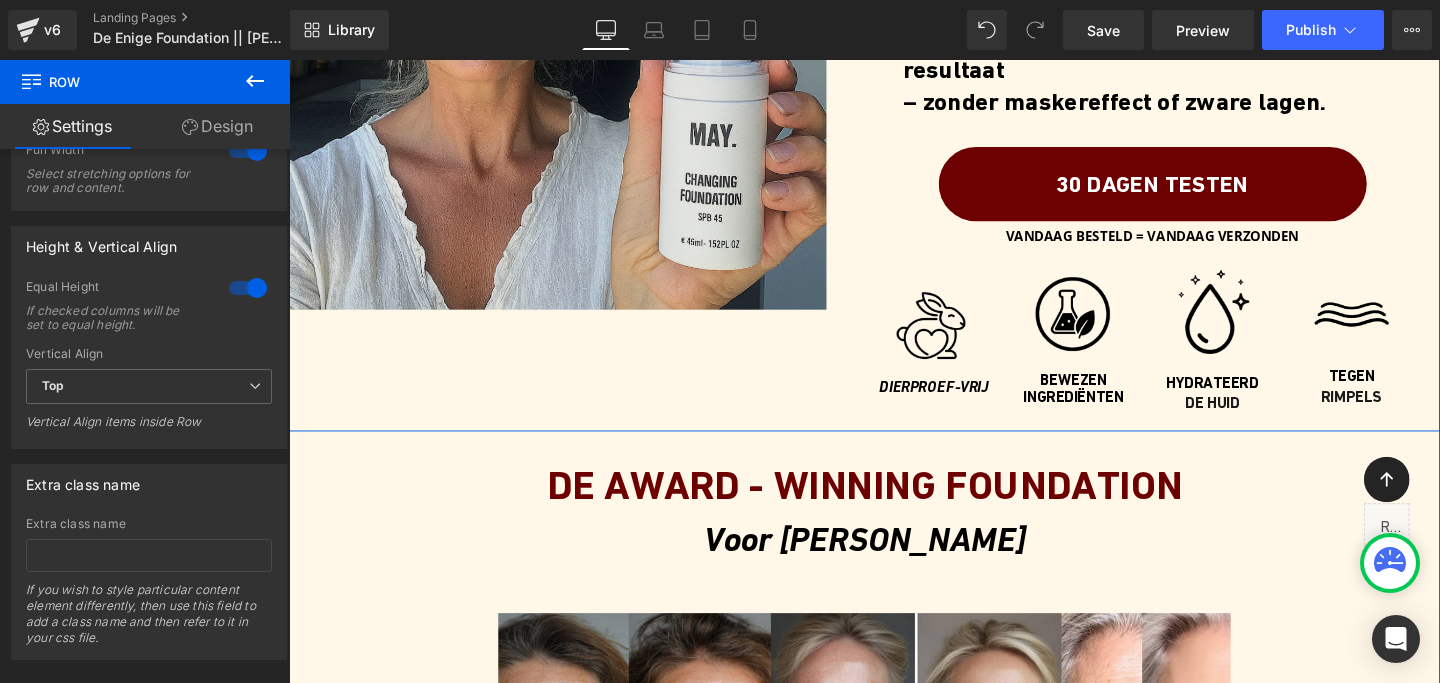 scroll, scrollTop: 527, scrollLeft: 0, axis: vertical 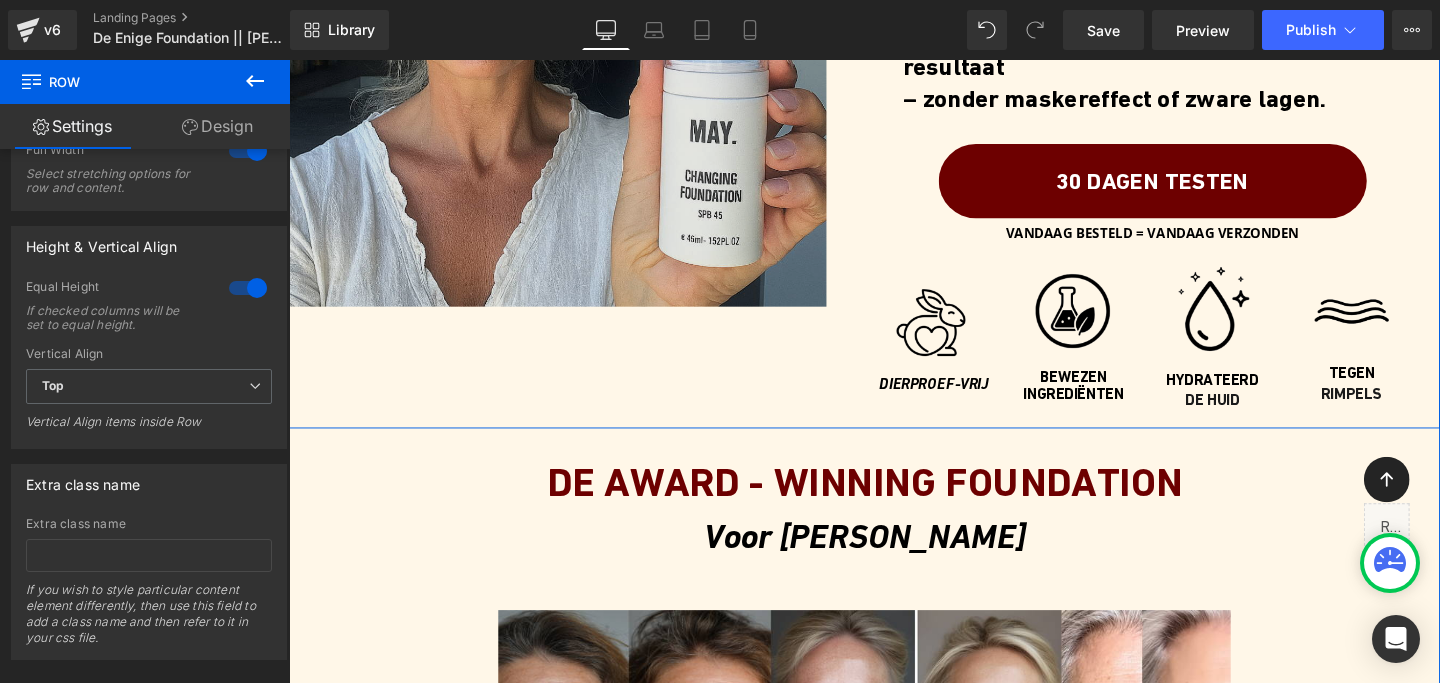 click on "Image" at bounding box center (591, 36) 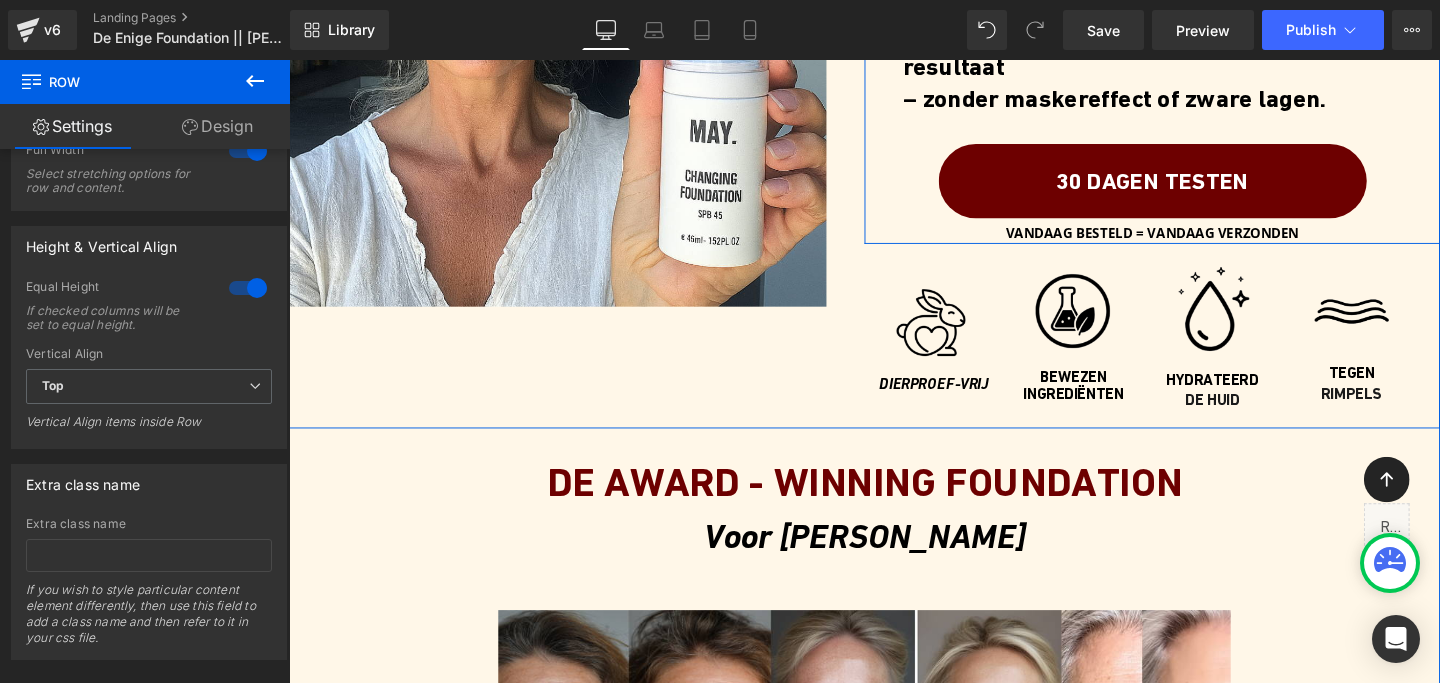 click on "+30.000 Tevreden klanten Heading         Row         De Enige Foundation Die Echt Op  [PERSON_NAME] Werkt Heading         De Enige Foundation Die Echt Op  [PERSON_NAME] Werkt Heading         Ontdek waarom duizenden vrouwen zweren bij deze innovatieve formule: natuurlijk,  huidvriendelijk en met een verbluffend resultaat  – zonder maskereffect of zware lagen. Text Block         30 DAGEN TESTEN Button         VANDAAG BESTELD = VANDAAG VERZONDEN Text Block         Row         Row" at bounding box center [1196, -53] 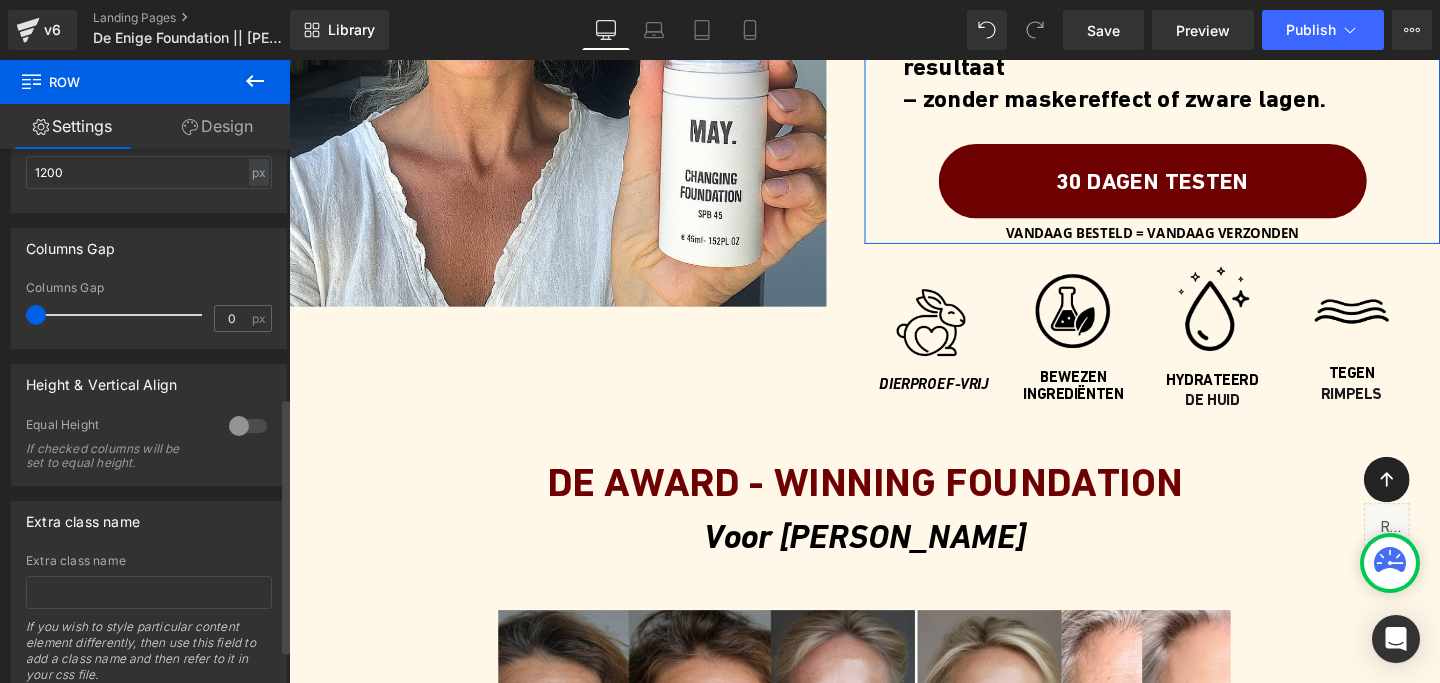 scroll, scrollTop: 588, scrollLeft: 0, axis: vertical 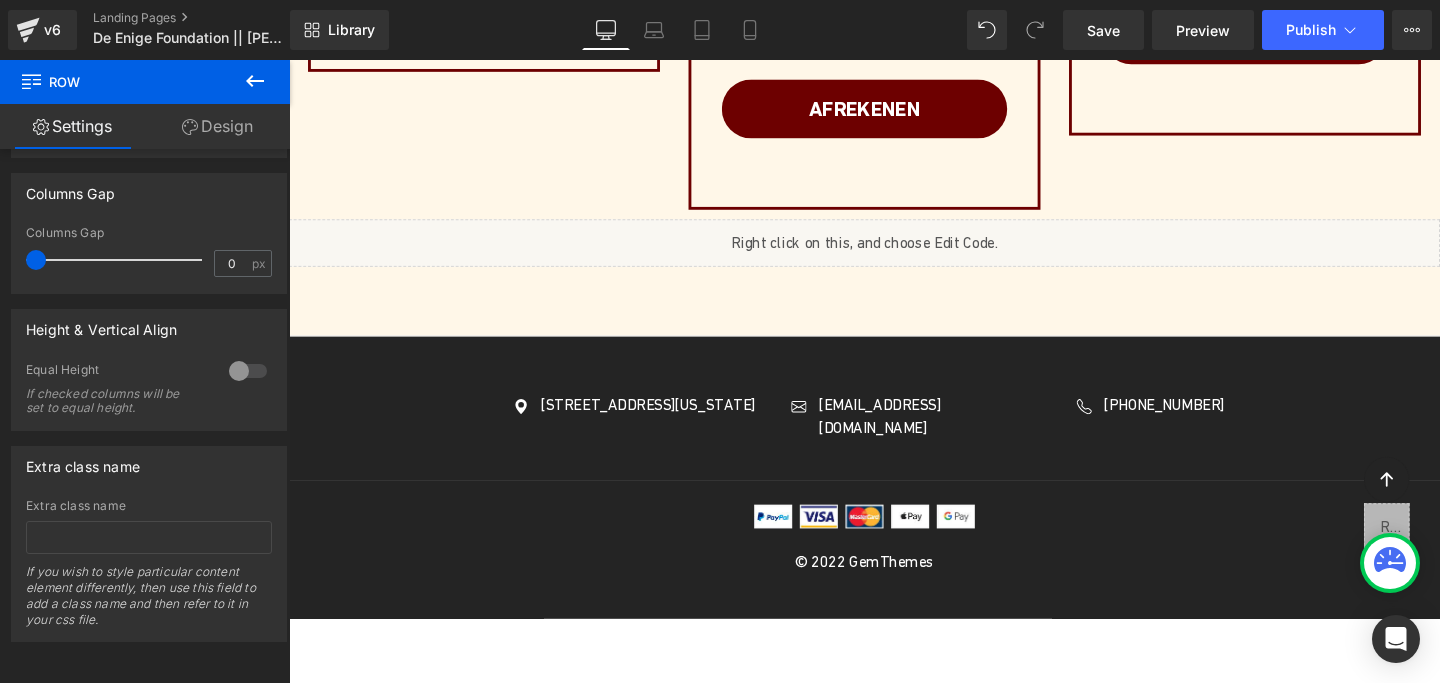click on "Liquid" at bounding box center [894, 252] 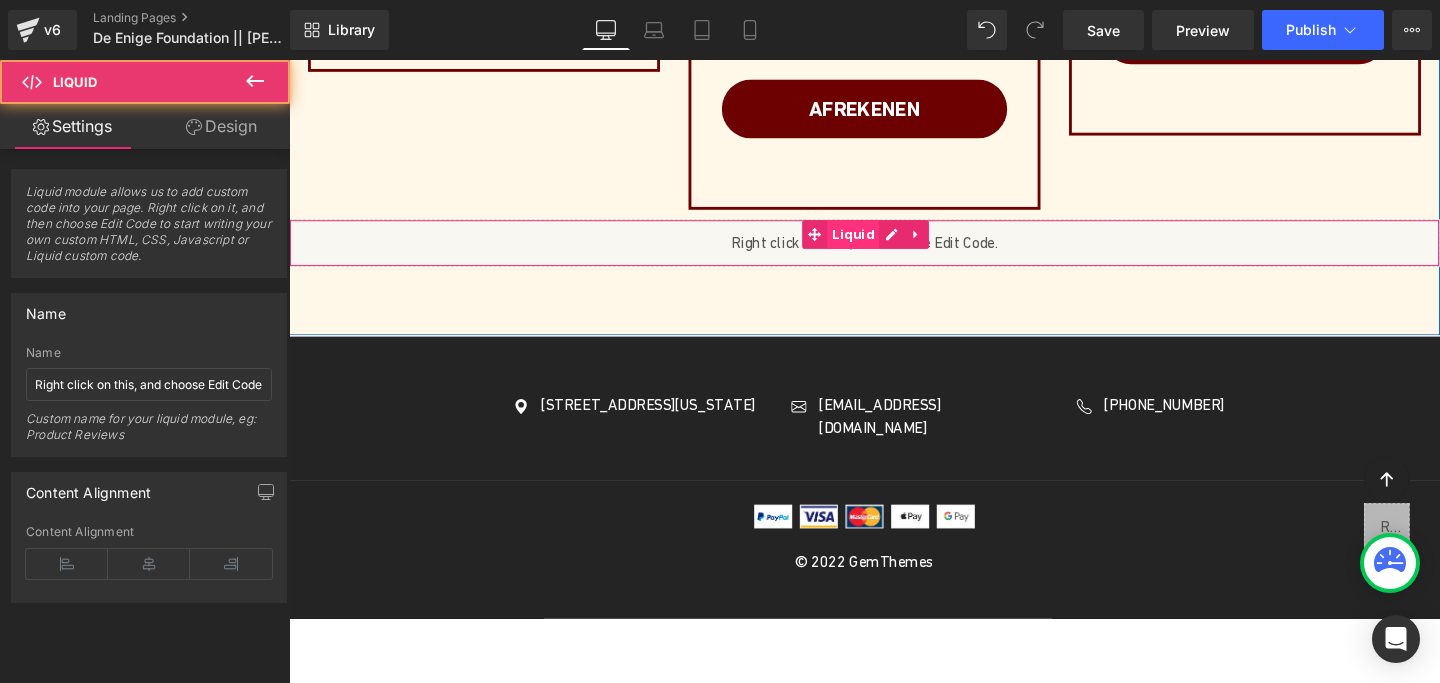 click on "Liquid" at bounding box center (882, 243) 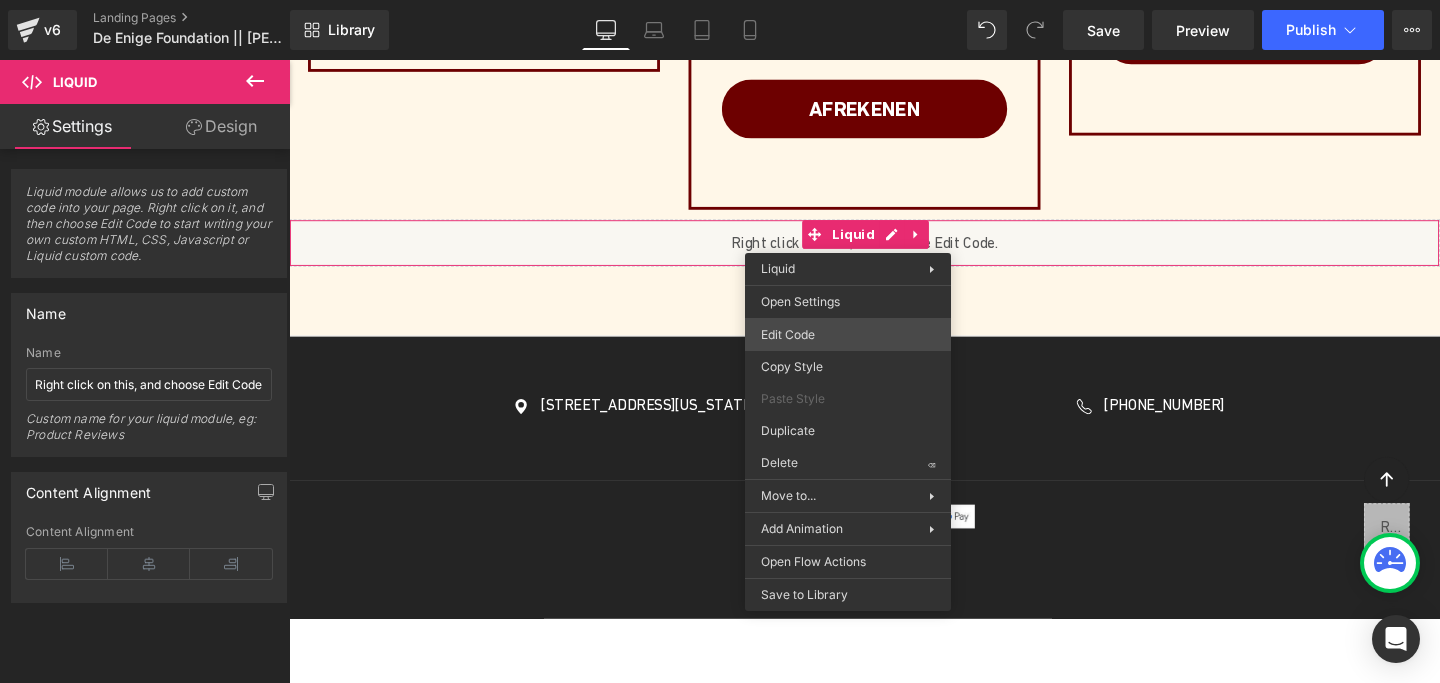 click on "Liquid  You are previewing how the   will restyle your page. You can not edit Elements in Preset Preview Mode.  v6 Landing Pages De Enige Foundation || [PERSON_NAME] Library Desktop Desktop Laptop Tablet Mobile Save Preview Publish Scheduled Upgrade Plan View Live Page View with current Template Save Template to Library Schedule Publish  Optimize  Publish Settings Shortcuts  Your page can’t be published   You've reached the maximum number of published pages on your plan  (0/1).  You need to upgrade your plan or unpublish all your pages to get 1 publish slot.   Unpublish pages   Upgrade plan  Elements Global Style Base Row  rows, columns, layouts, div Heading  headings, titles, h1,h2,h3,h4,h5,h6 Text Block  texts, paragraphs, contents, blocks Image  images, photos, alts, uploads Icon  icons, symbols Button  button, call to action, cta Separator  separators, dividers, horizontal lines Liquid  liquid, custom code, html, javascript, css, reviews, apps, applications, embeded, iframe Banner Parallax  Hero Banner  Stack" at bounding box center (720, 0) 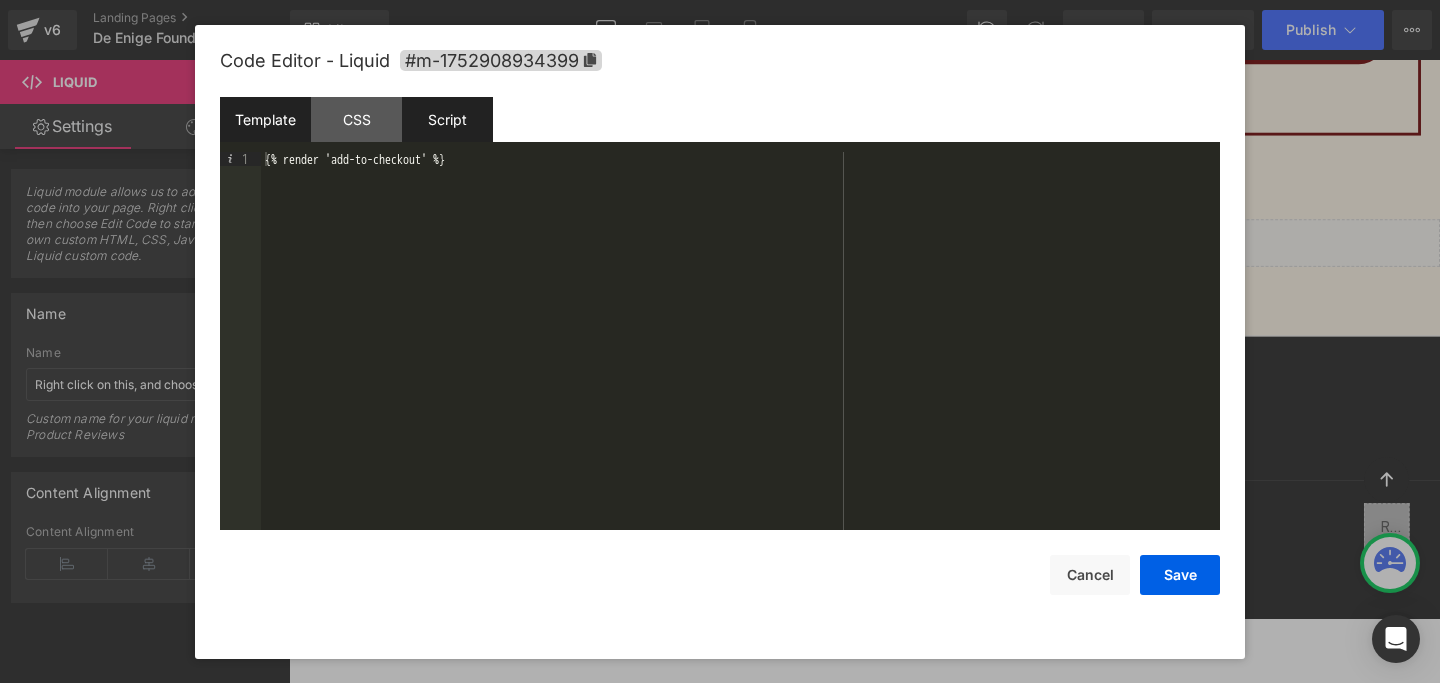 click on "Script" at bounding box center (447, 119) 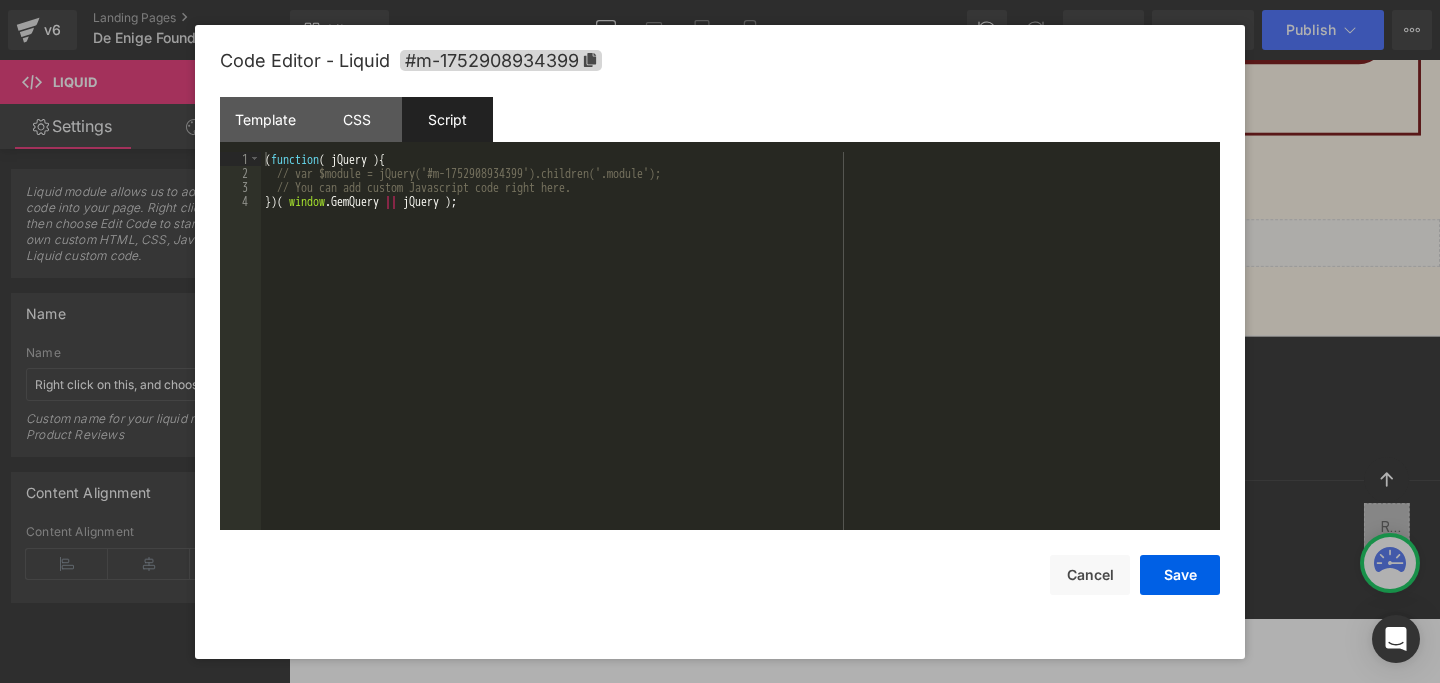 click on "( function (   jQuery   ) {    // var $module = jQuery('#m-1752908934399').children('.module');    // You can add custom Javascript code right here. }) (   window . GemQuery   ||   jQuery   ) ;" at bounding box center (740, 355) 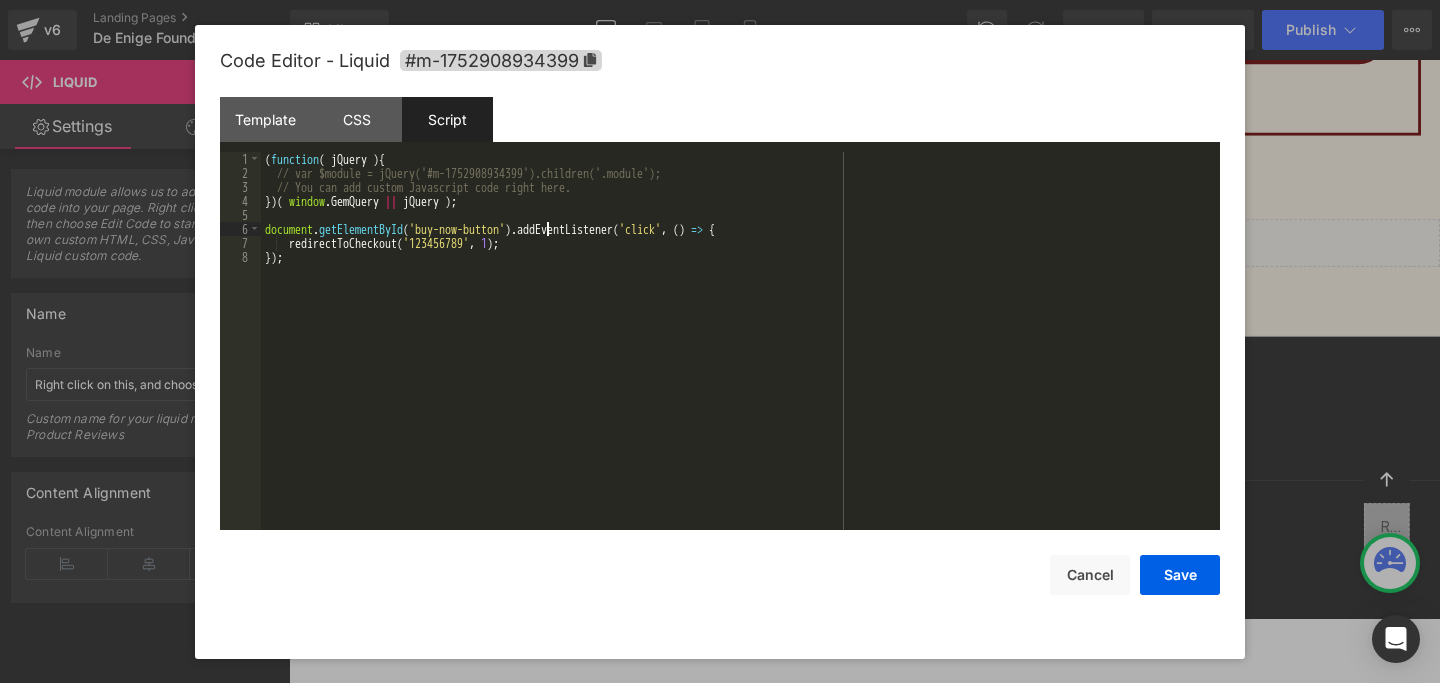 click on "( function (   jQuery   ) {    // var $module = jQuery('#m-1752908934399').children('.module');    // You can add custom Javascript code right here. }) (   window . GemQuery   ||   jQuery   ) ; document . getElementById ( 'buy-now-button' ) . addEventListener ( 'click' ,   ( )   =>   {       redirectToCheckout ( '123456789' ,   1 ) ; }) ;" at bounding box center (740, 355) 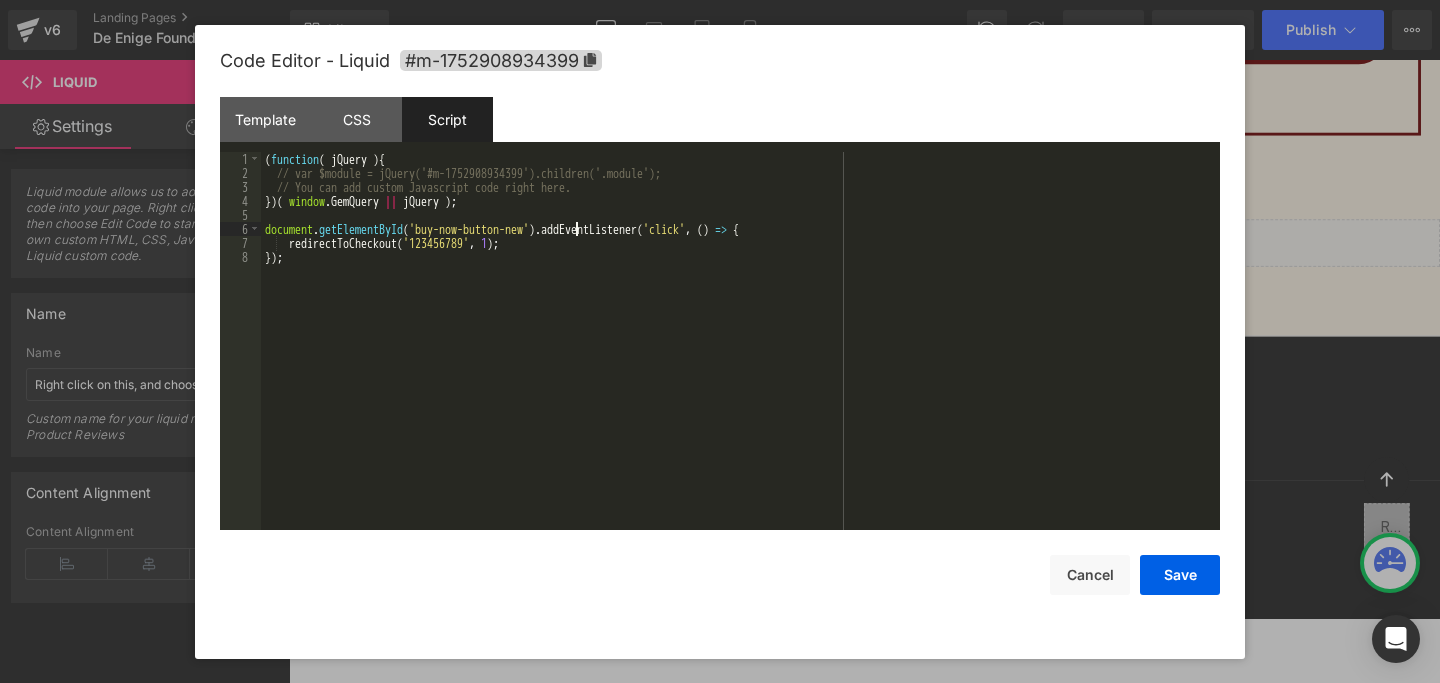 click on "( function (   jQuery   ) {    // var $module = jQuery('#m-1752908934399').children('.module');    // You can add custom Javascript code right here. }) (   window . GemQuery   ||   jQuery   ) ; document . getElementById ( 'buy-now-button-new' ) . addEventListener ( 'click' ,   ( )   =>   {       redirectToCheckout ( '123456789' ,   1 ) ; }) ;" at bounding box center (740, 355) 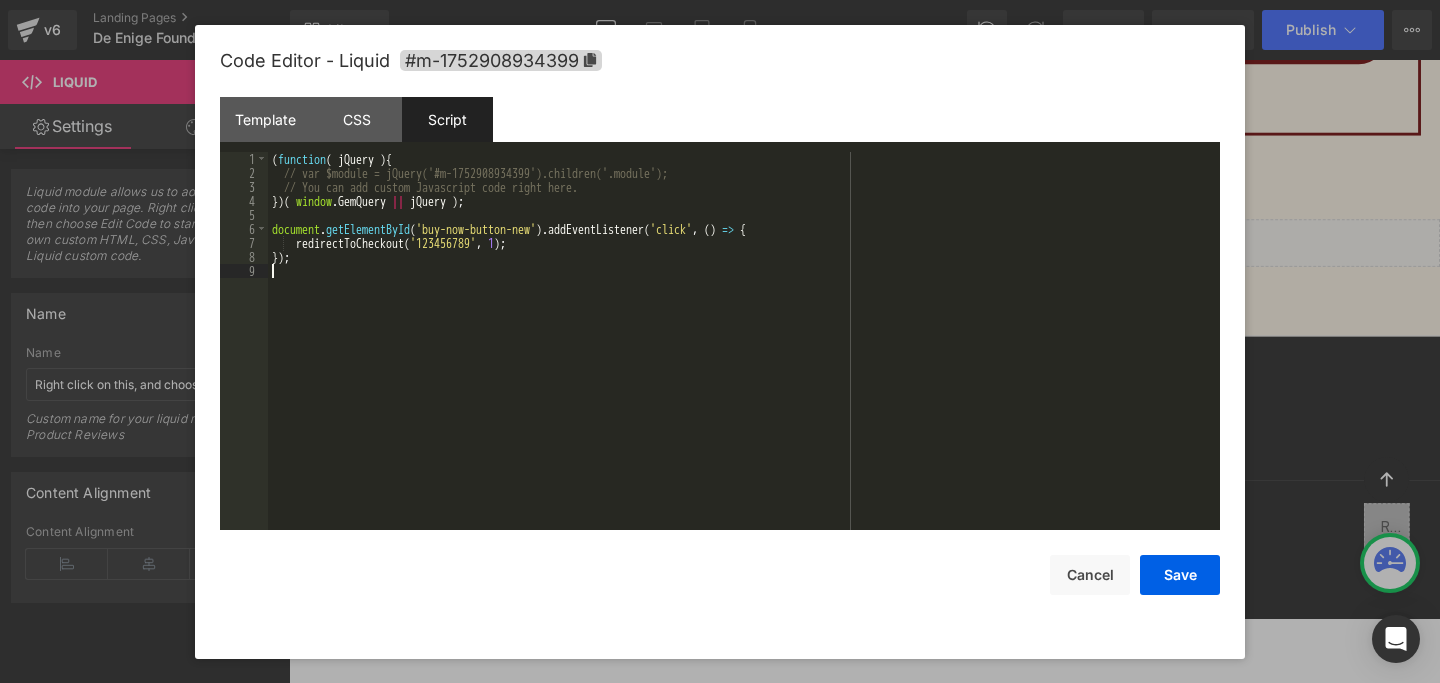 type 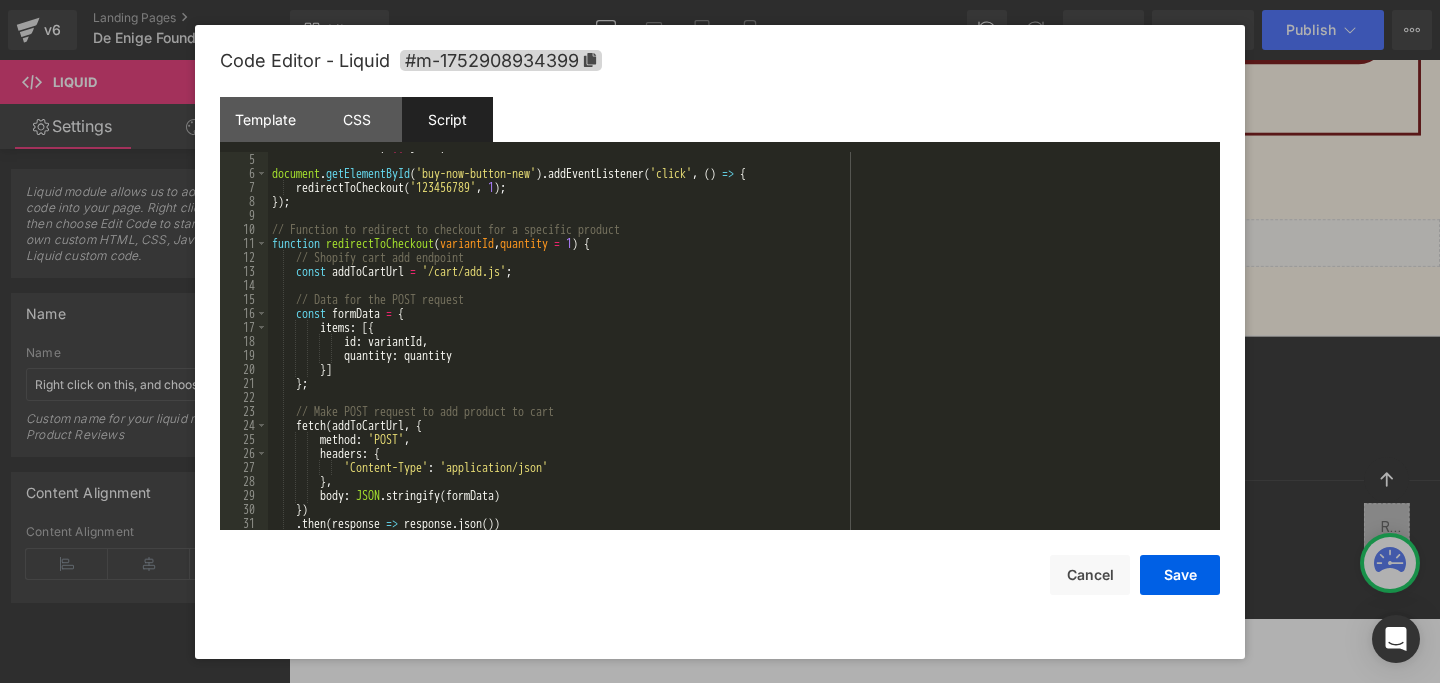scroll, scrollTop: 55, scrollLeft: 0, axis: vertical 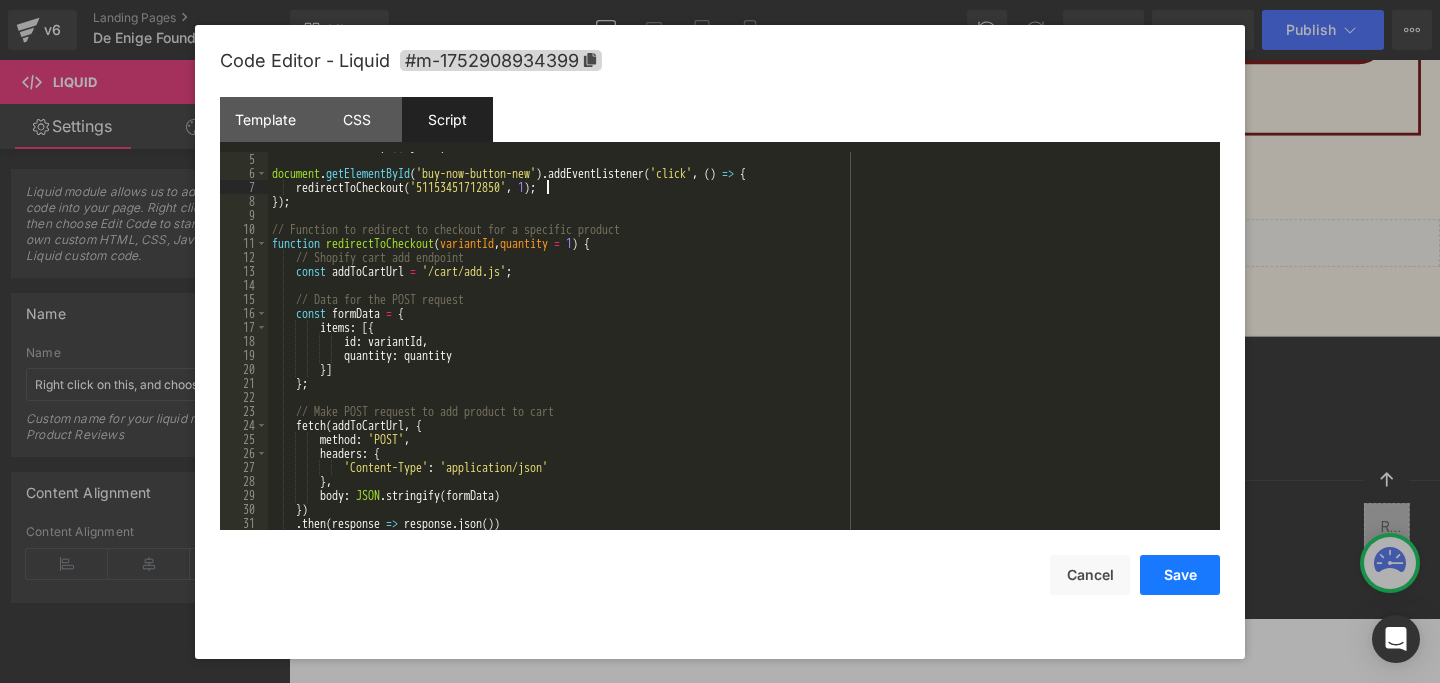 click on "Save" at bounding box center [1180, 575] 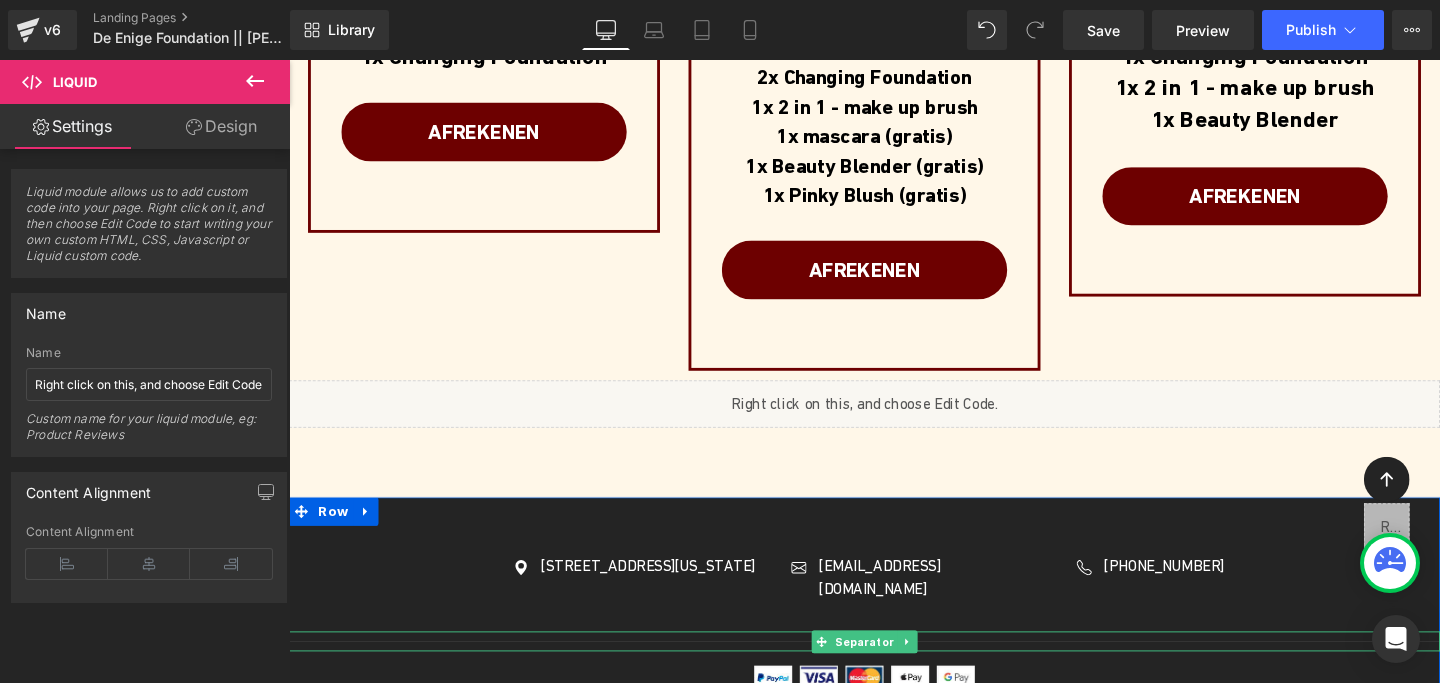 scroll, scrollTop: 6039, scrollLeft: 0, axis: vertical 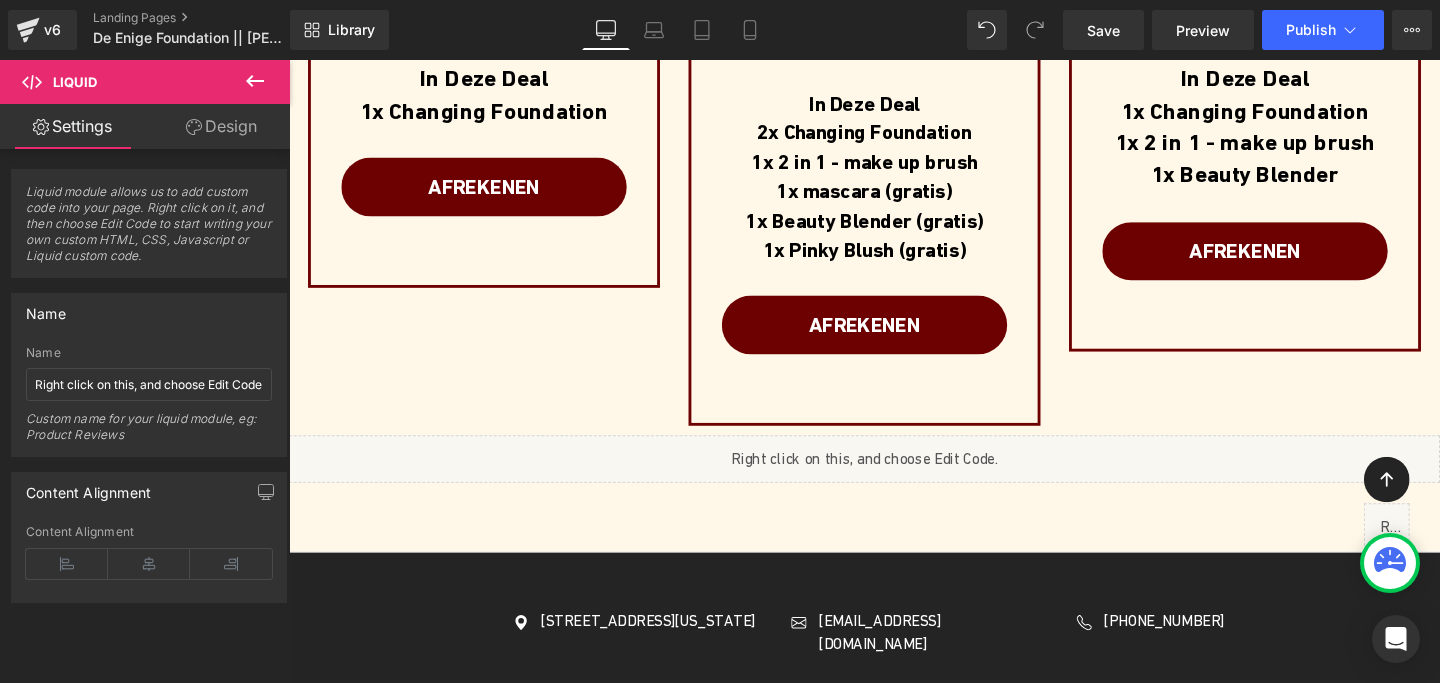 click 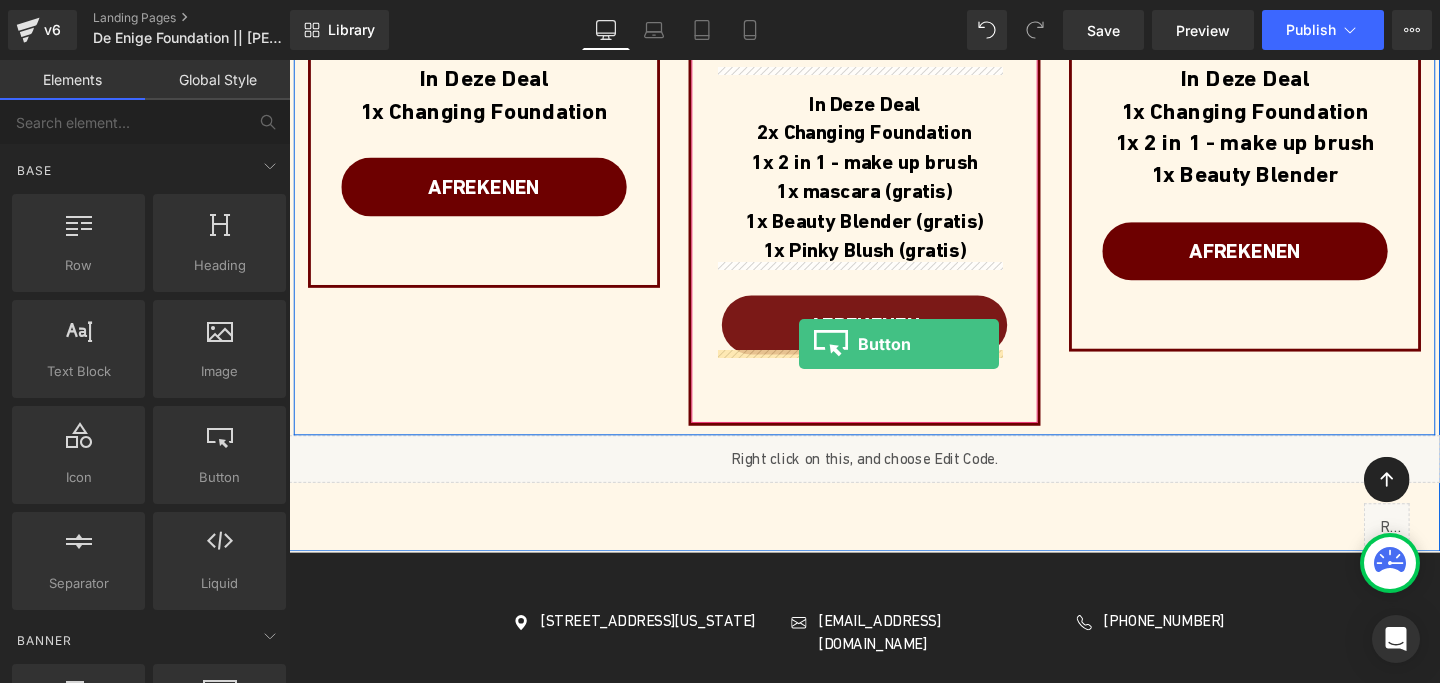 drag, startPoint x: 501, startPoint y: 541, endPoint x: 825, endPoint y: 359, distance: 371.61807 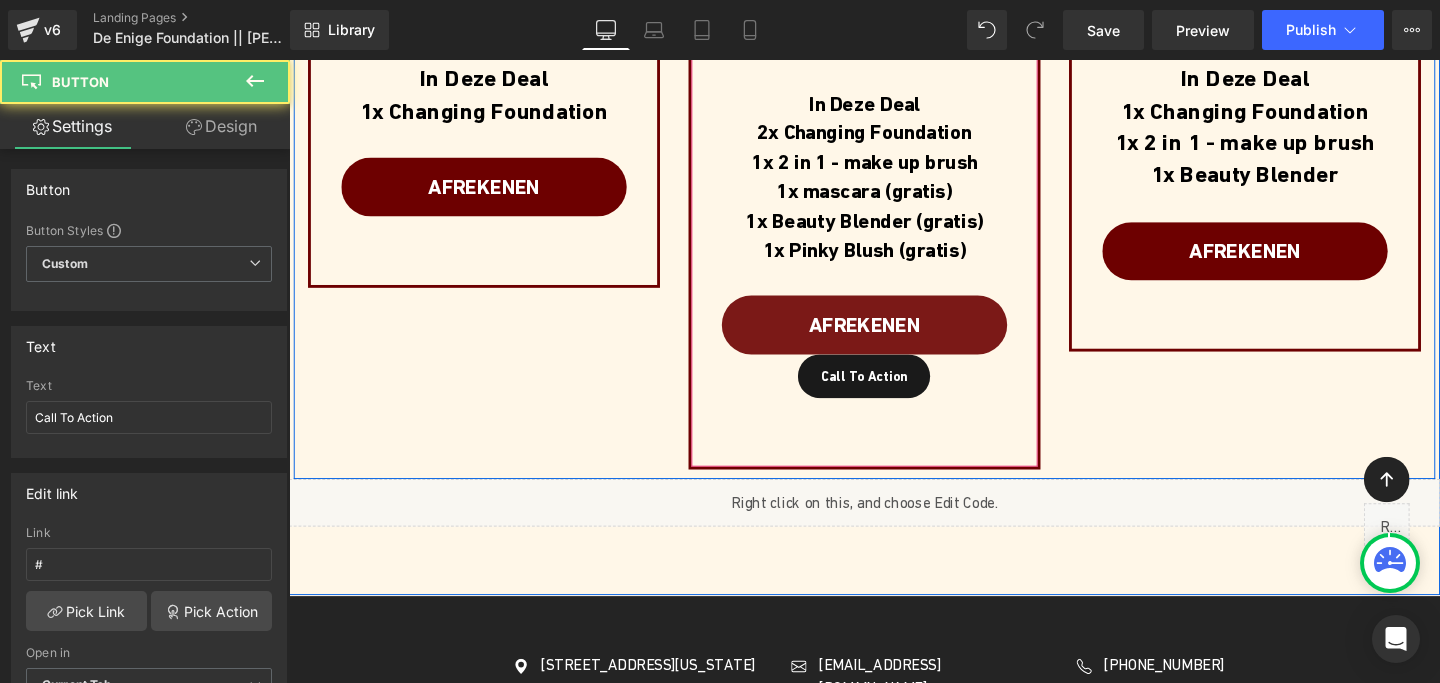 scroll, scrollTop: 6039, scrollLeft: 0, axis: vertical 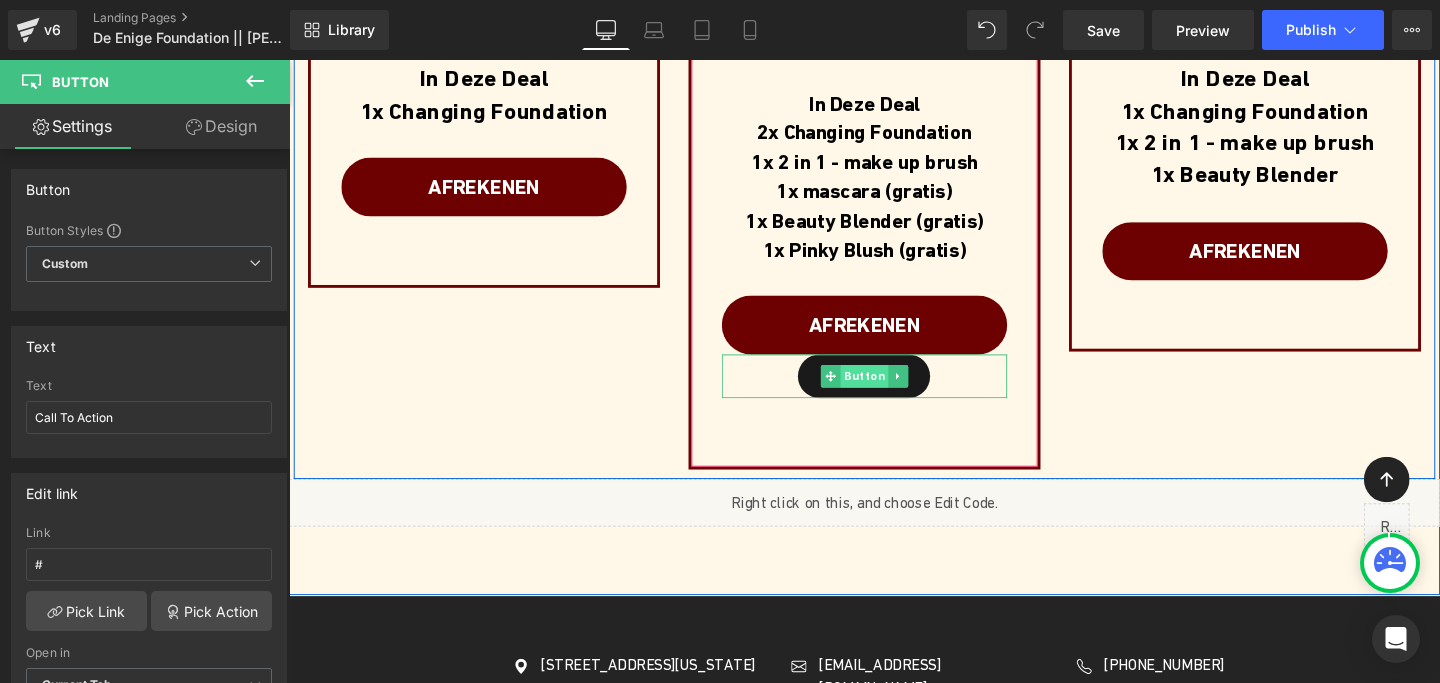 click on "Button" at bounding box center (894, 393) 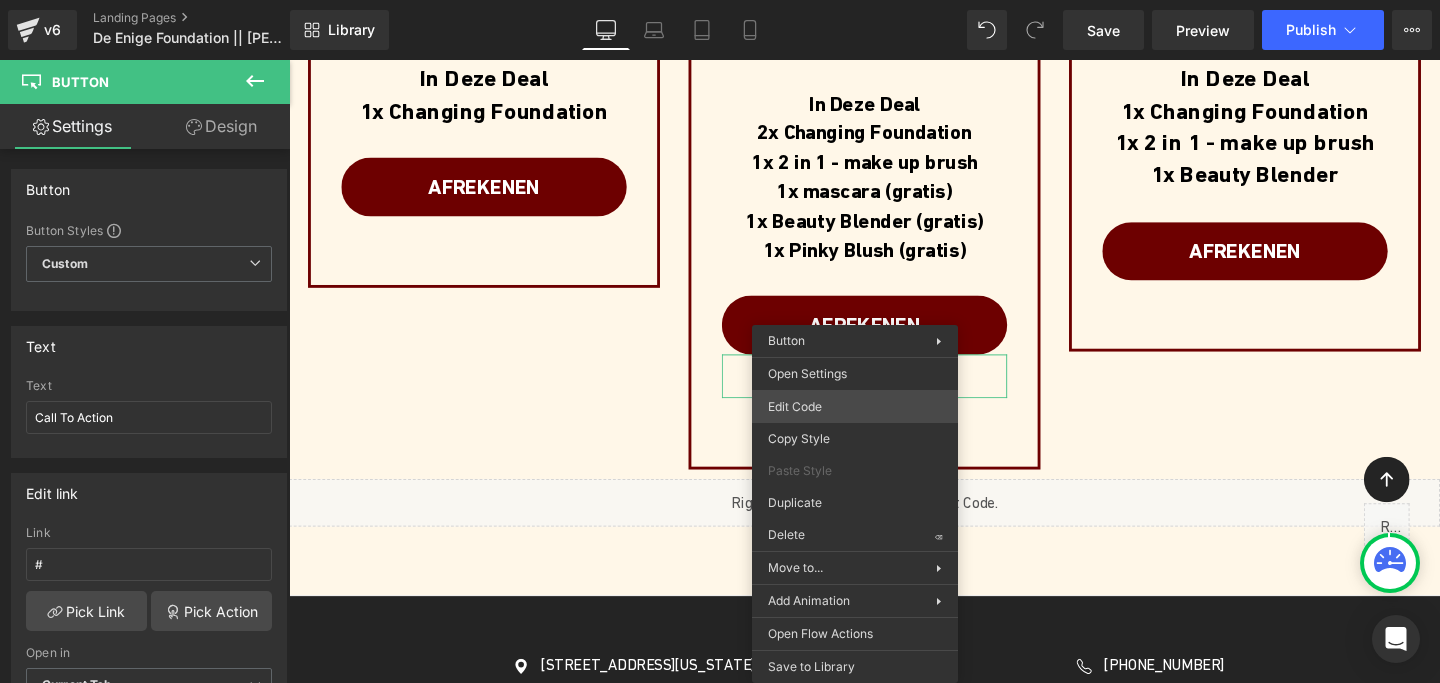 click on "Button  You are previewing how the   will restyle your page. You can not edit Elements in Preset Preview Mode.  v6 Landing Pages De Enige Foundation || [PERSON_NAME] Library Desktop Desktop Laptop Tablet Mobile Save Preview Publish Scheduled Upgrade Plan View Live Page View with current Template Save Template to Library Schedule Publish  Optimize  Publish Settings Shortcuts  Your page can’t be published   You've reached the maximum number of published pages on your plan  (0/1).  You need to upgrade your plan or unpublish all your pages to get 1 publish slot.   Unpublish pages   Upgrade plan  Elements Global Style Base Row  rows, columns, layouts, div Heading  headings, titles, h1,h2,h3,h4,h5,h6 Text Block  texts, paragraphs, contents, blocks Image  images, photos, alts, uploads Icon  icons, symbols Button  button, call to action, cta Separator  separators, dividers, horizontal lines Liquid  liquid, custom code, html, javascript, css, reviews, apps, applications, embeded, iframe Banner Parallax  Hero Banner  Stack" at bounding box center [720, 0] 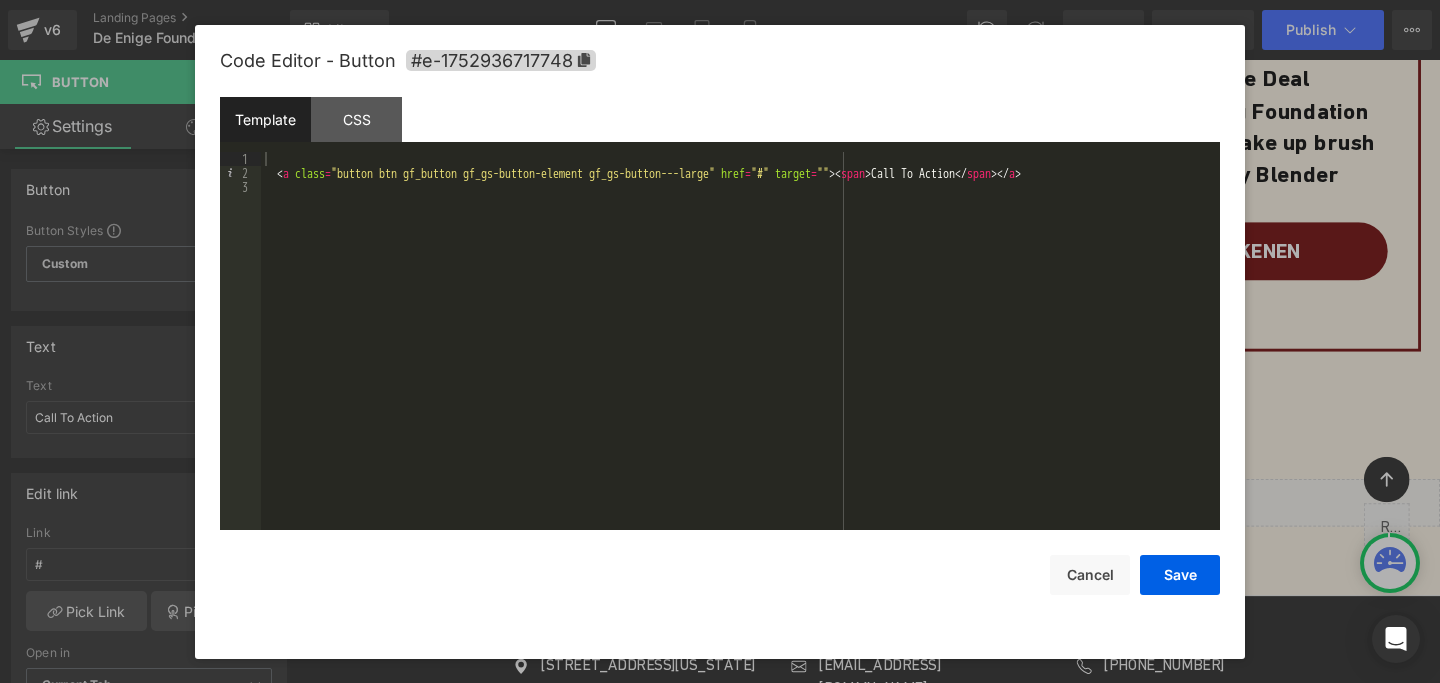 click on "< a   class = "button btn gf_button gf_gs-button-element gf_gs-button---large"   href = "#"   target = "" > < span > Call To Action </ span > </ a >" at bounding box center [740, 355] 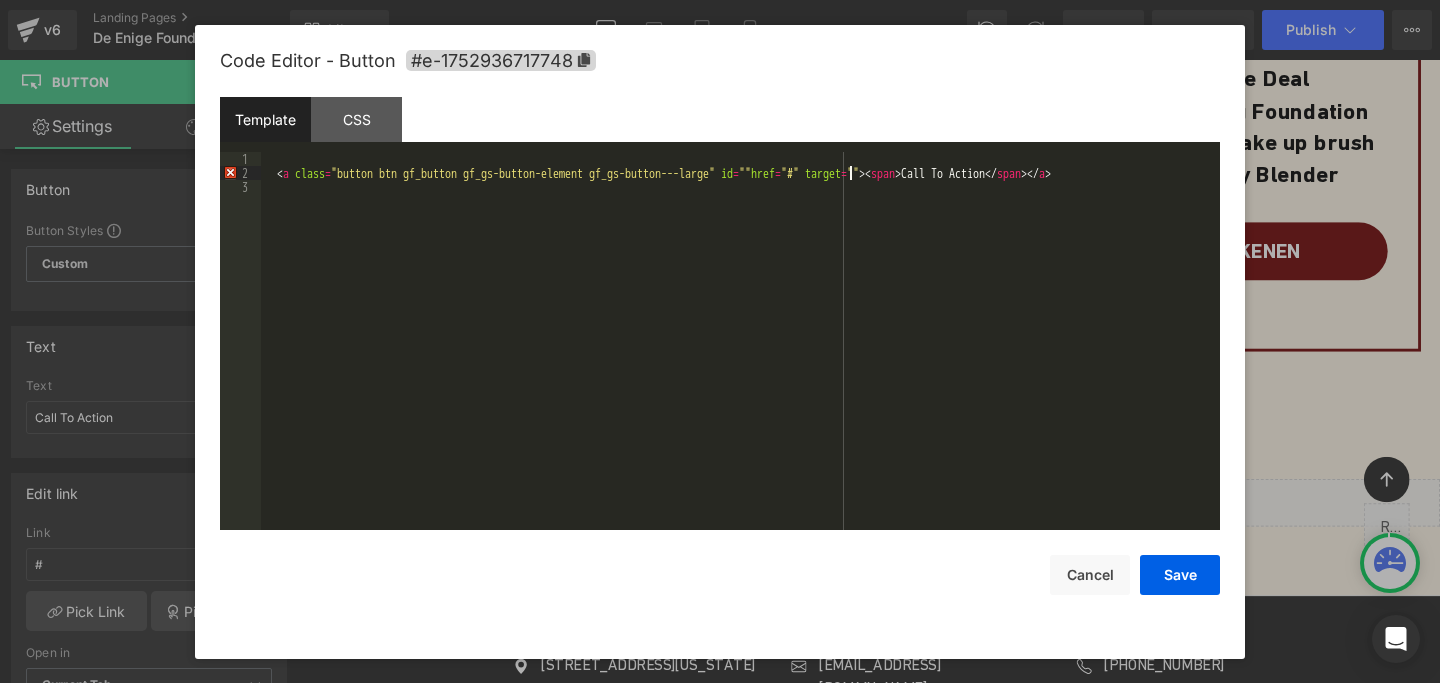 type 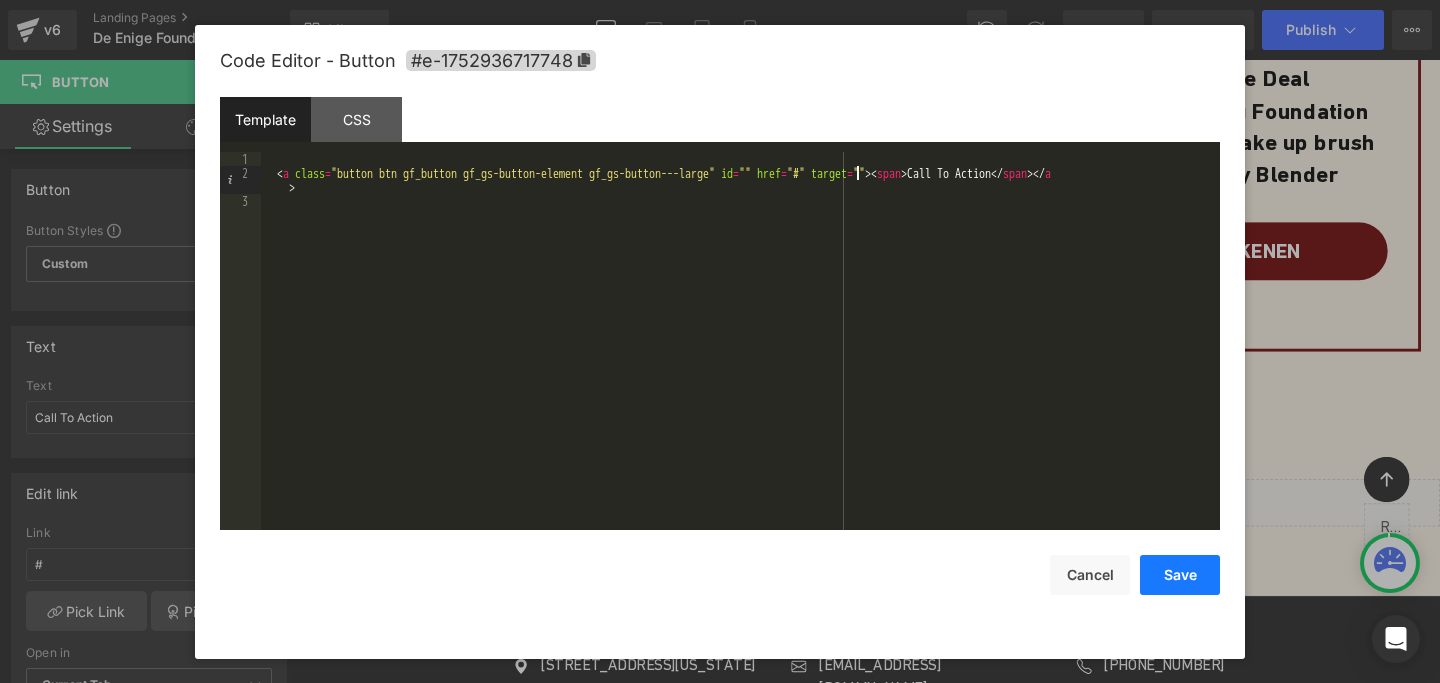 click on "Save" at bounding box center [1180, 575] 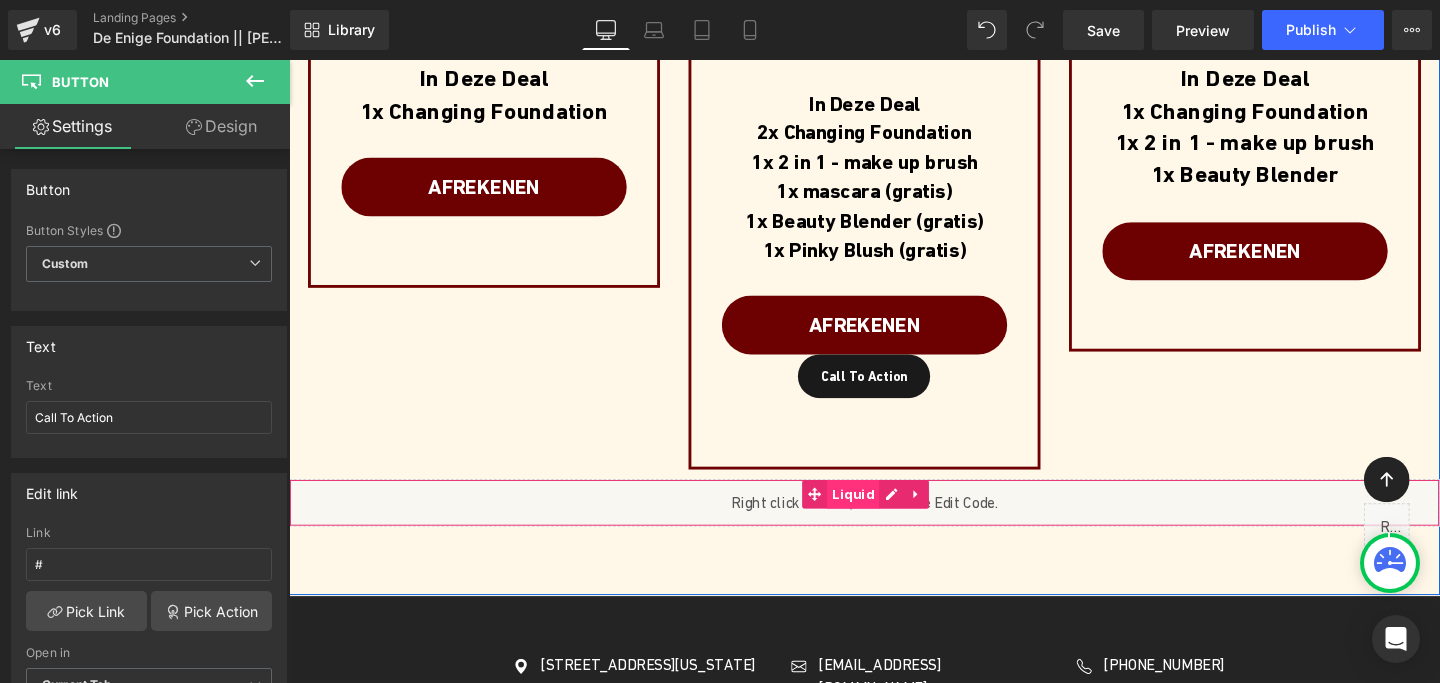 click on "Liquid" at bounding box center (882, 517) 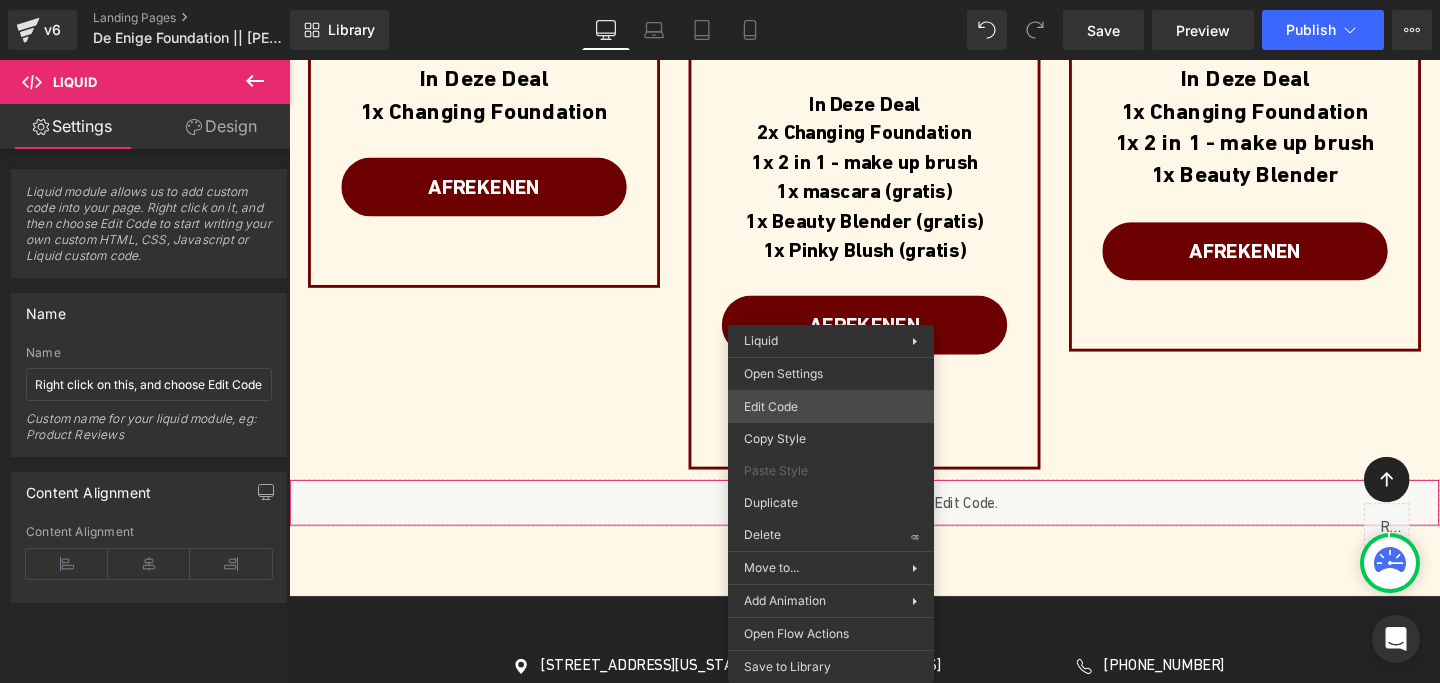 click on "Liquid  You are previewing how the   will restyle your page. You can not edit Elements in Preset Preview Mode.  v6 Landing Pages De Enige Foundation || [PERSON_NAME] Library Desktop Desktop Laptop Tablet Mobile Save Preview Publish Scheduled Upgrade Plan View Live Page View with current Template Save Template to Library Schedule Publish  Optimize  Publish Settings Shortcuts  Your page can’t be published   You've reached the maximum number of published pages on your plan  (0/1).  You need to upgrade your plan or unpublish all your pages to get 1 publish slot.   Unpublish pages   Upgrade plan  Elements Global Style Base Row  rows, columns, layouts, div Heading  headings, titles, h1,h2,h3,h4,h5,h6 Text Block  texts, paragraphs, contents, blocks Image  images, photos, alts, uploads Icon  icons, symbols Button  button, call to action, cta Separator  separators, dividers, horizontal lines Liquid  liquid, custom code, html, javascript, css, reviews, apps, applications, embeded, iframe Banner Parallax  Hero Banner  Stack" at bounding box center (720, 0) 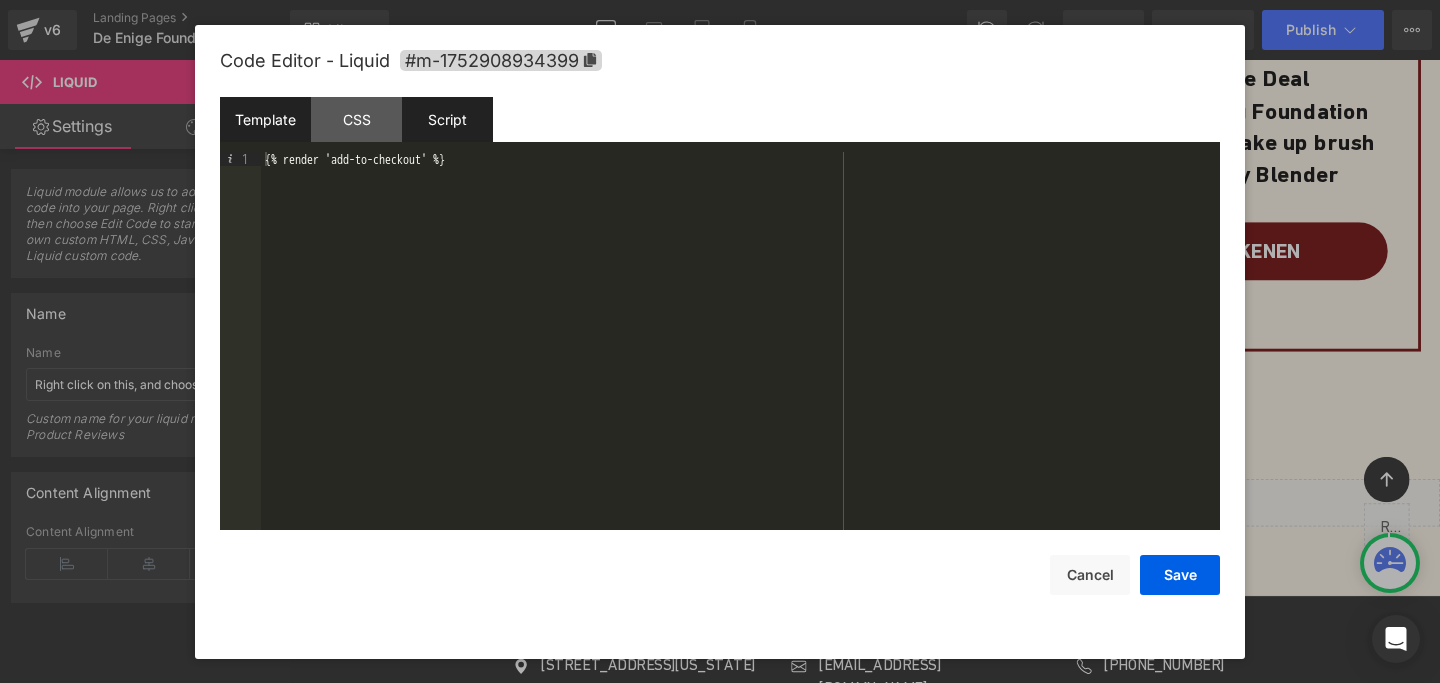 click on "Script" at bounding box center [447, 119] 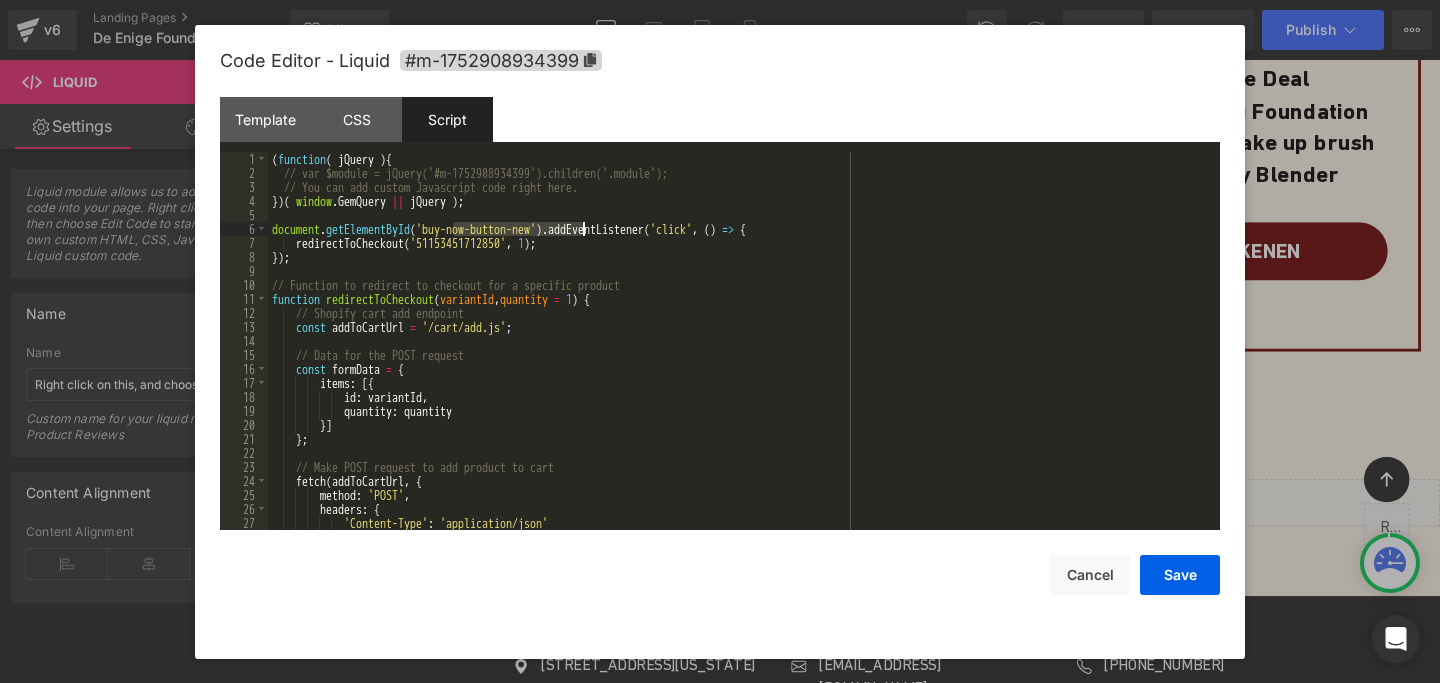 drag, startPoint x: 452, startPoint y: 230, endPoint x: 584, endPoint y: 229, distance: 132.00378 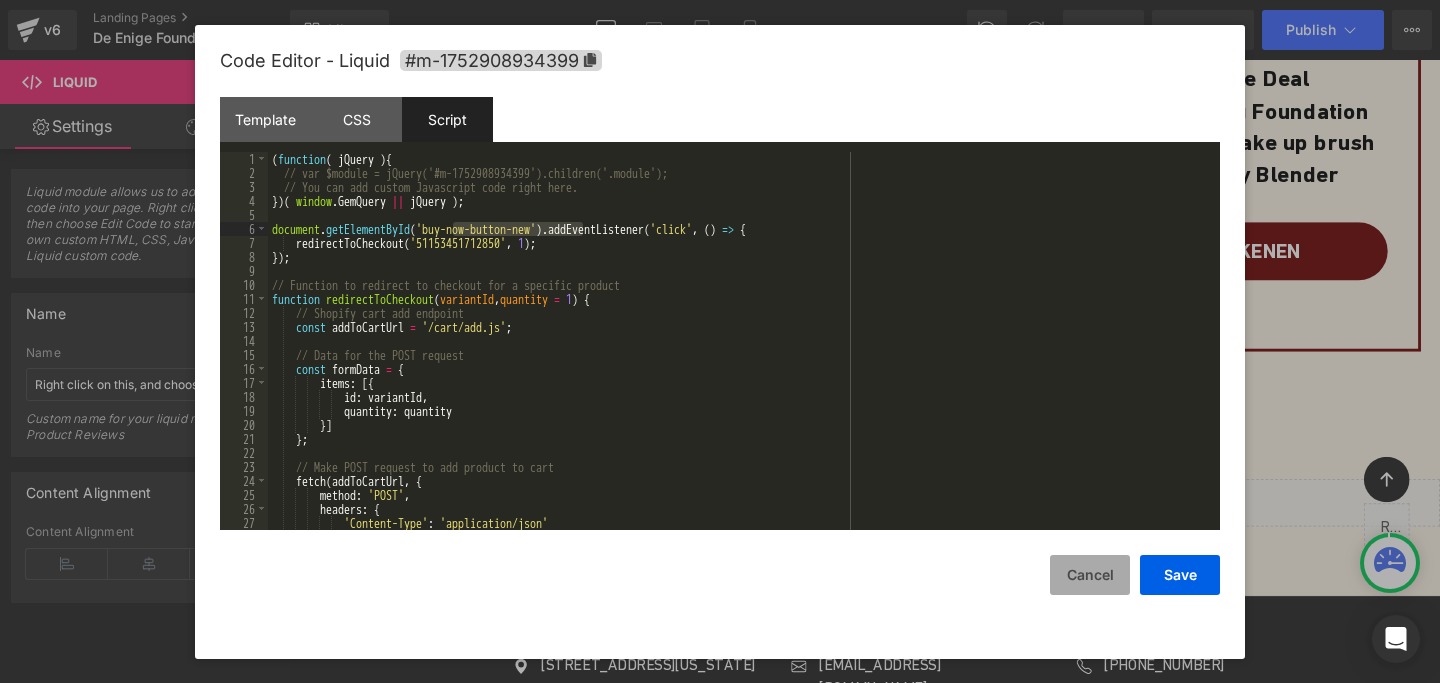 click on "Cancel" at bounding box center [1090, 575] 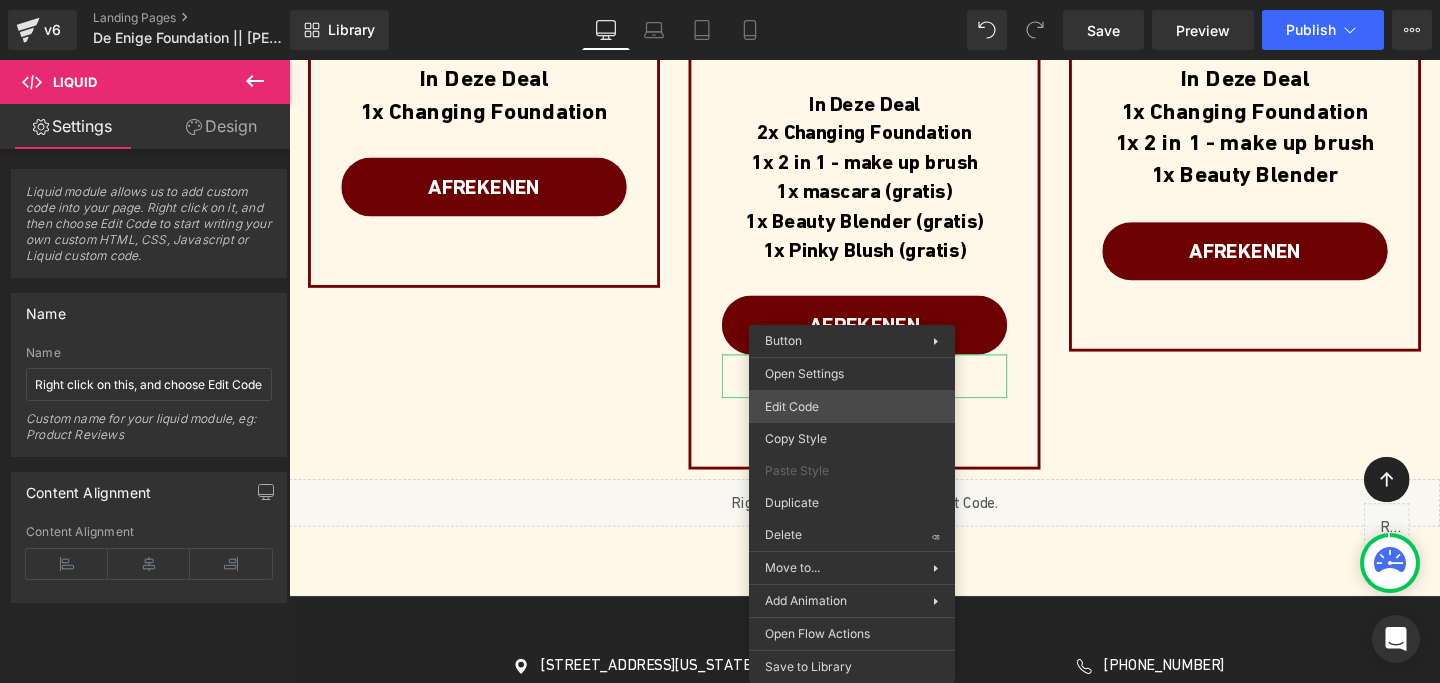 click on "Liquid  You are previewing how the   will restyle your page. You can not edit Elements in Preset Preview Mode.  v6 Landing Pages De Enige Foundation || [PERSON_NAME] Library Desktop Desktop Laptop Tablet Mobile Save Preview Publish Scheduled Upgrade Plan View Live Page View with current Template Save Template to Library Schedule Publish  Optimize  Publish Settings Shortcuts  Your page can’t be published   You've reached the maximum number of published pages on your plan  (0/1).  You need to upgrade your plan or unpublish all your pages to get 1 publish slot.   Unpublish pages   Upgrade plan  Elements Global Style Base Row  rows, columns, layouts, div Heading  headings, titles, h1,h2,h3,h4,h5,h6 Text Block  texts, paragraphs, contents, blocks Image  images, photos, alts, uploads Icon  icons, symbols Button  button, call to action, cta Separator  separators, dividers, horizontal lines Liquid  liquid, custom code, html, javascript, css, reviews, apps, applications, embeded, iframe Banner Parallax  Hero Banner  Stack" at bounding box center [720, 0] 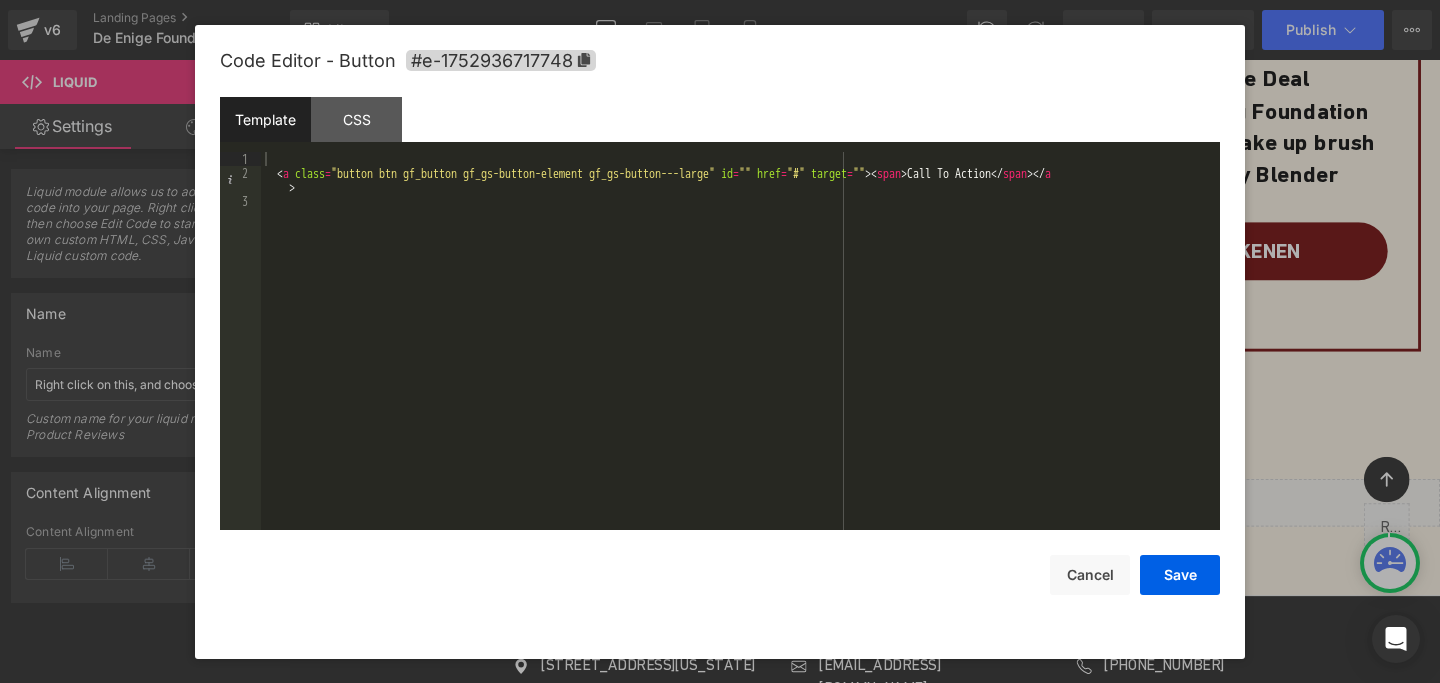 click on "< a   class = "button btn gf_button gf_gs-button-element gf_gs-button---large"   id = ""   href = "#"   target = "" > < span > Call To Action </ span > </ a      >" at bounding box center [740, 355] 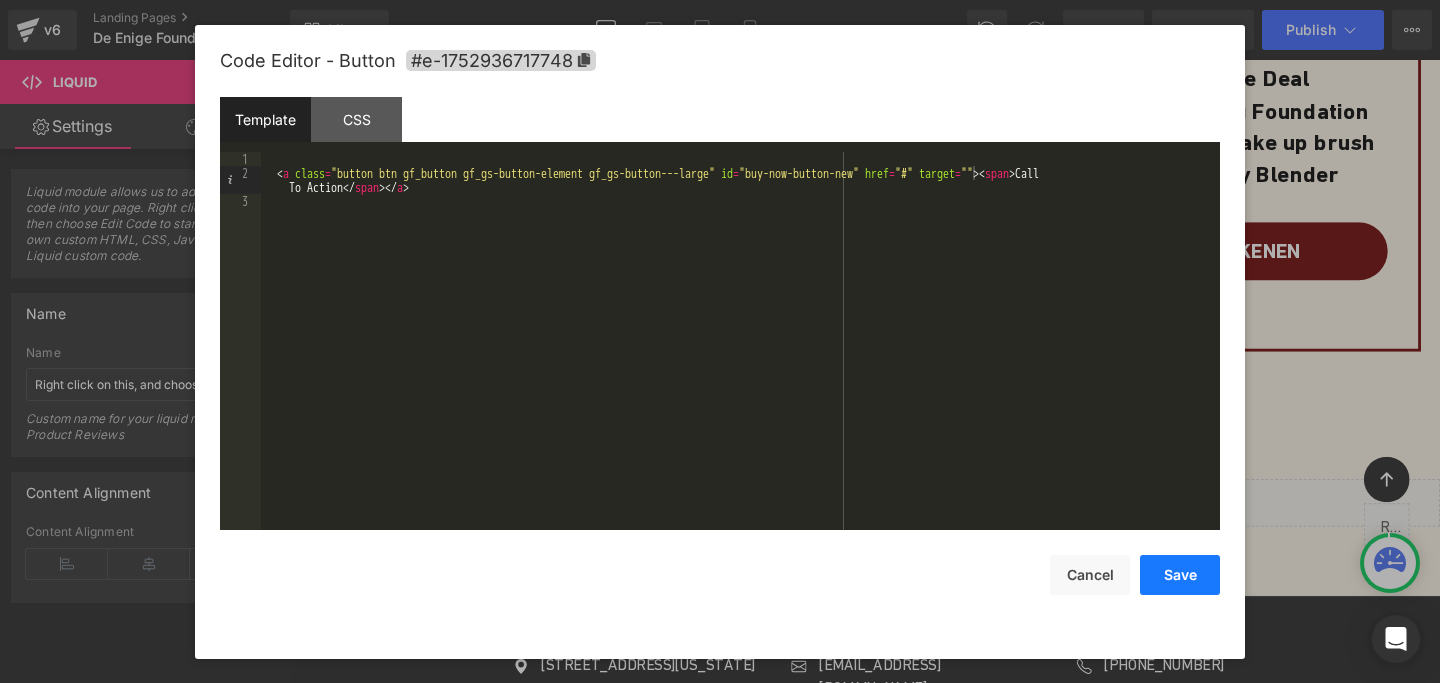 click on "Save" at bounding box center [1180, 575] 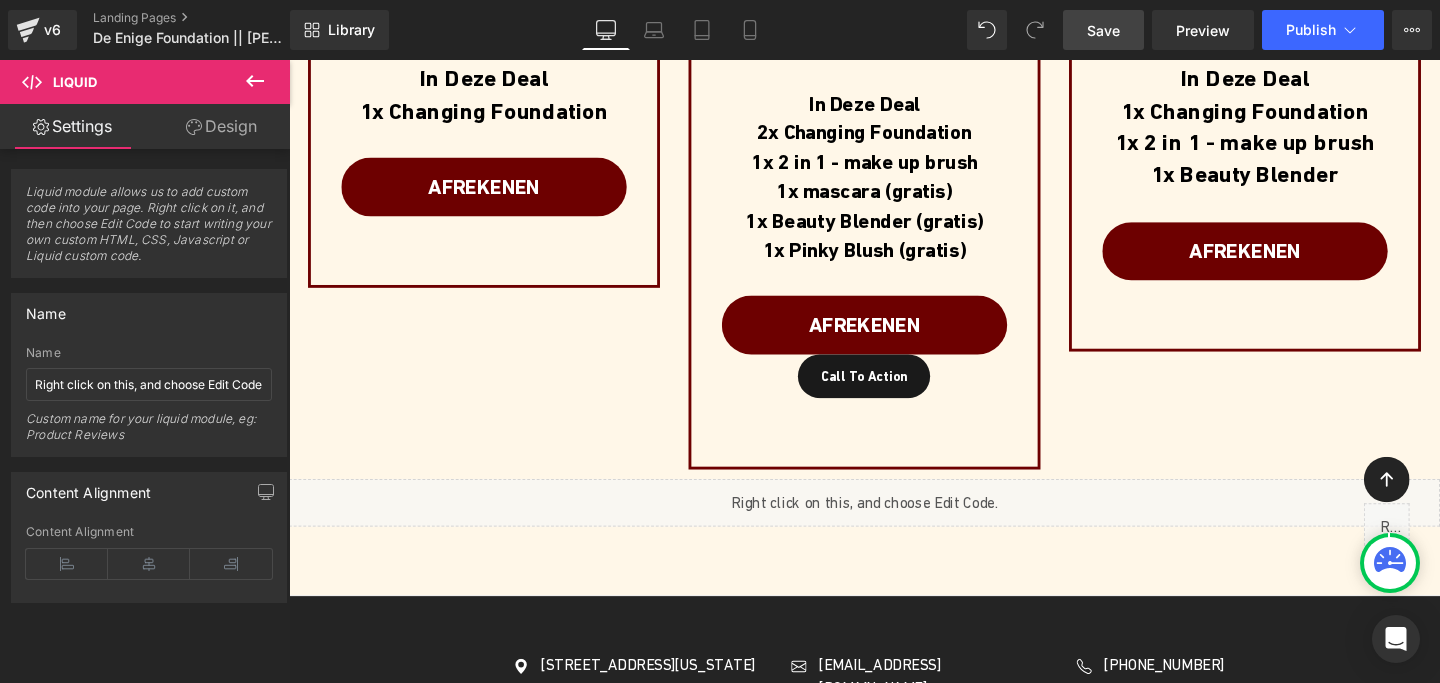 click on "Save" at bounding box center (1103, 30) 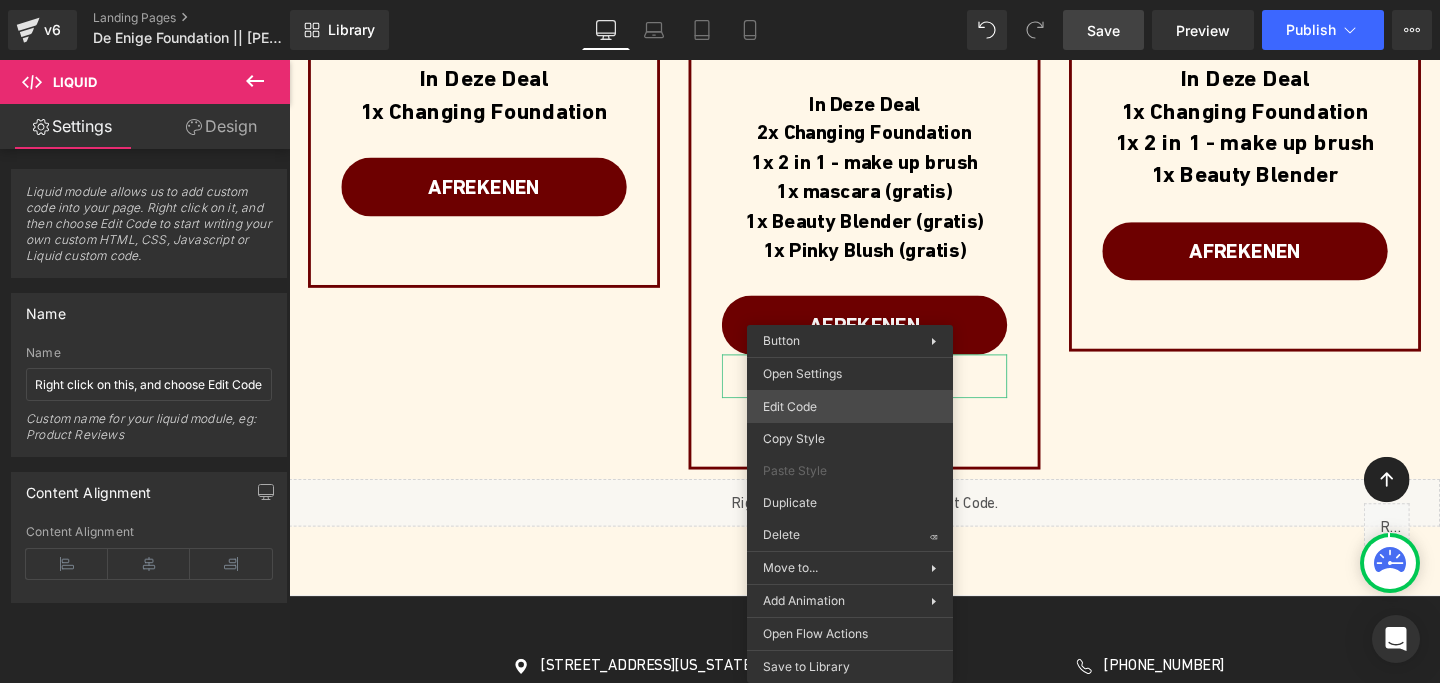 click on "Liquid  You are previewing how the   will restyle your page. You can not edit Elements in Preset Preview Mode.  v6 Landing Pages De Enige Foundation || [PERSON_NAME] Library Desktop Desktop Laptop Tablet Mobile Save Preview Publish Scheduled Upgrade Plan View Live Page View with current Template Save Template to Library Schedule Publish  Optimize  Publish Settings Shortcuts  Your page can’t be published   You've reached the maximum number of published pages on your plan  (0/1).  You need to upgrade your plan or unpublish all your pages to get 1 publish slot.   Unpublish pages   Upgrade plan  Elements Global Style Base Row  rows, columns, layouts, div Heading  headings, titles, h1,h2,h3,h4,h5,h6 Text Block  texts, paragraphs, contents, blocks Image  images, photos, alts, uploads Icon  icons, symbols Button  button, call to action, cta Separator  separators, dividers, horizontal lines Liquid  liquid, custom code, html, javascript, css, reviews, apps, applications, embeded, iframe Banner Parallax  Hero Banner  Stack" at bounding box center (720, 0) 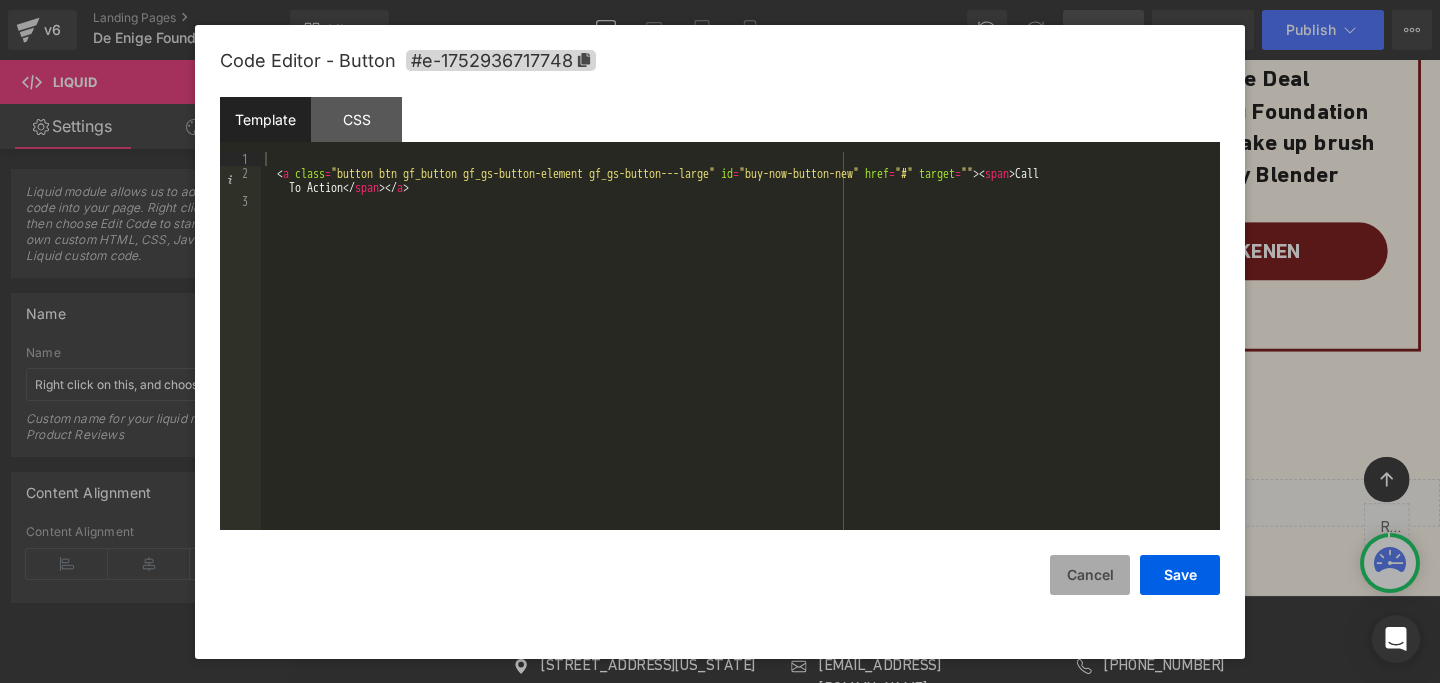 click on "Cancel" at bounding box center [1090, 575] 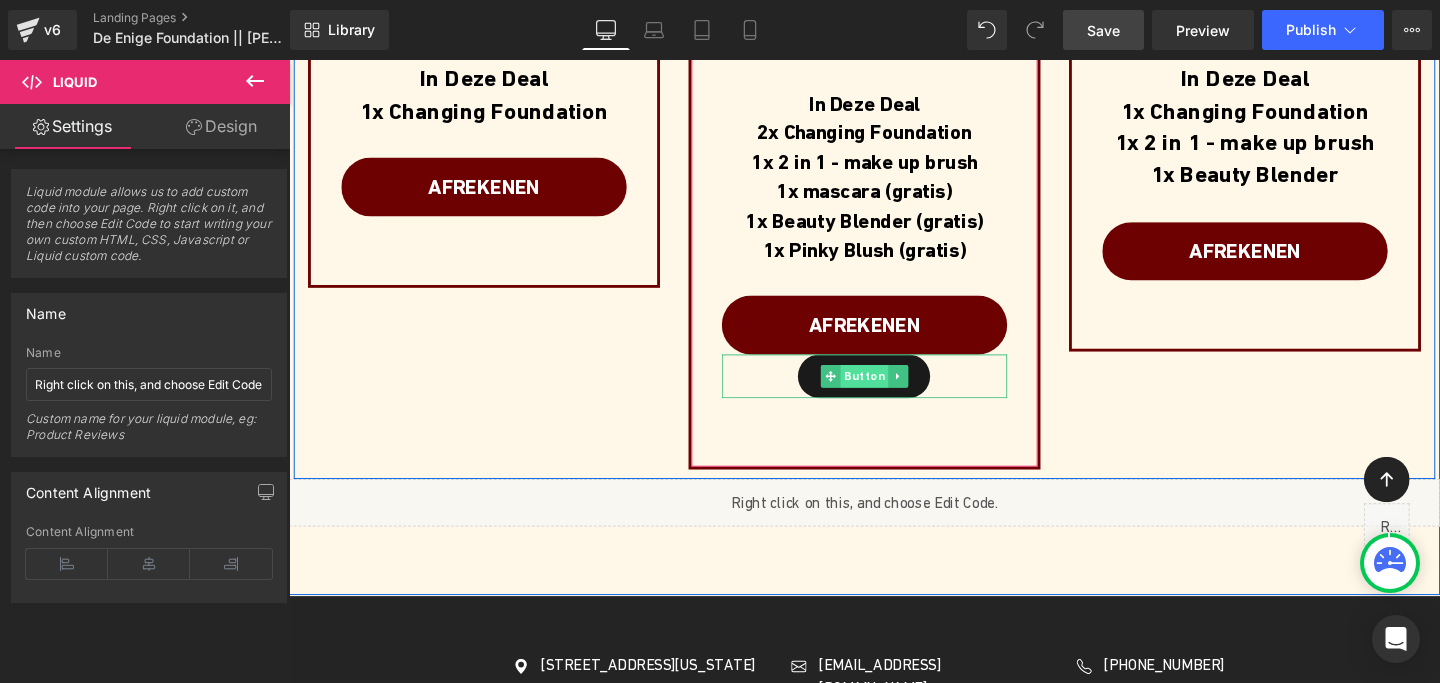 click on "Button" at bounding box center [894, 393] 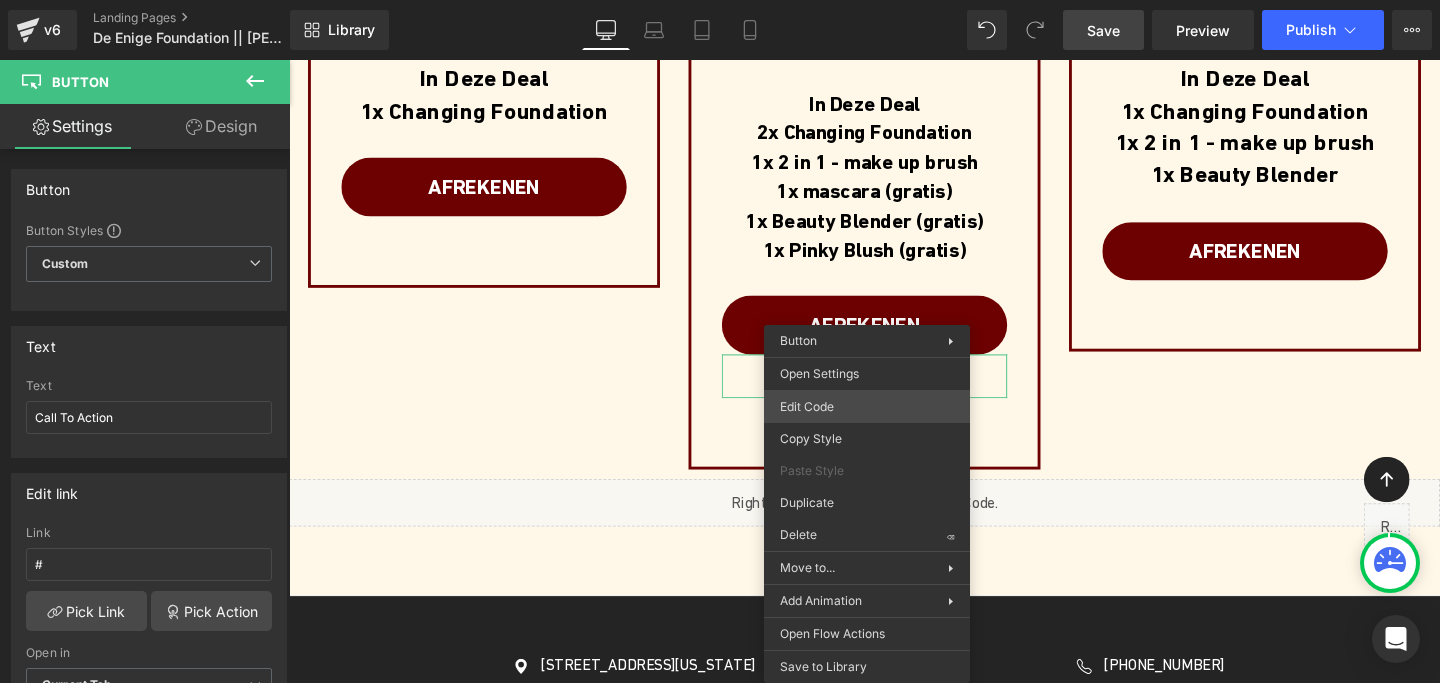 click on "Button  You are previewing how the   will restyle your page. You can not edit Elements in Preset Preview Mode.  v6 Landing Pages De Enige Foundation || [PERSON_NAME] Library Desktop Desktop Laptop Tablet Mobile Save Preview Publish Scheduled Upgrade Plan View Live Page View with current Template Save Template to Library Schedule Publish  Optimize  Publish Settings Shortcuts  Your page can’t be published   You've reached the maximum number of published pages on your plan  (0/1).  You need to upgrade your plan or unpublish all your pages to get 1 publish slot.   Unpublish pages   Upgrade plan  Elements Global Style Base Row  rows, columns, layouts, div Heading  headings, titles, h1,h2,h3,h4,h5,h6 Text Block  texts, paragraphs, contents, blocks Image  images, photos, alts, uploads Icon  icons, symbols Button  button, call to action, cta Separator  separators, dividers, horizontal lines Liquid  liquid, custom code, html, javascript, css, reviews, apps, applications, embeded, iframe Banner Parallax  Hero Banner  Stack" at bounding box center (720, 0) 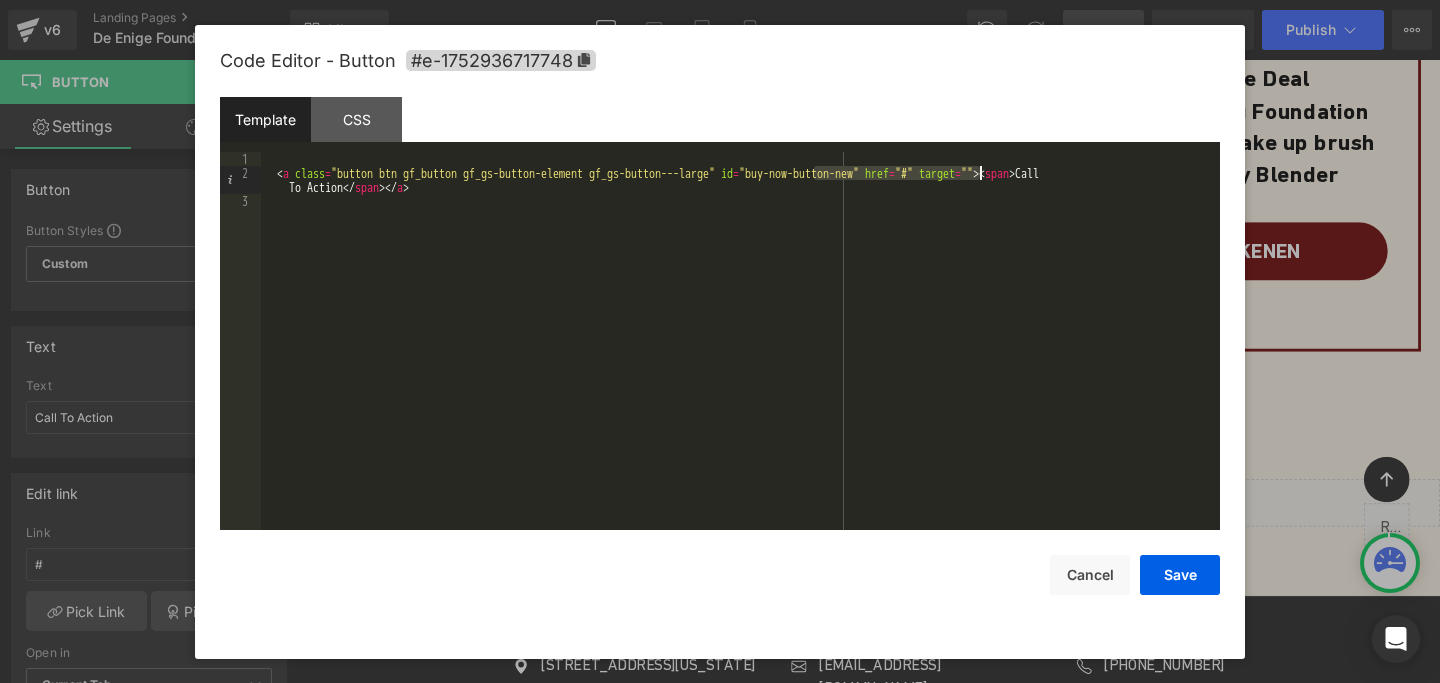 drag, startPoint x: 815, startPoint y: 174, endPoint x: 978, endPoint y: 175, distance: 163.00307 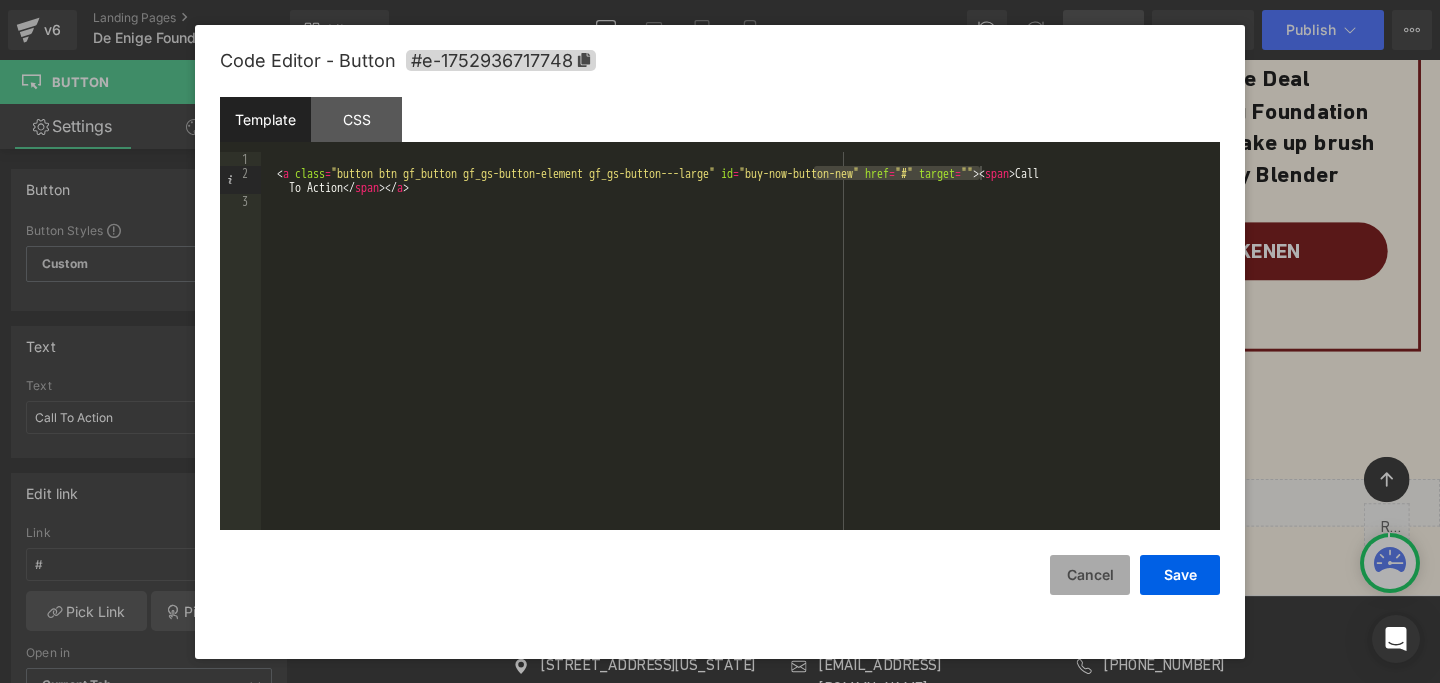 click on "Cancel" at bounding box center (1090, 575) 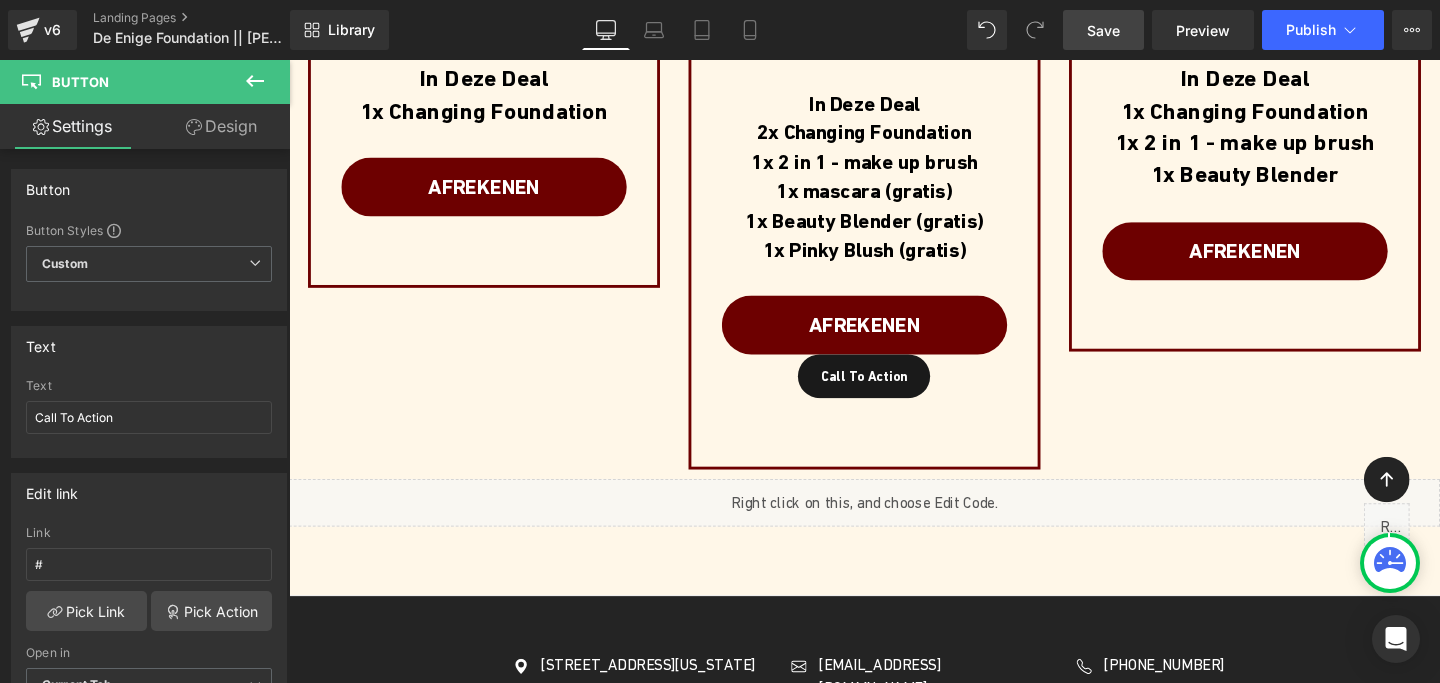 click 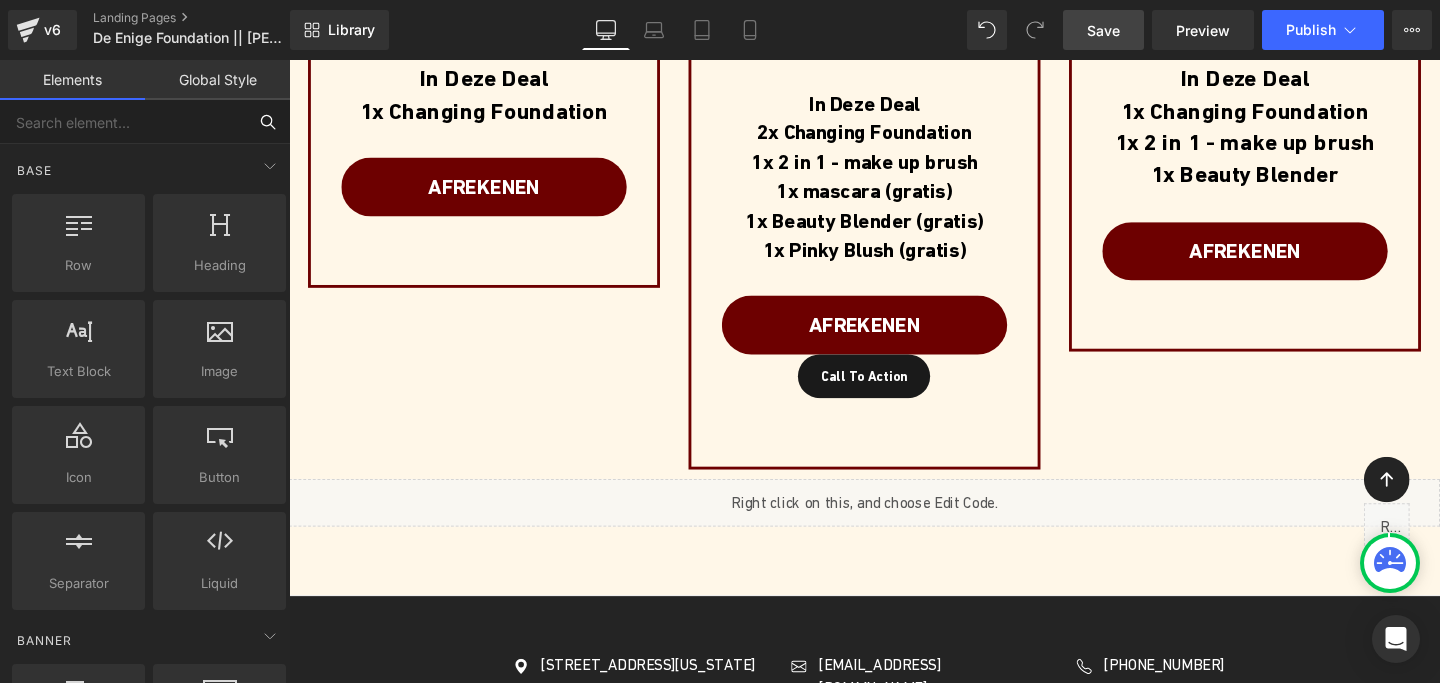 click at bounding box center [123, 122] 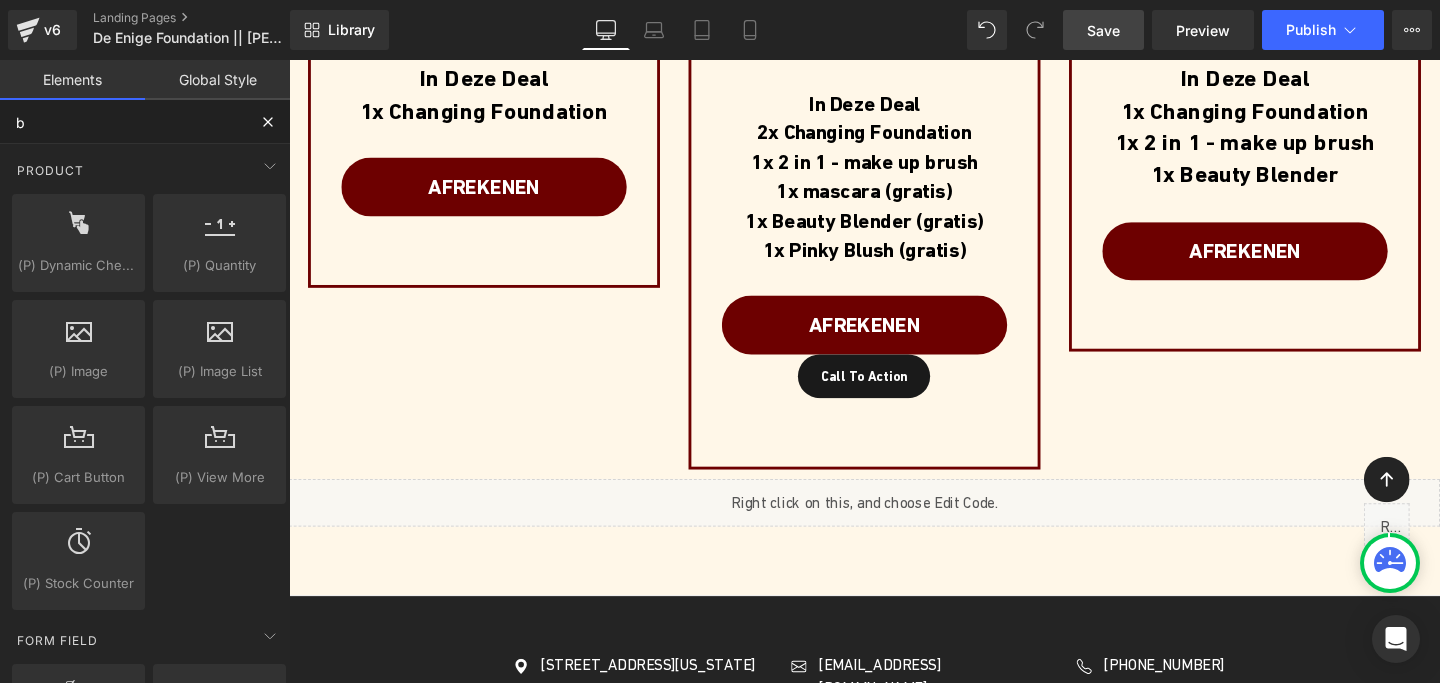type on "bu" 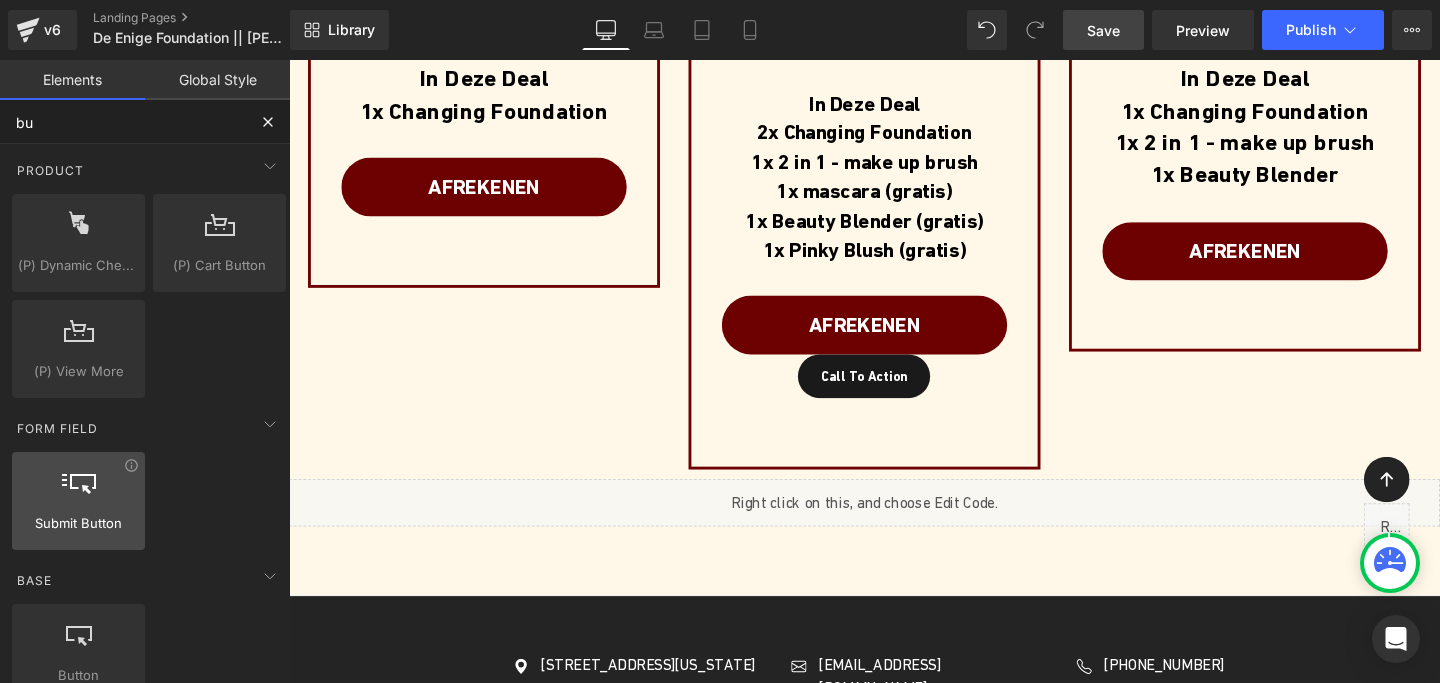 click at bounding box center (78, 490) 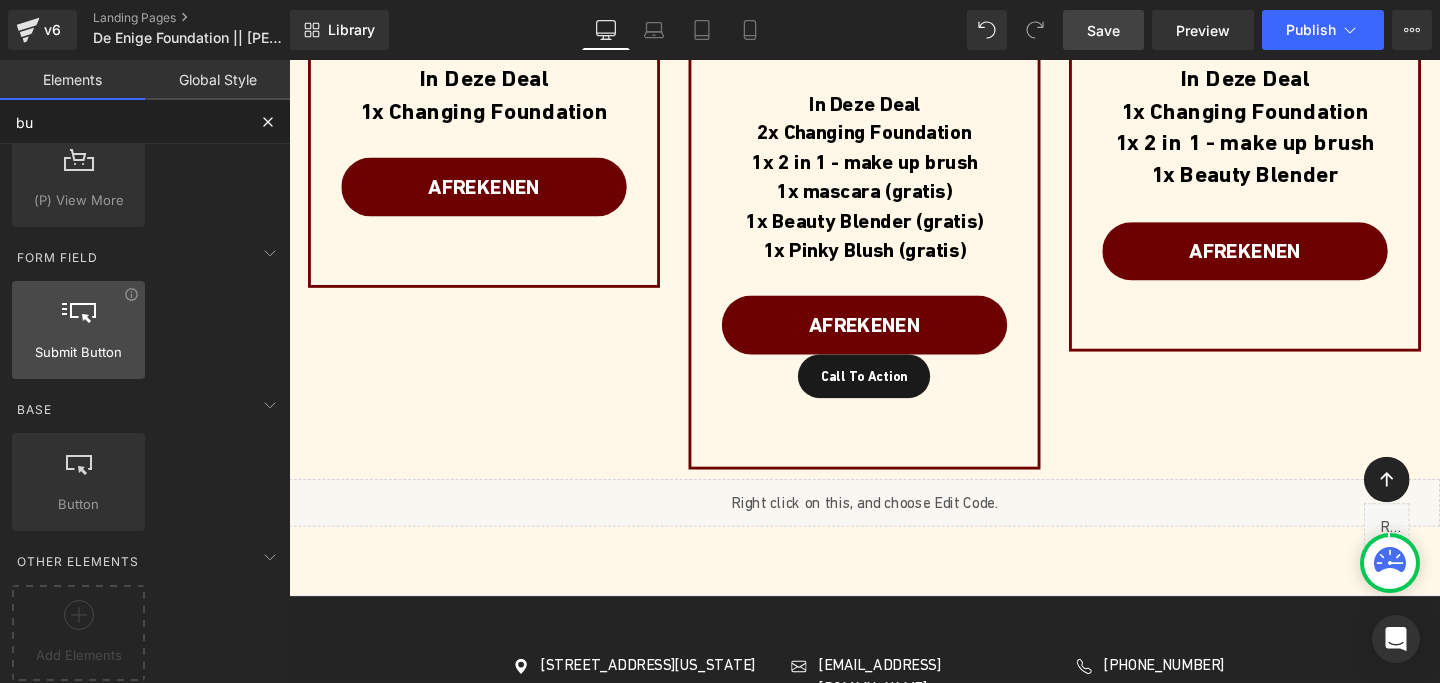 scroll, scrollTop: 186, scrollLeft: 0, axis: vertical 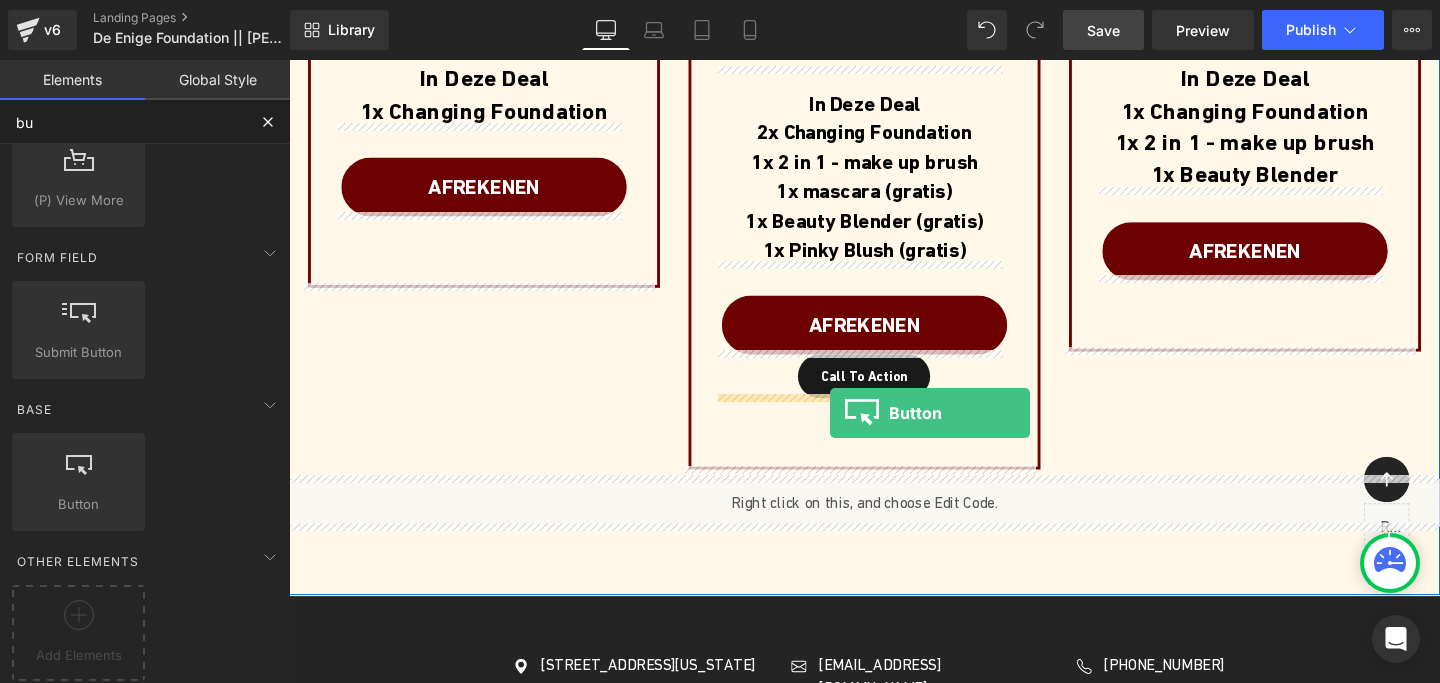 drag, startPoint x: 347, startPoint y: 528, endPoint x: 858, endPoint y: 432, distance: 519.9394 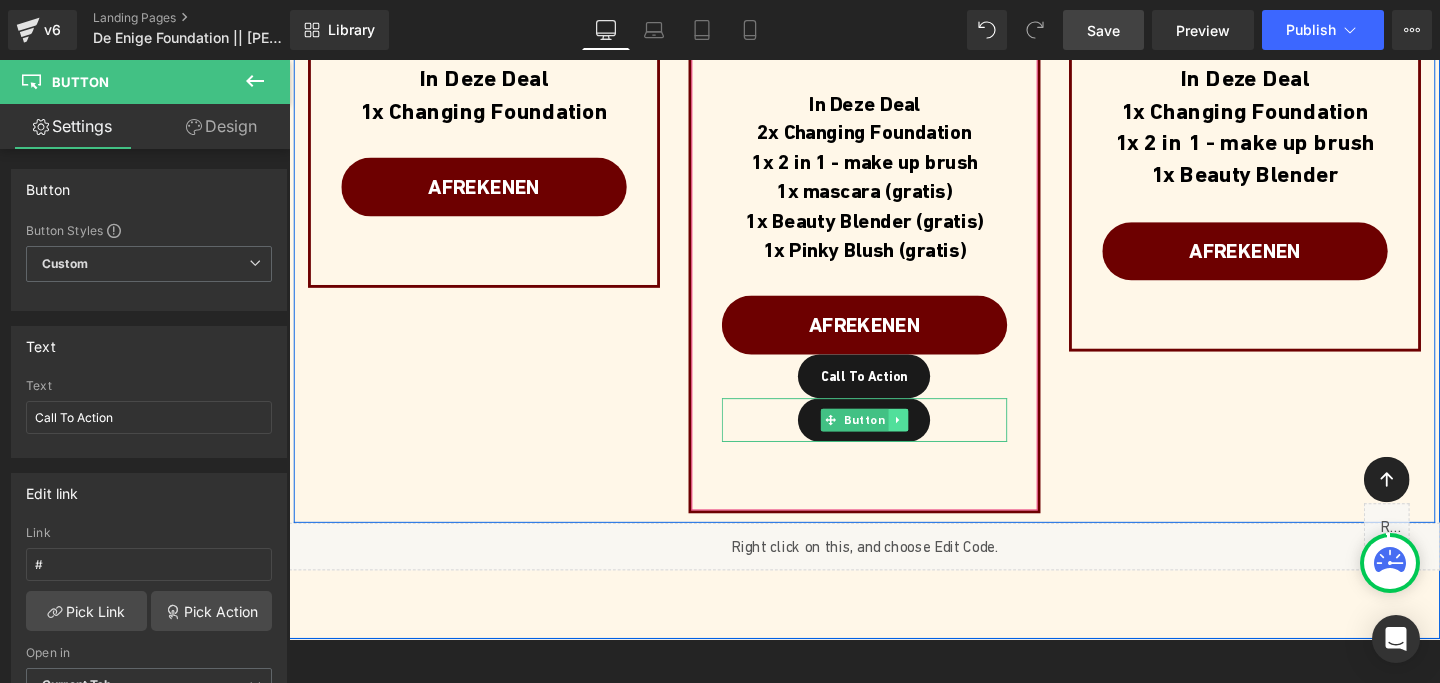 click 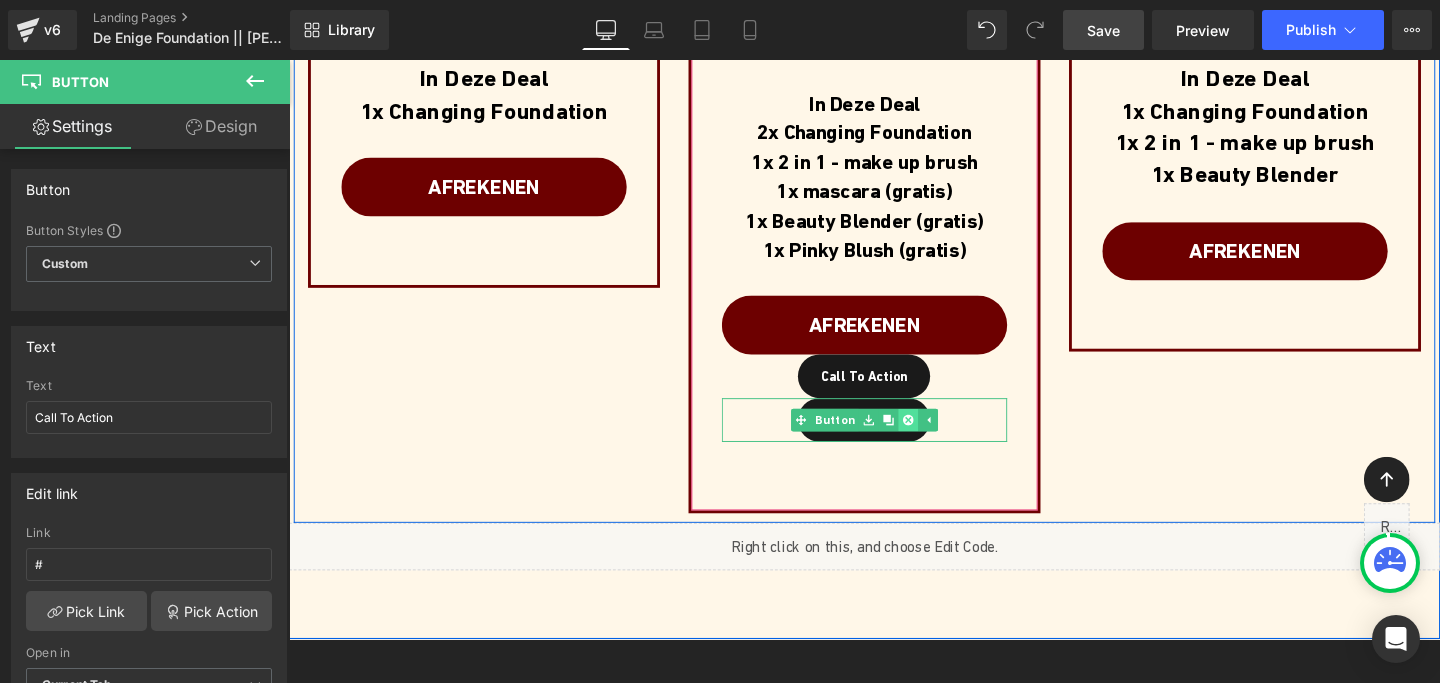 click 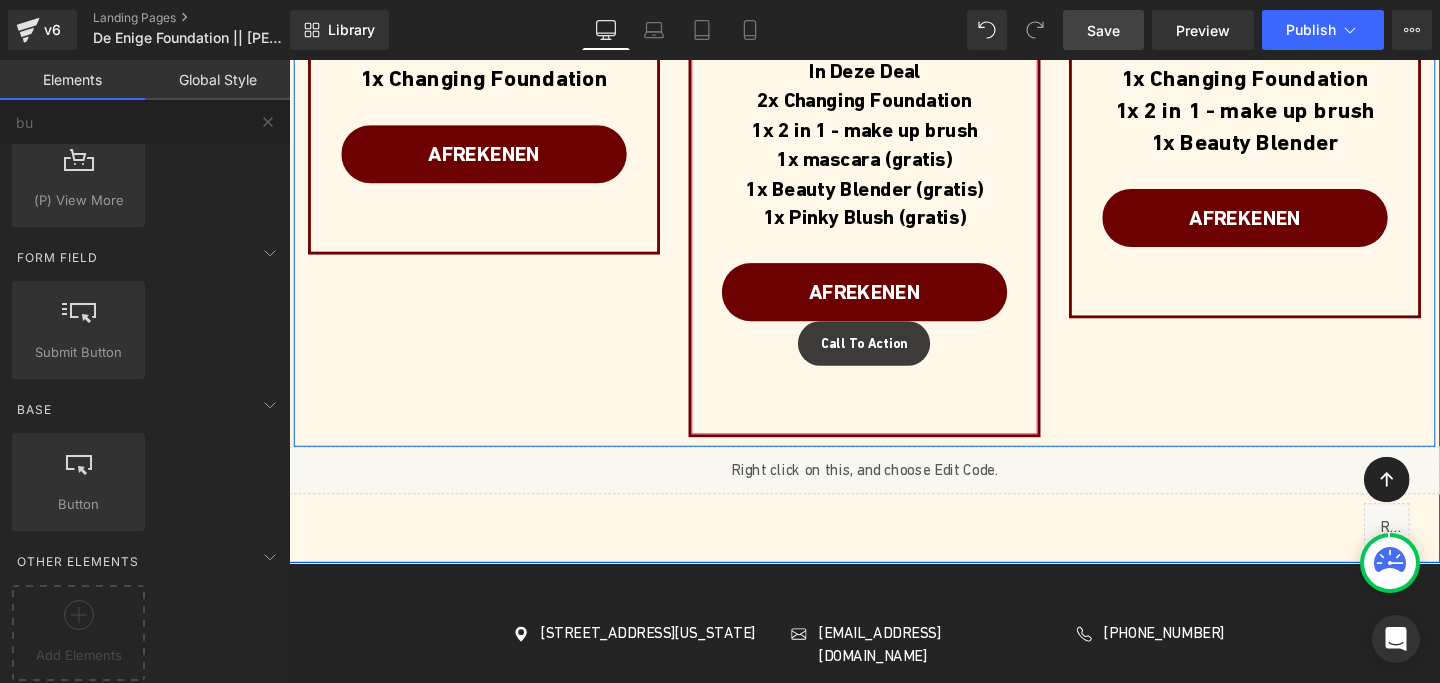 scroll, scrollTop: 6040, scrollLeft: 0, axis: vertical 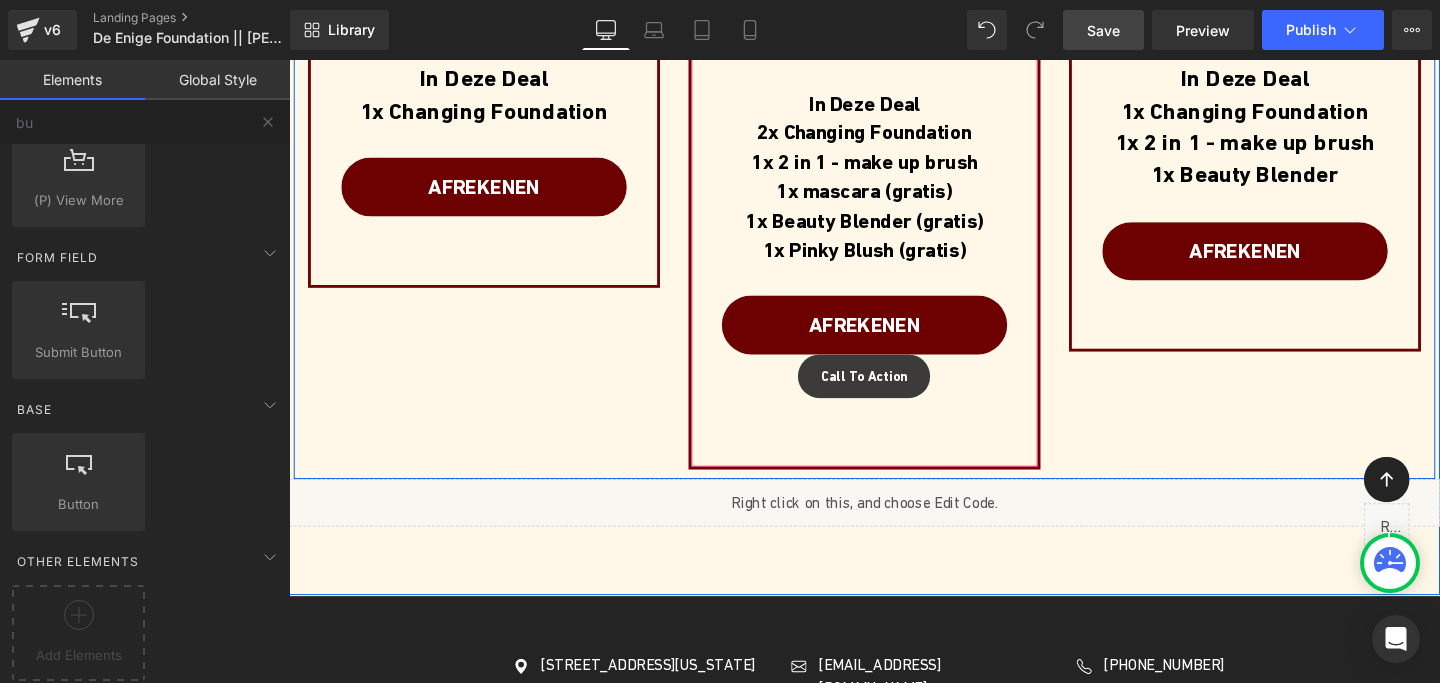 click on "Call To Action
Button" at bounding box center [894, 392] 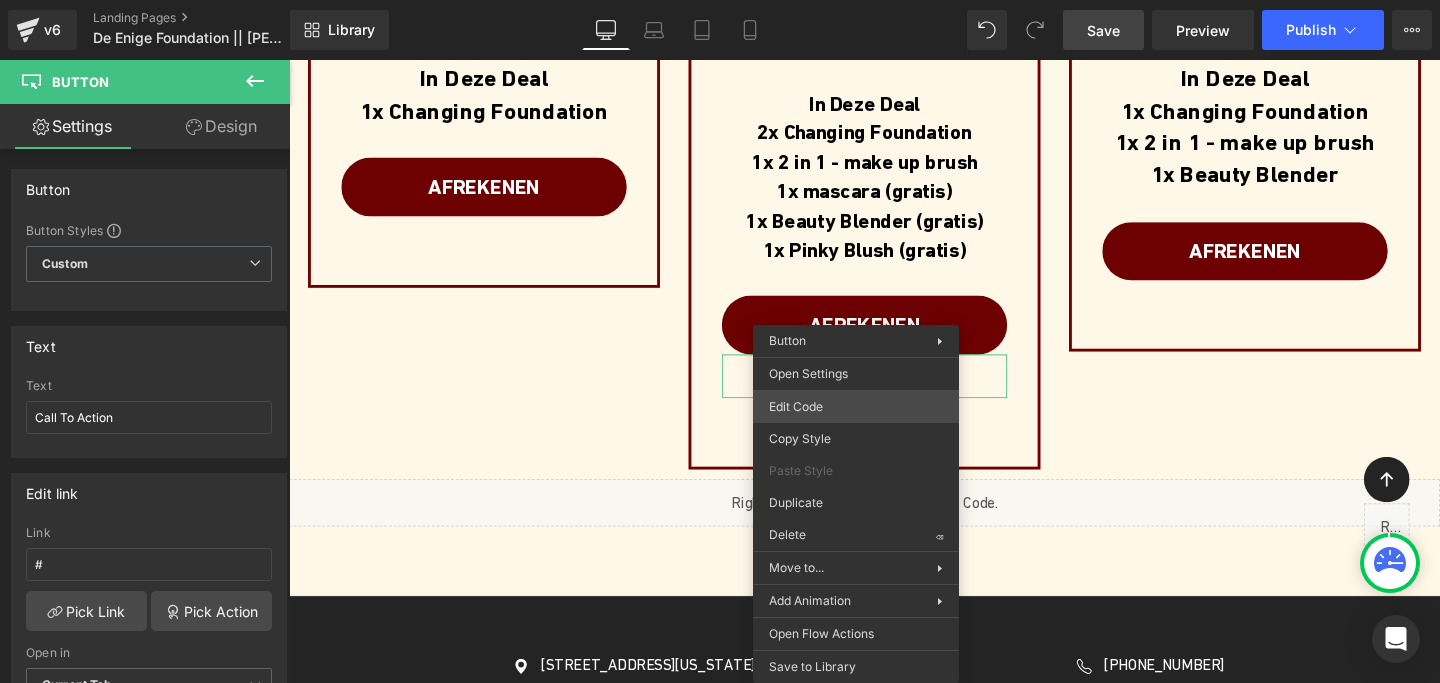 click on "Button  You are previewing how the   will restyle your page. You can not edit Elements in Preset Preview Mode.  v6 Landing Pages De Enige Foundation || [PERSON_NAME] Library Desktop Desktop Laptop Tablet Mobile Save Preview Publish Scheduled Upgrade Plan View Live Page View with current Template Save Template to Library Schedule Publish  Optimize  Publish Settings Shortcuts  Your page can’t be published   You've reached the maximum number of published pages on your plan  (0/1).  You need to upgrade your plan or unpublish all your pages to get 1 publish slot.   Unpublish pages   Upgrade plan  Elements Global Style bu Base Row  rows, columns, layouts, div Heading  headings, titles, h1,h2,h3,h4,h5,h6 Text Block  texts, paragraphs, contents, blocks Image  images, photos, alts, uploads Icon  icons, symbols Button  button, call to action, cta Separator  separators, dividers, horizontal lines Liquid  liquid, custom code, html, javascript, css, reviews, apps, applications, embeded, iframe Banner Parallax  Hero Banner" at bounding box center (720, 0) 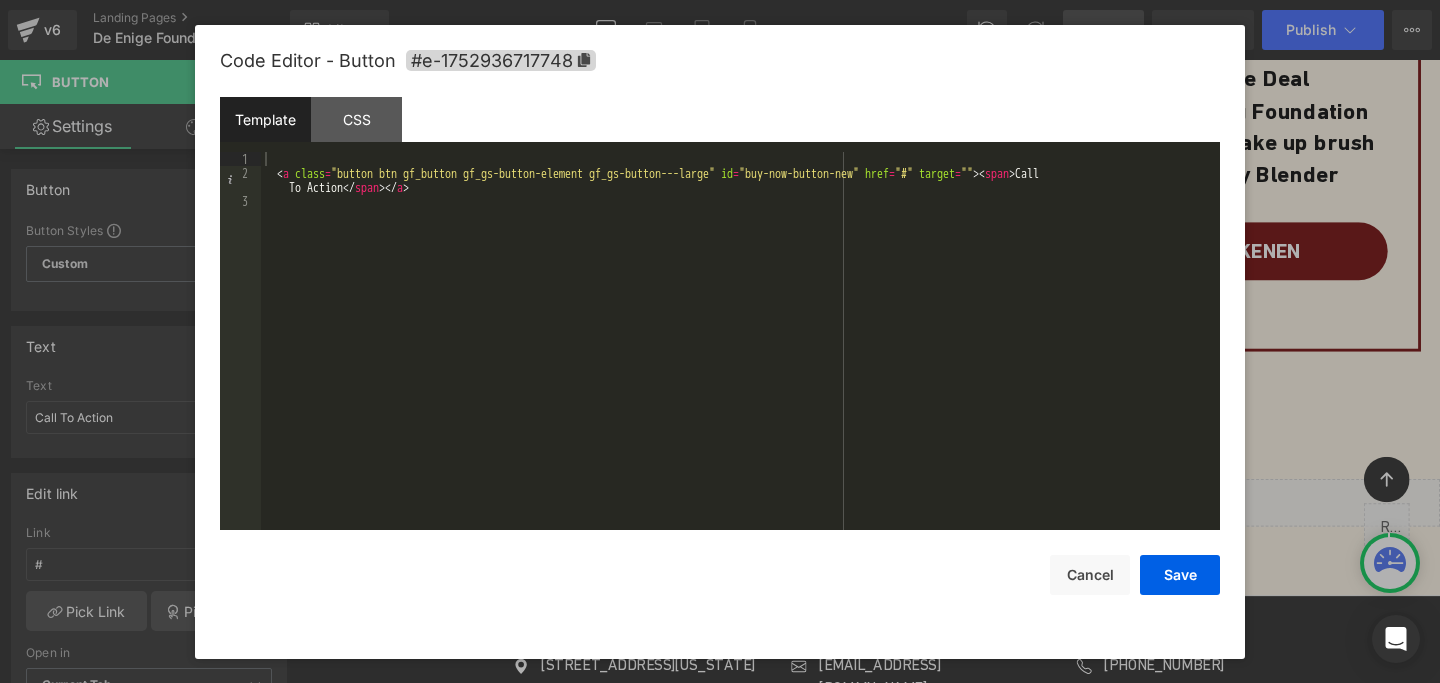 click on "< a   class = "button btn gf_button gf_gs-button-element gf_gs-button---large"   id = "buy-now-button-new"   href = "#"   target = "" > < span > Call       To Action </ span > </ a >" at bounding box center (740, 355) 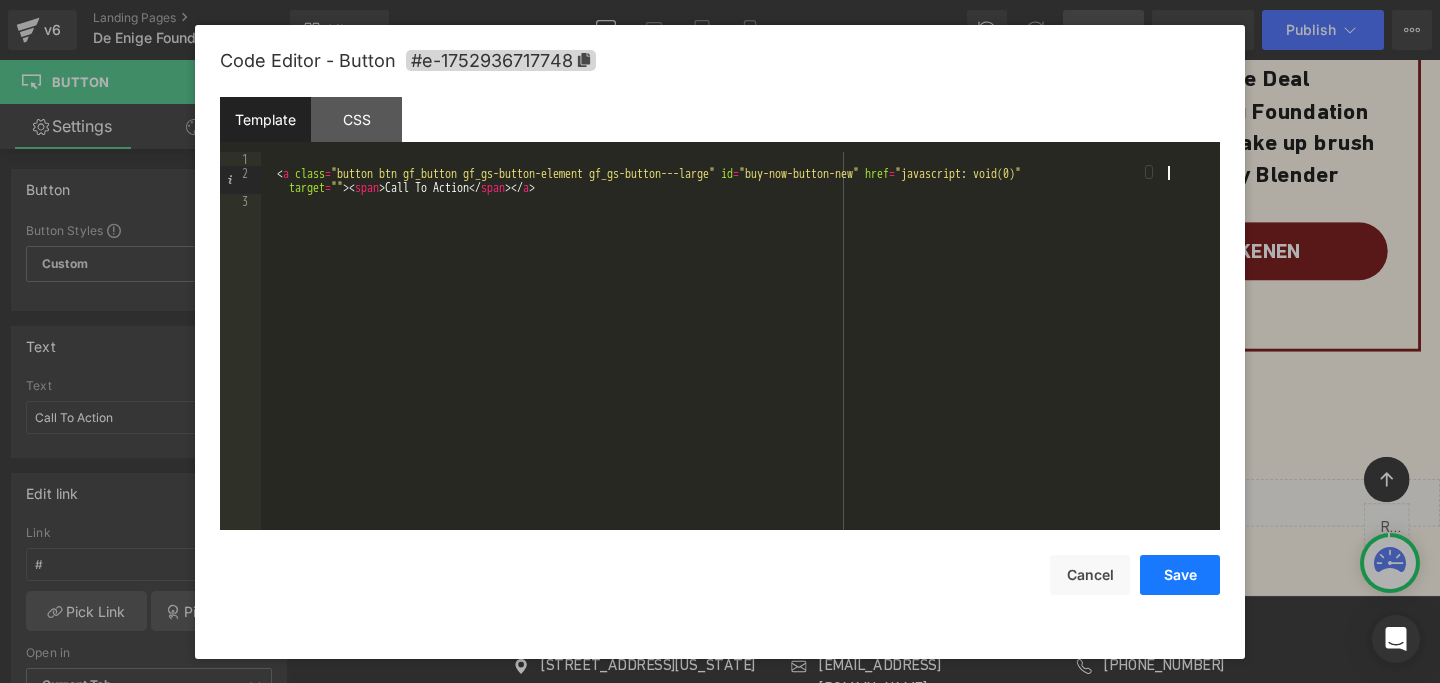 click on "Save" at bounding box center (1180, 575) 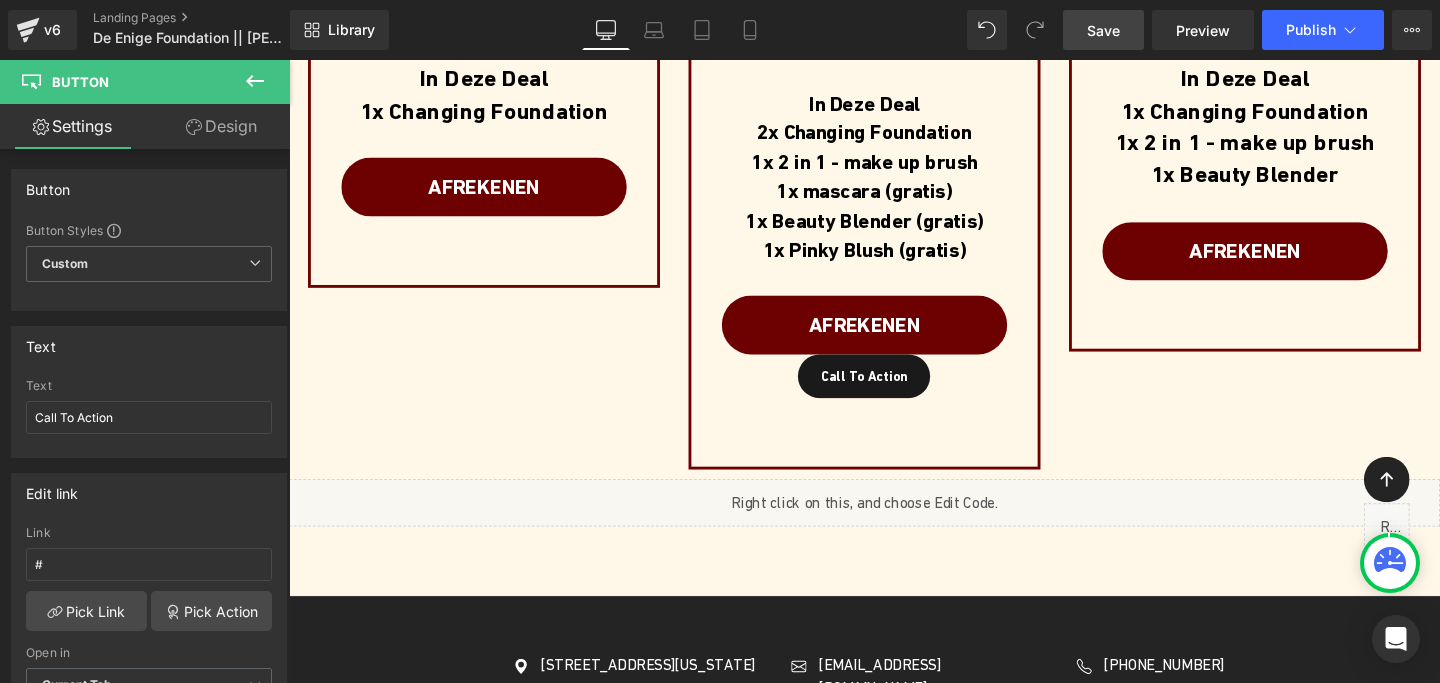 click on "Save" at bounding box center [1103, 30] 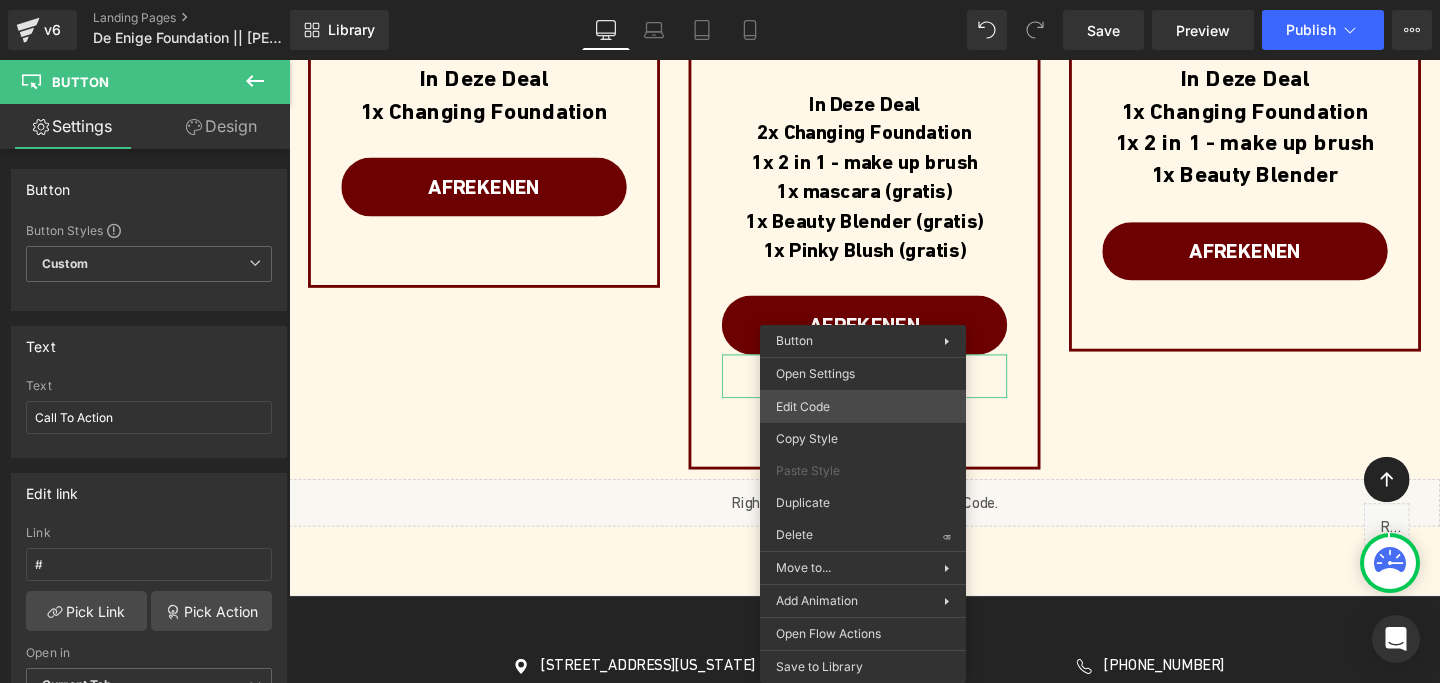 click on "Button  You are previewing how the   will restyle your page. You can not edit Elements in Preset Preview Mode.  v6 Landing Pages De Enige Foundation || [PERSON_NAME] Library Desktop Desktop Laptop Tablet Mobile Save Preview Publish Scheduled Upgrade Plan View Live Page View with current Template Save Template to Library Schedule Publish  Optimize  Publish Settings Shortcuts  Your page can’t be published   You've reached the maximum number of published pages on your plan  (0/1).  You need to upgrade your plan or unpublish all your pages to get 1 publish slot.   Unpublish pages   Upgrade plan  Elements Global Style bu Base Row  rows, columns, layouts, div Heading  headings, titles, h1,h2,h3,h4,h5,h6 Text Block  texts, paragraphs, contents, blocks Image  images, photos, alts, uploads Icon  icons, symbols Button  button, call to action, cta Separator  separators, dividers, horizontal lines Liquid  liquid, custom code, html, javascript, css, reviews, apps, applications, embeded, iframe Banner Parallax  Hero Banner" at bounding box center [720, 0] 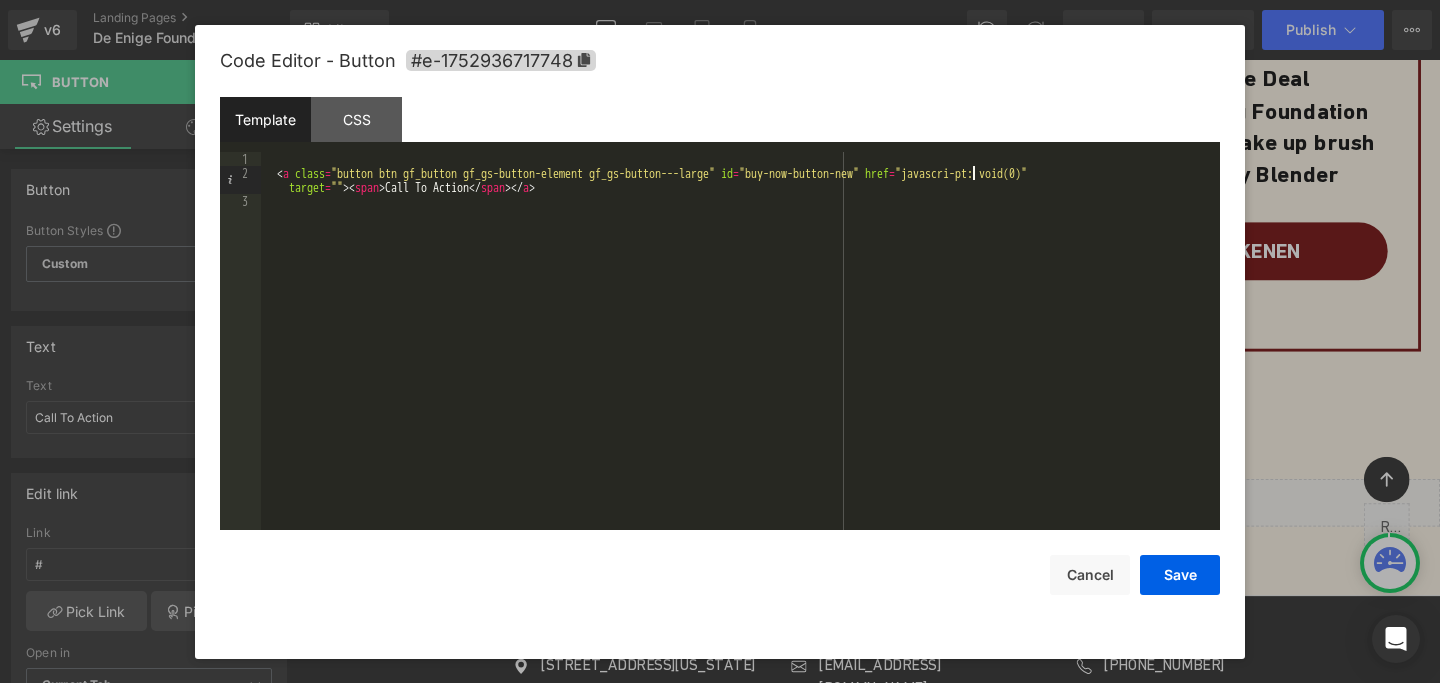 click on "< a   class = "button btn gf_button gf_gs-button-element gf_gs-button---large"   id = "buy-now-button-new"   href = "javascri-pt: void(0)"        target = "" > < span > Call To Action </ span > </ a >" at bounding box center (740, 355) 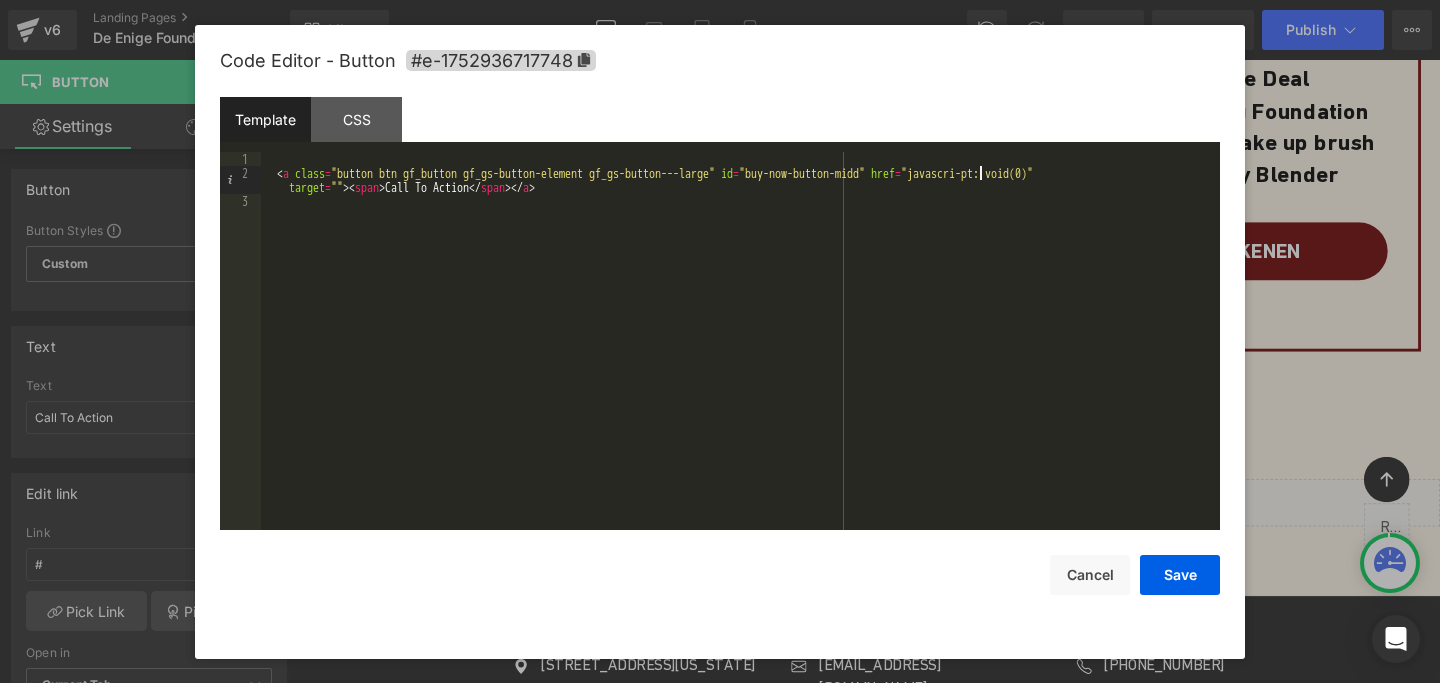 type 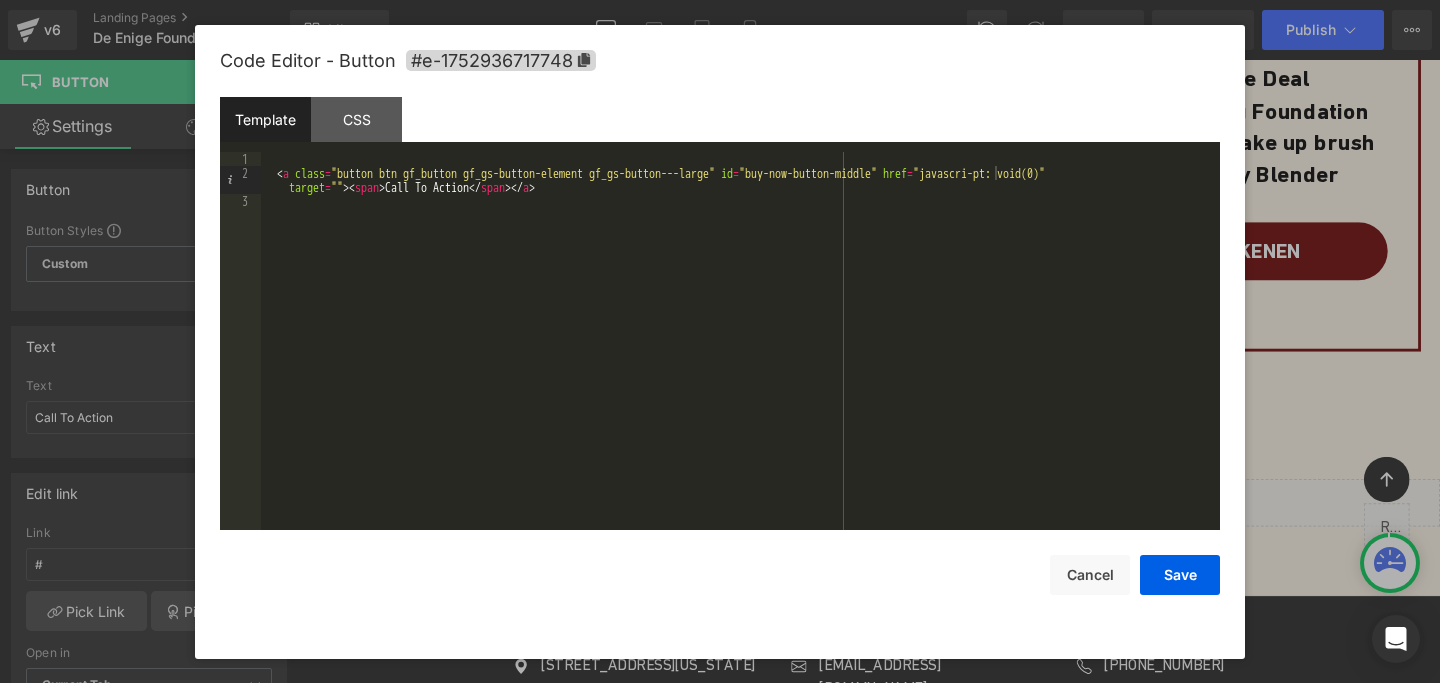 drag, startPoint x: 1158, startPoint y: 589, endPoint x: 1128, endPoint y: 379, distance: 212.13203 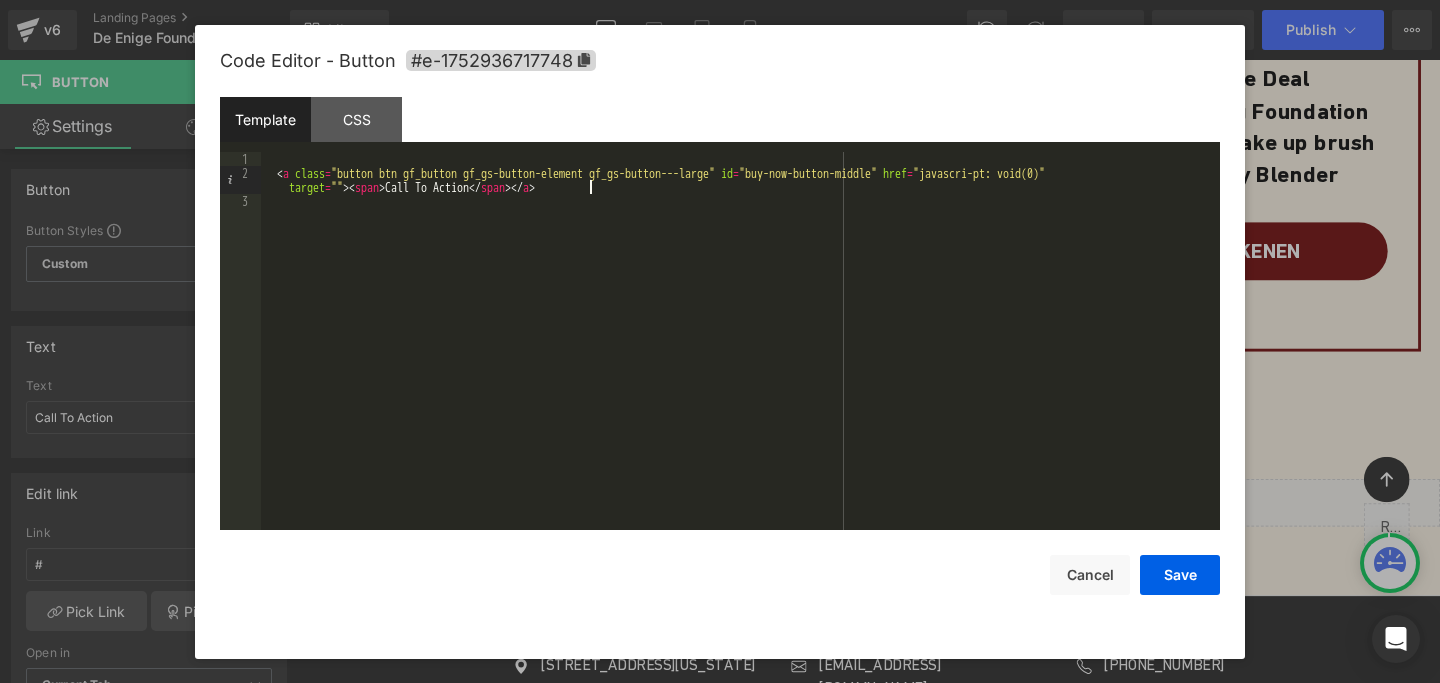 click on "< a   class = "button btn gf_button gf_gs-button-element gf_gs-button---large"   id = "buy-now-button-middle"   href = "javascri-pt: void(0)"        target = "" > < span > Call To Action </ span > </ a >" at bounding box center (740, 355) 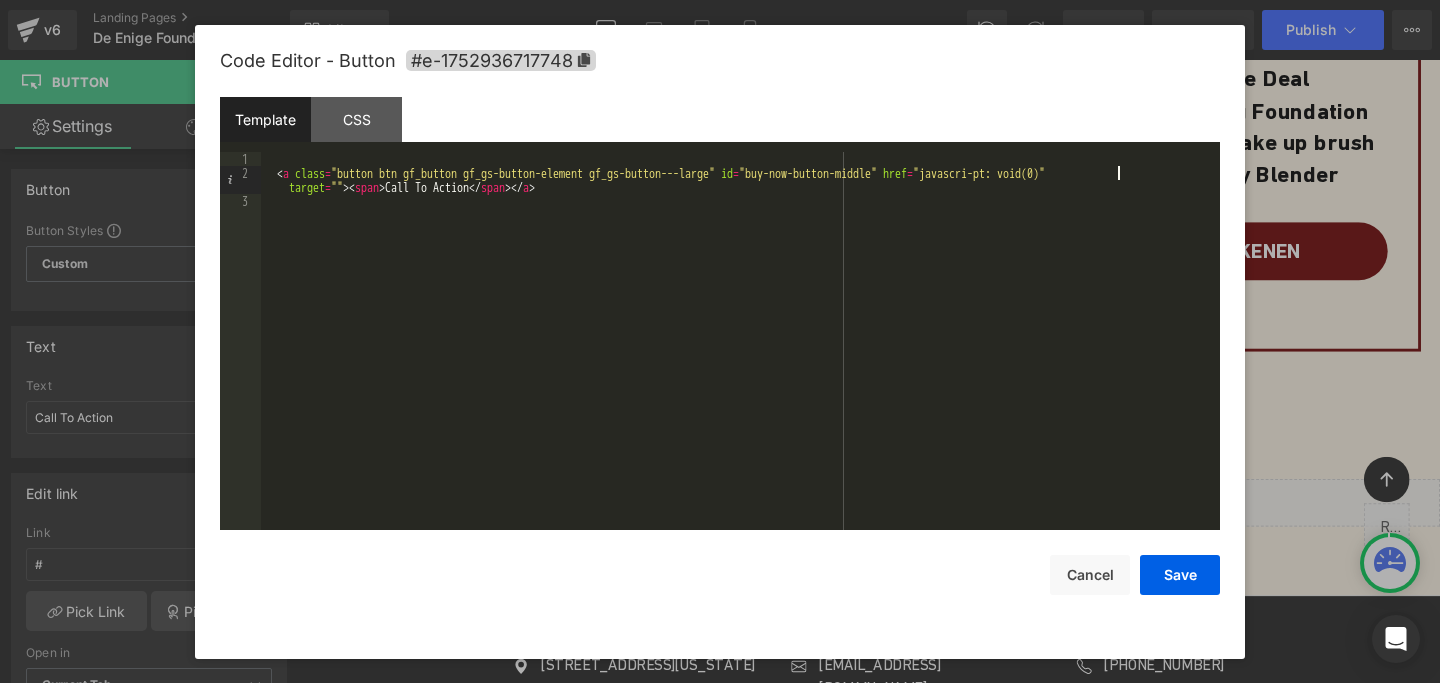 click on "< a   class = "button btn gf_button gf_gs-button-element gf_gs-button---large"   id = "buy-now-button-middle"   href = "javascri-pt: void(0)"        target = "" > < span > Call To Action </ span > </ a >" at bounding box center [740, 355] 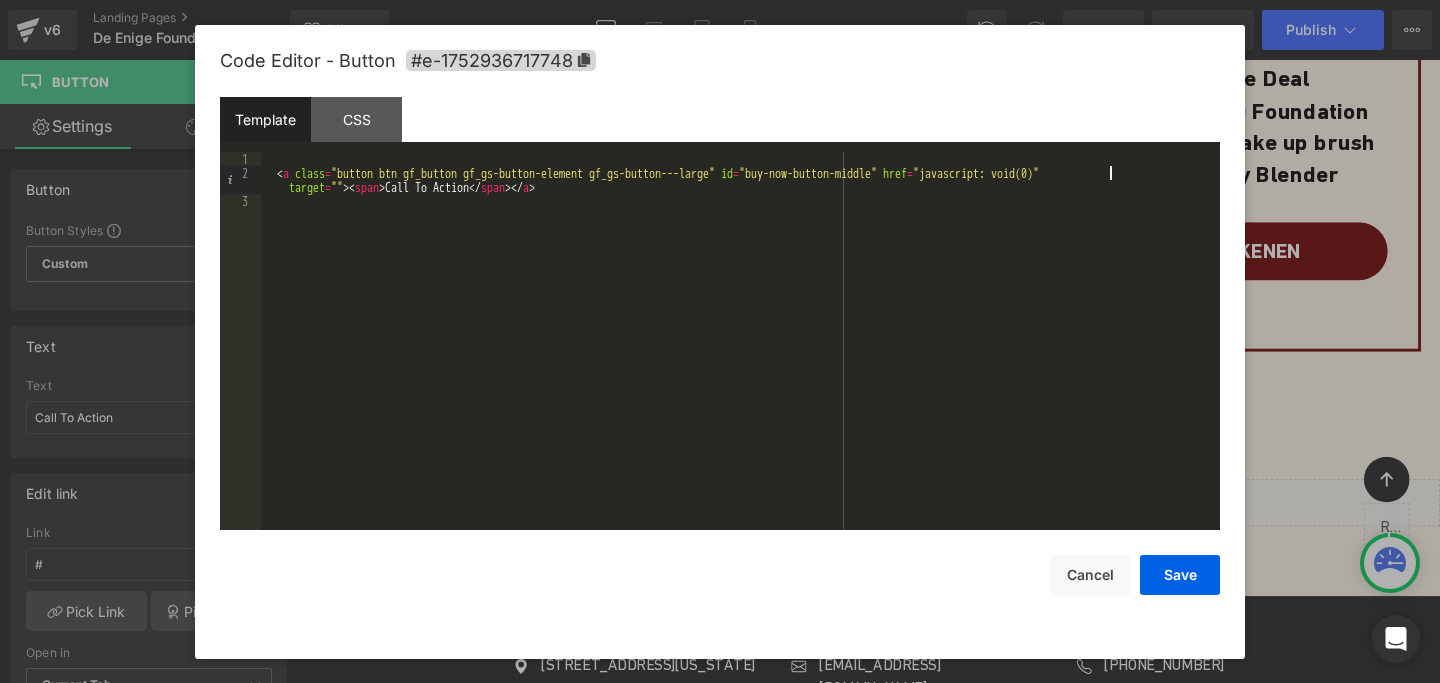 click on "< a   class = "button btn gf_button gf_gs-button-element gf_gs-button---large"   id = "buy-now-button-middle"   href = "javascript: void(0)"        target = "" > < span > Call To Action </ span > </ a >" at bounding box center (740, 355) 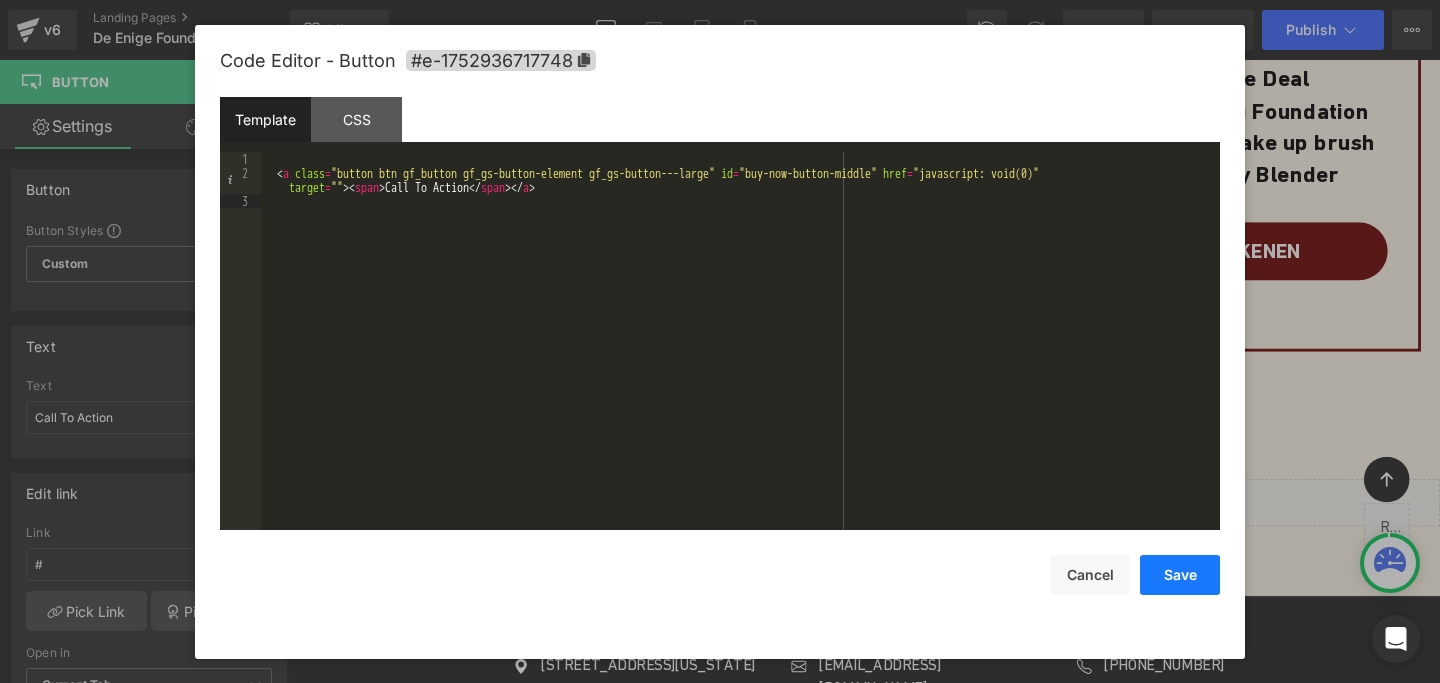 click on "Save" at bounding box center (1180, 575) 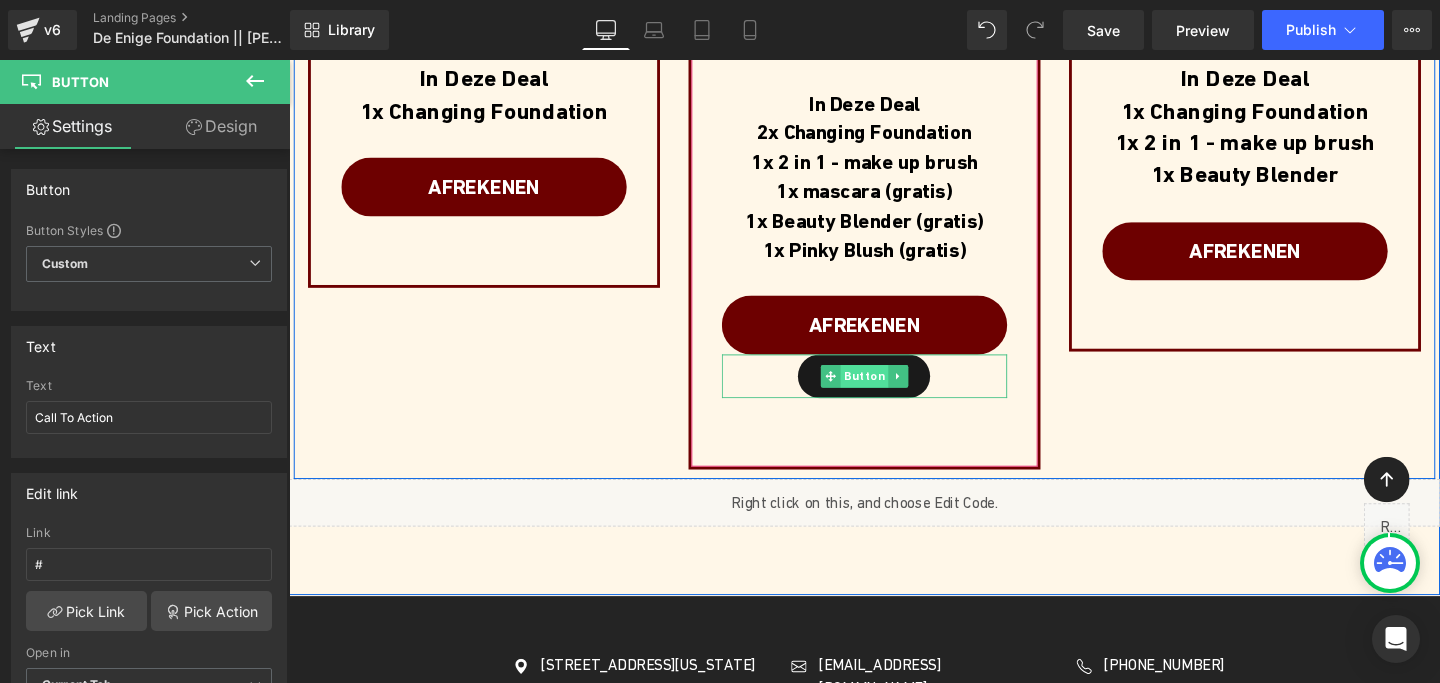 click on "Button" at bounding box center [894, 392] 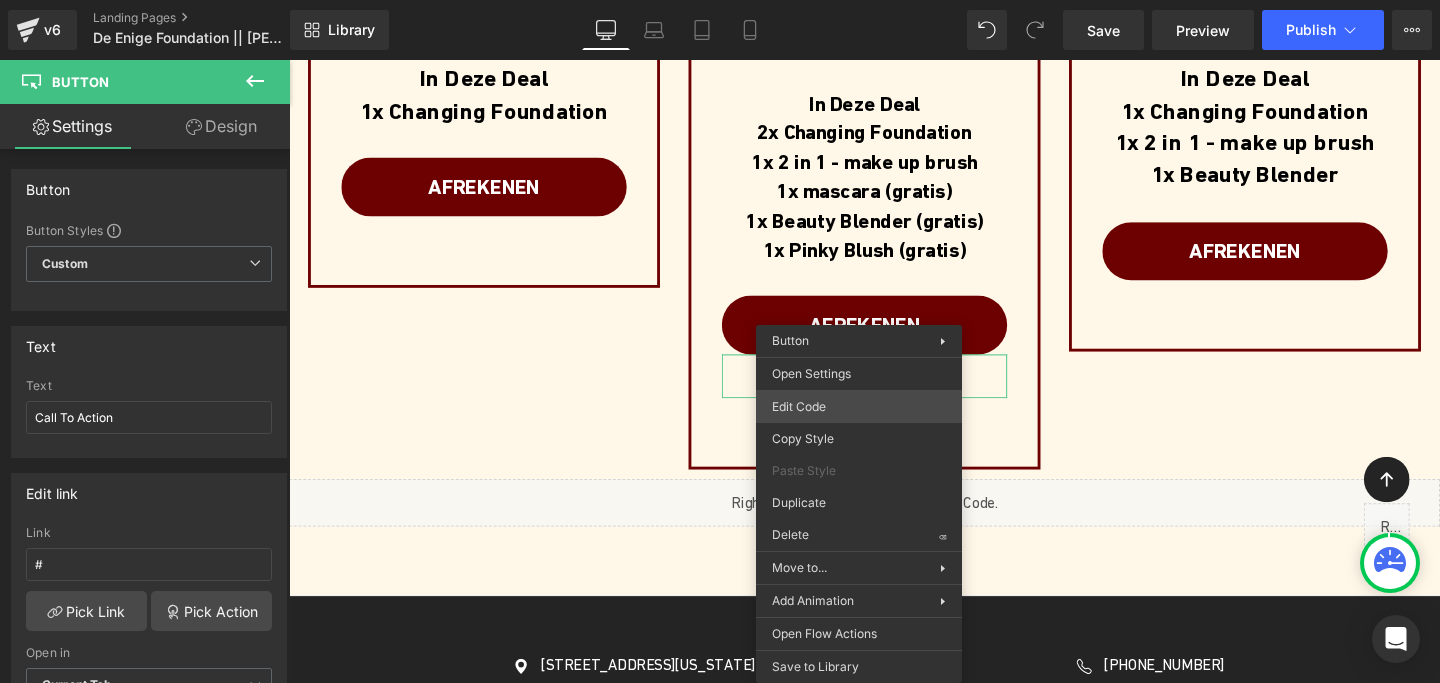 click on "Button  You are previewing how the   will restyle your page. You can not edit Elements in Preset Preview Mode.  v6 Landing Pages De Enige Foundation || [PERSON_NAME] Library Desktop Desktop Laptop Tablet Mobile Save Preview Publish Scheduled Upgrade Plan View Live Page View with current Template Save Template to Library Schedule Publish  Optimize  Publish Settings Shortcuts  Your page can’t be published   You've reached the maximum number of published pages on your plan  (0/1).  You need to upgrade your plan or unpublish all your pages to get 1 publish slot.   Unpublish pages   Upgrade plan  Elements Global Style bu Base Row  rows, columns, layouts, div Heading  headings, titles, h1,h2,h3,h4,h5,h6 Text Block  texts, paragraphs, contents, blocks Image  images, photos, alts, uploads Icon  icons, symbols Button  button, call to action, cta Separator  separators, dividers, horizontal lines Liquid  liquid, custom code, html, javascript, css, reviews, apps, applications, embeded, iframe Banner Parallax  Hero Banner" at bounding box center [720, 0] 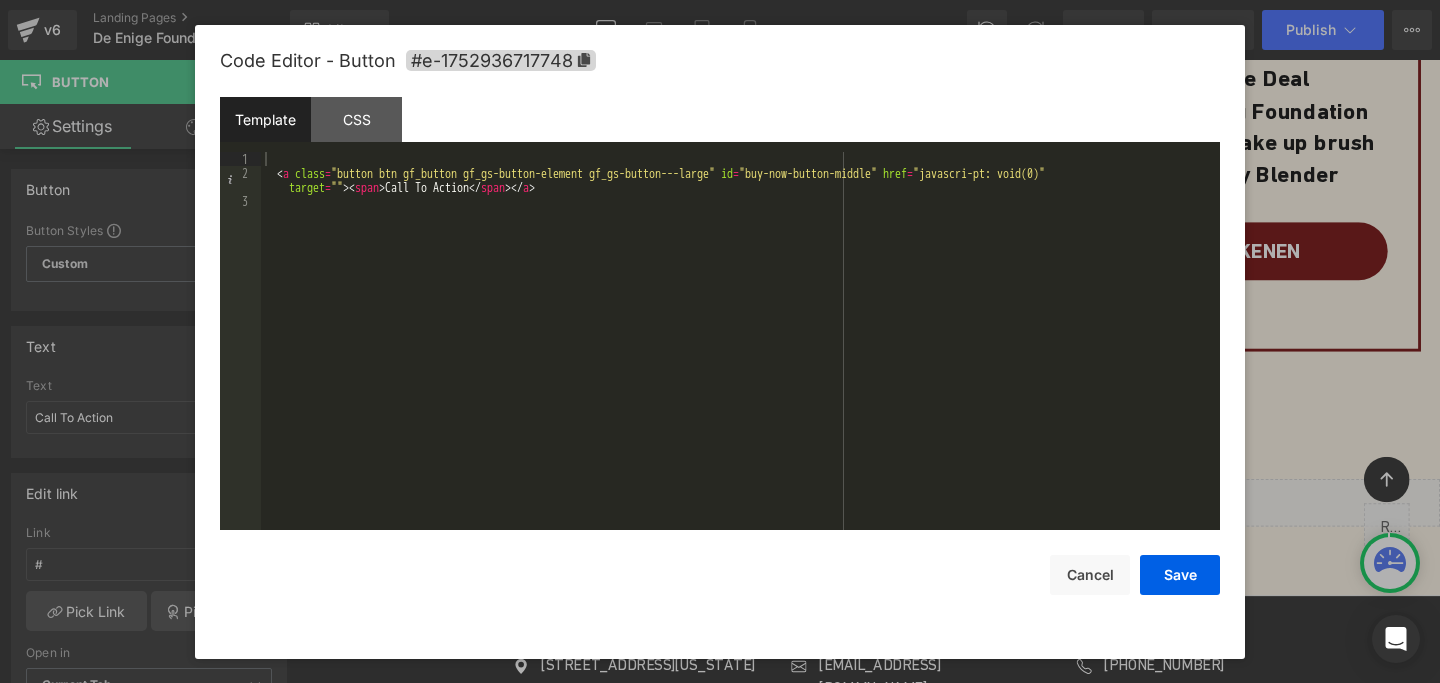 click on "< a   class = "button btn gf_button gf_gs-button-element gf_gs-button---large"   id = "buy-now-button-middle"   href = "javascri-pt: void(0)"        target = "" > < span > Call To Action </ span > </ a >" at bounding box center [740, 355] 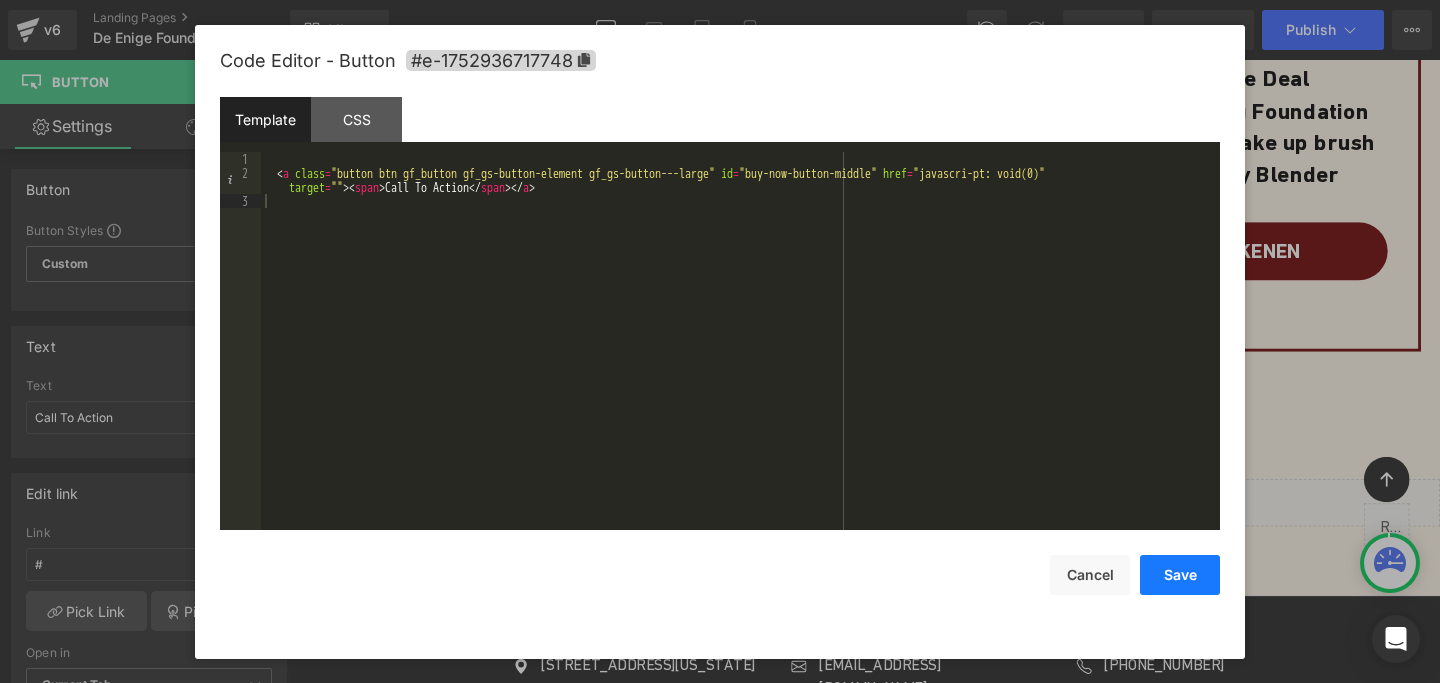 click on "Save" at bounding box center (1180, 575) 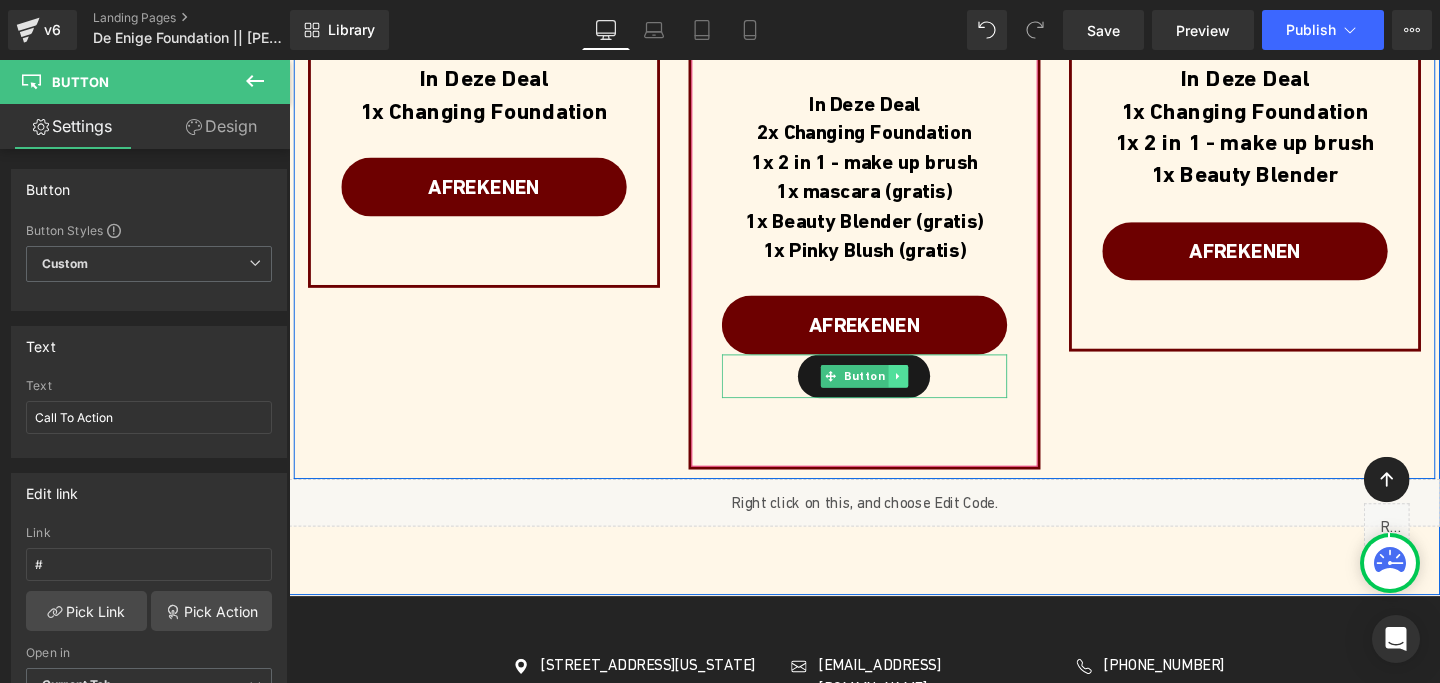 click at bounding box center [929, 392] 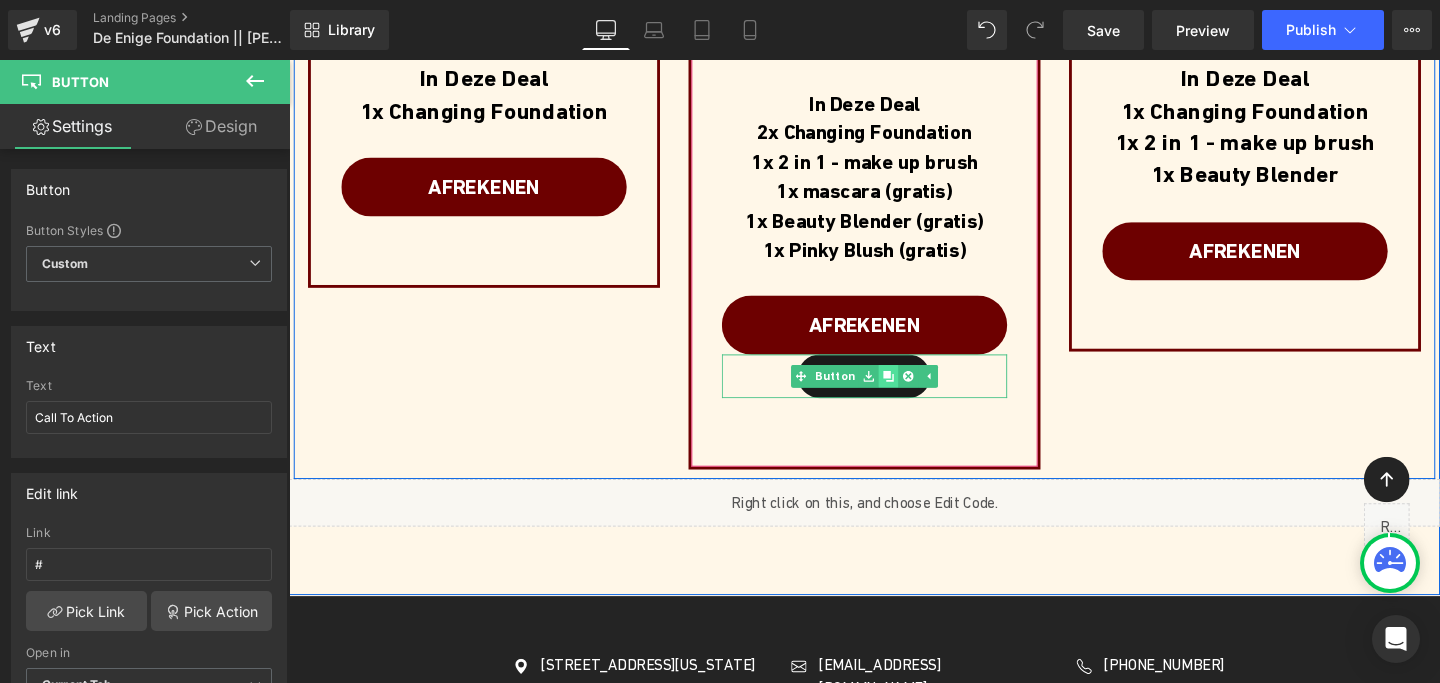 click 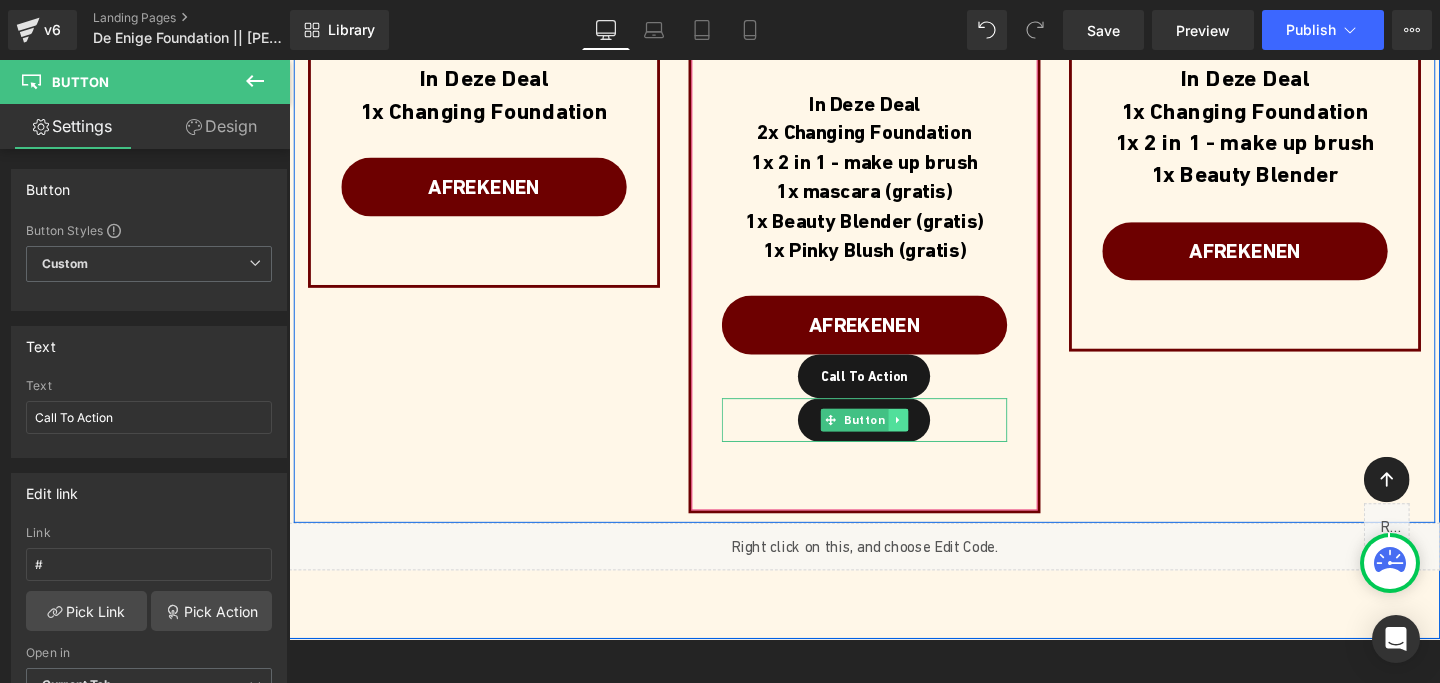 click 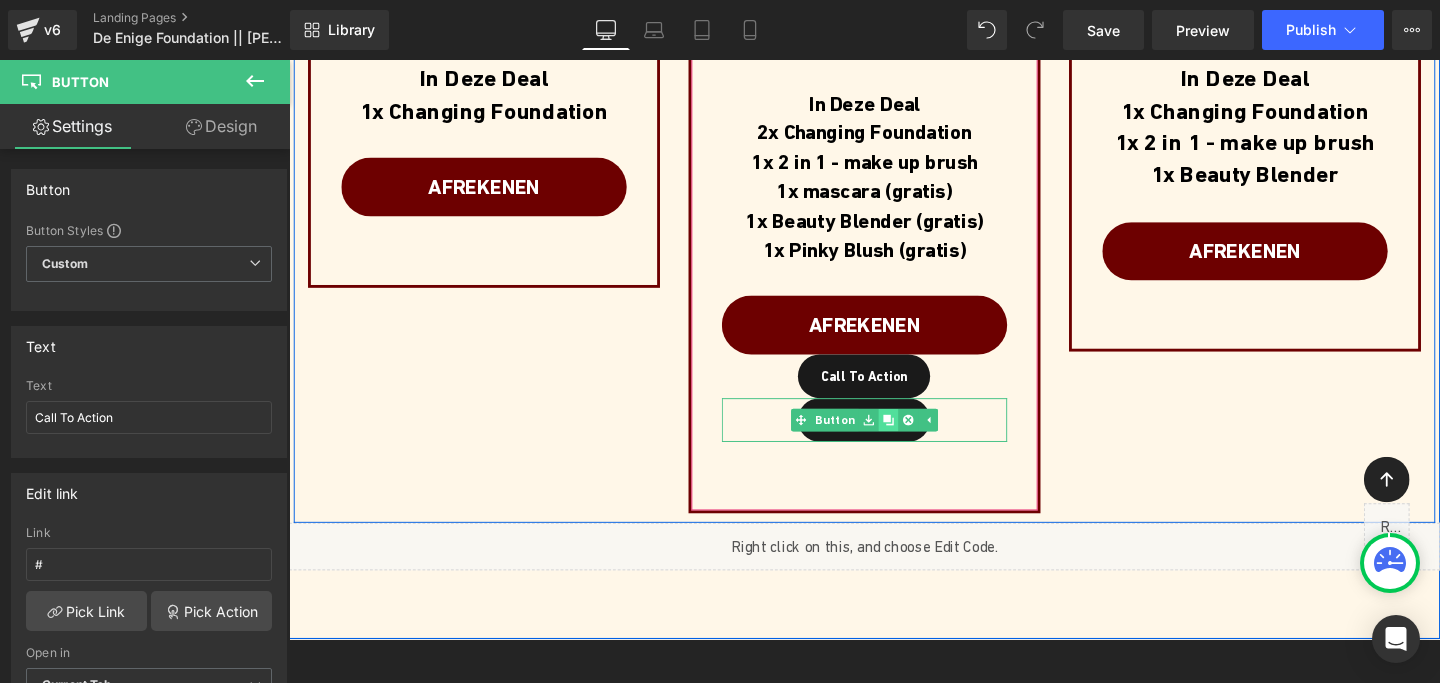 click 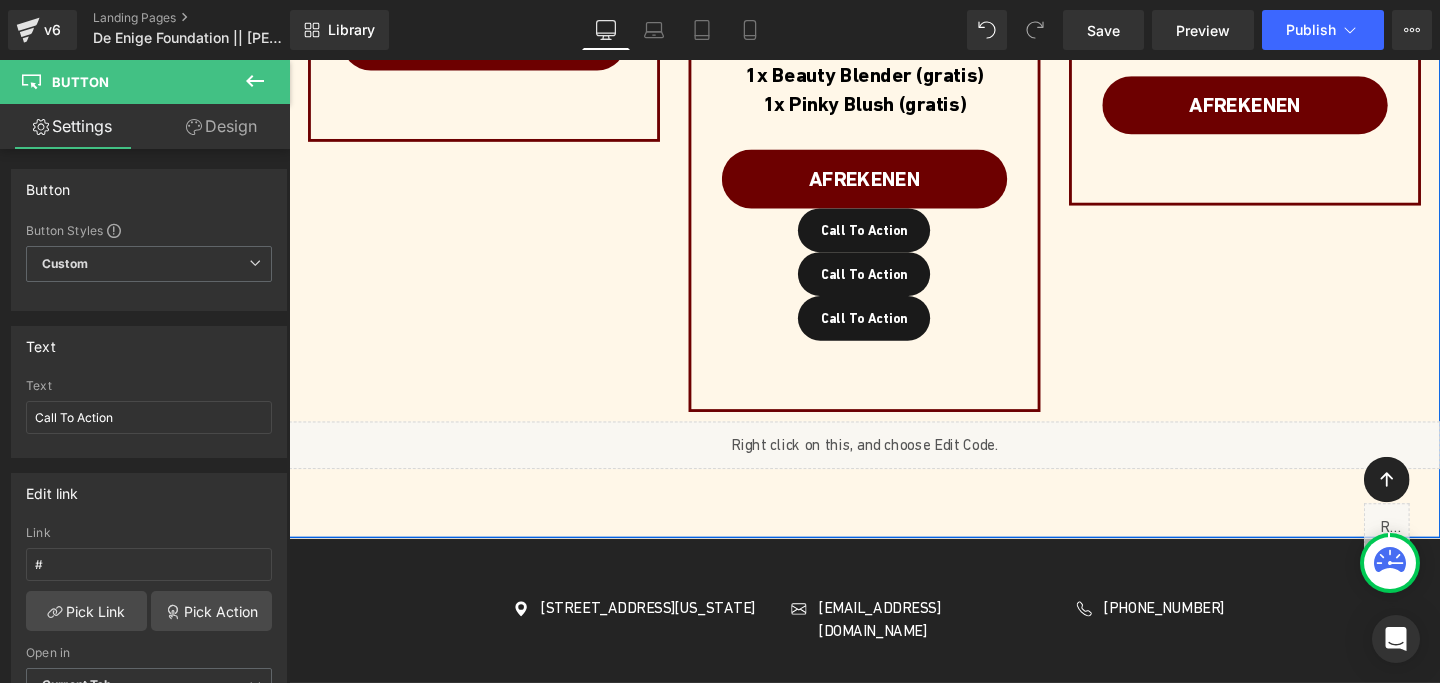 scroll, scrollTop: 6150, scrollLeft: 0, axis: vertical 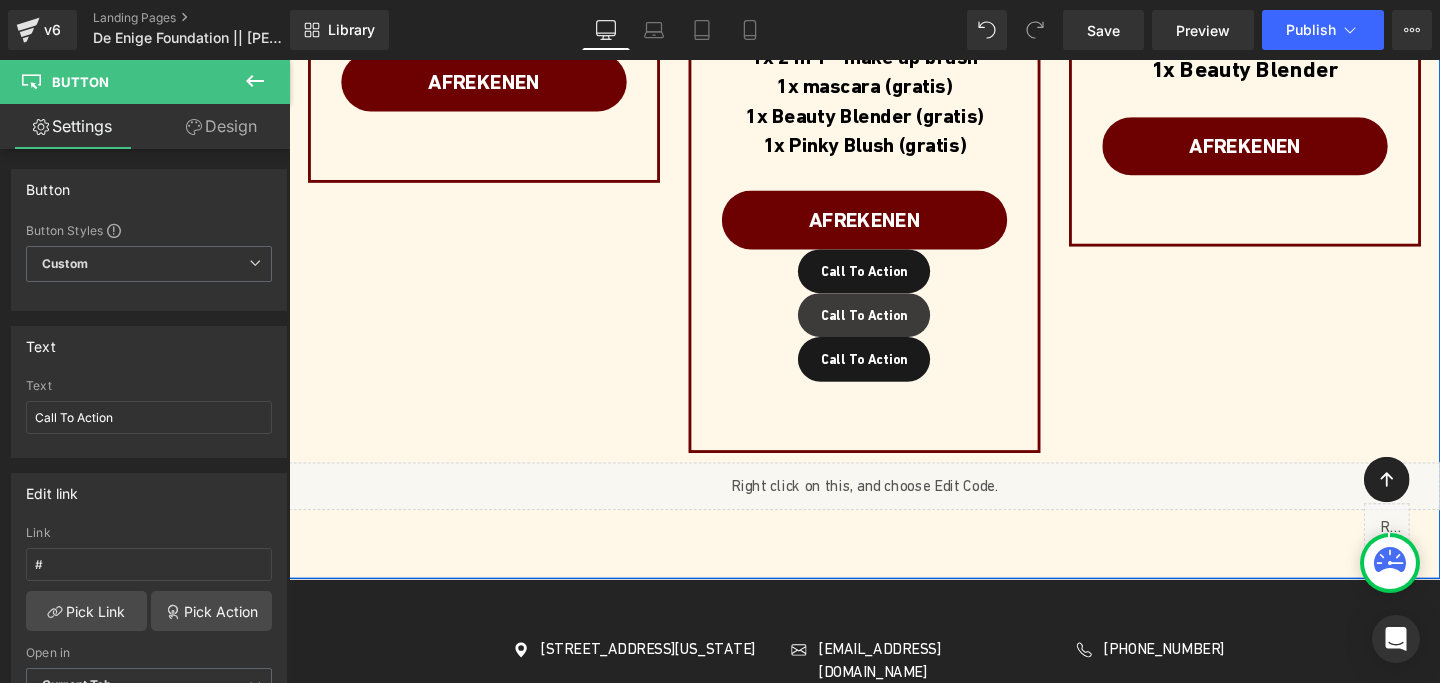 click on "Call To Action Button" at bounding box center (894, 328) 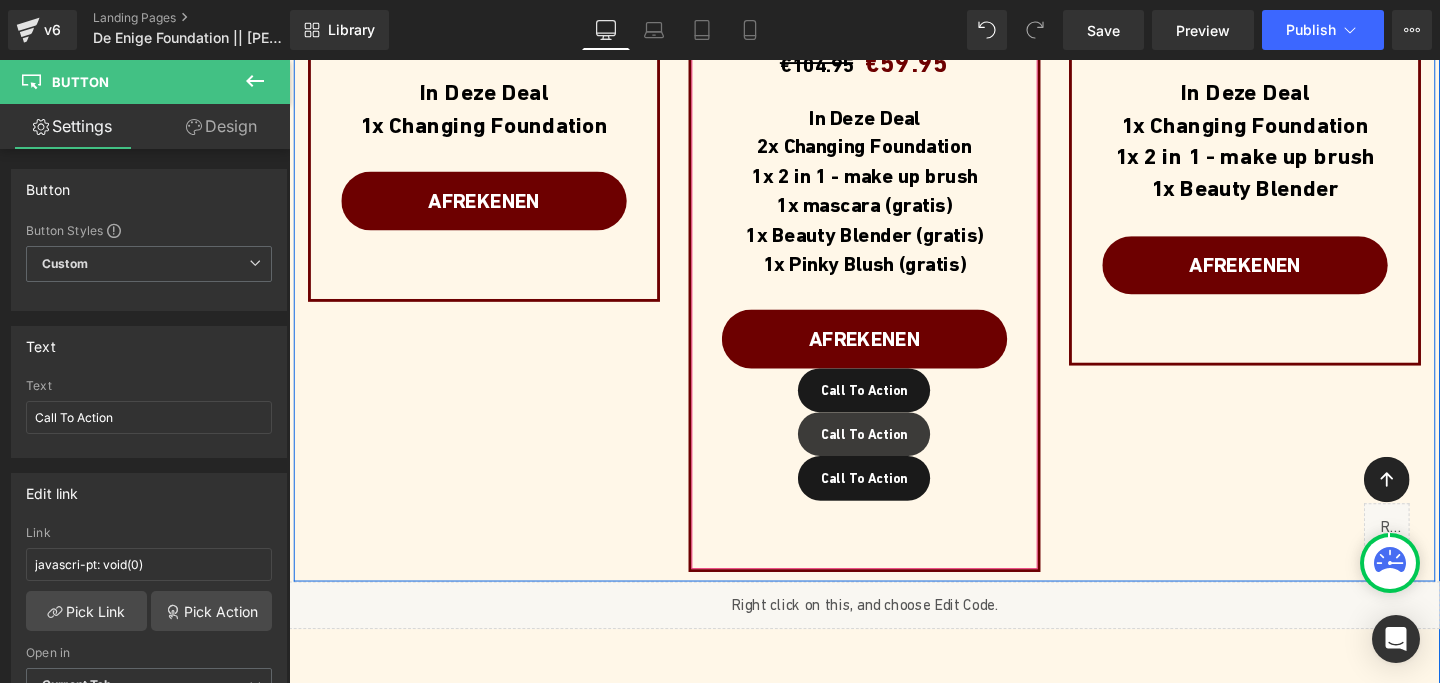 scroll, scrollTop: 6003, scrollLeft: 0, axis: vertical 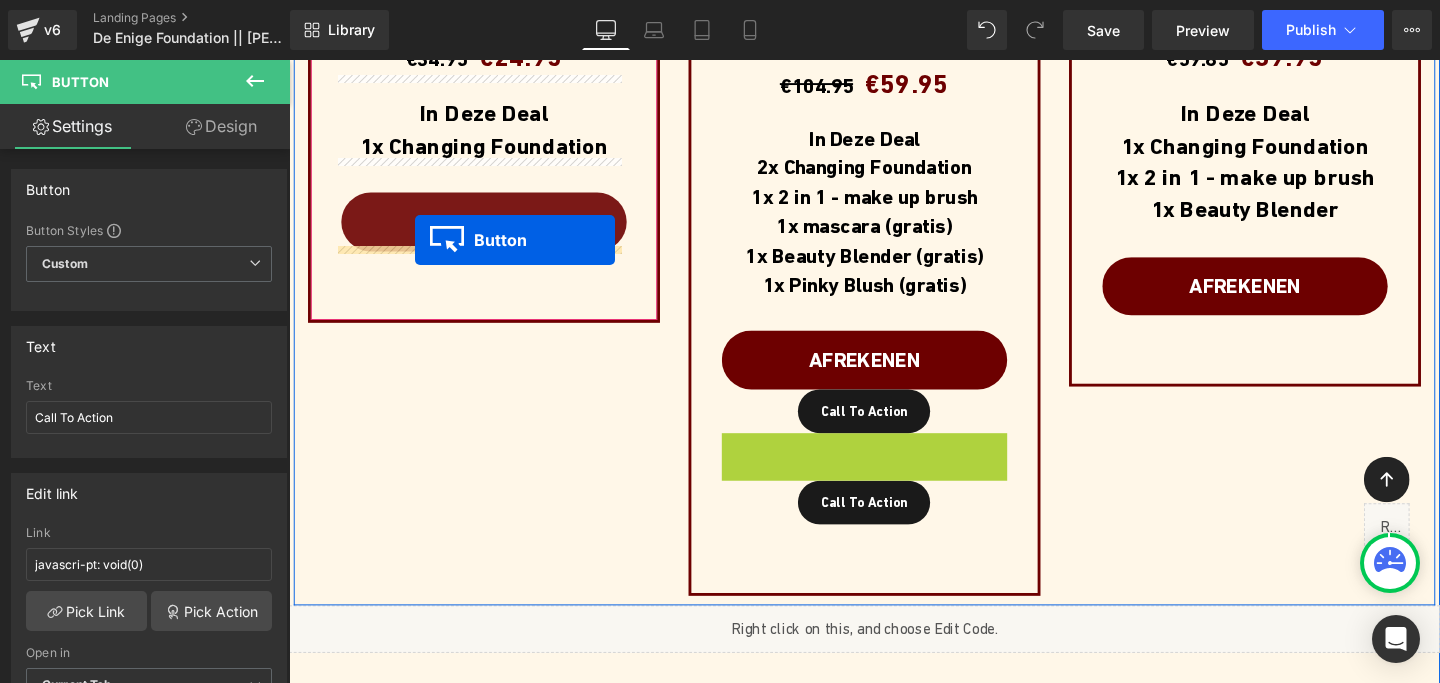 drag, startPoint x: 823, startPoint y: 469, endPoint x: 421, endPoint y: 249, distance: 458.26193 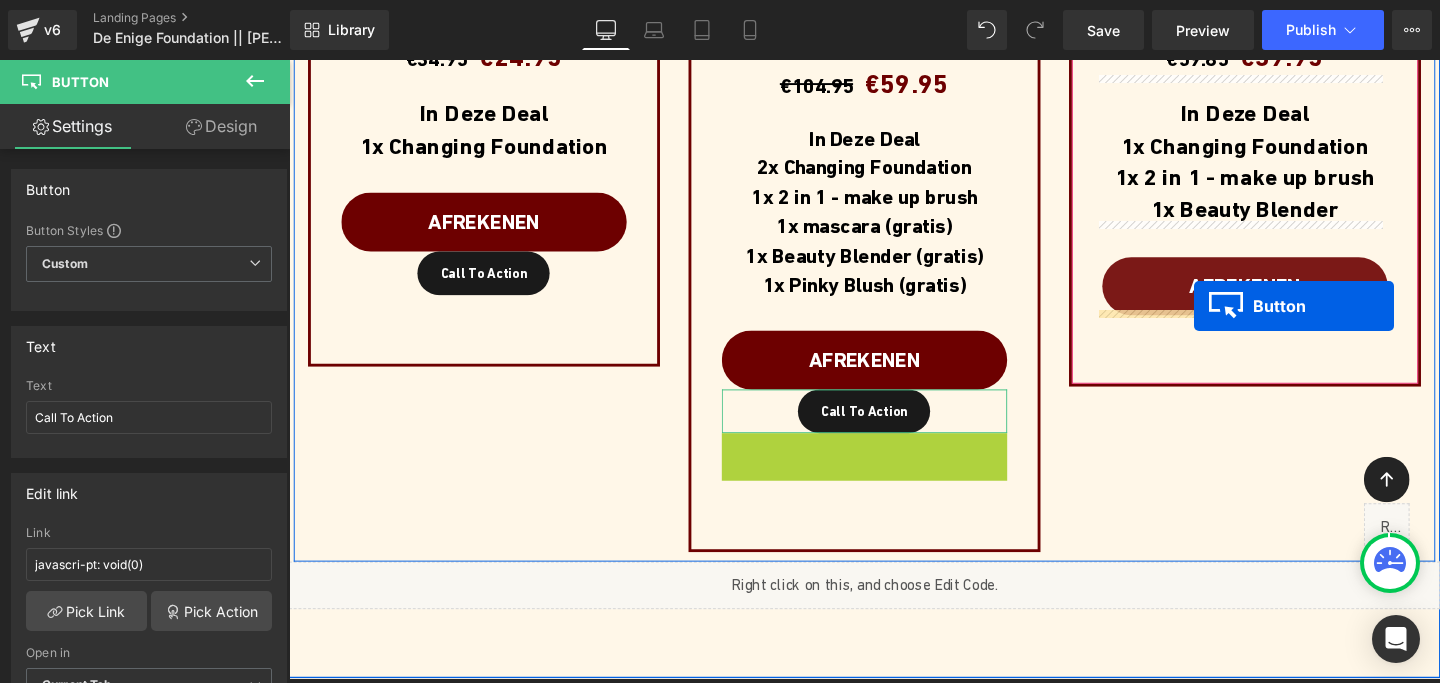 drag, startPoint x: 849, startPoint y: 473, endPoint x: 1240, endPoint y: 319, distance: 420.23447 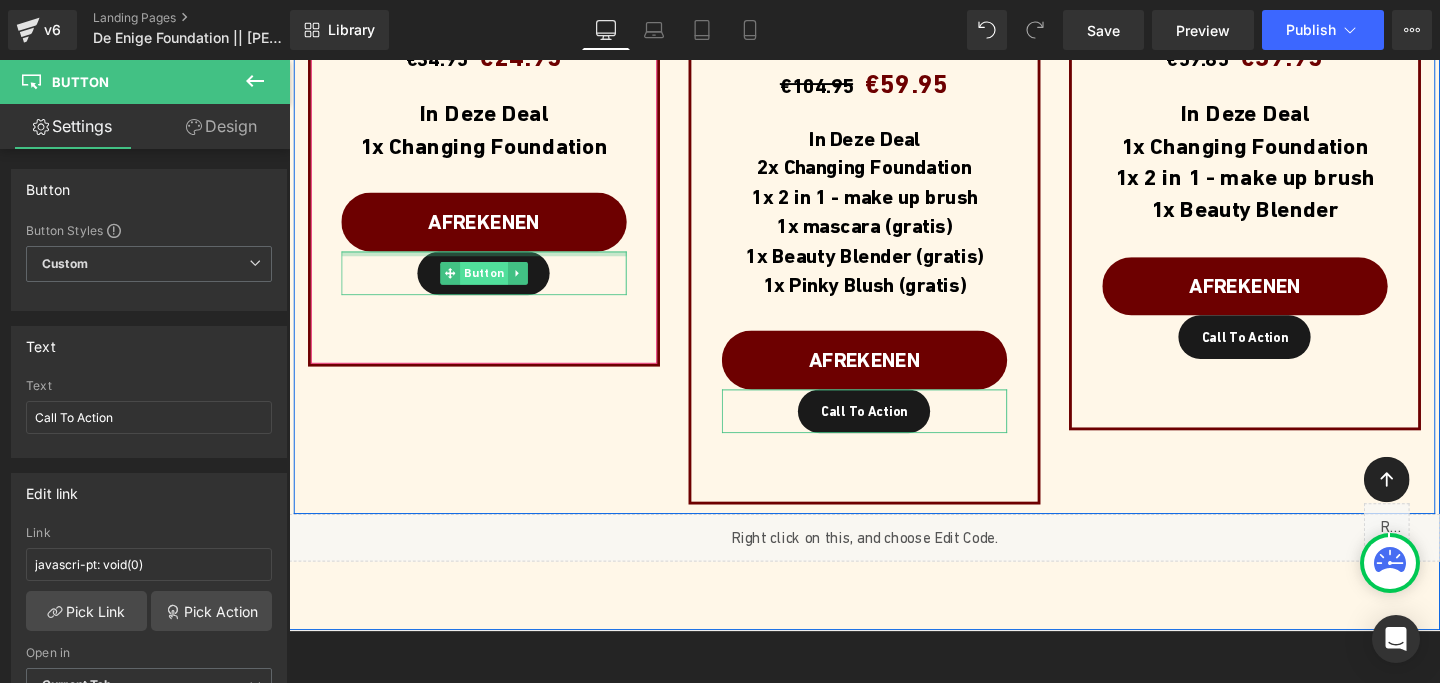 click on "Button" at bounding box center [494, 284] 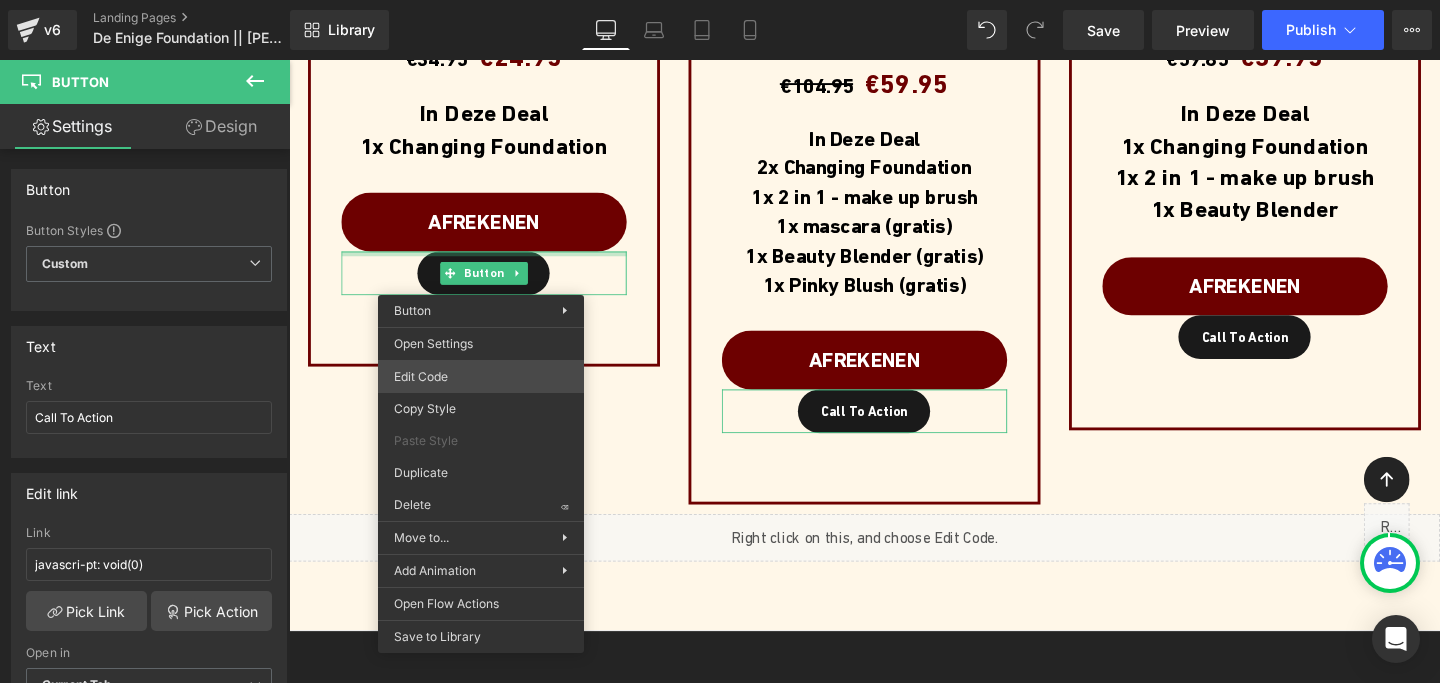 click on "Button  You are previewing how the   will restyle your page. You can not edit Elements in Preset Preview Mode.  v6 Landing Pages De Enige Foundation || [PERSON_NAME] Library Desktop Desktop Laptop Tablet Mobile Save Preview Publish Scheduled Upgrade Plan View Live Page View with current Template Save Template to Library Schedule Publish  Optimize  Publish Settings Shortcuts  Your page can’t be published   You've reached the maximum number of published pages on your plan  (0/1).  You need to upgrade your plan or unpublish all your pages to get 1 publish slot.   Unpublish pages   Upgrade plan  Elements Global Style bu Base Row  rows, columns, layouts, div Heading  headings, titles, h1,h2,h3,h4,h5,h6 Text Block  texts, paragraphs, contents, blocks Image  images, photos, alts, uploads Icon  icons, symbols Button  button, call to action, cta Separator  separators, dividers, horizontal lines Liquid  liquid, custom code, html, javascript, css, reviews, apps, applications, embeded, iframe Banner Parallax  Hero Banner" at bounding box center (720, 0) 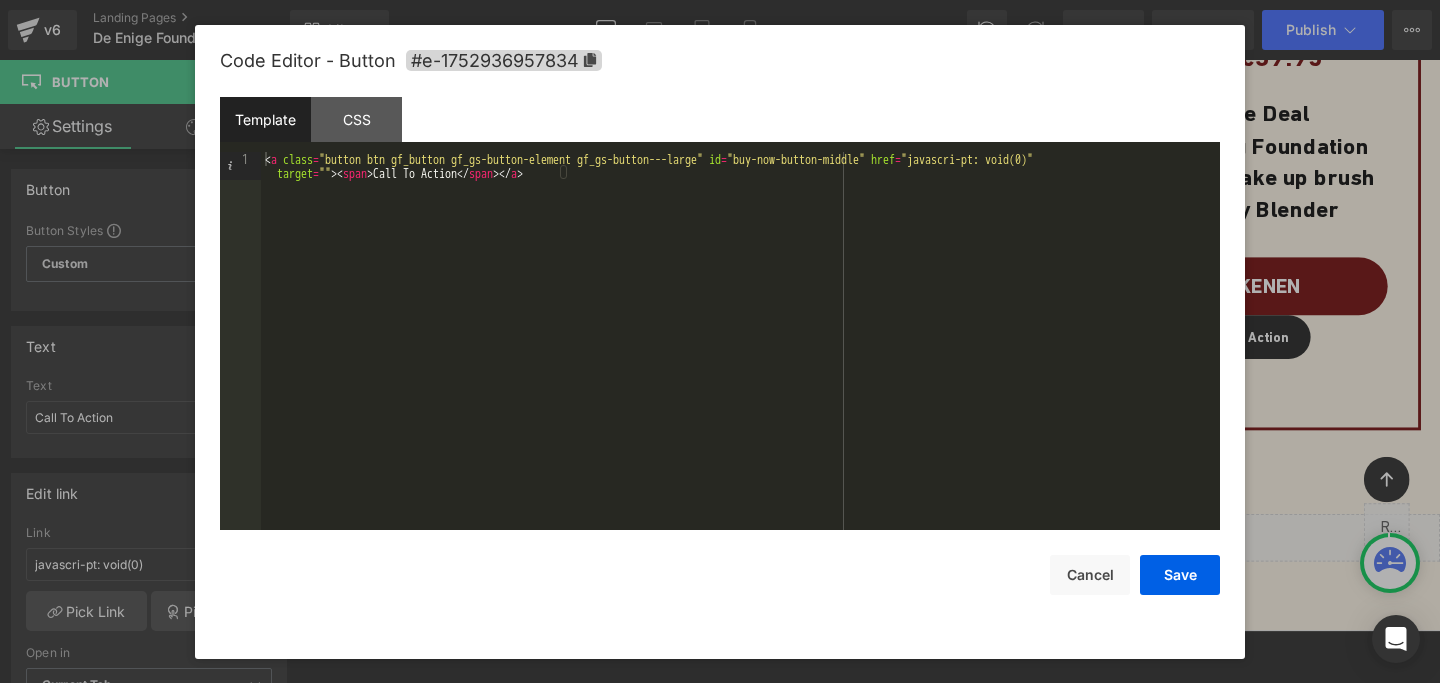 click on "< a   class = "button btn gf_button gf_gs-button-element gf_gs-button---large"   id = "buy-now-button-middle"   href = "javascri-pt: void(0)"      target = "" > < span > Call To Action </ span > </ a >" at bounding box center (740, 369) 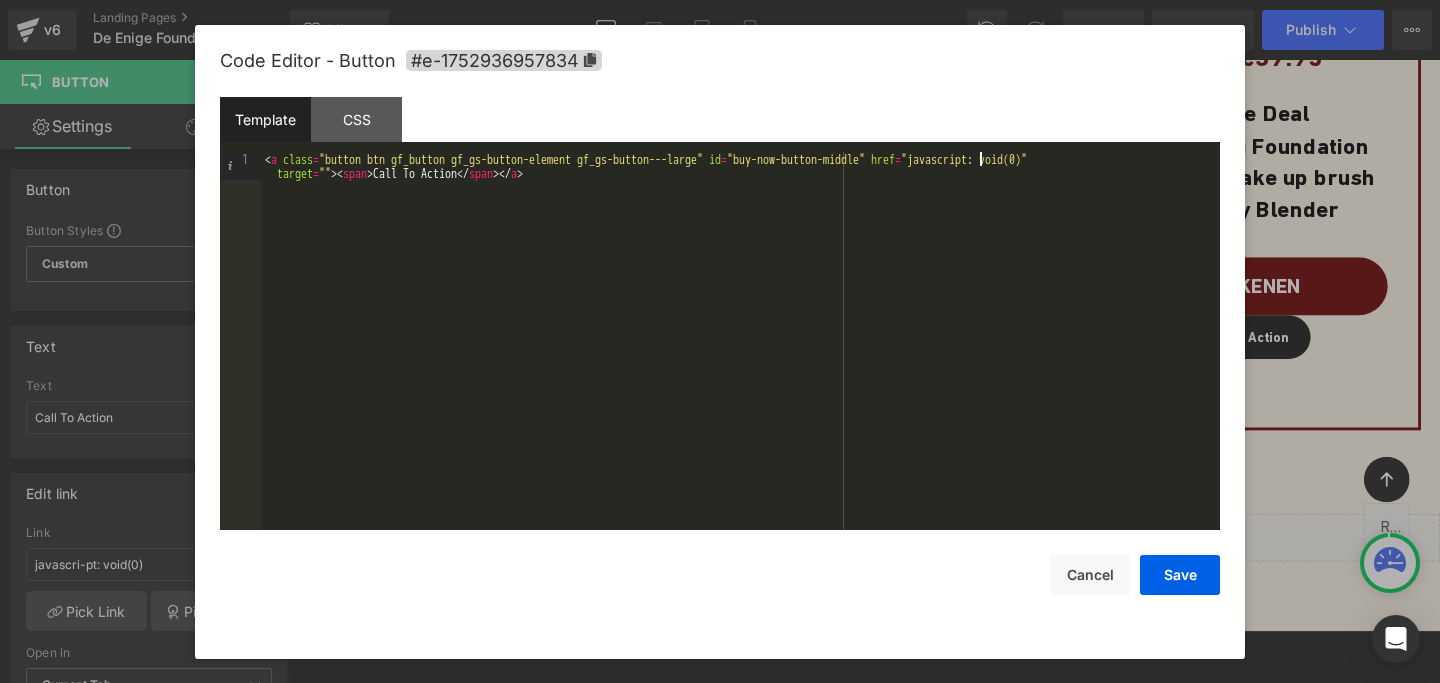click on "< a   class = "button btn gf_button gf_gs-button-element gf_gs-button---large"   id = "buy-now-button-middle"   href = "javascript: void(0)"      target = "" > < span > Call To Action </ span > </ a >" at bounding box center [740, 369] 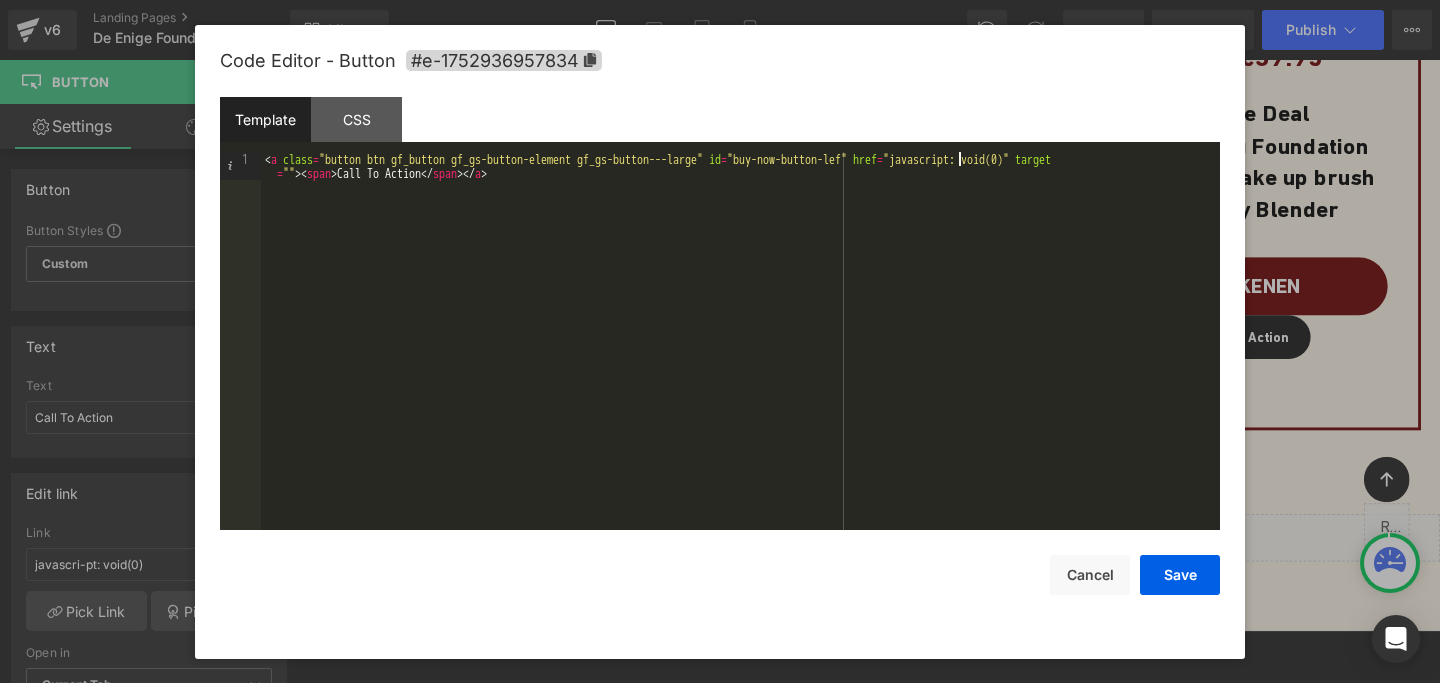 type 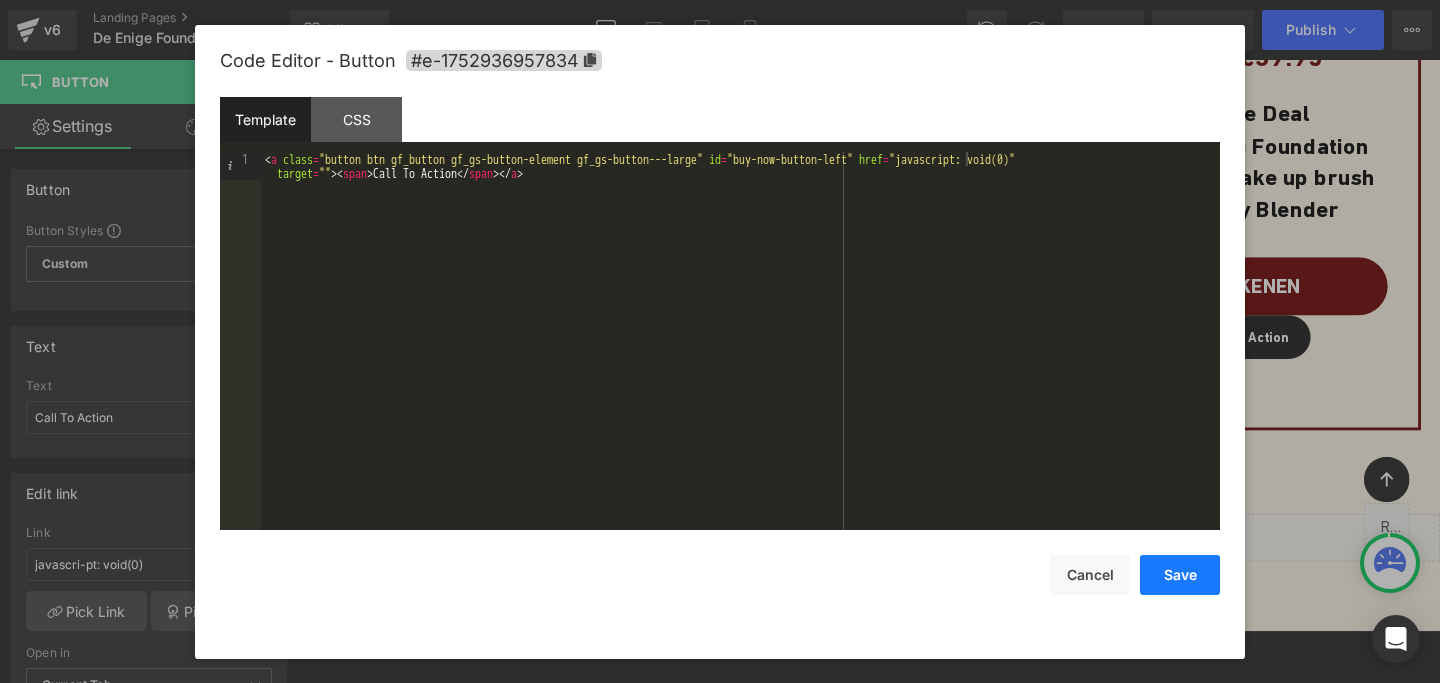 click on "Save" at bounding box center [1180, 575] 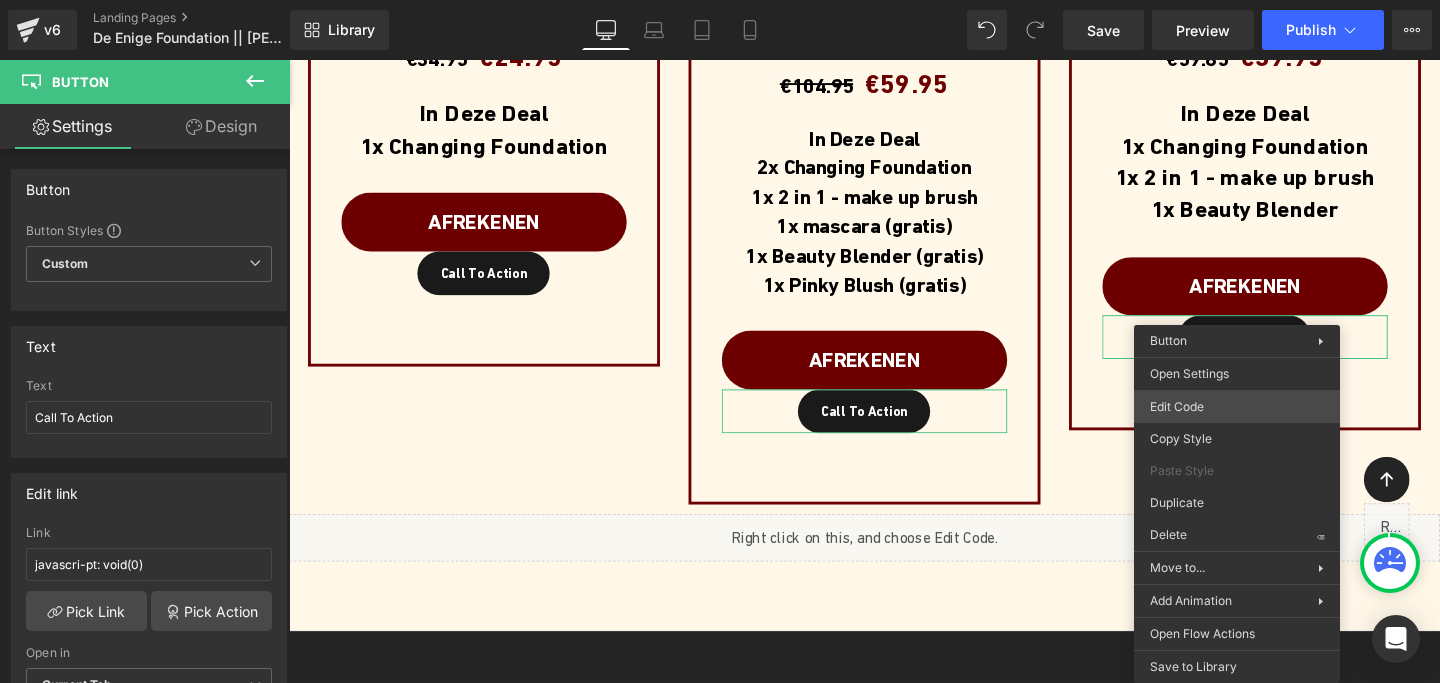click on "Button  You are previewing how the   will restyle your page. You can not edit Elements in Preset Preview Mode.  v6 Landing Pages De Enige Foundation || [PERSON_NAME] Library Desktop Desktop Laptop Tablet Mobile Save Preview Publish Scheduled Upgrade Plan View Live Page View with current Template Save Template to Library Schedule Publish  Optimize  Publish Settings Shortcuts  Your page can’t be published   You've reached the maximum number of published pages on your plan  (0/1).  You need to upgrade your plan or unpublish all your pages to get 1 publish slot.   Unpublish pages   Upgrade plan  Elements Global Style bu Base Row  rows, columns, layouts, div Heading  headings, titles, h1,h2,h3,h4,h5,h6 Text Block  texts, paragraphs, contents, blocks Image  images, photos, alts, uploads Icon  icons, symbols Button  button, call to action, cta Separator  separators, dividers, horizontal lines Liquid  liquid, custom code, html, javascript, css, reviews, apps, applications, embeded, iframe Banner Parallax  Hero Banner" at bounding box center (720, 0) 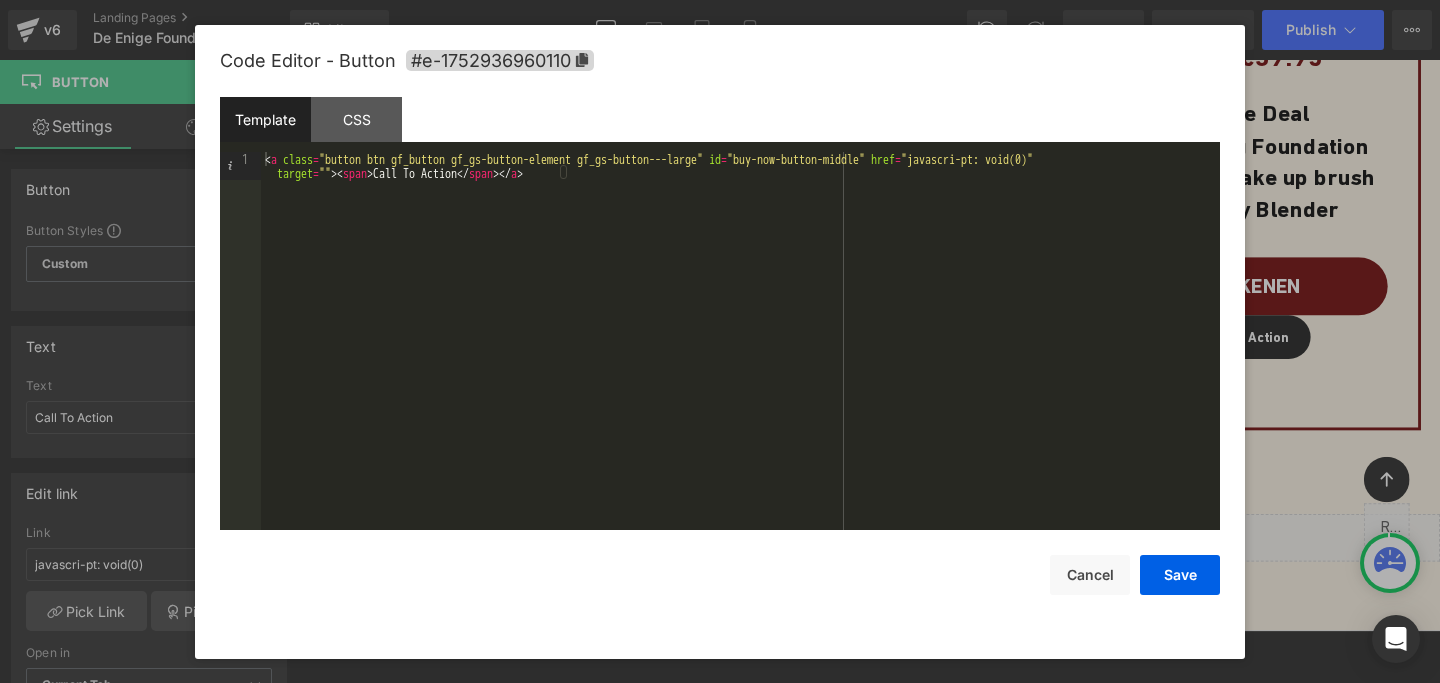 click on "< a   class = "button btn gf_button gf_gs-button-element gf_gs-button---large"   id = "buy-now-button-middle"   href = "javascri-pt: void(0)"      target = "" > < span > Call To Action </ span > </ a >" at bounding box center (740, 369) 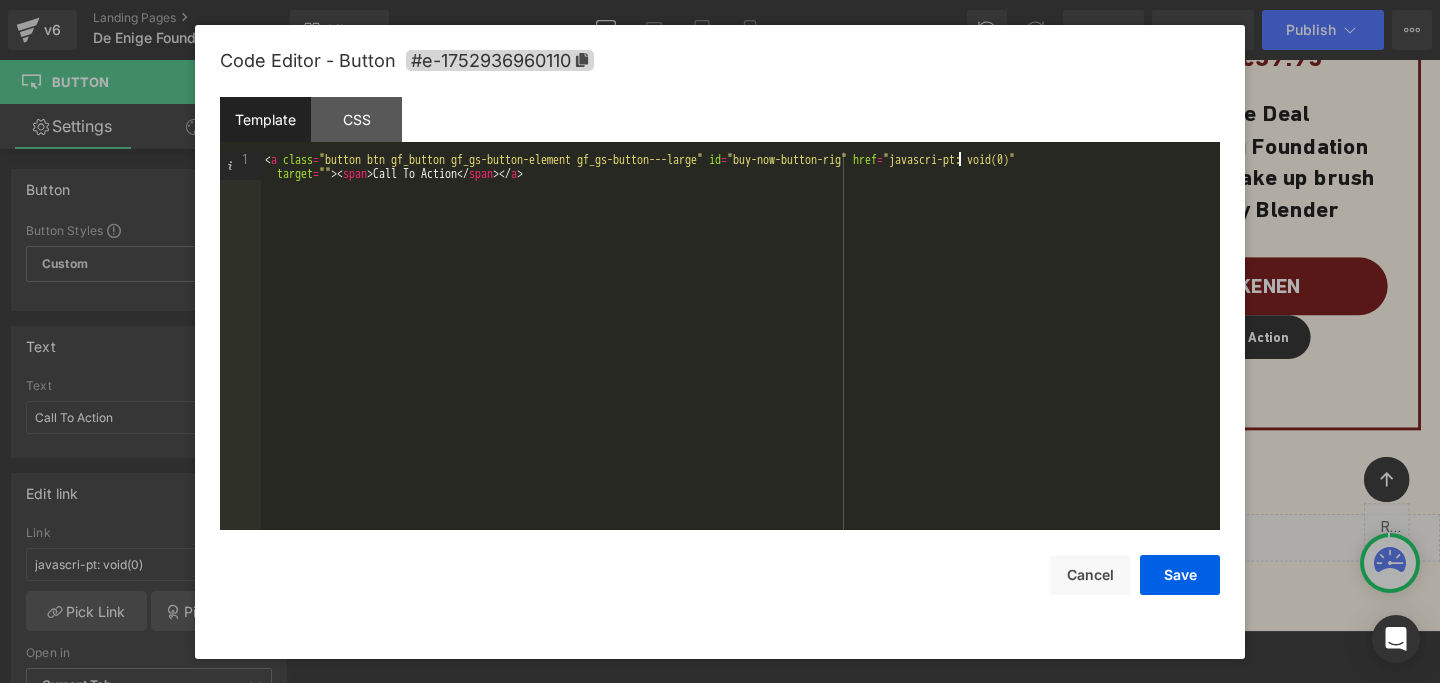 type 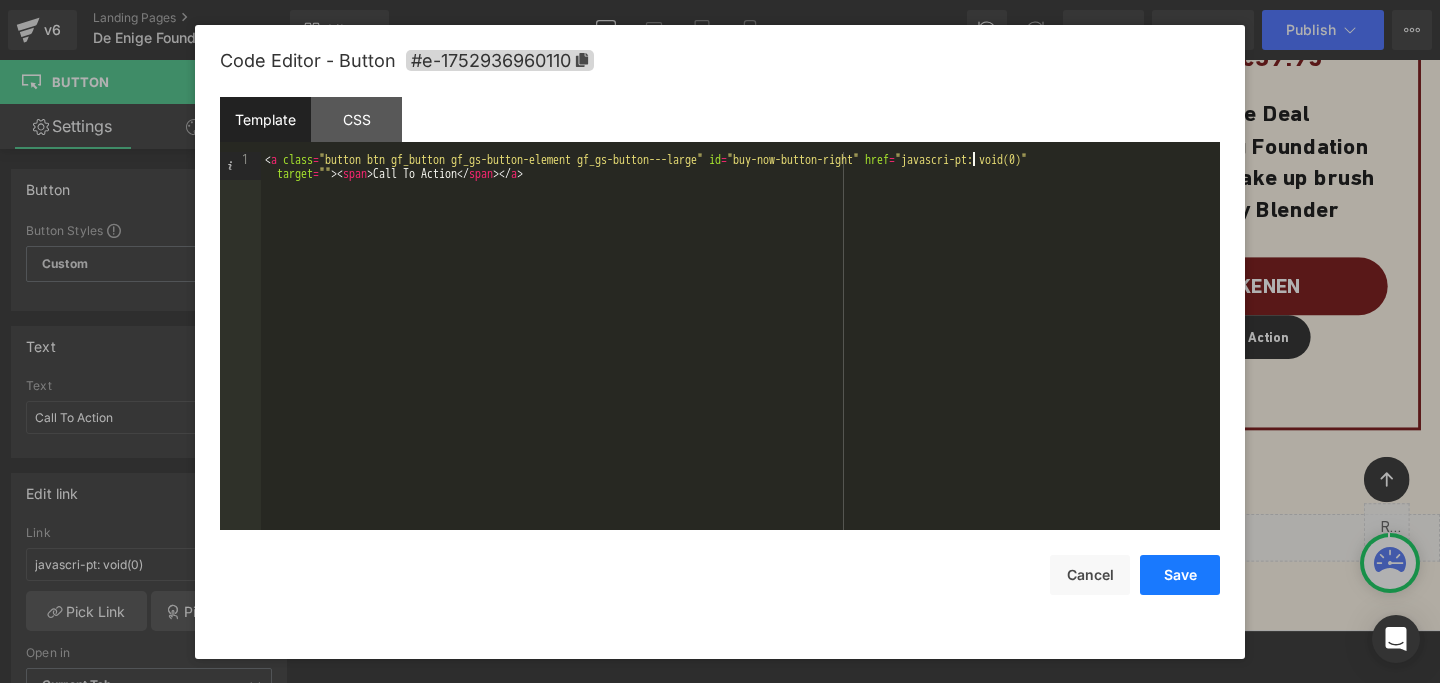 click on "Save" at bounding box center (1180, 575) 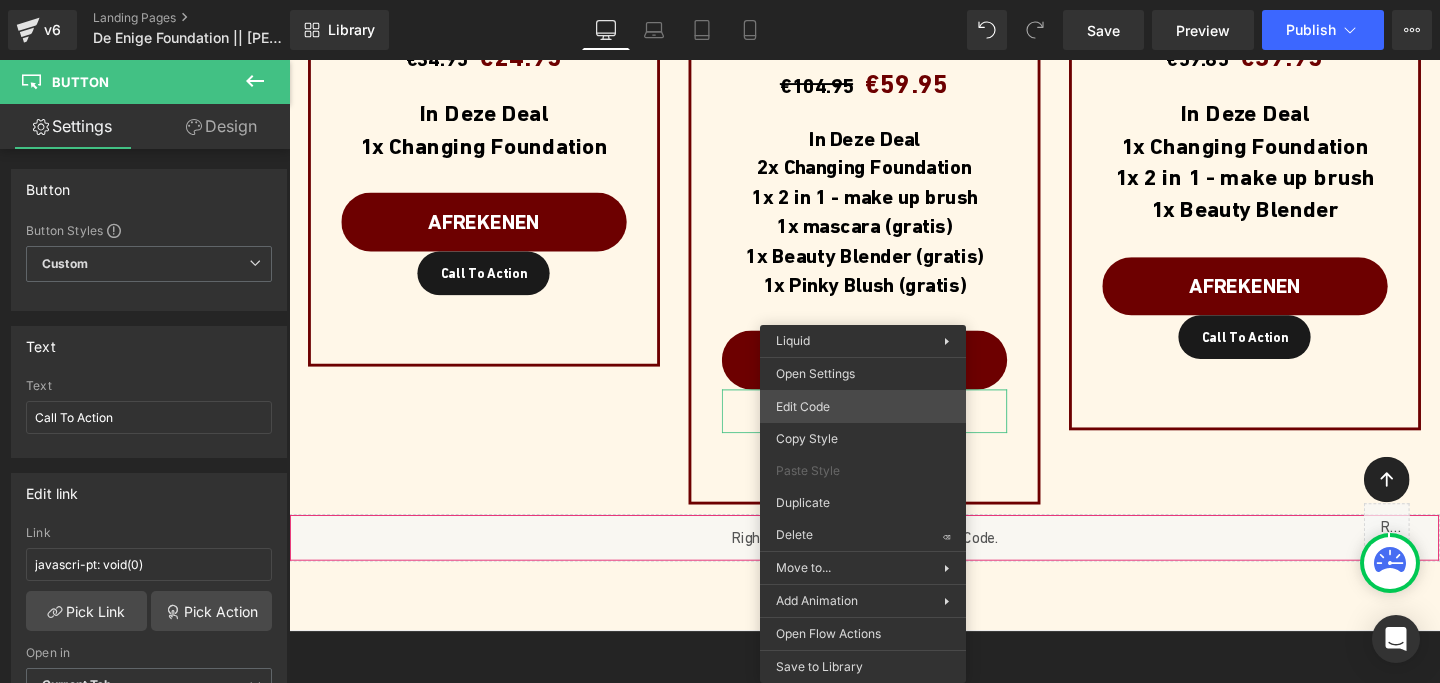 click on "Button  You are previewing how the   will restyle your page. You can not edit Elements in Preset Preview Mode.  v6 Landing Pages De Enige Foundation || [PERSON_NAME] Library Desktop Desktop Laptop Tablet Mobile Save Preview Publish Scheduled Upgrade Plan View Live Page View with current Template Save Template to Library Schedule Publish  Optimize  Publish Settings Shortcuts  Your page can’t be published   You've reached the maximum number of published pages on your plan  (0/1).  You need to upgrade your plan or unpublish all your pages to get 1 publish slot.   Unpublish pages   Upgrade plan  Elements Global Style bu Base Row  rows, columns, layouts, div Heading  headings, titles, h1,h2,h3,h4,h5,h6 Text Block  texts, paragraphs, contents, blocks Image  images, photos, alts, uploads Icon  icons, symbols Button  button, call to action, cta Separator  separators, dividers, horizontal lines Liquid  liquid, custom code, html, javascript, css, reviews, apps, applications, embeded, iframe Banner Parallax  Hero Banner" at bounding box center [720, 0] 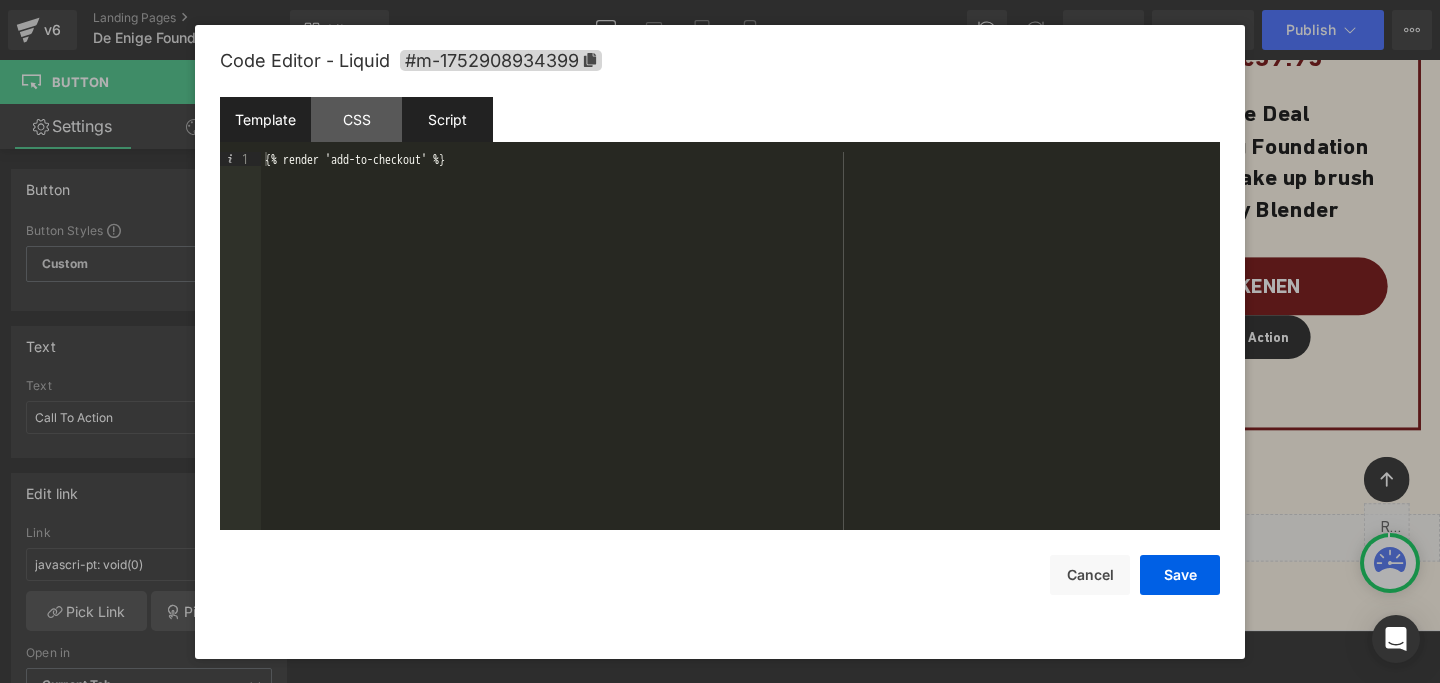 click on "Script" at bounding box center (447, 119) 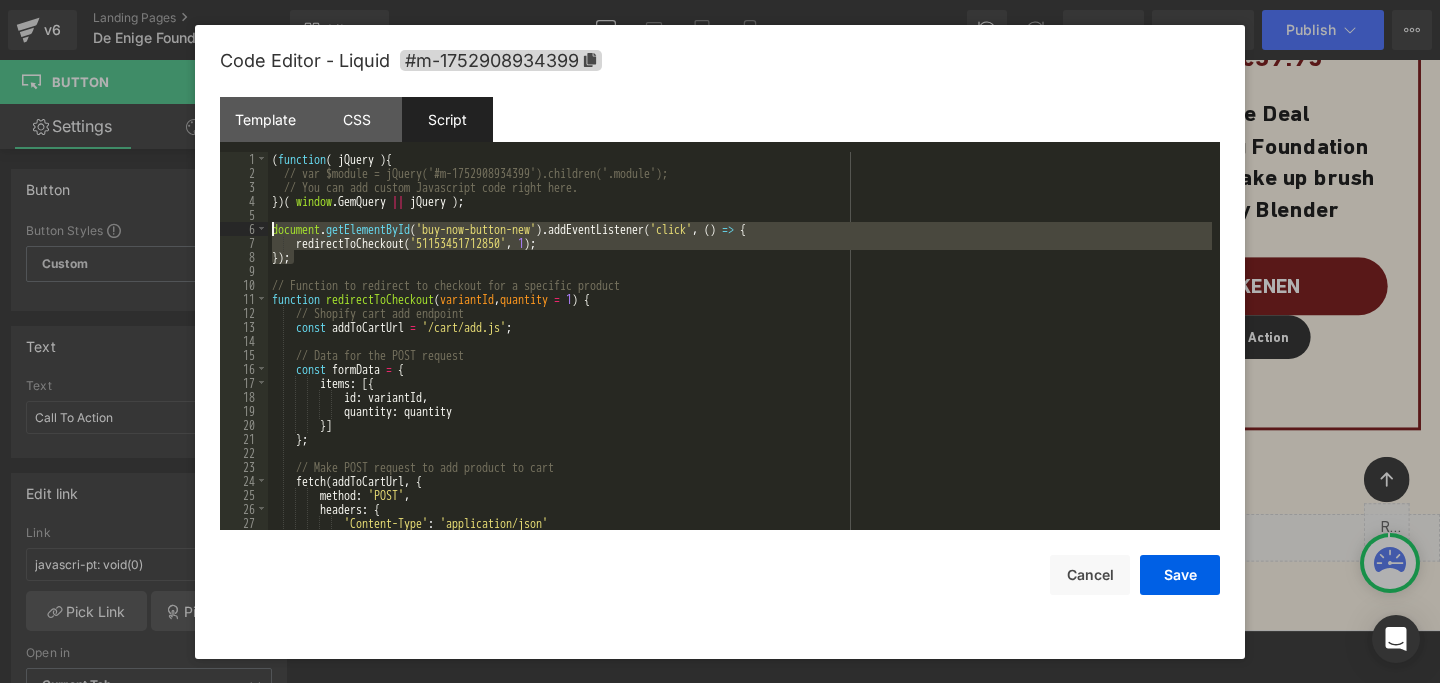 drag, startPoint x: 293, startPoint y: 263, endPoint x: 274, endPoint y: 233, distance: 35.510563 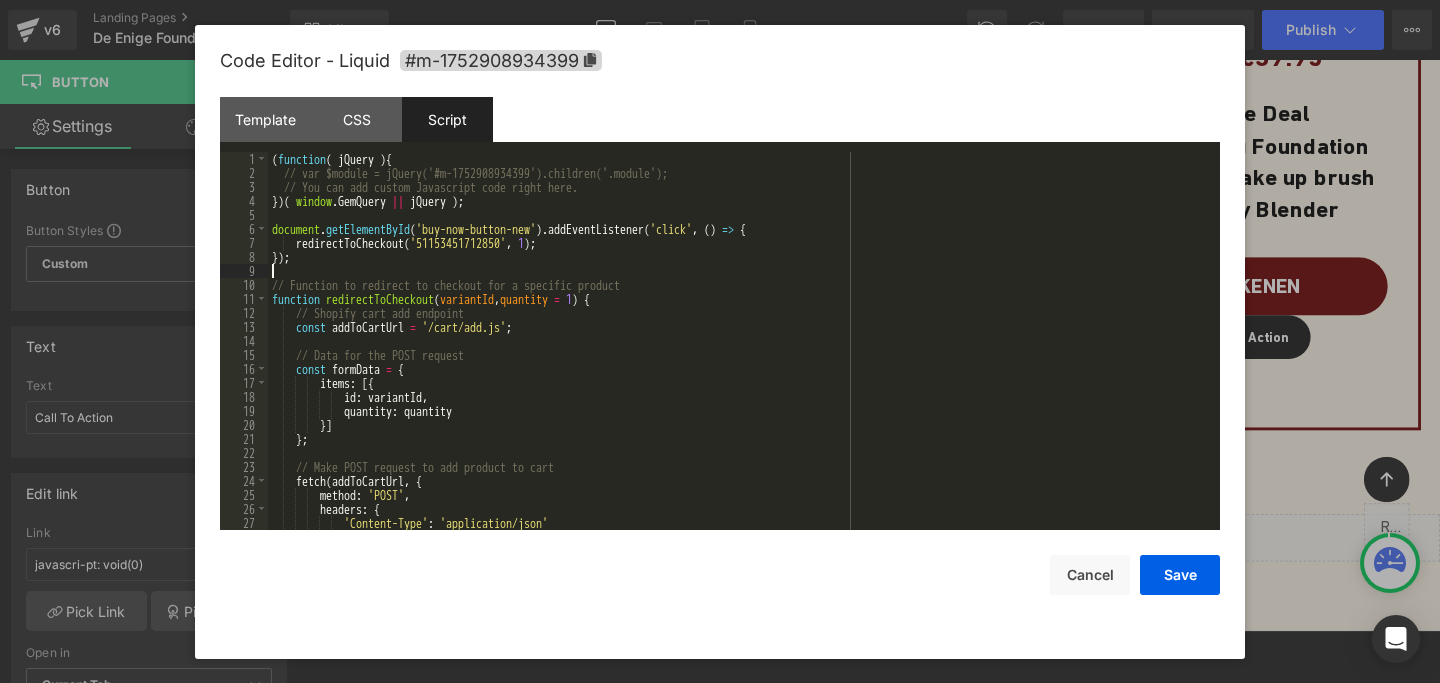 click on "( function (   jQuery   ) {    // var $module = jQuery('#m-1752908934399').children('.module');    // You can add custom Javascript code right here. }) (   window . GemQuery   ||   jQuery   ) ; document . getElementById ( 'buy-now-button-new' ) . addEventListener ( 'click' ,   ( )   =>   {       redirectToCheckout ( '51153451712850' ,   1 ) ; }) ; // Function to redirect to checkout for a specific product function   redirectToCheckout ( variantId ,  quantity   =   1 )   {       // Shopify cart add endpoint       const   addToCartUrl   =   '/cart/add.js' ;             // Data for the POST request       const   formData   =   {             items :   [{                   id :   variantId ,                   quantity :   quantity             }]       } ;             // Make POST request to add product to cart       fetch ( addToCartUrl ,   {             method :   'POST' ,             headers :   {                   'Content-Type' :   'application/json'             } ," at bounding box center [740, 355] 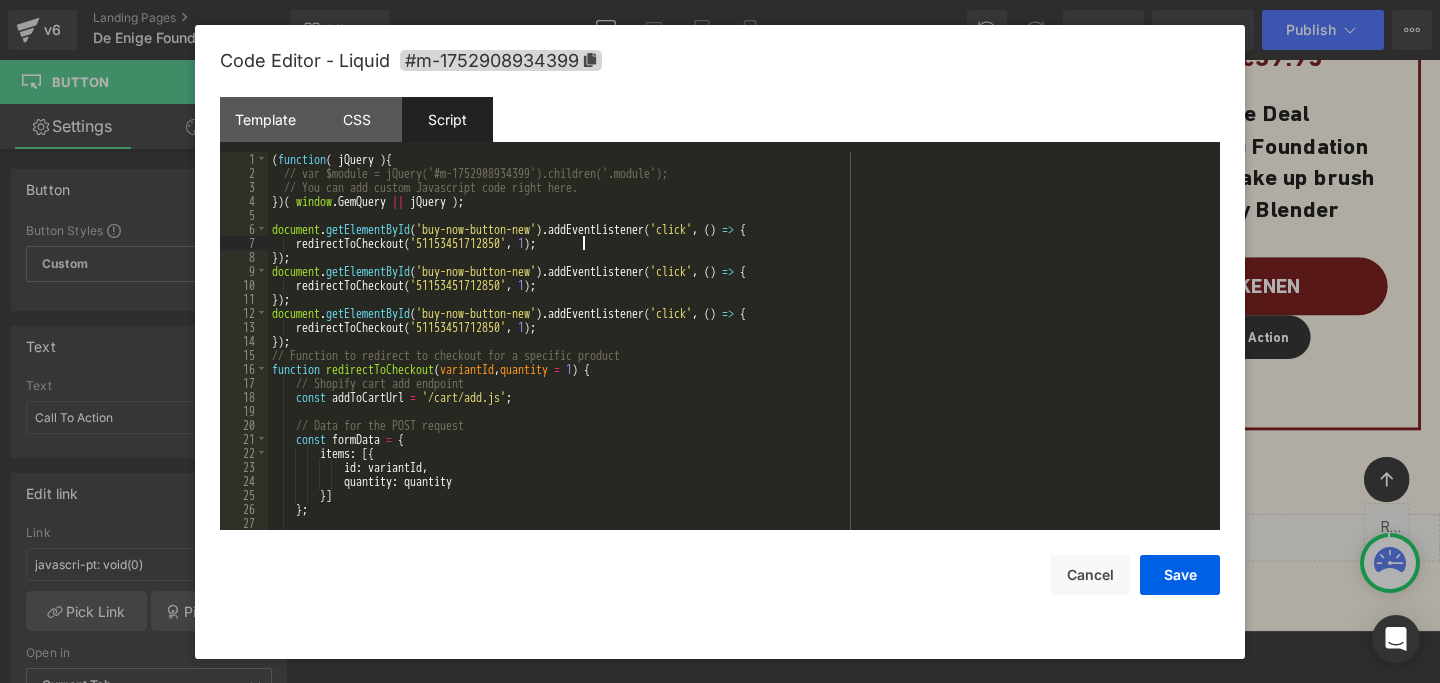 click on "( function (   jQuery   ) {    // var $module = jQuery('#m-1752908934399').children('.module');    // You can add custom Javascript code right here. }) (   window . GemQuery   ||   jQuery   ) ; document . getElementById ( 'buy-now-button-new' ) . addEventListener ( 'click' ,   ( )   =>   {       redirectToCheckout ( '51153451712850' ,   1 ) ; }) ; document . getElementById ( 'buy-now-button-new' ) . addEventListener ( 'click' ,   ( )   =>   {       redirectToCheckout ( '51153451712850' ,   1 ) ; }) ; document . getElementById ( 'buy-now-button-new' ) . addEventListener ( 'click' ,   ( )   =>   {       redirectToCheckout ( '51153451712850' ,   1 ) ; }) ; // Function to redirect to checkout for a specific product function   redirectToCheckout ( variantId ,  quantity   =   1 )   {       // Shopify cart add endpoint       const   addToCartUrl   =   '/cart/add.js' ;             // Data for the POST request       const   formData   =   {             items :   [{                   id :   variantId ,                :" at bounding box center (740, 355) 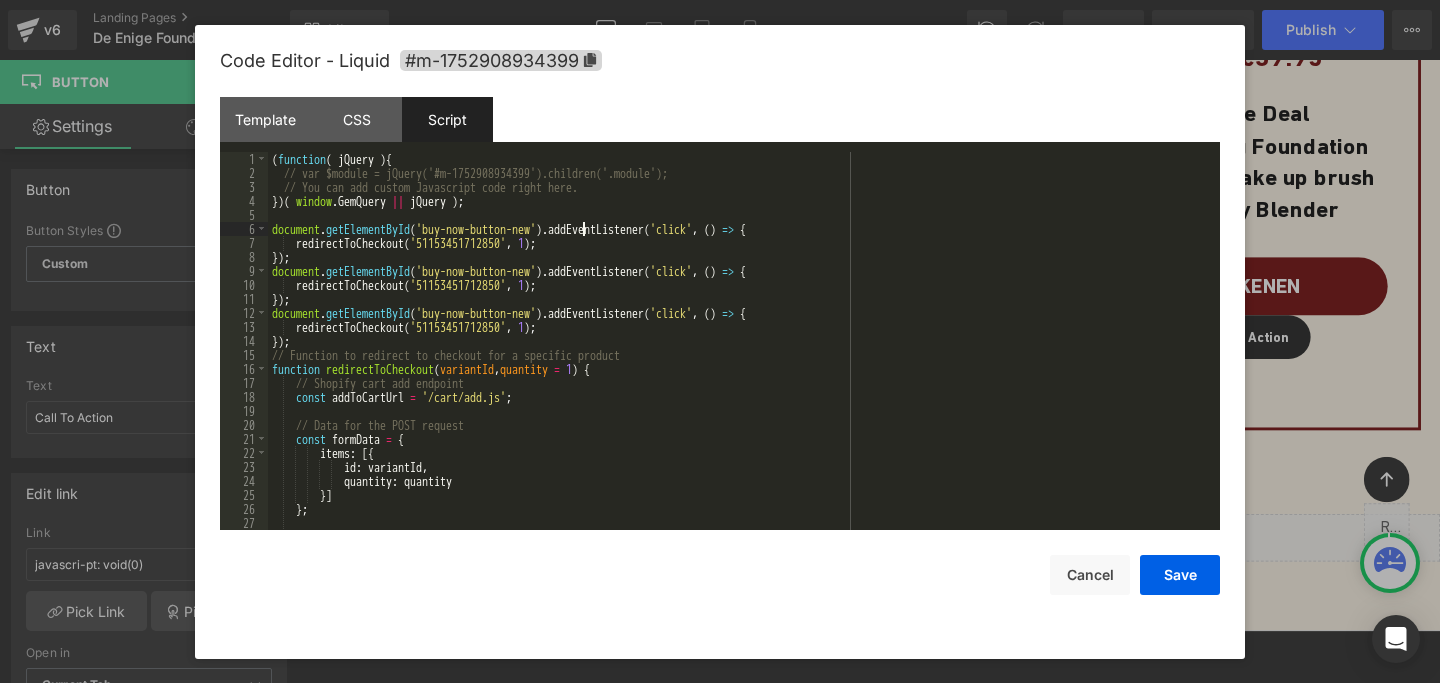 click on "( function (   jQuery   ) {    // var $module = jQuery('#m-1752908934399').children('.module');    // You can add custom Javascript code right here. }) (   window . GemQuery   ||   jQuery   ) ; document . getElementById ( 'buy-now-button-new' ) . addEventListener ( 'click' ,   ( )   =>   {       redirectToCheckout ( '51153451712850' ,   1 ) ; }) ; document . getElementById ( 'buy-now-button-new' ) . addEventListener ( 'click' ,   ( )   =>   {       redirectToCheckout ( '51153451712850' ,   1 ) ; }) ; document . getElementById ( 'buy-now-button-new' ) . addEventListener ( 'click' ,   ( )   =>   {       redirectToCheckout ( '51153451712850' ,   1 ) ; }) ; // Function to redirect to checkout for a specific product function   redirectToCheckout ( variantId ,  quantity   =   1 )   {       // Shopify cart add endpoint       const   addToCartUrl   =   '/cart/add.js' ;             // Data for the POST request       const   formData   =   {             items :   [{                   id :   variantId ,                :" at bounding box center [740, 355] 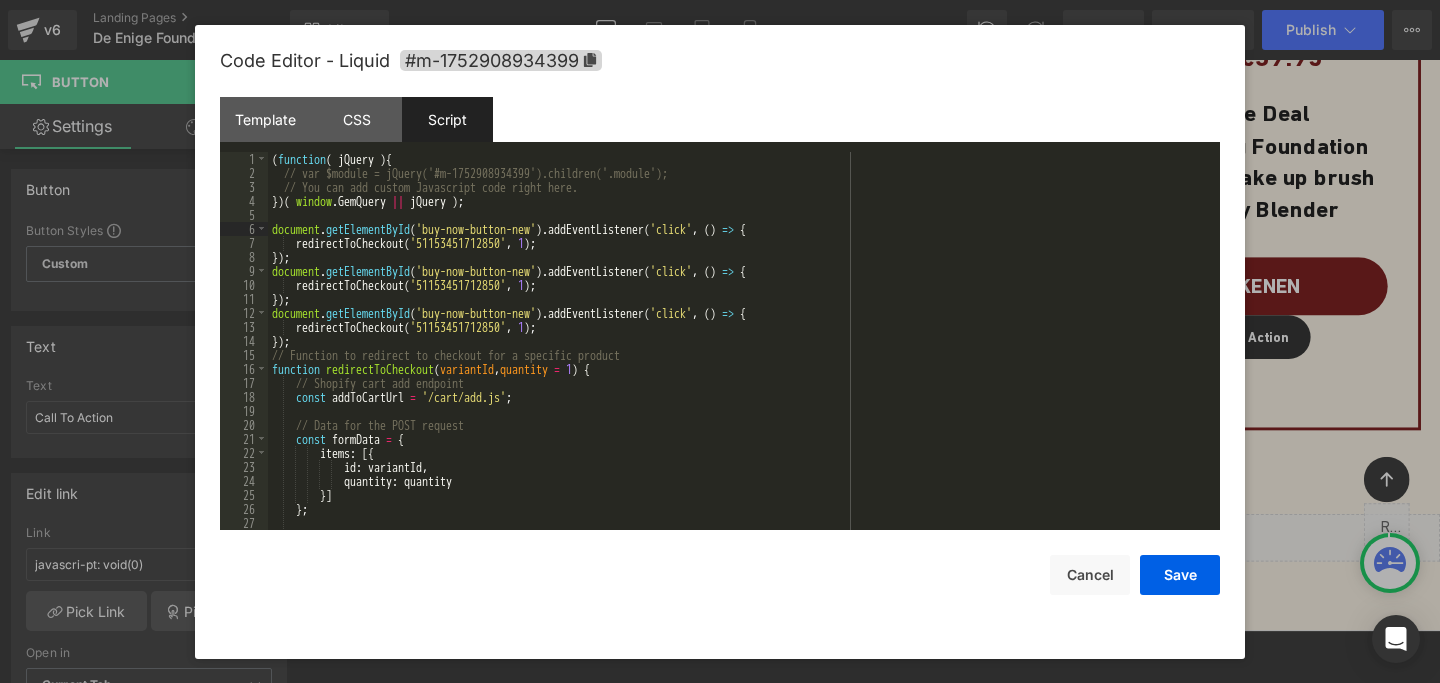 click on "( function (   jQuery   ) {    // var $module = jQuery('#m-1752908934399').children('.module');    // You can add custom Javascript code right here. }) (   window . GemQuery   ||   jQuery   ) ; document . getElementById ( 'buy-now-button-new' ) . addEventListener ( 'click' ,   ( )   =>   {       redirectToCheckout ( '51153451712850' ,   1 ) ; }) ; document . getElementById ( 'buy-now-button-new' ) . addEventListener ( 'click' ,   ( )   =>   {       redirectToCheckout ( '51153451712850' ,   1 ) ; }) ; document . getElementById ( 'buy-now-button-new' ) . addEventListener ( 'click' ,   ( )   =>   {       redirectToCheckout ( '51153451712850' ,   1 ) ; }) ; // Function to redirect to checkout for a specific product function   redirectToCheckout ( variantId ,  quantity   =   1 )   {       // Shopify cart add endpoint       const   addToCartUrl   =   '/cart/add.js' ;             // Data for the POST request       const   formData   =   {             items :   [{                   id :   variantId ,                :" at bounding box center [740, 355] 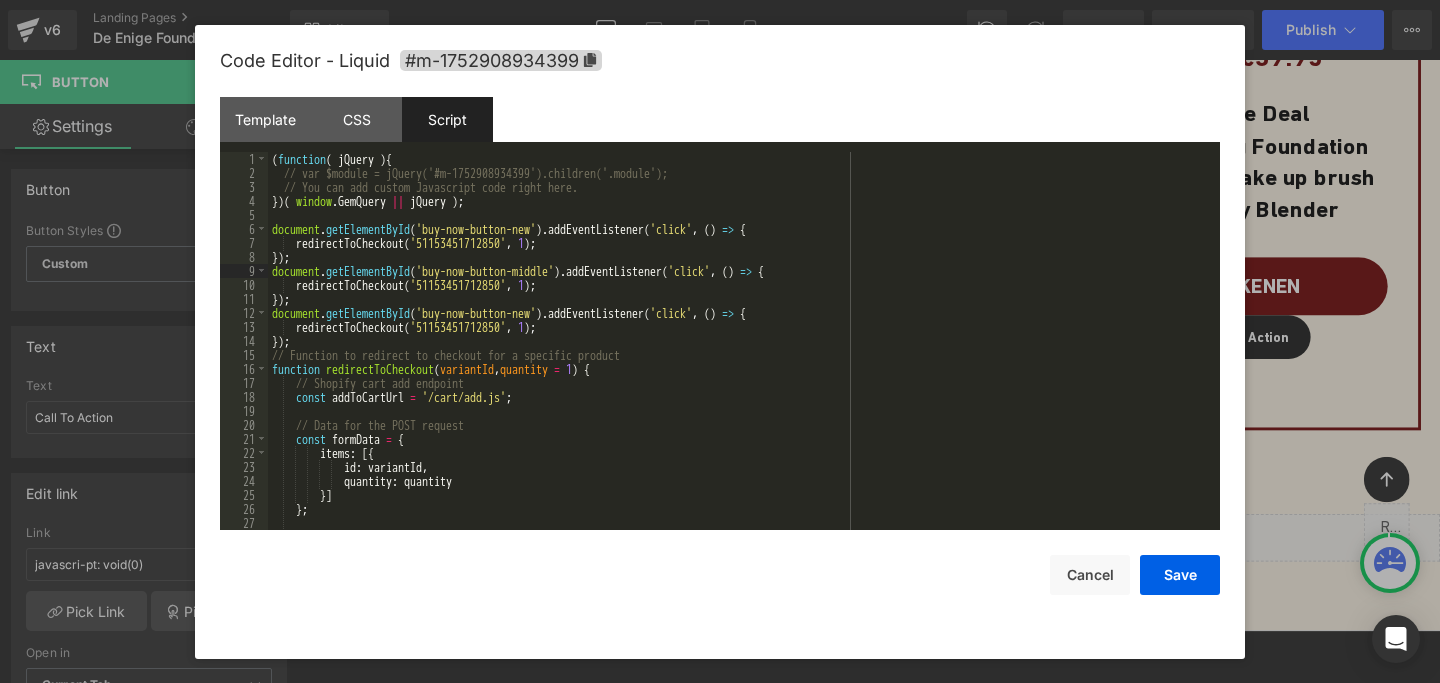 click on "( function (   jQuery   ) {    // var $module = jQuery('#m-1752908934399').children('.module');    // You can add custom Javascript code right here. }) (   window . GemQuery   ||   jQuery   ) ; document . getElementById ( 'buy-now-button-new' ) . addEventListener ( 'click' ,   ( )   =>   {       redirectToCheckout ( '51153451712850' ,   1 ) ; }) ; document . getElementById ( 'buy-now-button-middle' ) . addEventListener ( 'click' ,   ( )   =>   {       redirectToCheckout ( '51153451712850' ,   1 ) ; }) ; document . getElementById ( 'buy-now-button-new' ) . addEventListener ( 'click' ,   ( )   =>   {       redirectToCheckout ( '51153451712850' ,   1 ) ; }) ; // Function to redirect to checkout for a specific product function   redirectToCheckout ( variantId ,  quantity   =   1 )   {       // Shopify cart add endpoint       const   addToCartUrl   =   '/cart/add.js' ;             // Data for the POST request       const   formData   =   {             items :   [{                   id :   variantId ,             :" at bounding box center [740, 355] 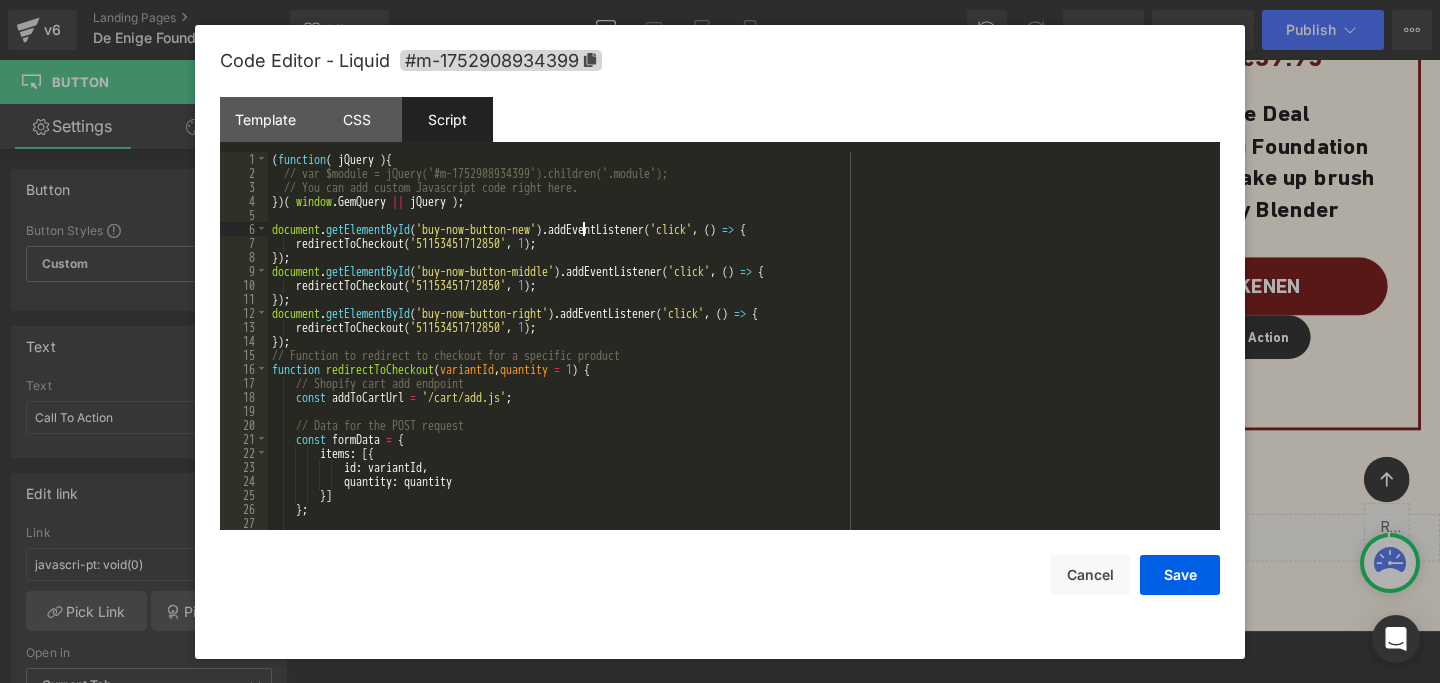 click on "( function (   jQuery   ) {    // var $module = jQuery('#m-1752908934399').children('.module');    // You can add custom Javascript code right here. }) (   window . GemQuery   ||   jQuery   ) ; document . getElementById ( 'buy-now-button-new' ) . addEventListener ( 'click' ,   ( )   =>   {       redirectToCheckout ( '51153451712850' ,   1 ) ; }) ; document . getElementById ( 'buy-now-button-middle' ) . addEventListener ( 'click' ,   ( )   =>   {       redirectToCheckout ( '51153451712850' ,   1 ) ; }) ; document . getElementById ( 'buy-now-button-right' ) . addEventListener ( 'click' ,   ( )   =>   {       redirectToCheckout ( '51153451712850' ,   1 ) ; }) ; // Function to redirect to checkout for a specific product function   redirectToCheckout ( variantId ,  quantity   =   1 )   {       // Shopify cart add endpoint       const   addToCartUrl   =   '/cart/add.js' ;             // Data for the POST request       const   formData   =   {             items :   [{                   id :   variantId ," at bounding box center (740, 355) 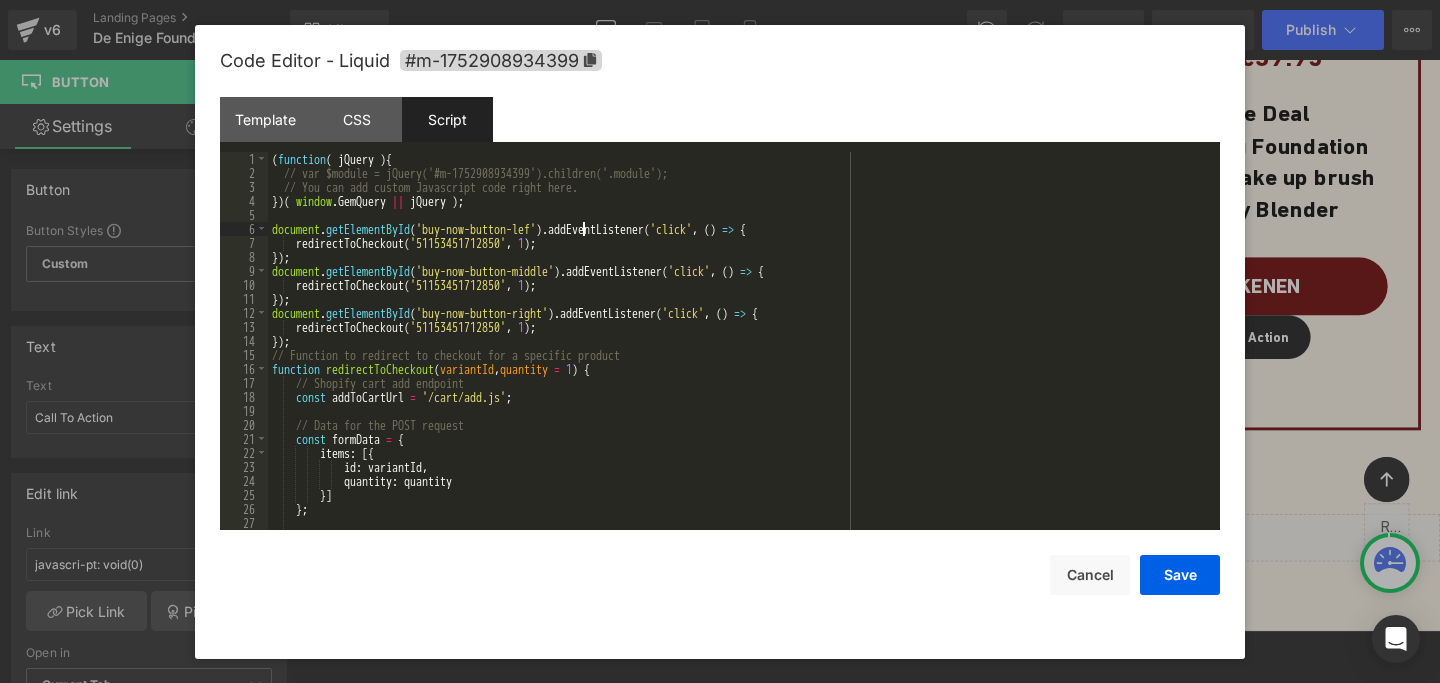 type 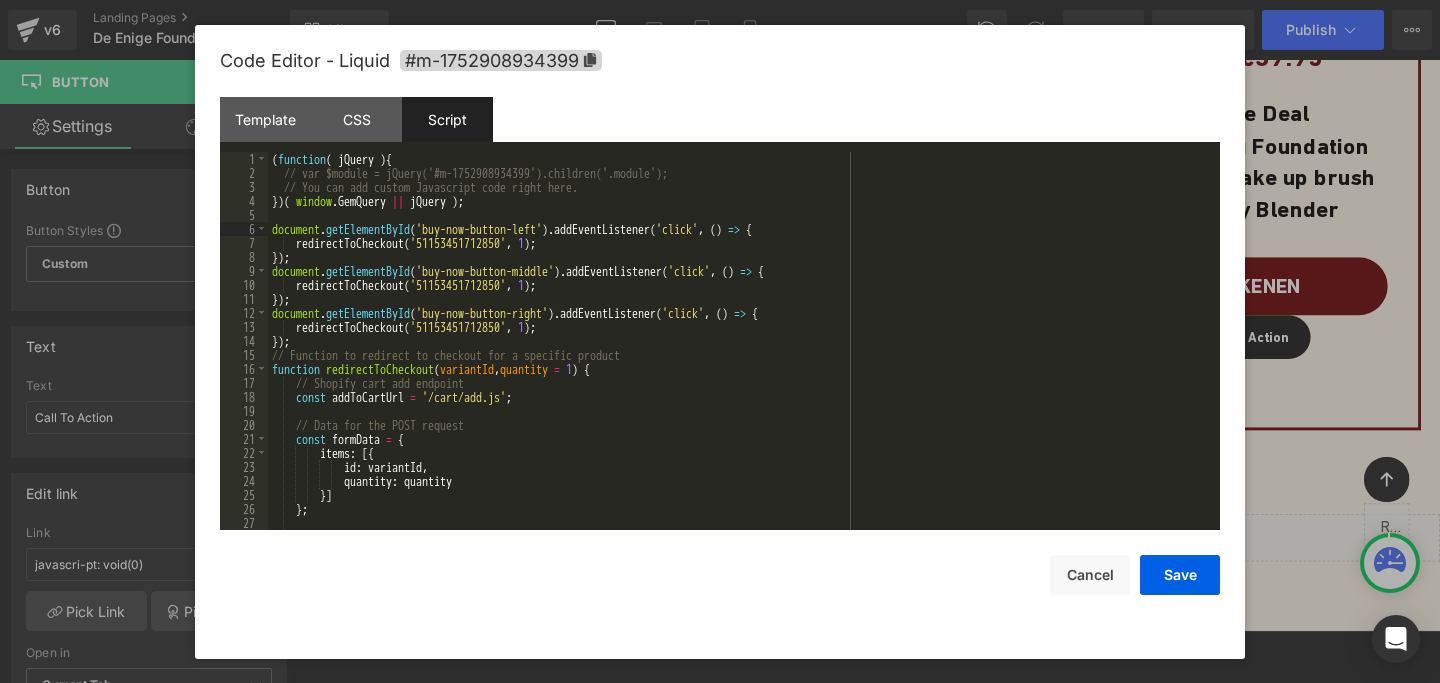 click on "( function (   jQuery   ) {    // var $module = jQuery('#m-1752908934399').children('.module');    // You can add custom Javascript code right here. }) (   window . GemQuery   ||   jQuery   ) ; document . getElementById ( 'buy-now-button-left' ) . addEventListener ( 'click' ,   ( )   =>   {       redirectToCheckout ( '51153451712850' ,   1 ) ; }) ; document . getElementById ( 'buy-now-button-middle' ) . addEventListener ( 'click' ,   ( )   =>   {       redirectToCheckout ( '51153451712850' ,   1 ) ; }) ; document . getElementById ( 'buy-now-button-right' ) . addEventListener ( 'click' ,   ( )   =>   {       redirectToCheckout ( '51153451712850' ,   1 ) ; }) ; // Function to redirect to checkout for a specific product function   redirectToCheckout ( variantId ,  quantity   =   1 )   {       // Shopify cart add endpoint       const   addToCartUrl   =   '/cart/add.js' ;             // Data for the POST request       const   formData   =   {             items :   [{                   id :   variantId ,          :" at bounding box center (740, 355) 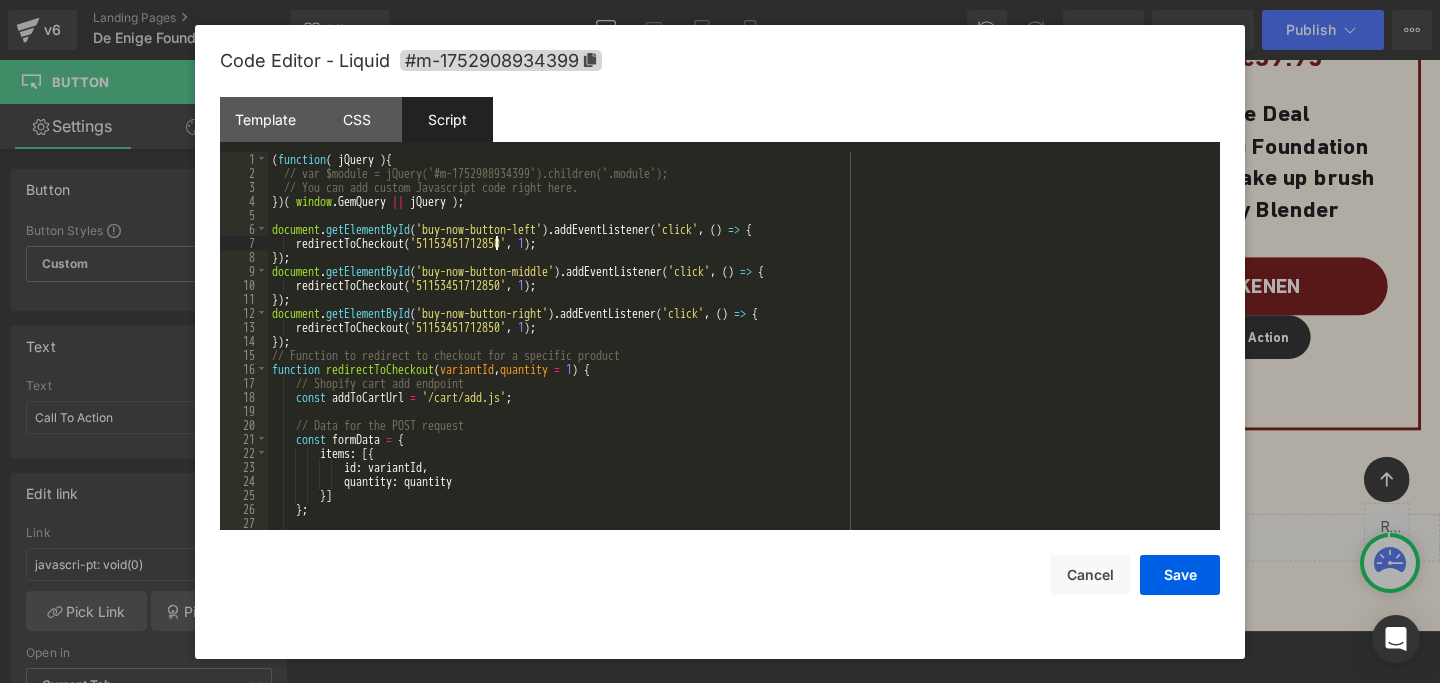 click on "( function (   jQuery   ) {    // var $module = jQuery('#m-1752908934399').children('.module');    // You can add custom Javascript code right here. }) (   window . GemQuery   ||   jQuery   ) ; document . getElementById ( 'buy-now-button-left' ) . addEventListener ( 'click' ,   ( )   =>   {       redirectToCheckout ( '51153451712850' ,   1 ) ; }) ; document . getElementById ( 'buy-now-button-middle' ) . addEventListener ( 'click' ,   ( )   =>   {       redirectToCheckout ( '51153451712850' ,   1 ) ; }) ; document . getElementById ( 'buy-now-button-right' ) . addEventListener ( 'click' ,   ( )   =>   {       redirectToCheckout ( '51153451712850' ,   1 ) ; }) ; // Function to redirect to checkout for a specific product function   redirectToCheckout ( variantId ,  quantity   =   1 )   {       // Shopify cart add endpoint       const   addToCartUrl   =   '/cart/add.js' ;             // Data for the POST request       const   formData   =   {             items :   [{                   id :   variantId ,          :" at bounding box center [740, 355] 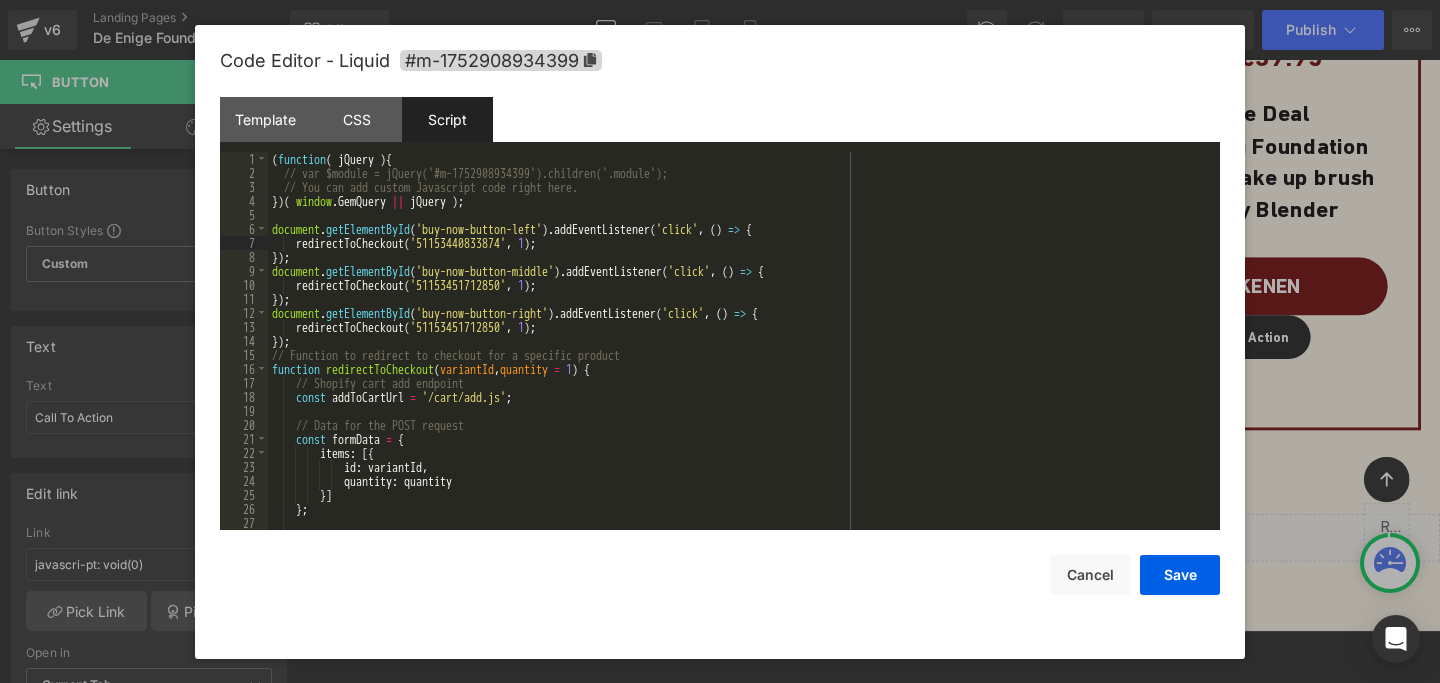 click on "( function (   jQuery   ) {    // var $module = jQuery('#m-1752908934399').children('.module');    // You can add custom Javascript code right here. }) (   window . GemQuery   ||   jQuery   ) ; document . getElementById ( 'buy-now-button-left' ) . addEventListener ( 'click' ,   ( )   =>   {       redirectToCheckout ( '51153440833874' ,   1 ) ; }) ; document . getElementById ( 'buy-now-button-middle' ) . addEventListener ( 'click' ,   ( )   =>   {       redirectToCheckout ( '51153451712850' ,   1 ) ; }) ; document . getElementById ( 'buy-now-button-right' ) . addEventListener ( 'click' ,   ( )   =>   {       redirectToCheckout ( '51153451712850' ,   1 ) ; }) ; // Function to redirect to checkout for a specific product function   redirectToCheckout ( variantId ,  quantity   =   1 )   {       // Shopify cart add endpoint       const   addToCartUrl   =   '/cart/add.js' ;             // Data for the POST request       const   formData   =   {             items :   [{                   id :   variantId ,          :" at bounding box center (740, 355) 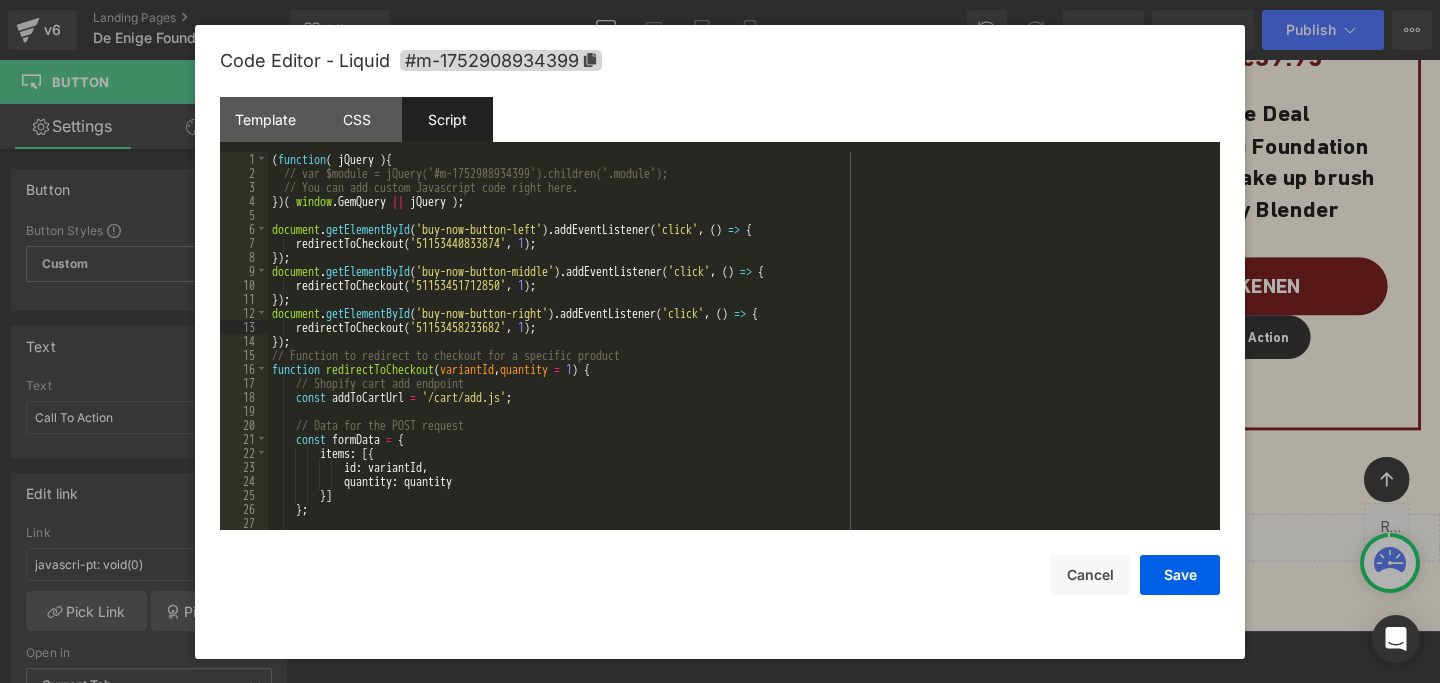click on "( function (   jQuery   ) {    // var $module = jQuery('#m-1752908934399').children('.module');    // You can add custom Javascript code right here. }) (   window . GemQuery   ||   jQuery   ) ; document . getElementById ( 'buy-now-button-left' ) . addEventListener ( 'click' ,   ( )   =>   {       redirectToCheckout ( '51153440833874' ,   1 ) ; }) ; document . getElementById ( 'buy-now-button-middle' ) . addEventListener ( 'click' ,   ( )   =>   {       redirectToCheckout ( '51153451712850' ,   1 ) ; }) ; document . getElementById ( 'buy-now-button-right' ) . addEventListener ( 'click' ,   ( )   =>   {       redirectToCheckout ( '51153458233682' ,   1 ) ; }) ; // Function to redirect to checkout for a specific product function   redirectToCheckout ( variantId ,  quantity   =   1 )   {       // Shopify cart add endpoint       const   addToCartUrl   =   '/cart/add.js' ;             // Data for the POST request       const   formData   =   {             items :   [{                   id :   variantId ,          :" at bounding box center (740, 355) 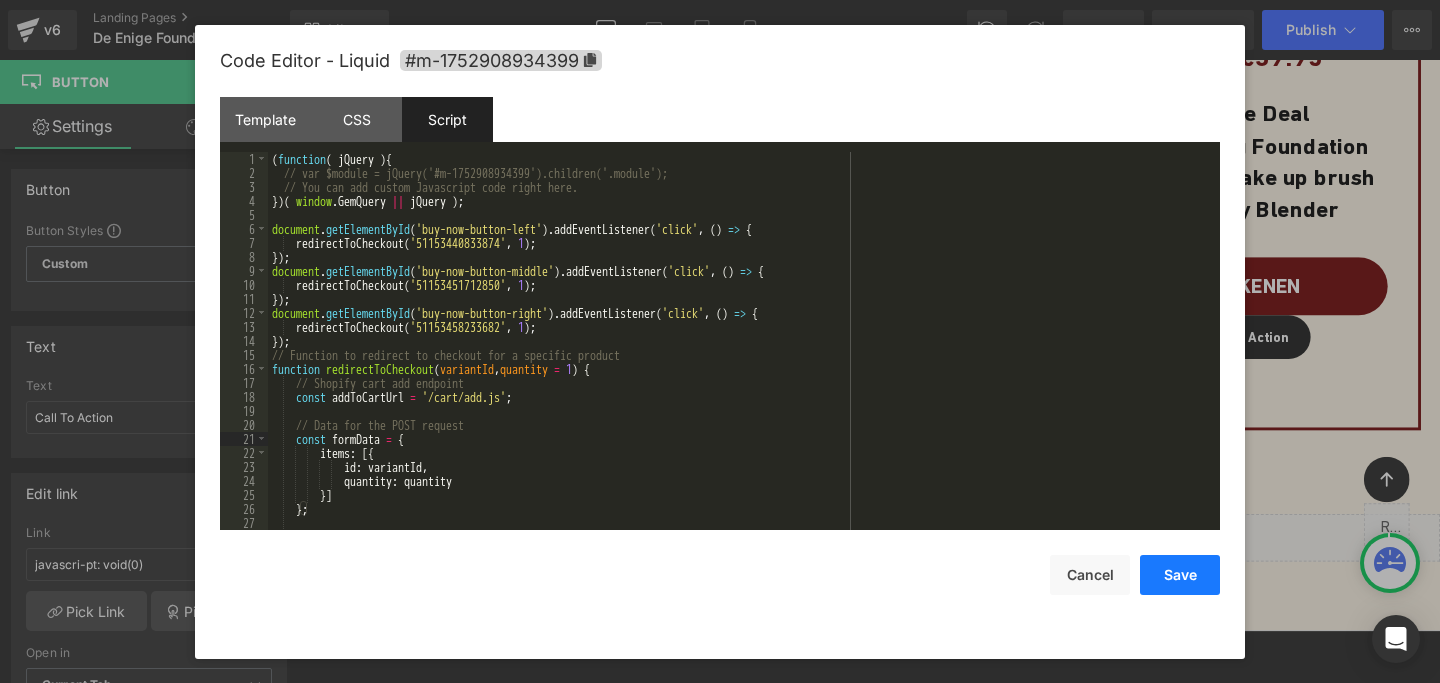 click on "Save" at bounding box center (1180, 575) 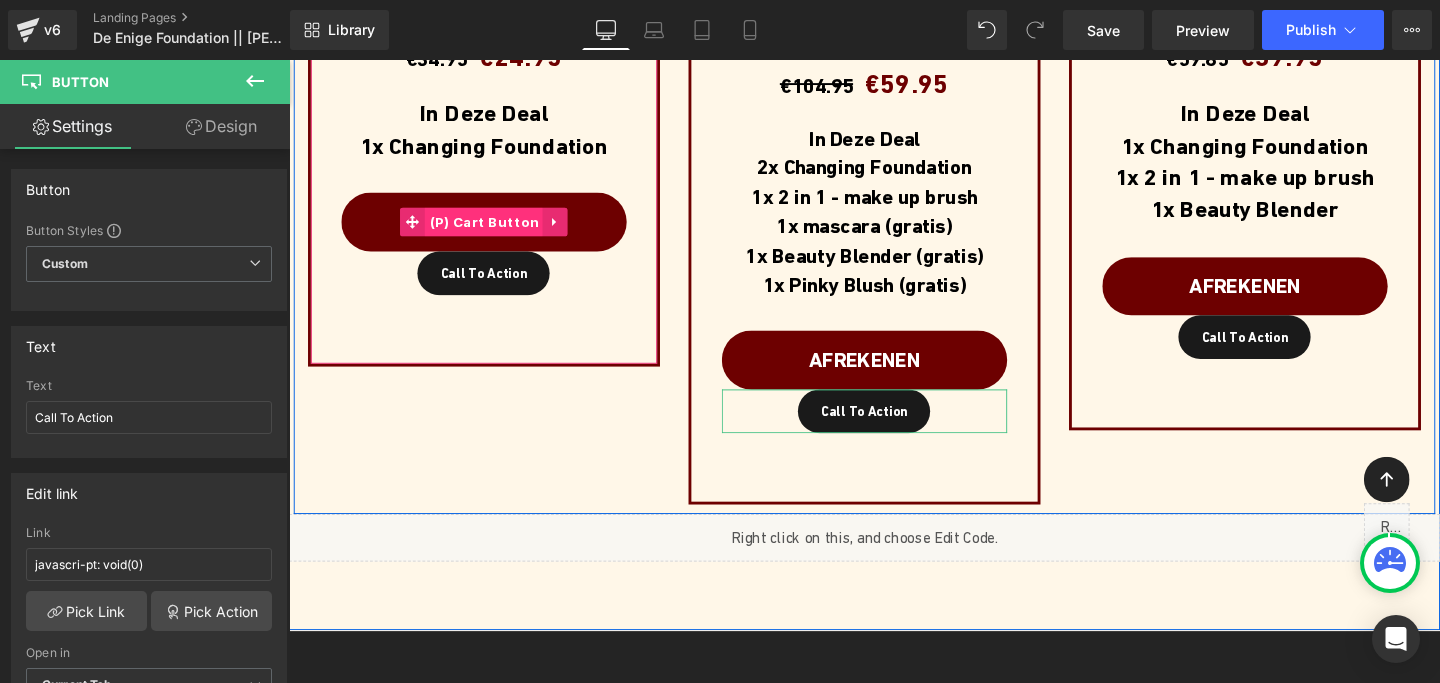 click on "(P) Cart Button" at bounding box center (494, 230) 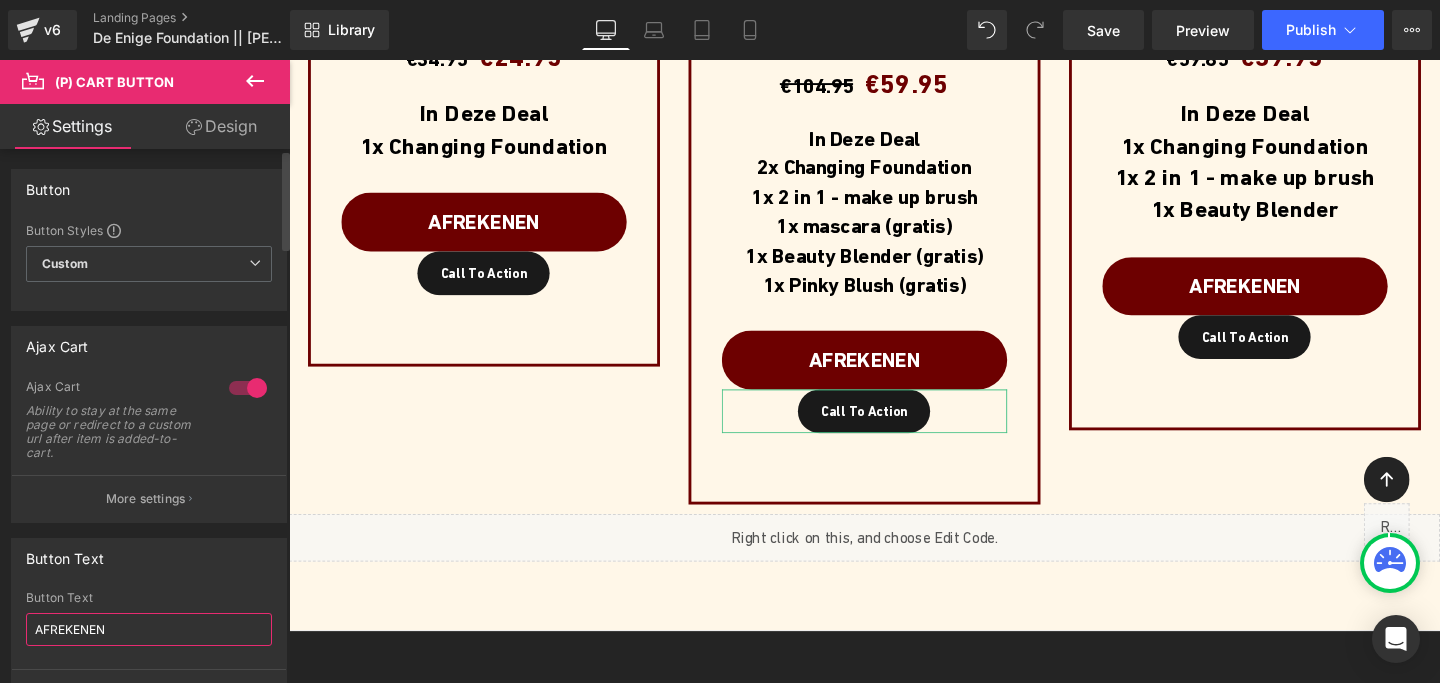 click on "AFREKENEN" at bounding box center (149, 629) 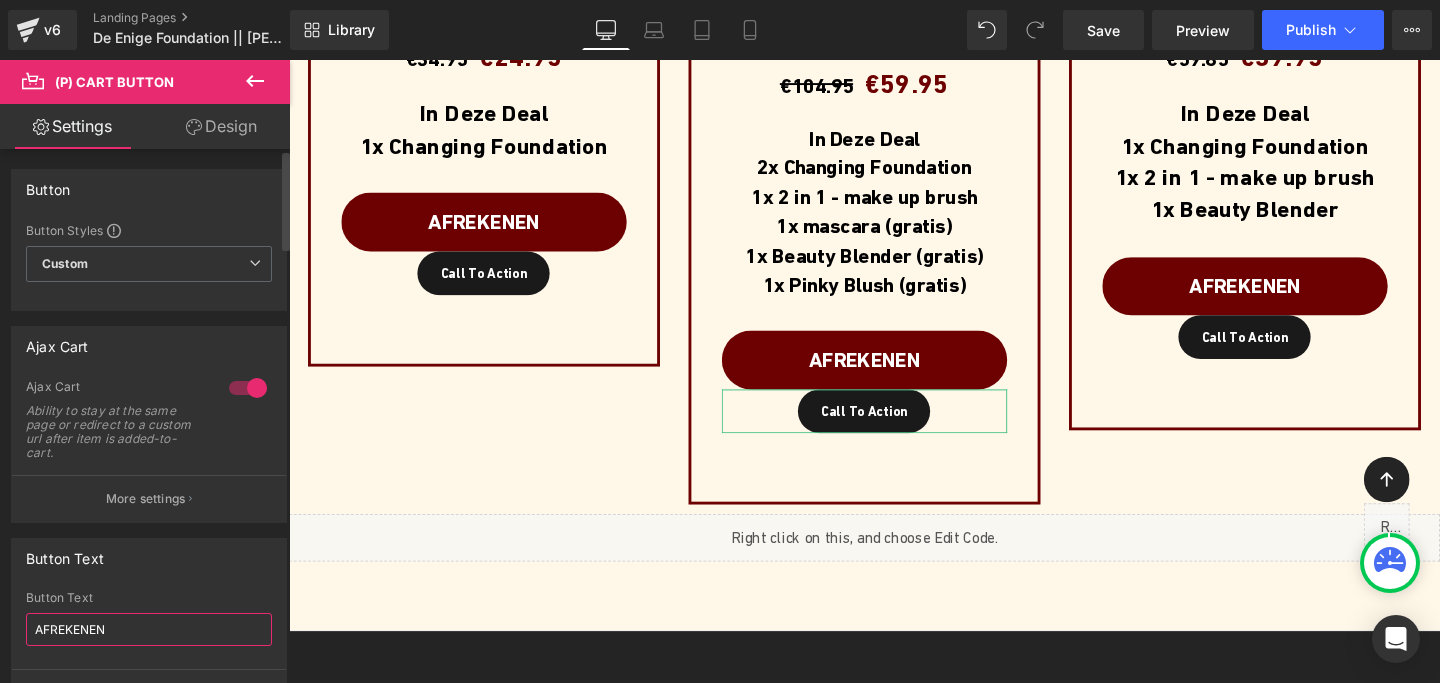 click on "AFREKENEN" at bounding box center (149, 629) 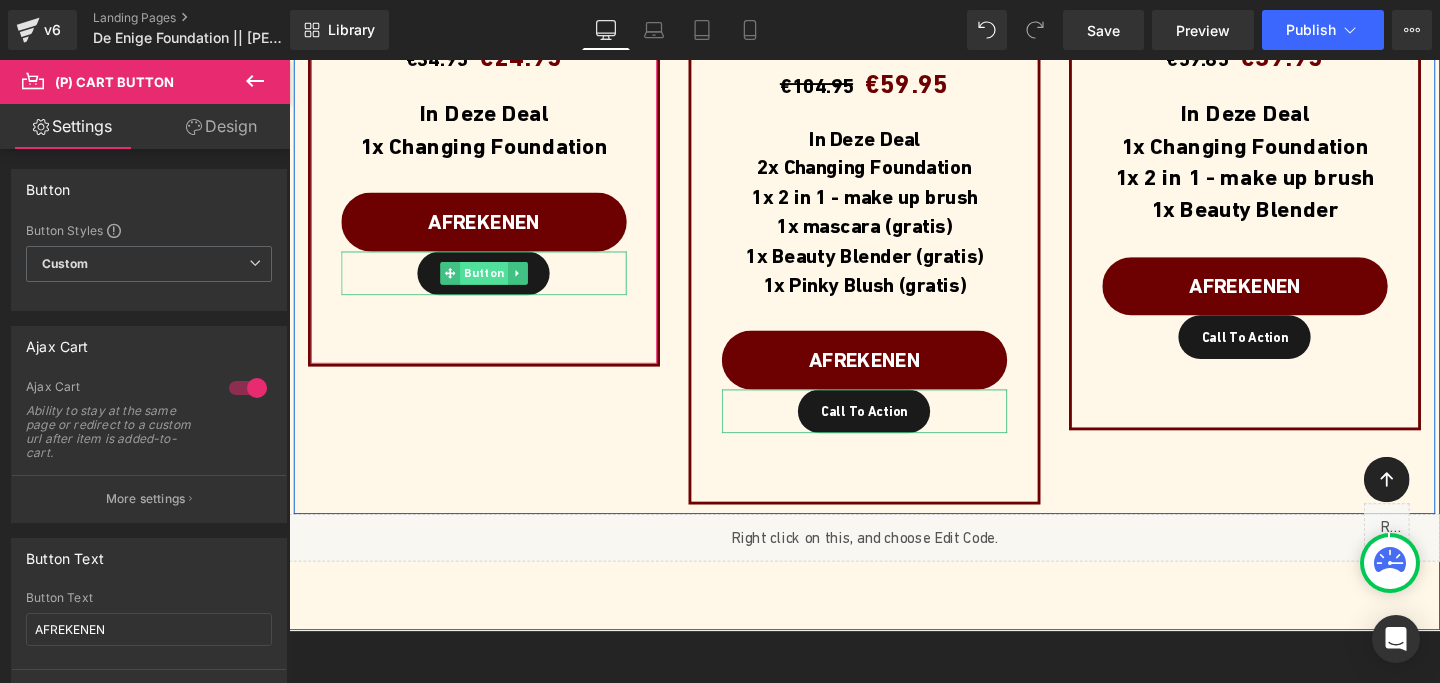 click on "Button" at bounding box center (494, 284) 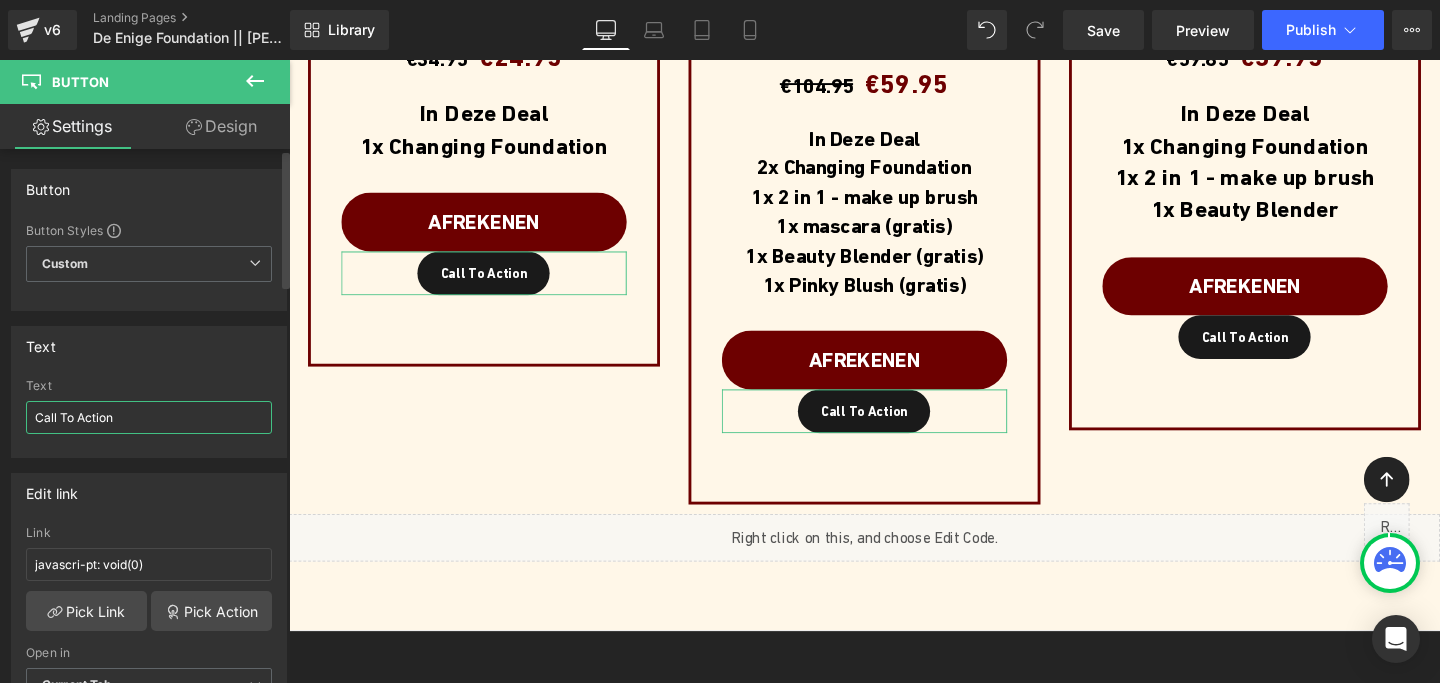 click on "Call To Action" at bounding box center [149, 417] 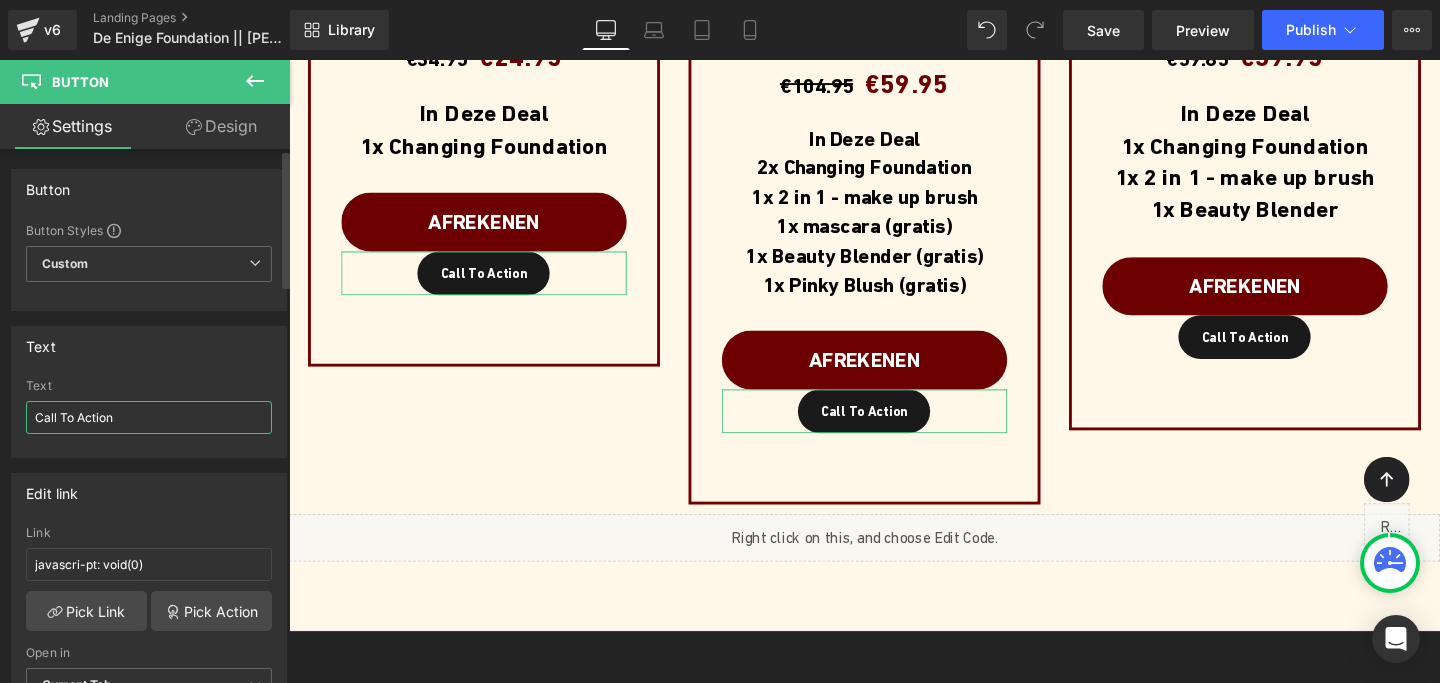 click on "Call To Action" at bounding box center [149, 417] 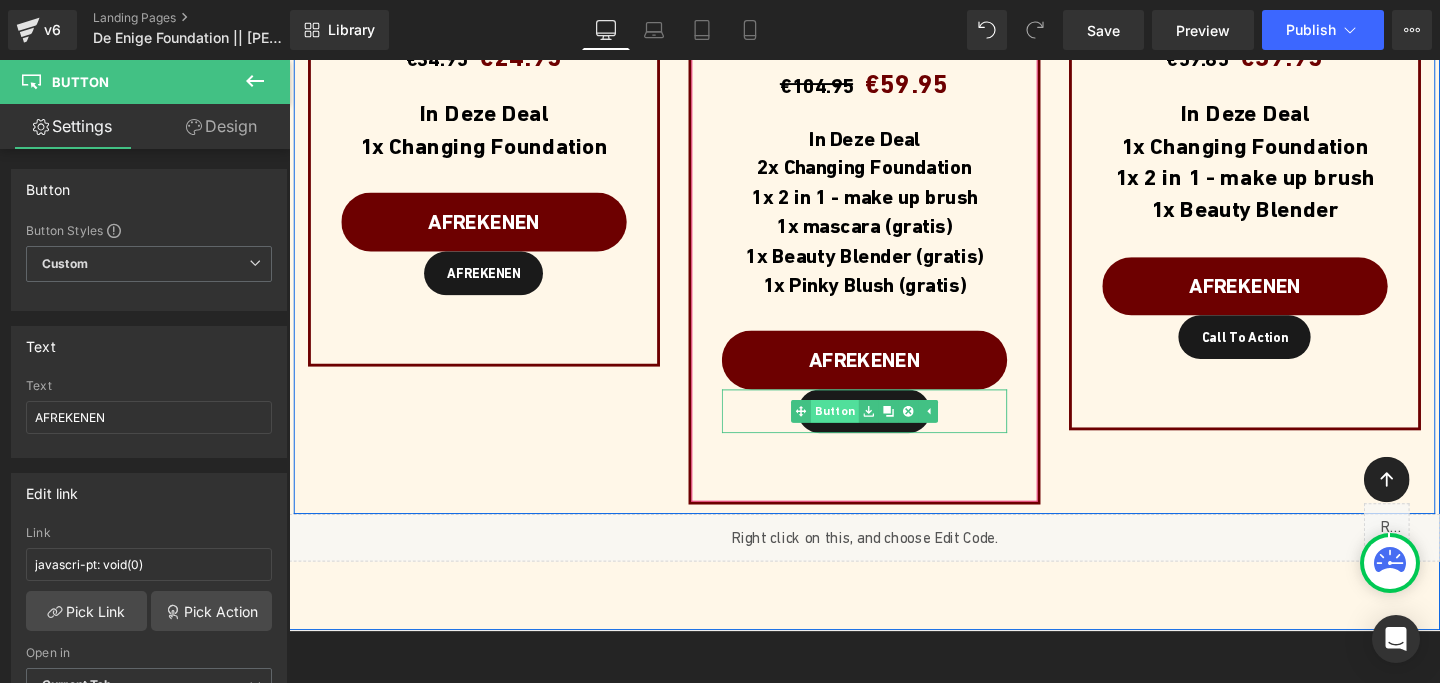 click on "Button" at bounding box center (852, 429) 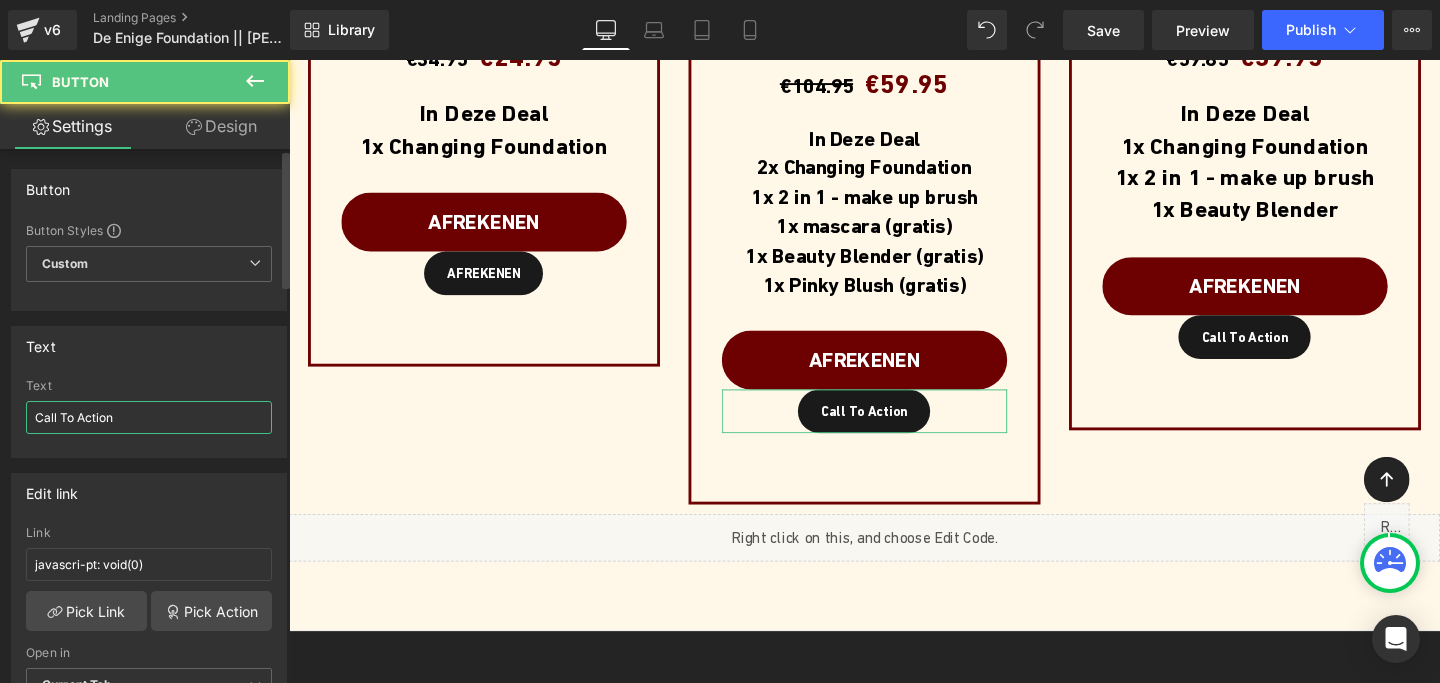 click on "Call To Action" at bounding box center [149, 417] 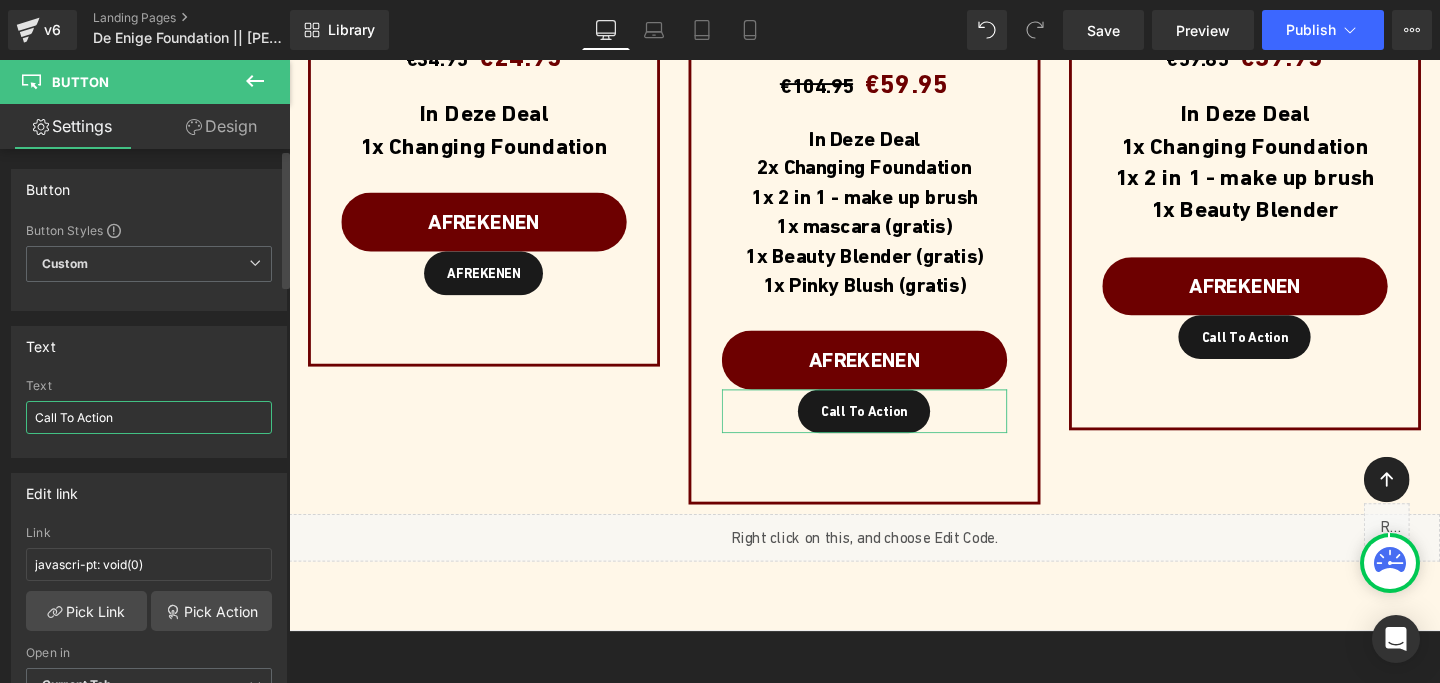 click on "Call To Action" at bounding box center [149, 417] 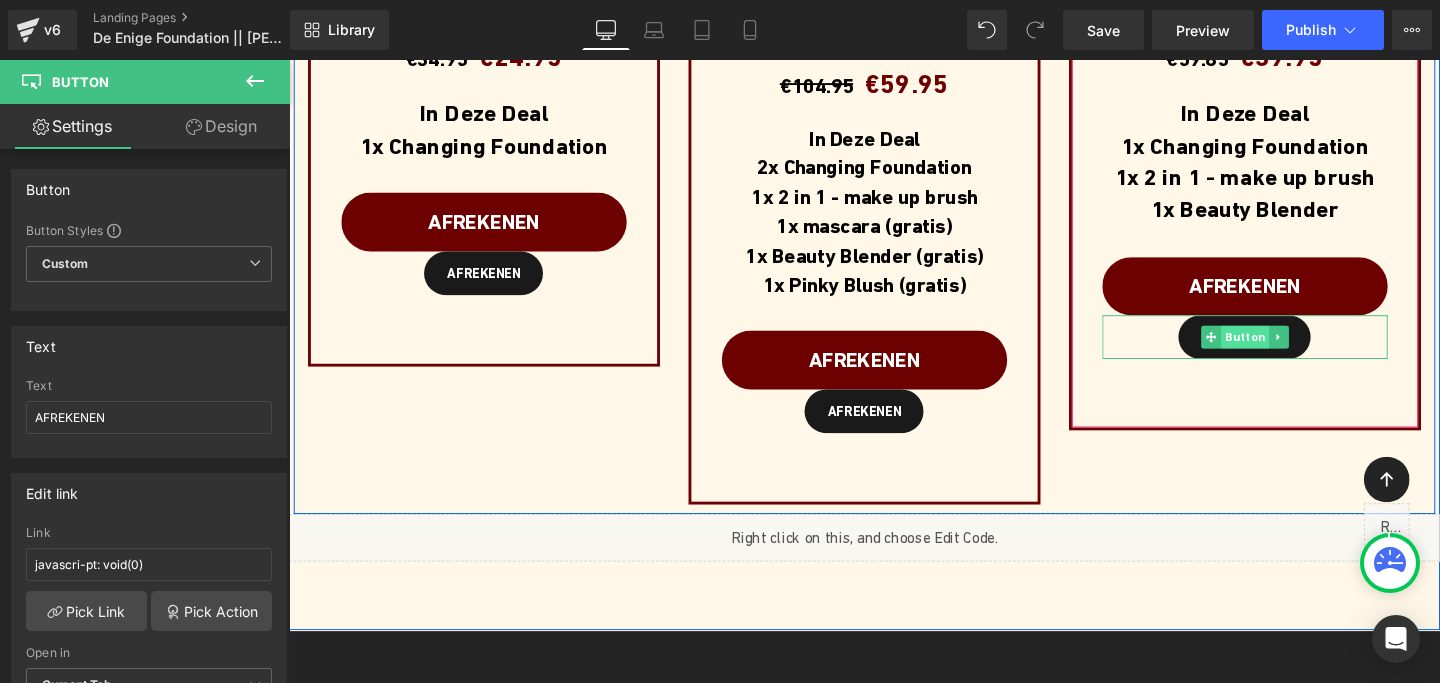 click on "Button" at bounding box center (1294, 351) 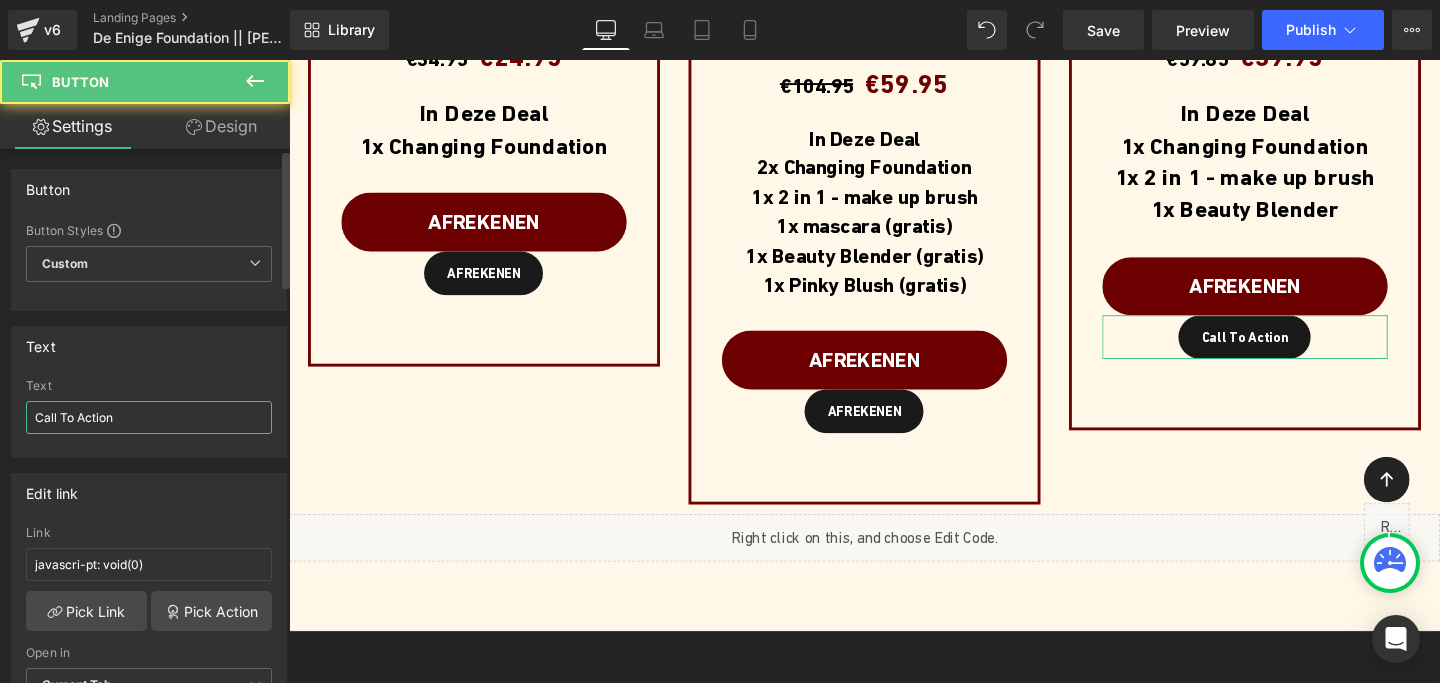 click on "Call To Action" at bounding box center [149, 417] 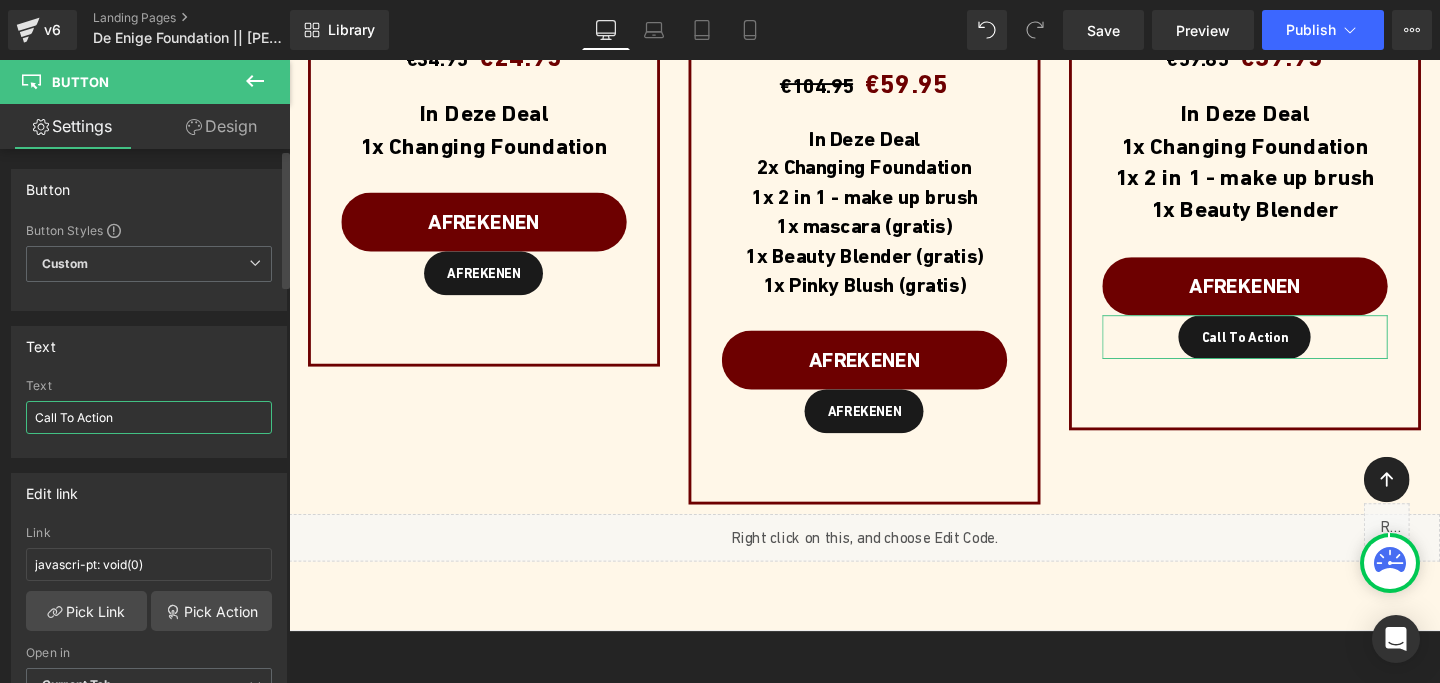 click on "Call To Action" at bounding box center (149, 417) 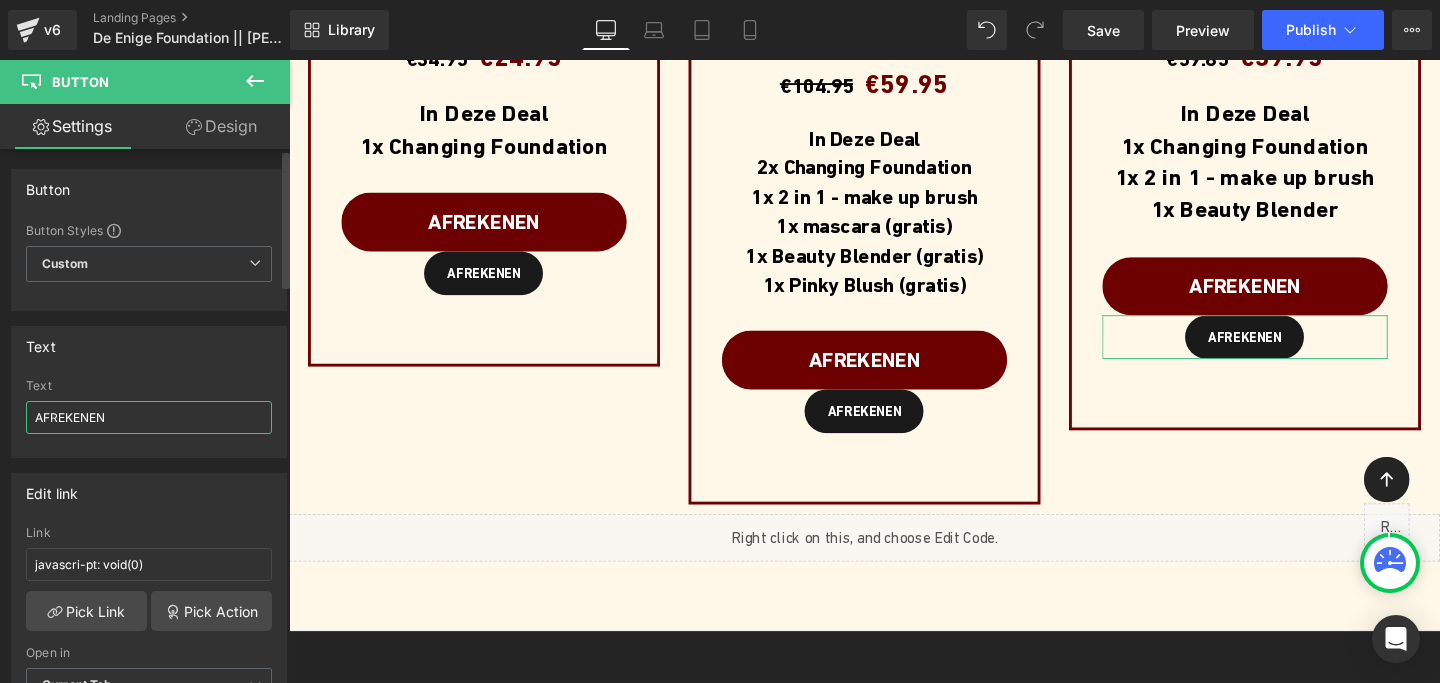 type on "AFREKENEN" 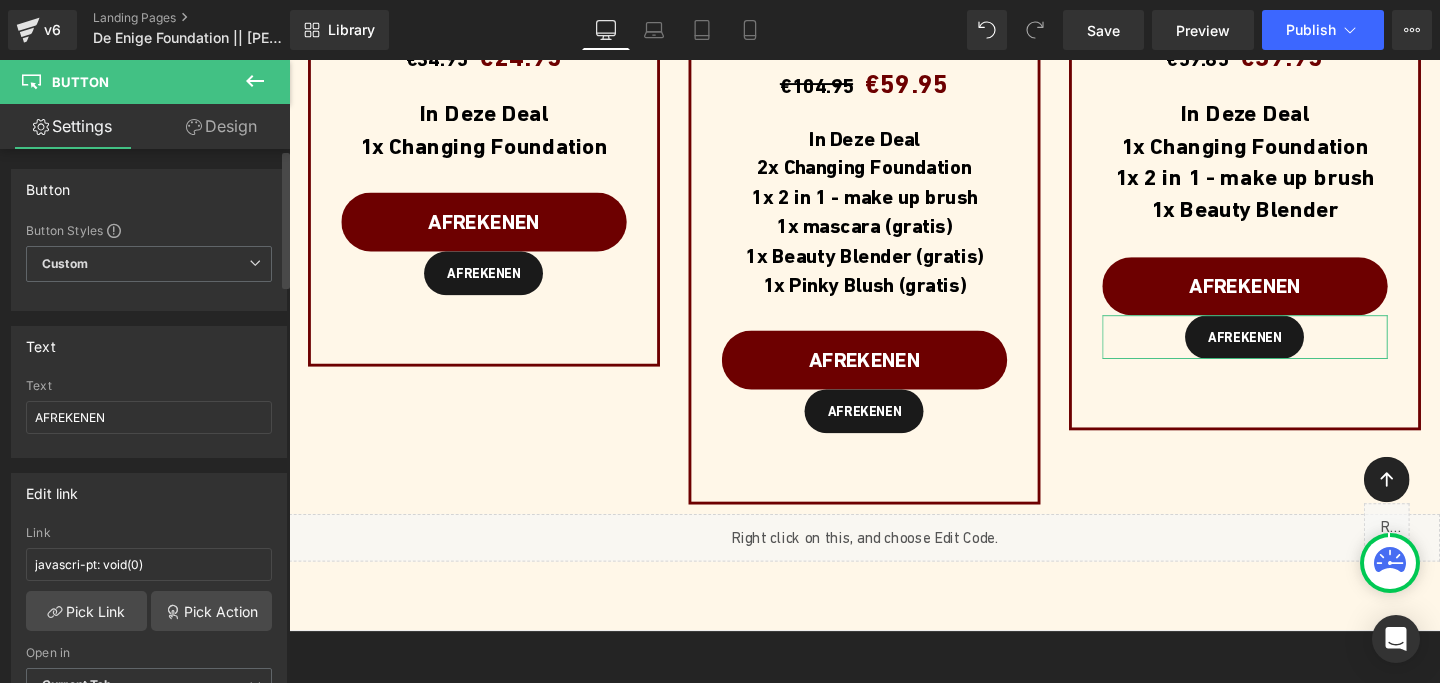 click at bounding box center (149, 450) 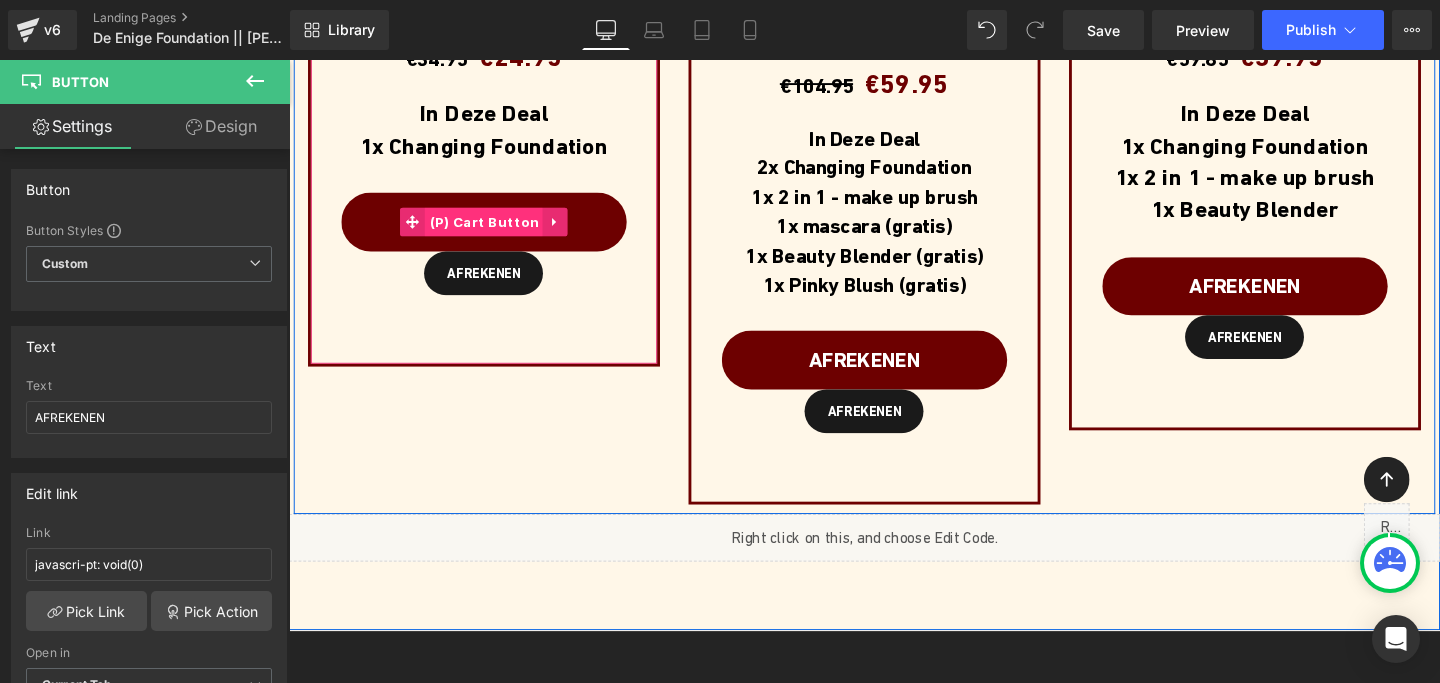 click on "(P) Cart Button" at bounding box center [494, 230] 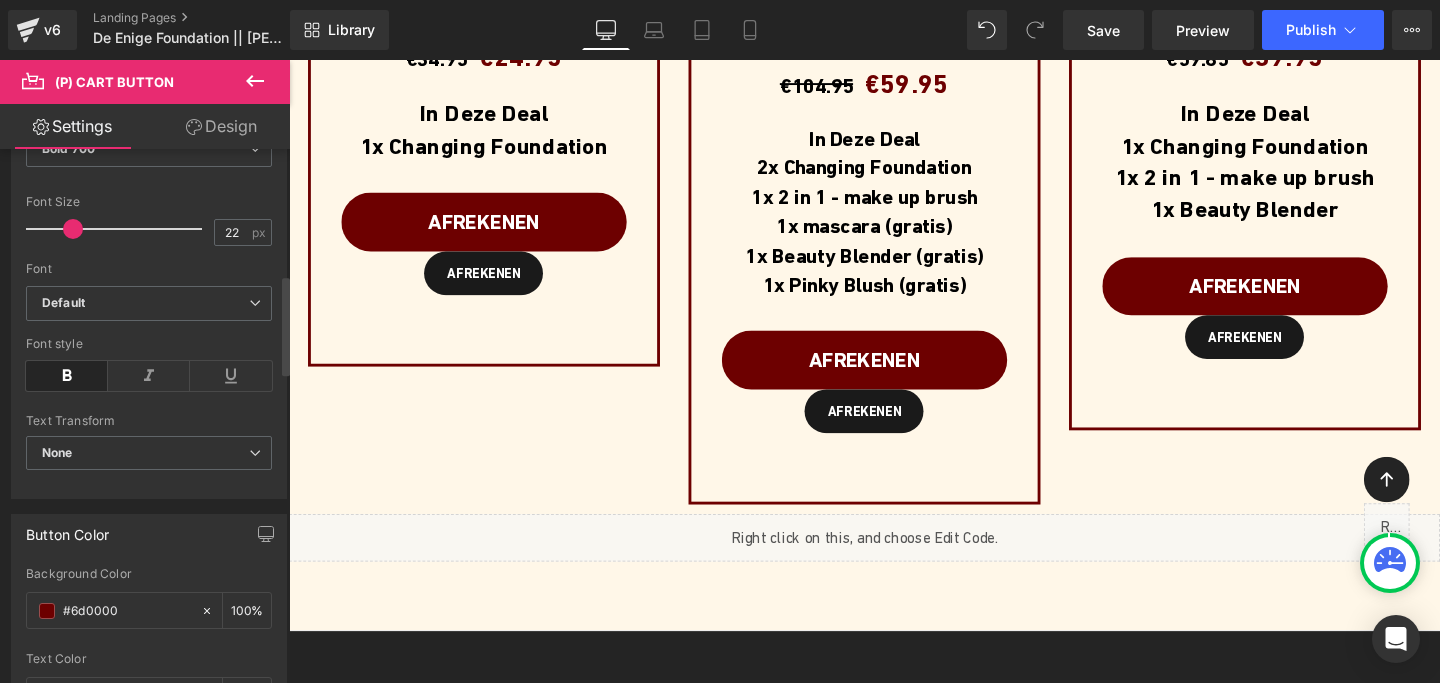 scroll, scrollTop: 677, scrollLeft: 0, axis: vertical 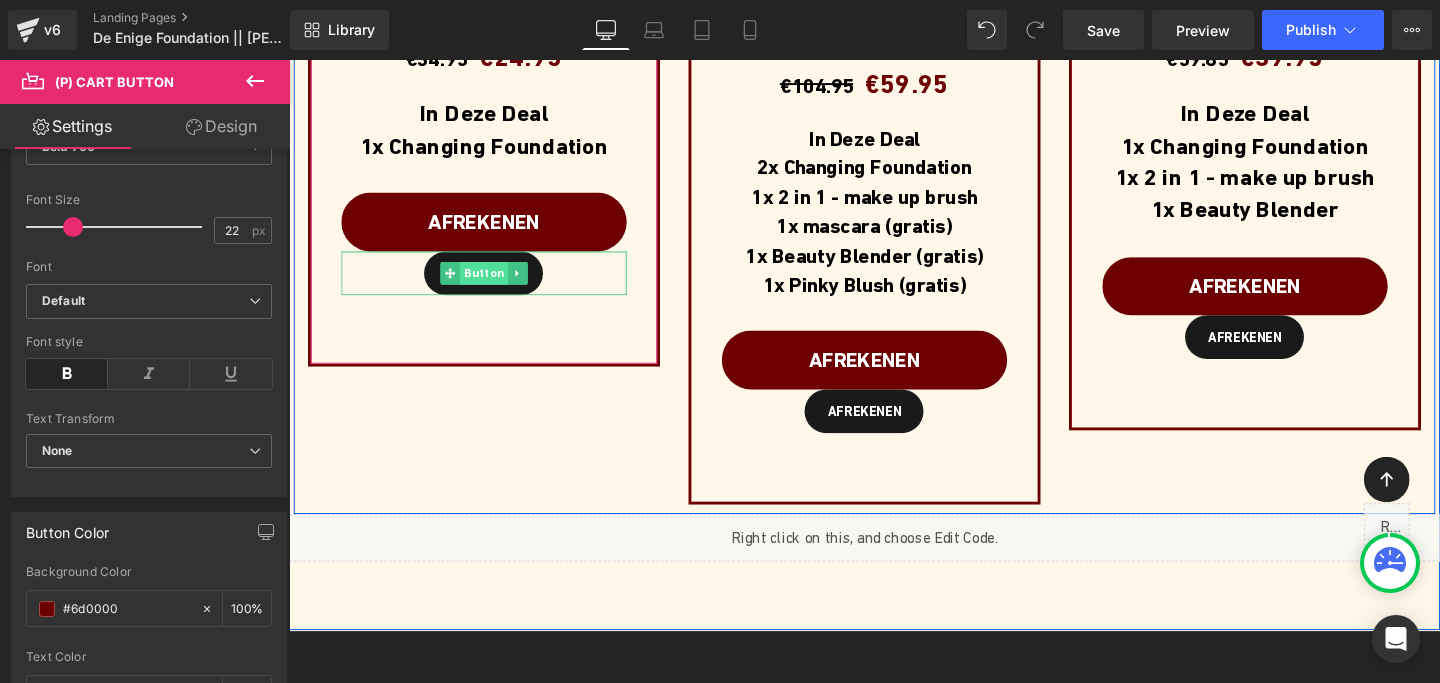 click on "Button" at bounding box center [494, 284] 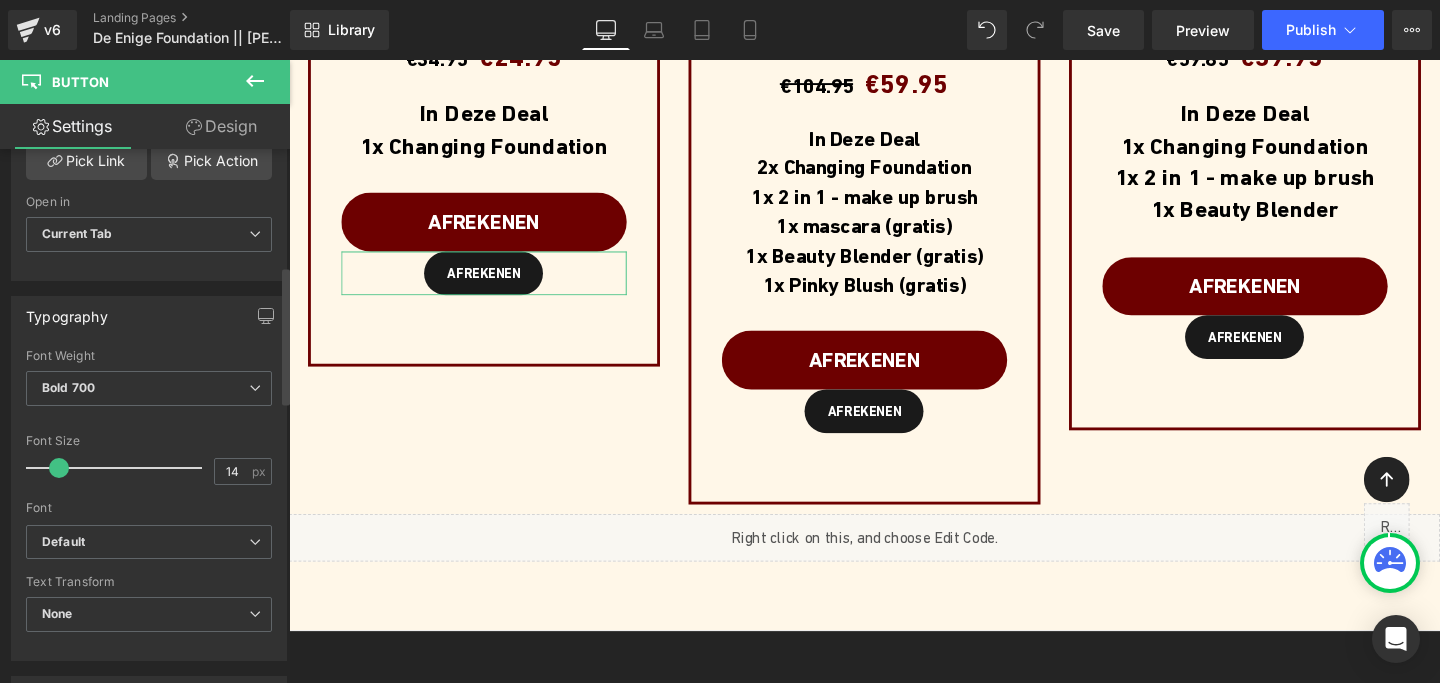scroll, scrollTop: 456, scrollLeft: 0, axis: vertical 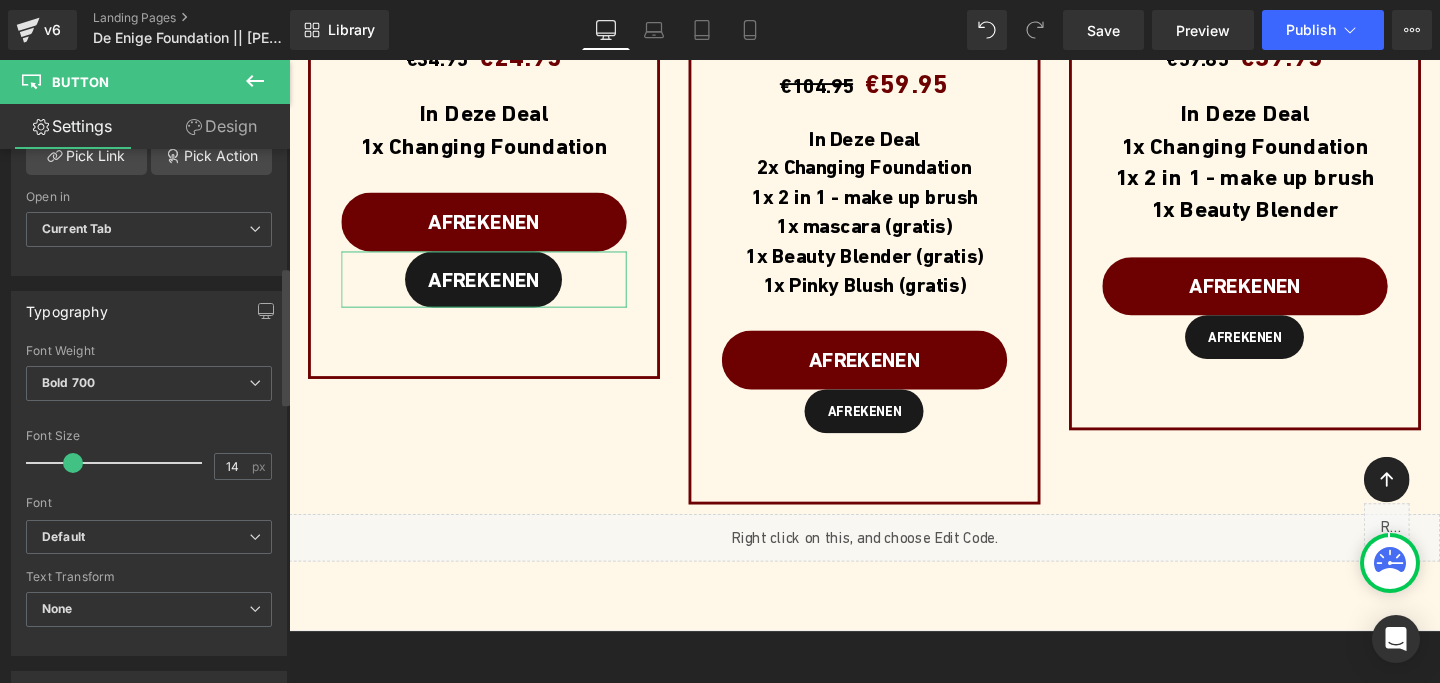 drag, startPoint x: 57, startPoint y: 461, endPoint x: 69, endPoint y: 463, distance: 12.165525 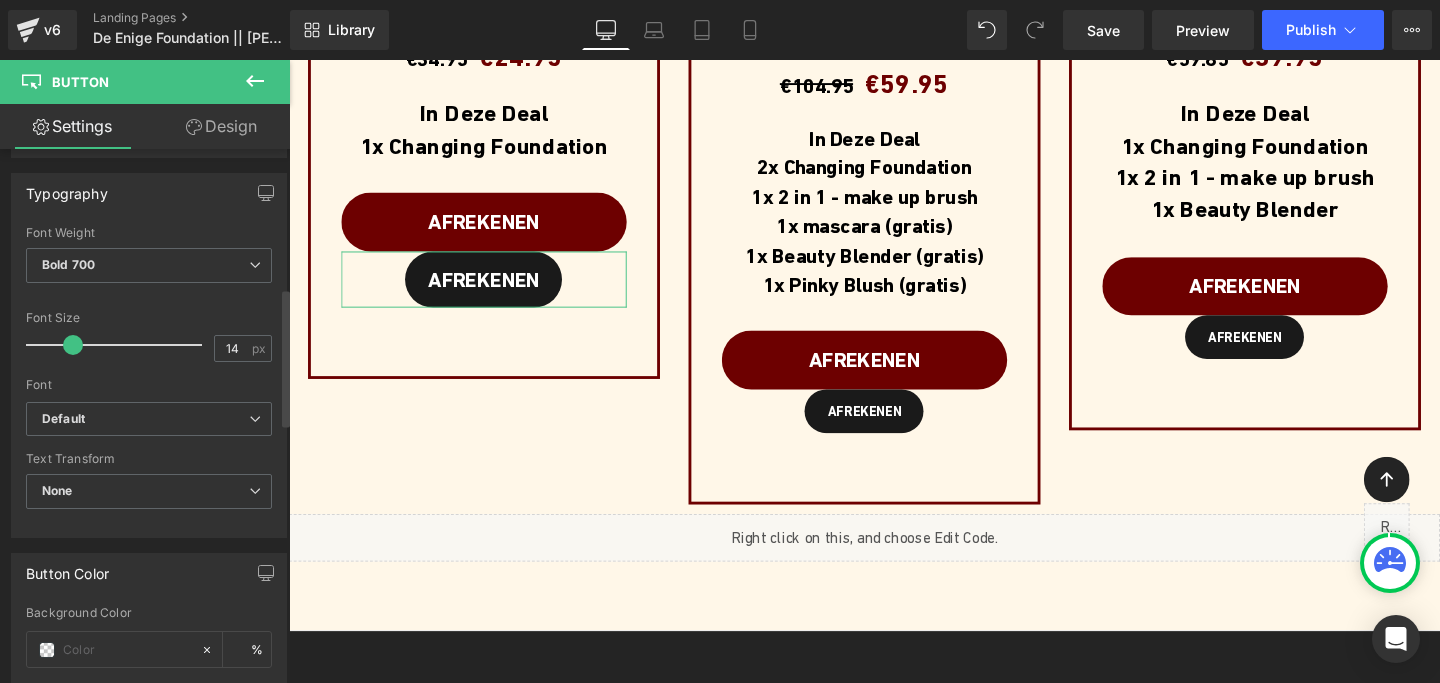 scroll, scrollTop: 607, scrollLeft: 0, axis: vertical 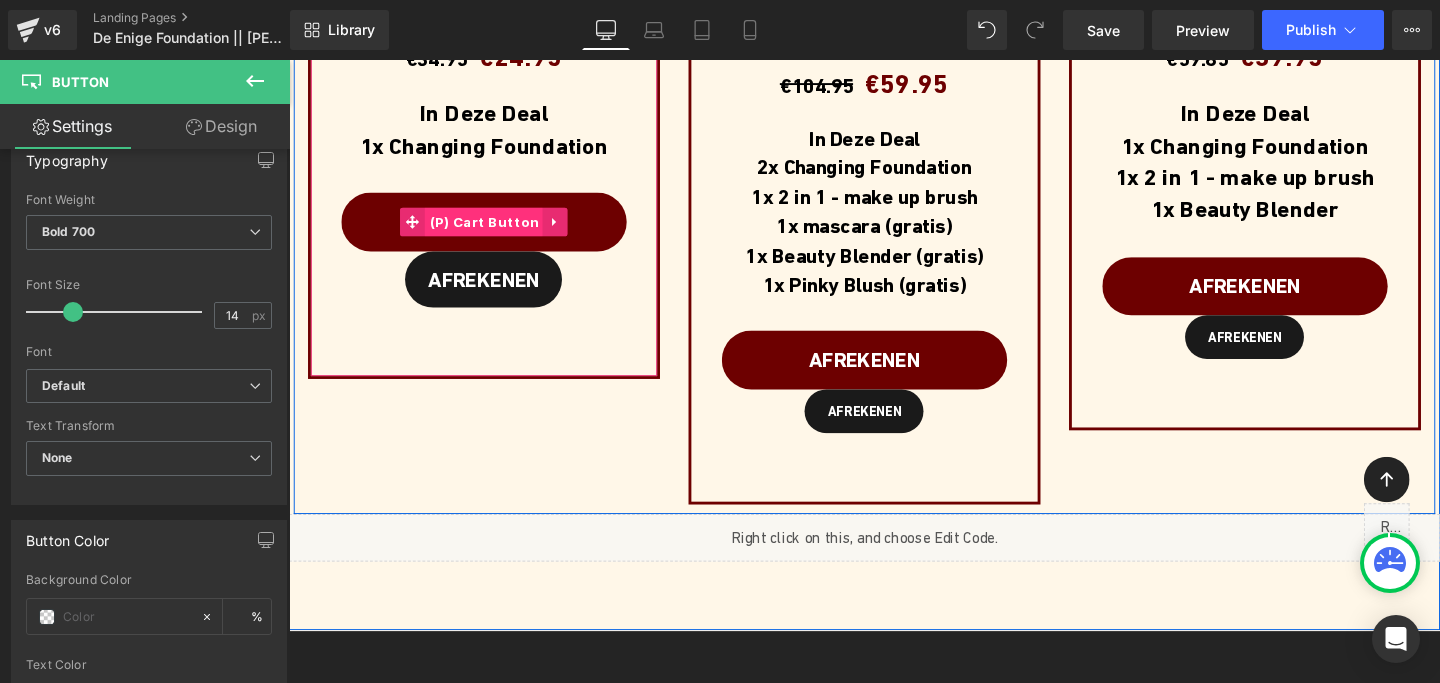 click on "(P) Cart Button" at bounding box center (494, 230) 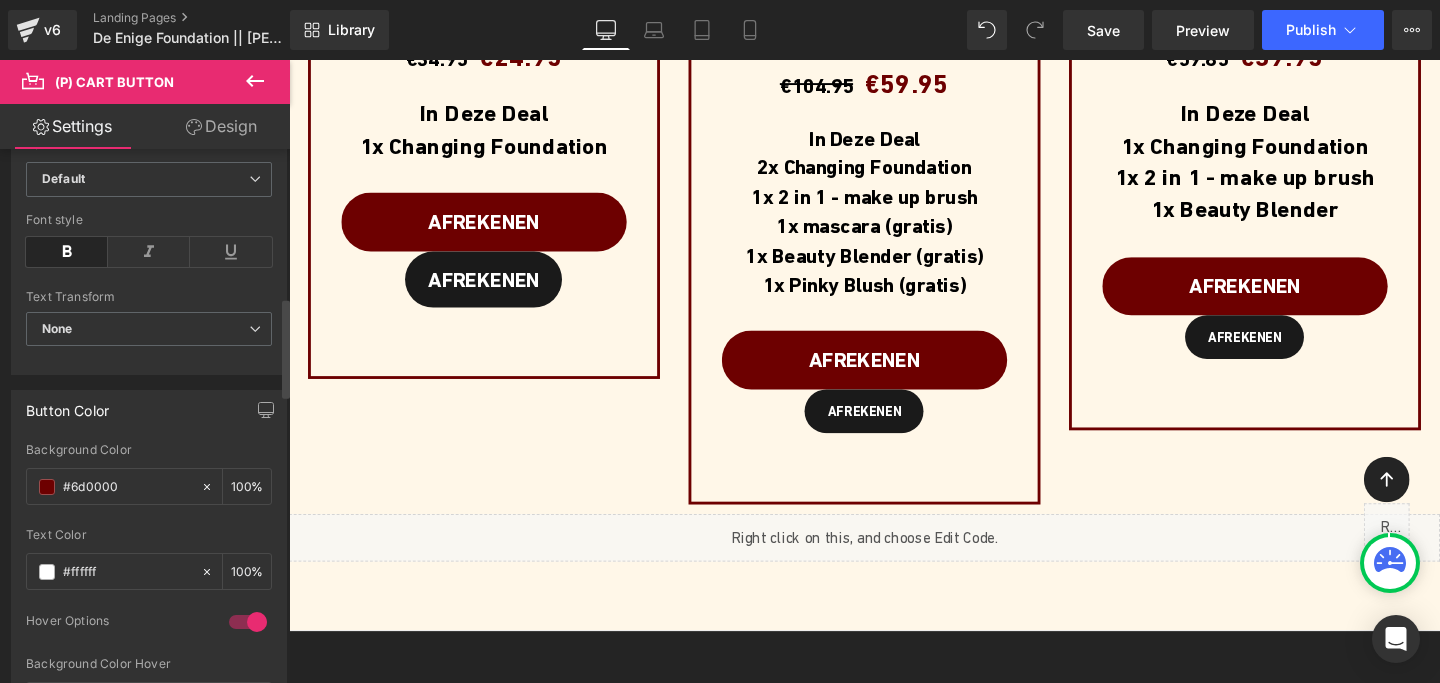 scroll, scrollTop: 801, scrollLeft: 0, axis: vertical 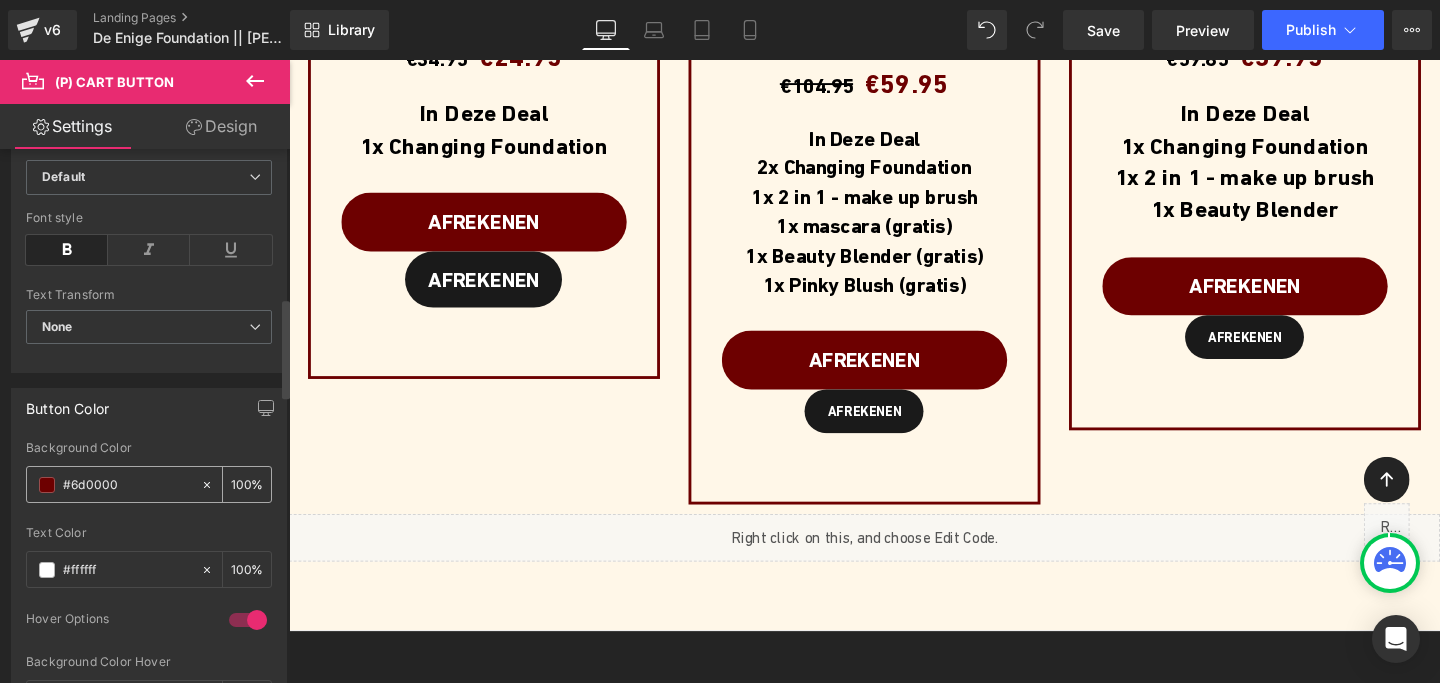 click on "#6d0000" at bounding box center (127, 485) 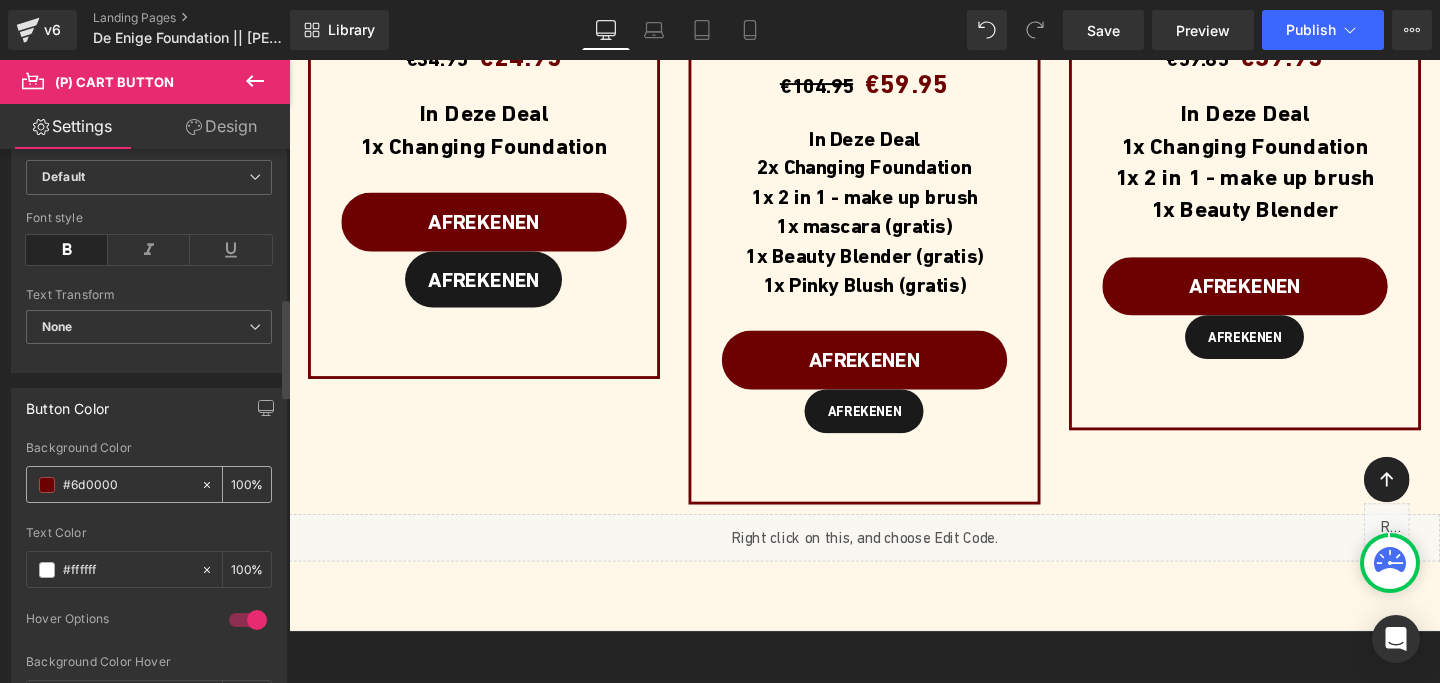click on "#6d0000" at bounding box center (127, 485) 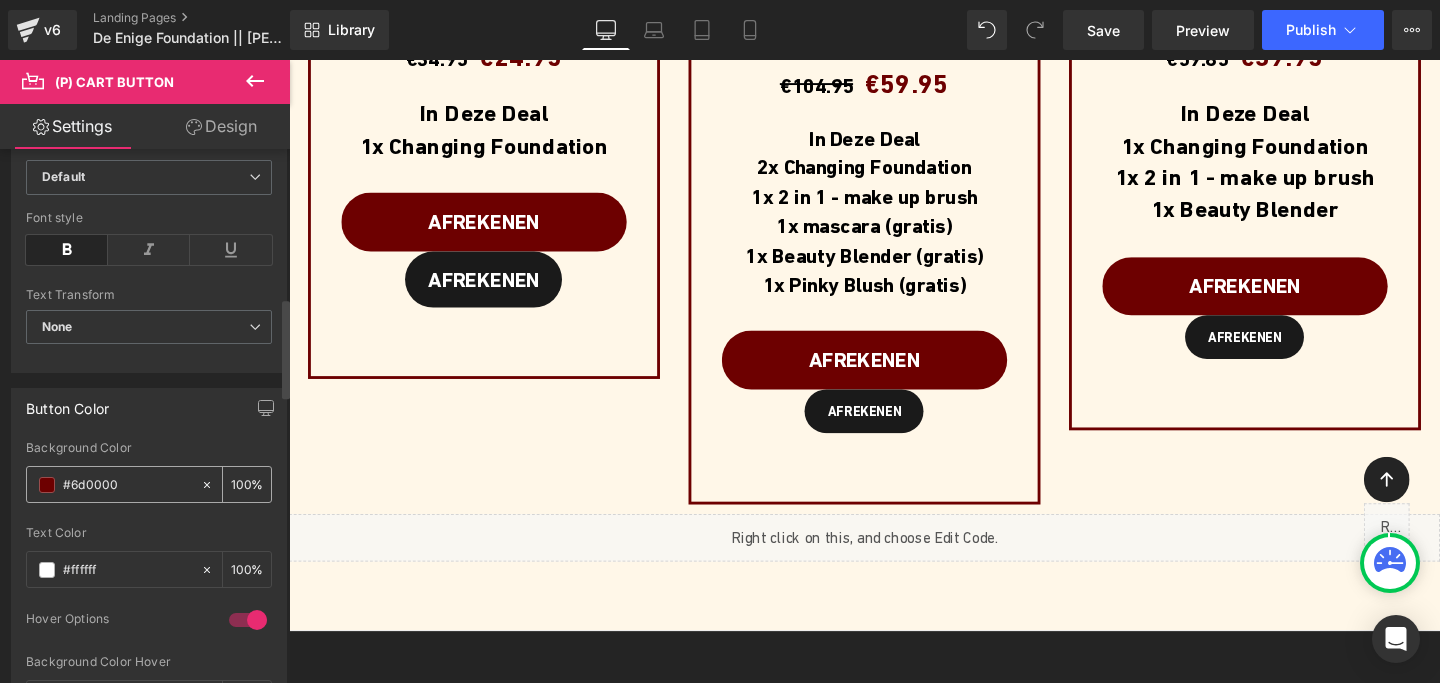 click on "#6d0000" at bounding box center (127, 485) 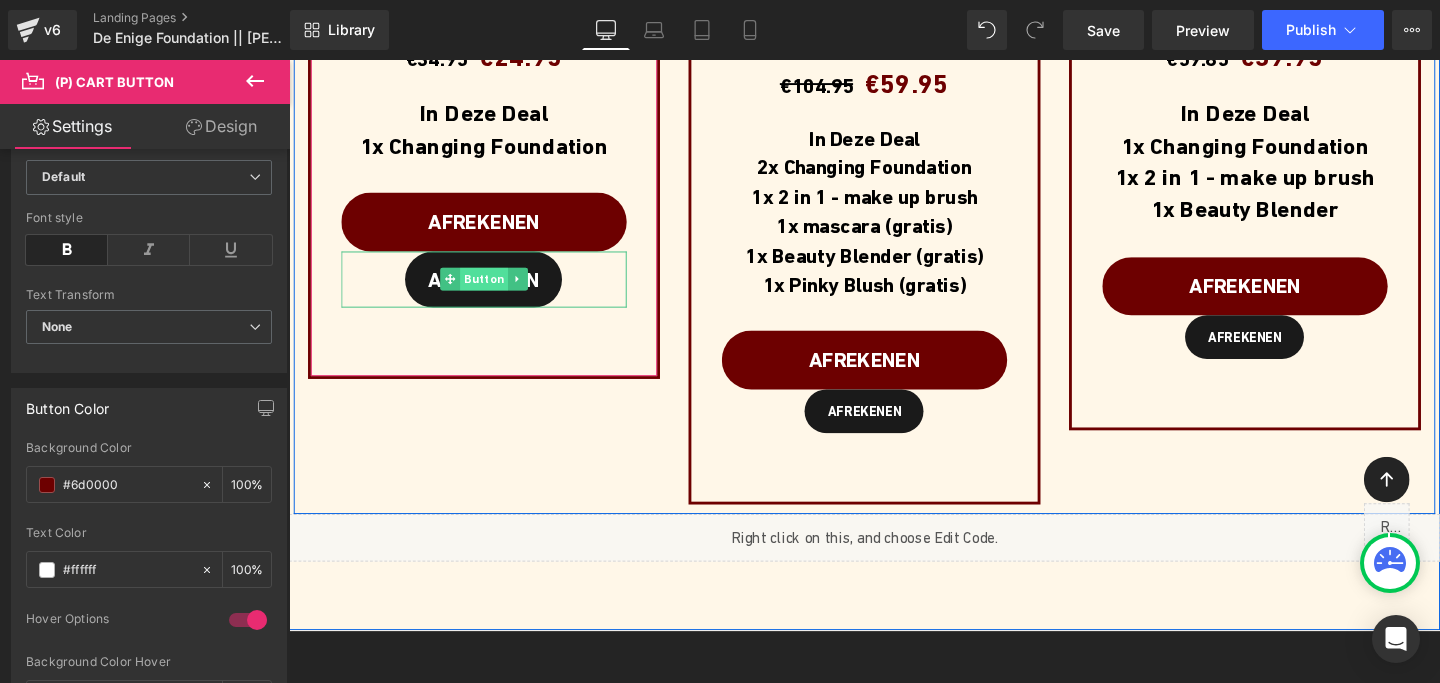 click on "Button" at bounding box center [494, 290] 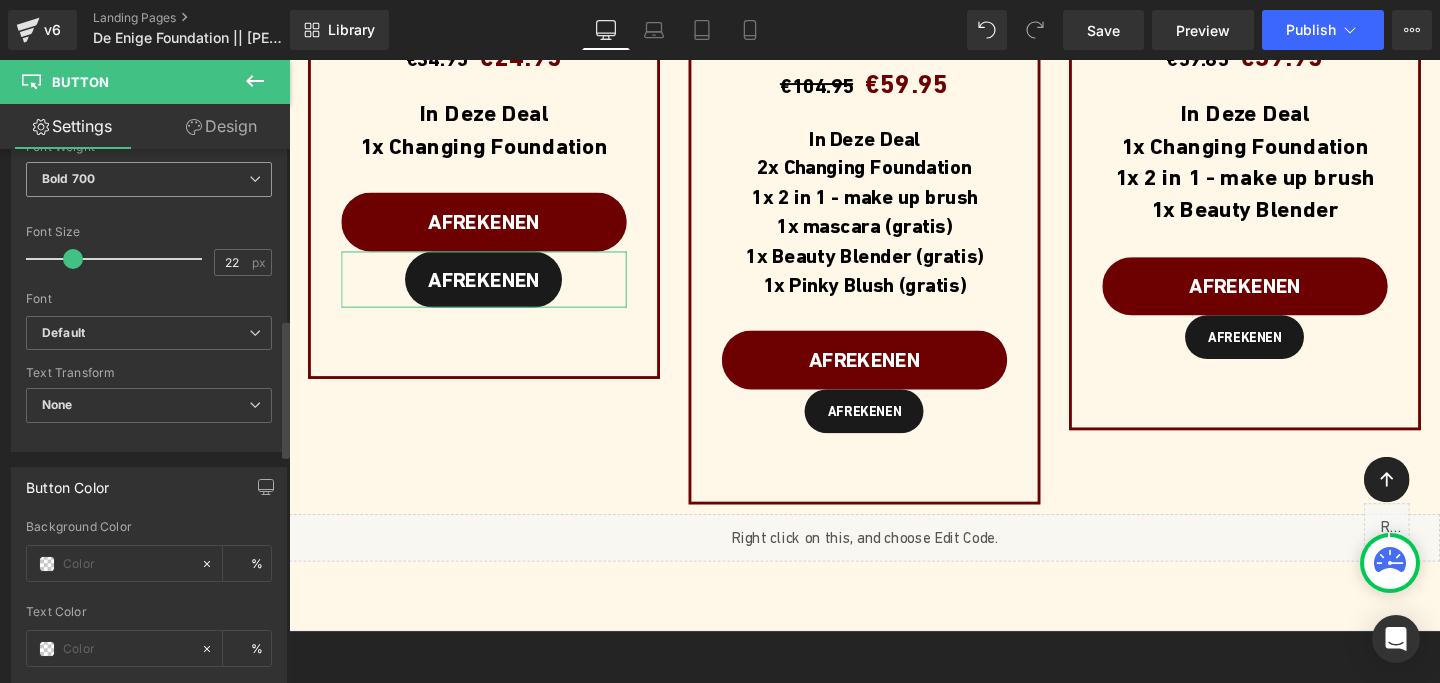 scroll, scrollTop: 746, scrollLeft: 0, axis: vertical 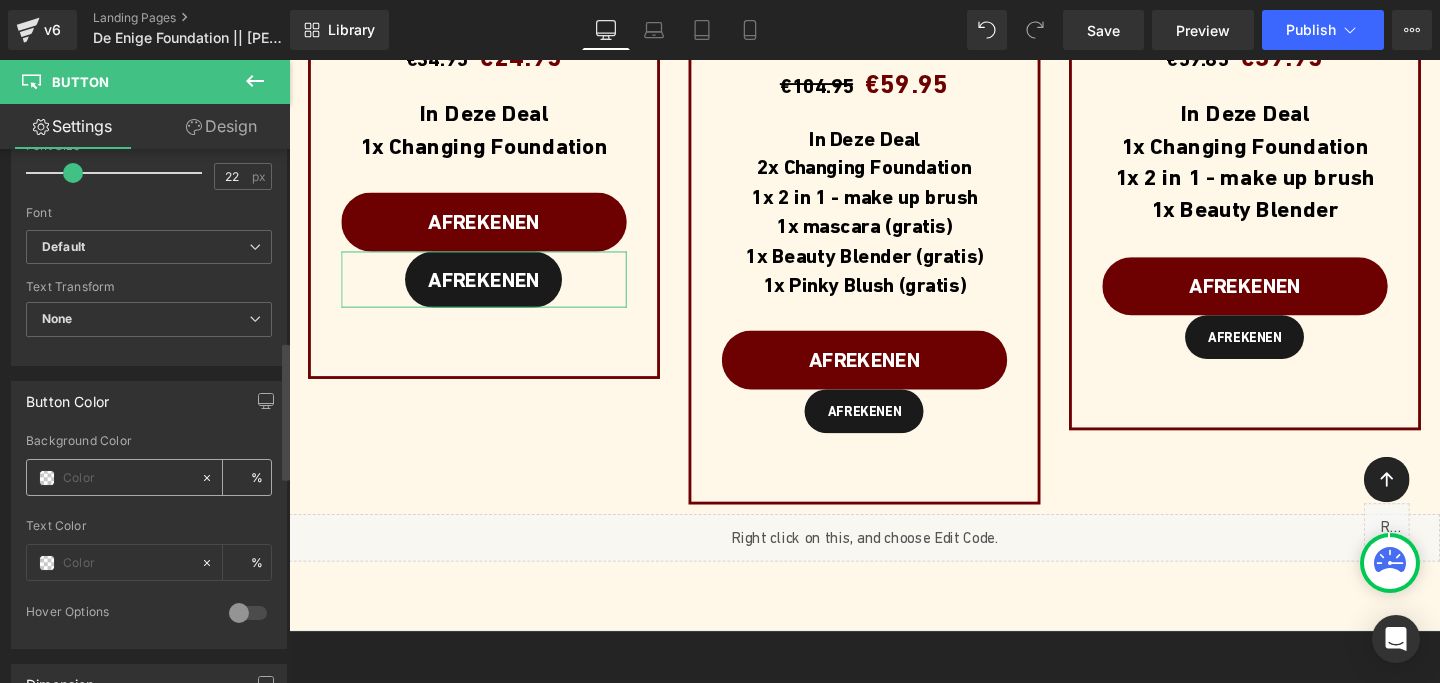 click at bounding box center (127, 478) 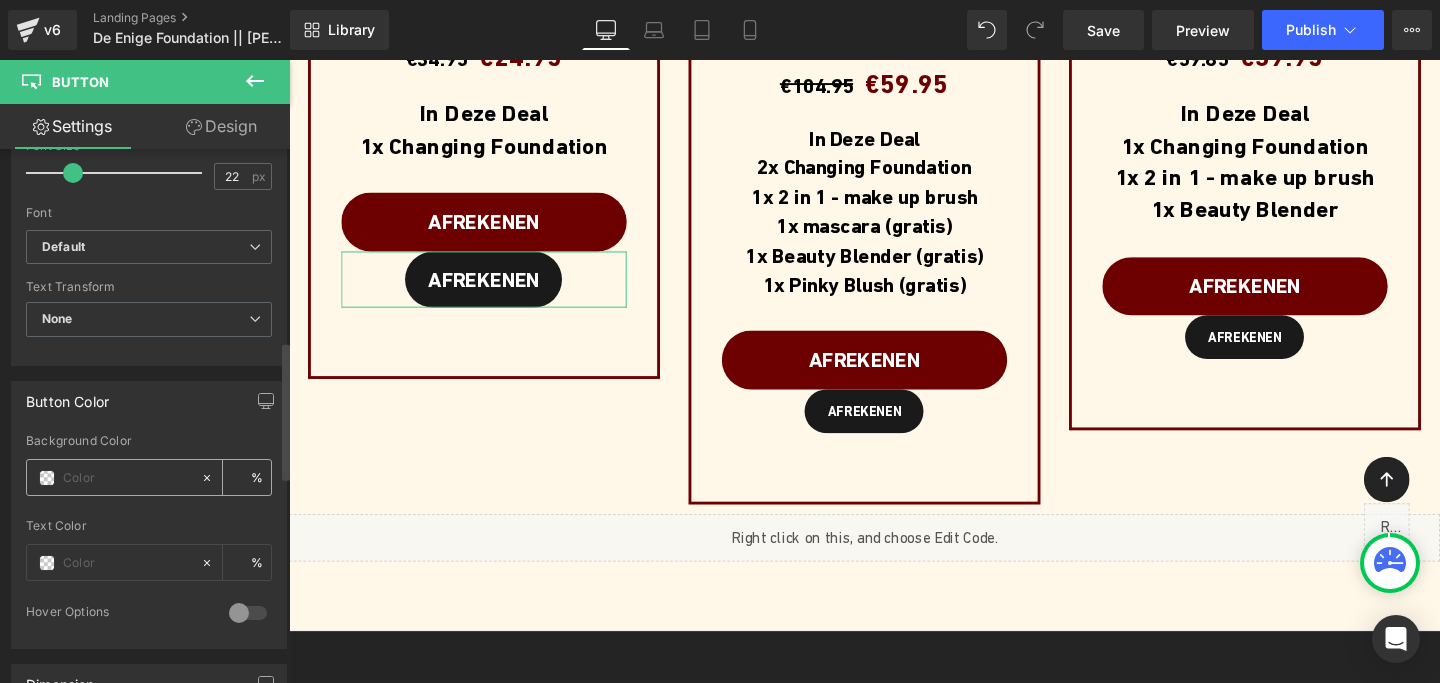 paste on "#6d0000" 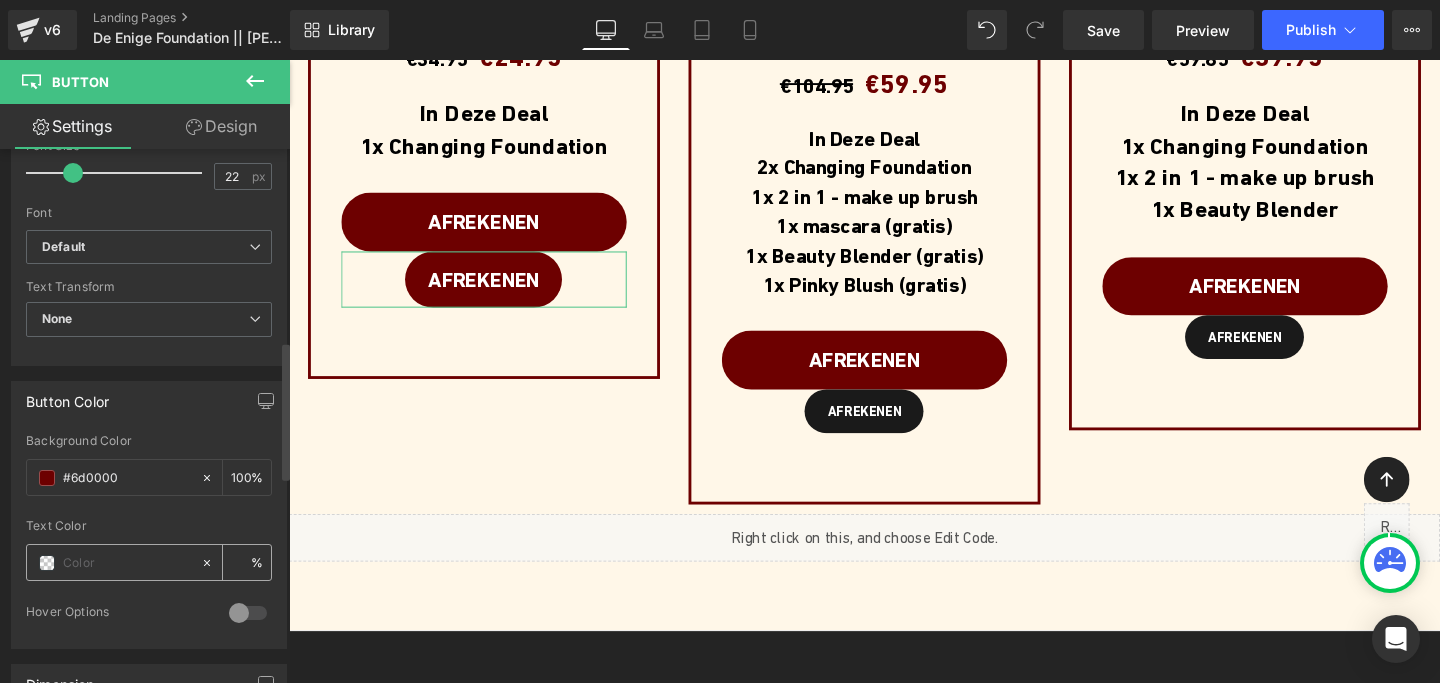 type on "#6d0000" 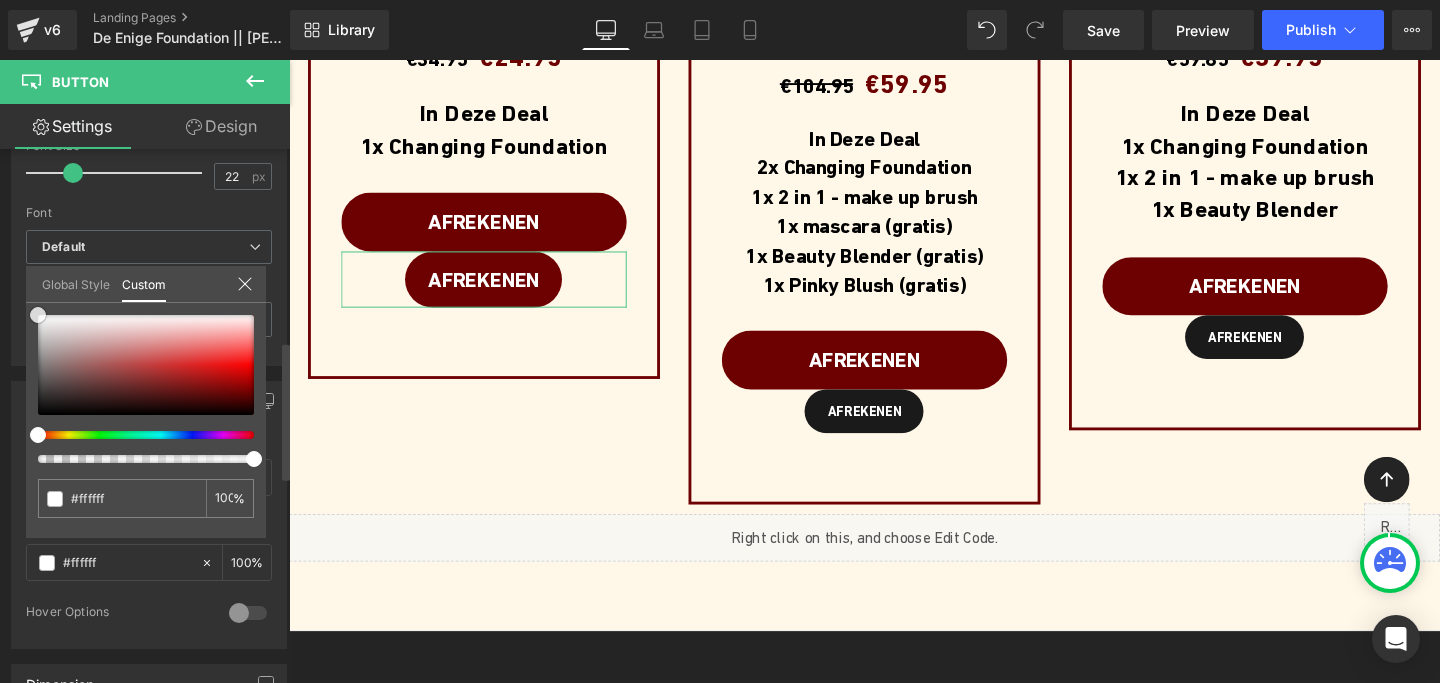 drag, startPoint x: 139, startPoint y: 368, endPoint x: 0, endPoint y: 267, distance: 171.81967 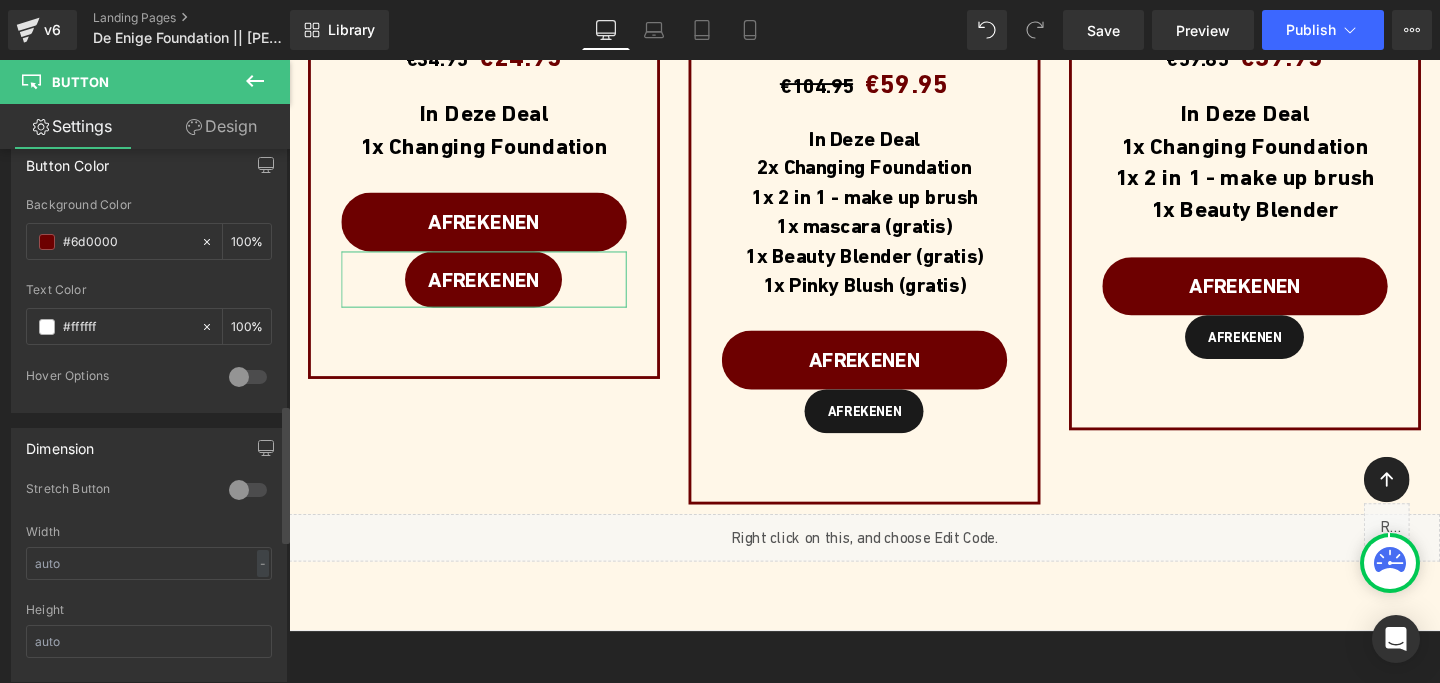 scroll, scrollTop: 992, scrollLeft: 0, axis: vertical 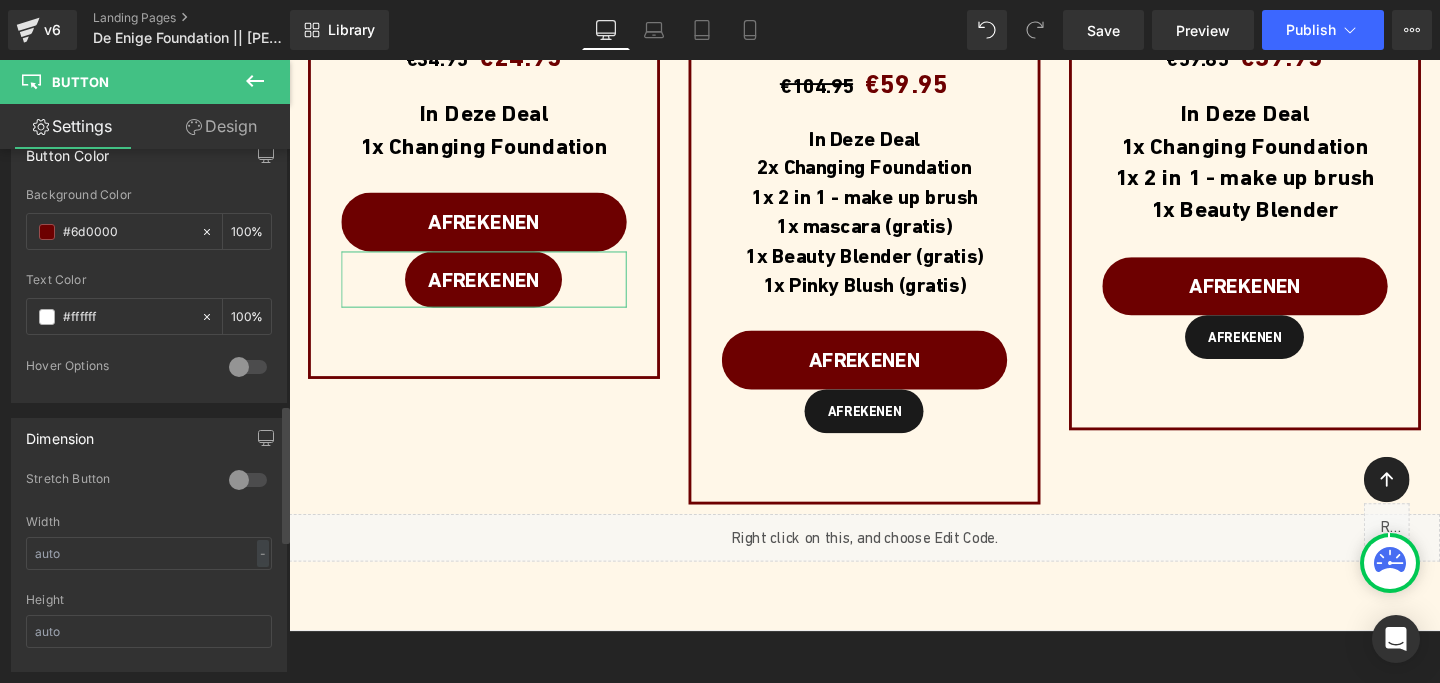 click at bounding box center [248, 480] 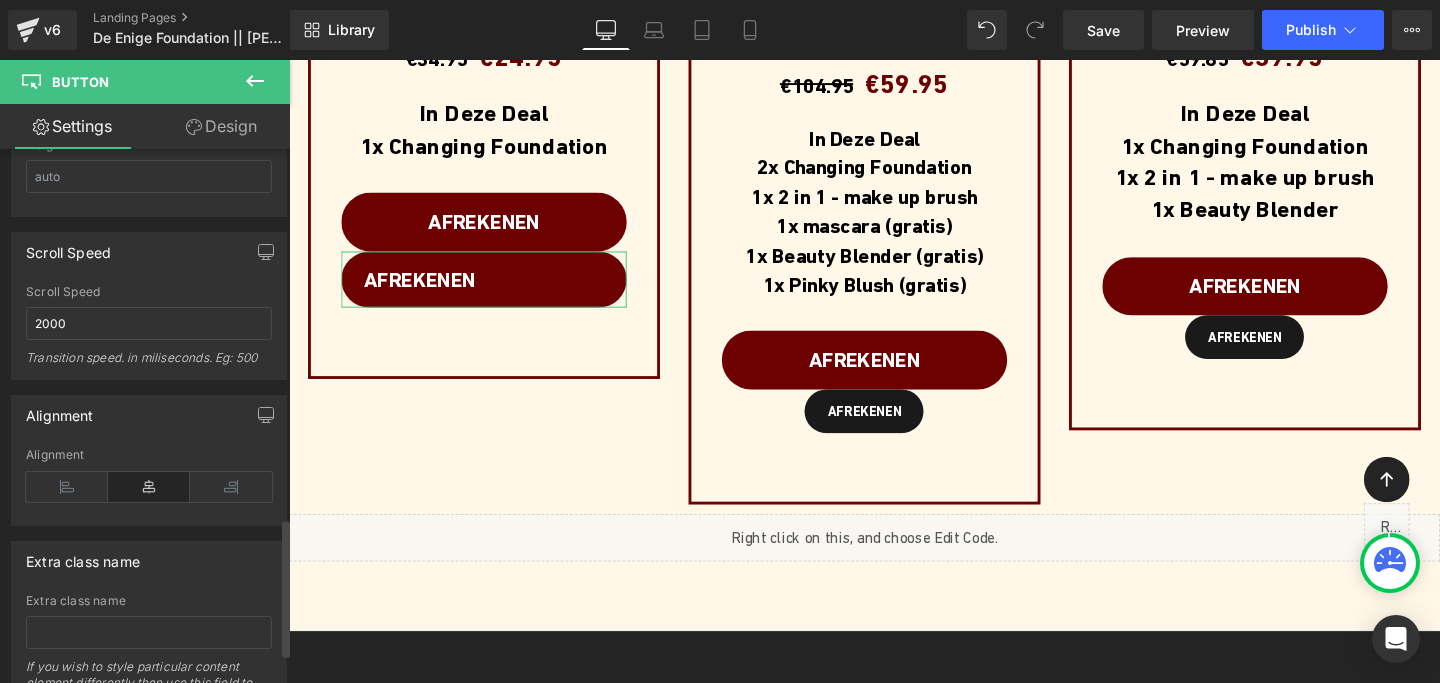 scroll, scrollTop: 1451, scrollLeft: 0, axis: vertical 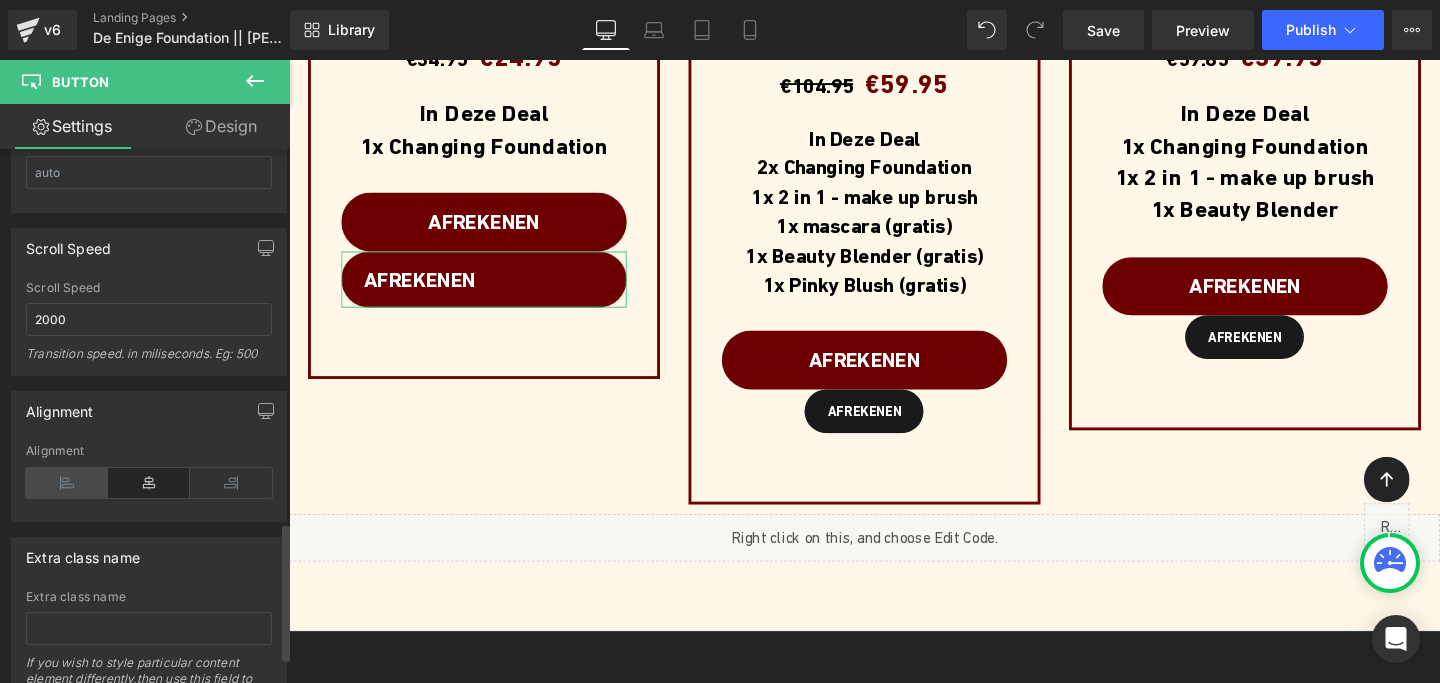 click at bounding box center [67, 483] 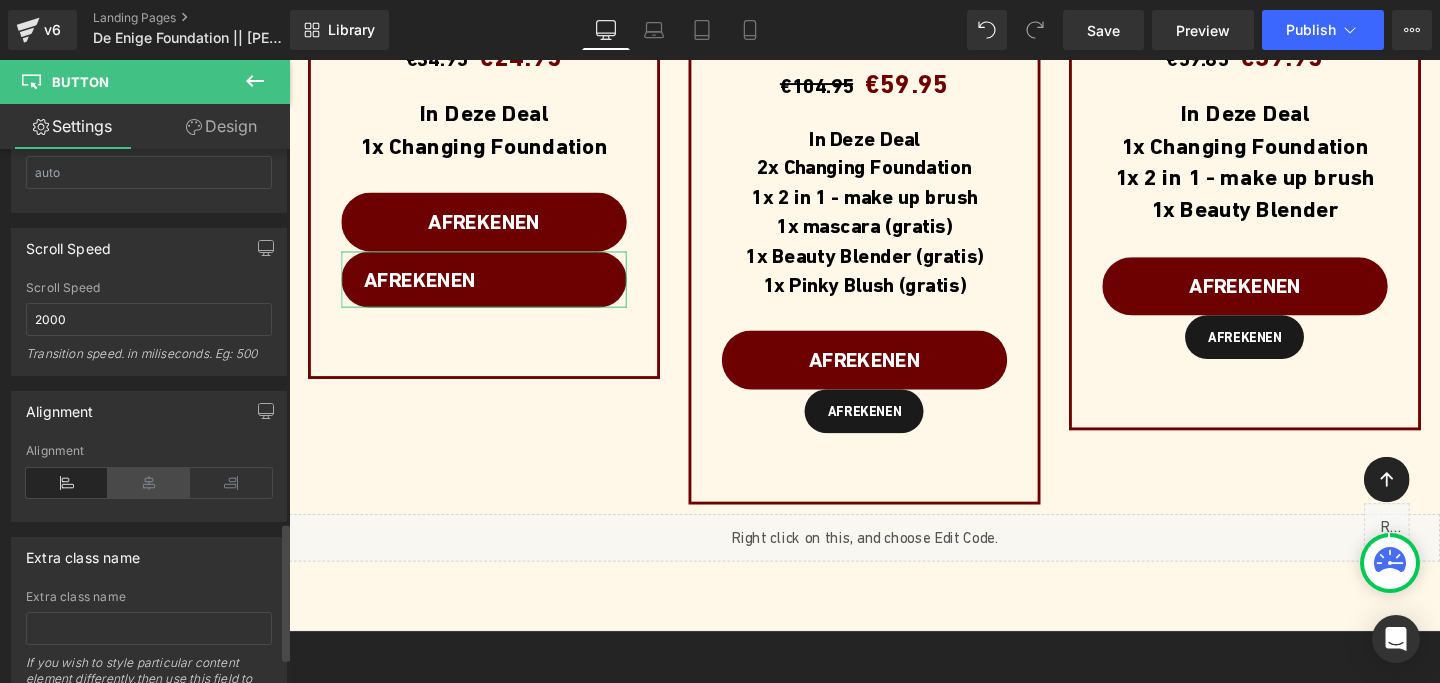 click at bounding box center [149, 483] 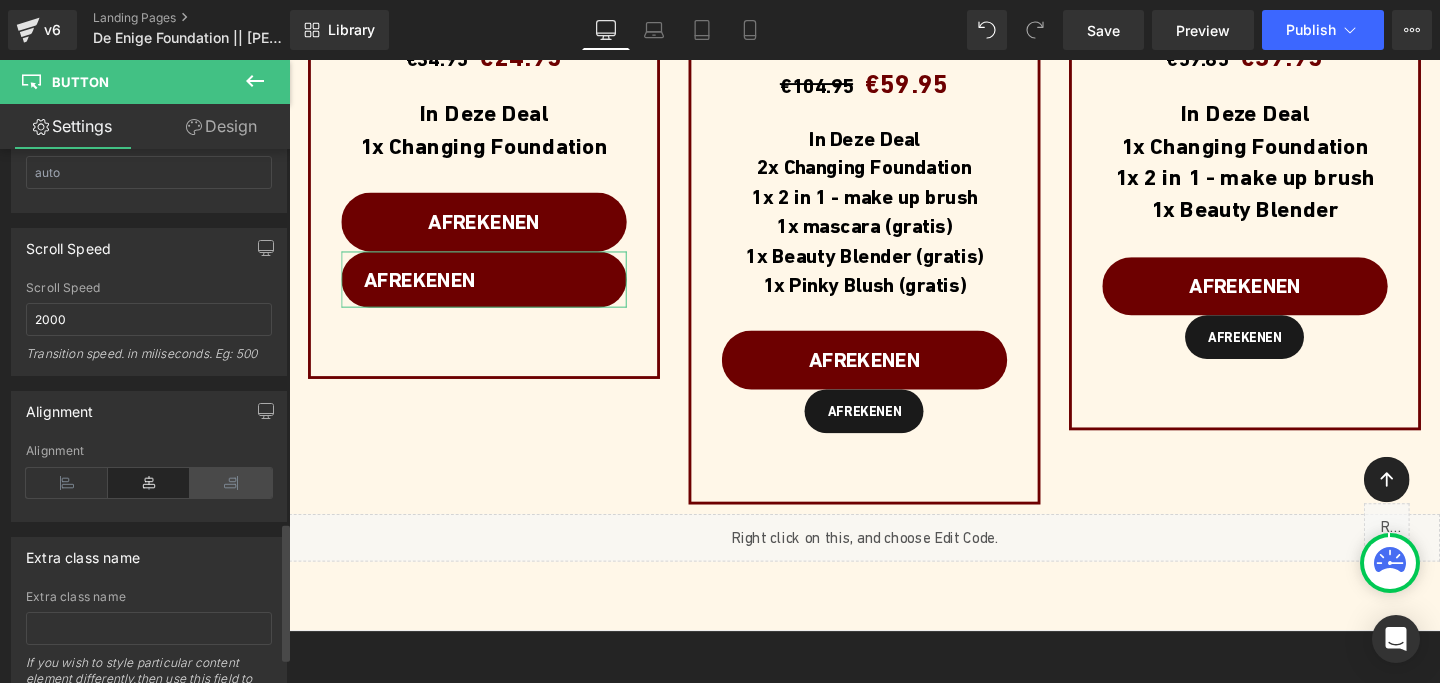 click at bounding box center (231, 483) 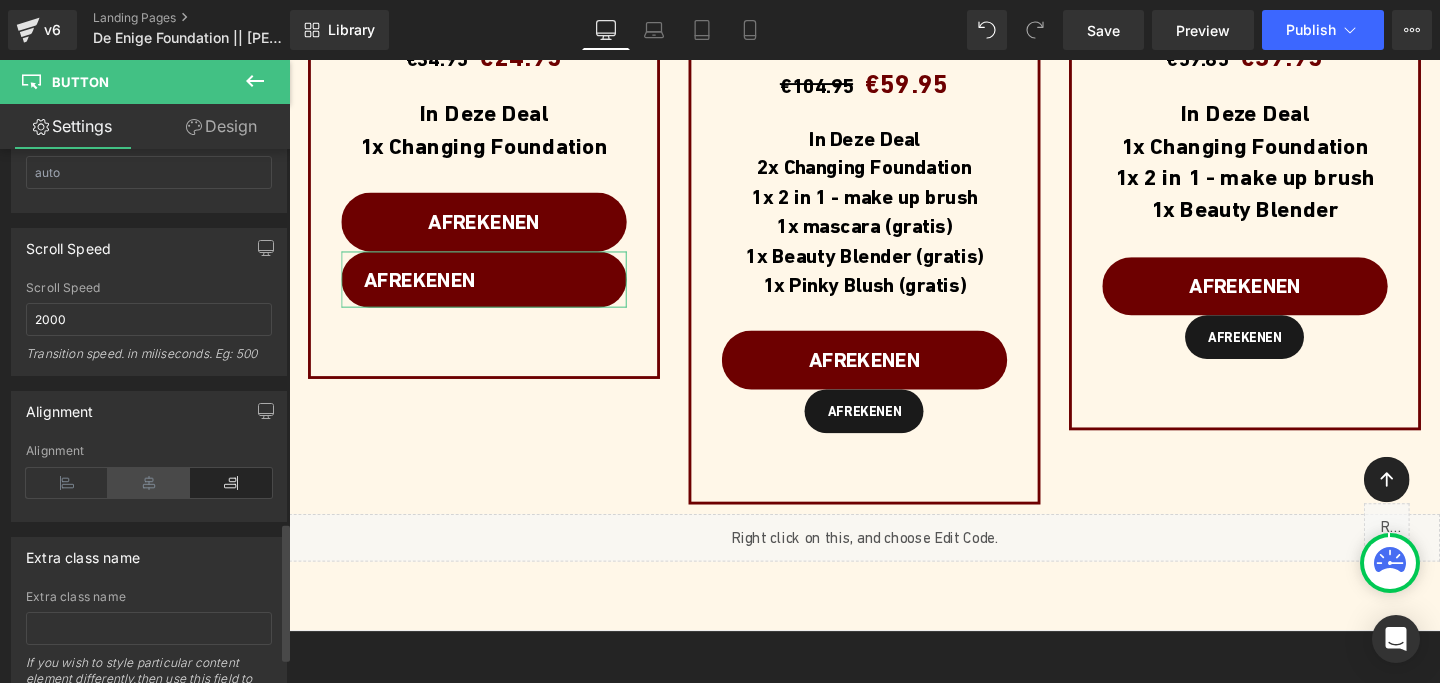 click at bounding box center [149, 483] 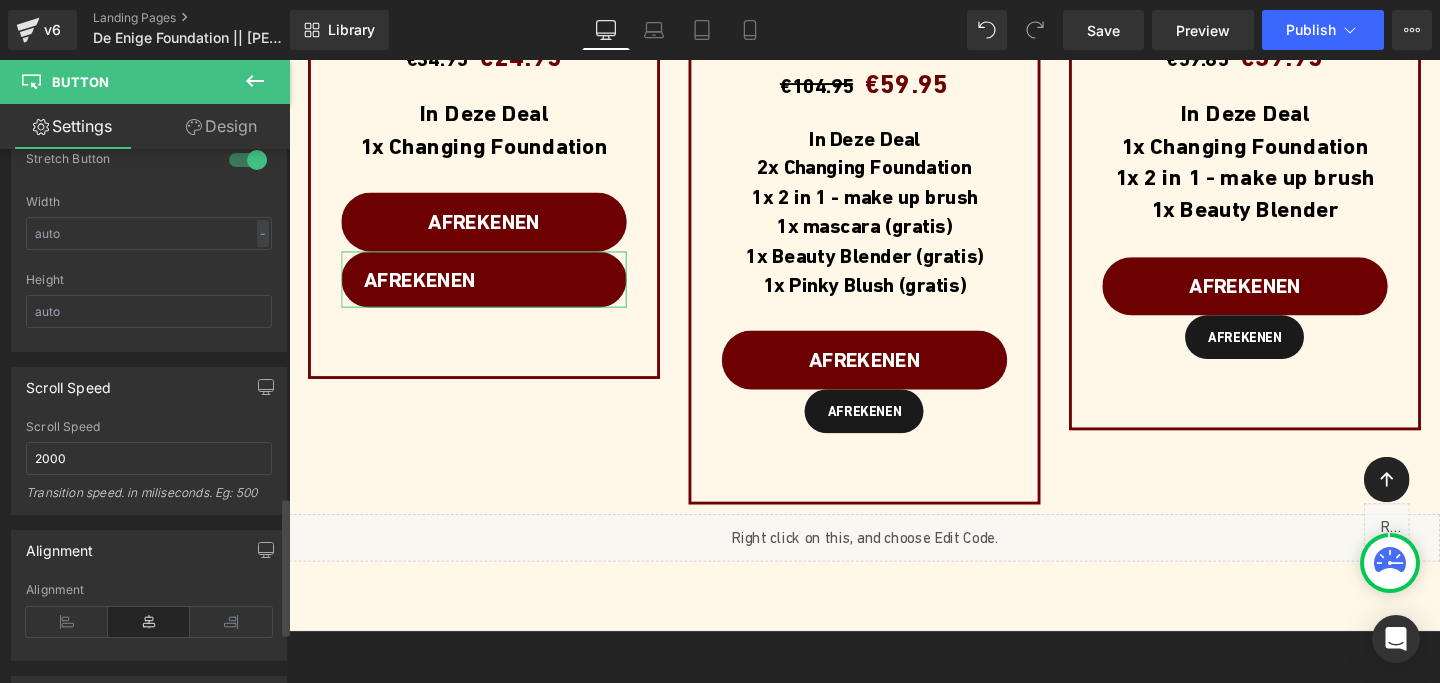 scroll, scrollTop: 1299, scrollLeft: 0, axis: vertical 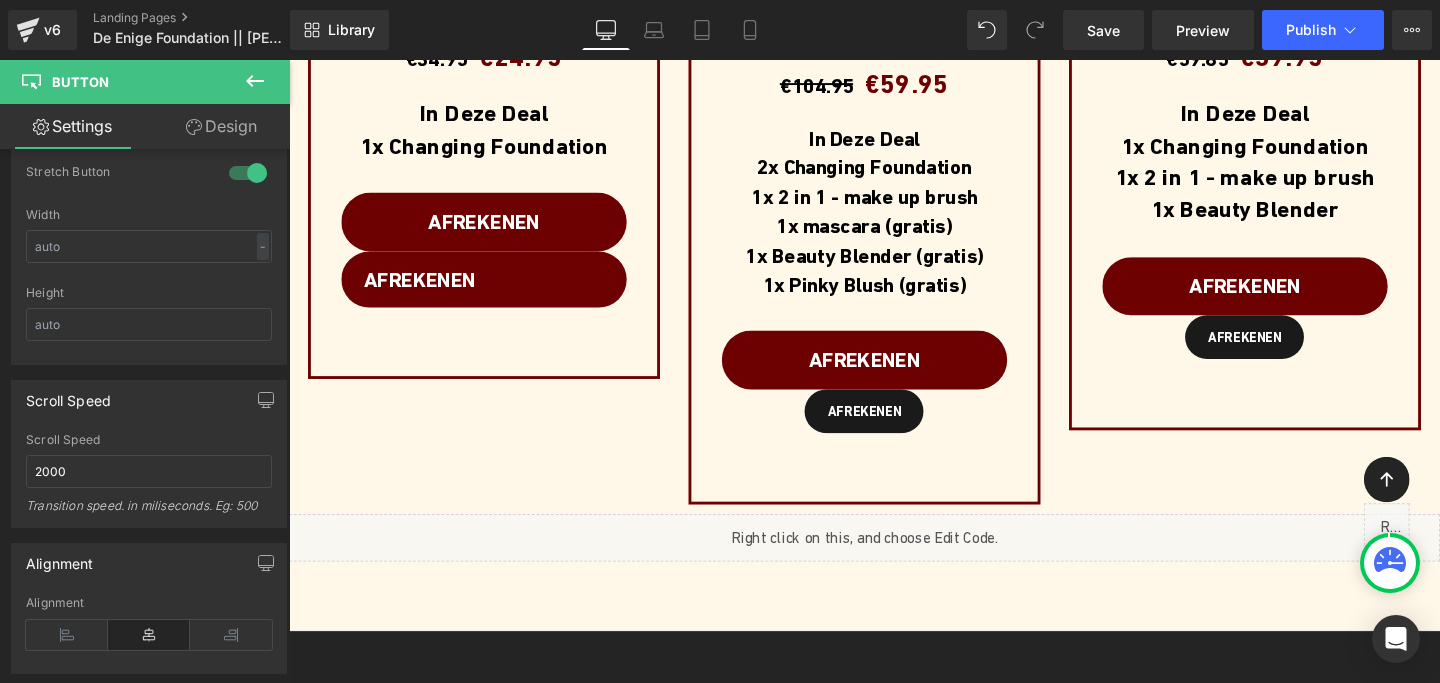 click on "□
Image         Contact: [PHONE_NUMBER] [EMAIL_ADDRESS][DOMAIN_NAME] Text Block         Row         Row         Image         +30.000 Tevreden klanten Heading         Row         De Enige Foundation Die Echt Op  [PERSON_NAME] Werkt Heading         De Enige Foundation Die Echt Op  [PERSON_NAME] Werkt Heading         Ontdek waarom duizenden vrouwen zweren bij deze innovatieve formule: natuurlijk,  huidvriendelijk en met een verbluffend resultaat  – zonder maskereffect of zware lagen. Text Block         30 DAGEN TESTEN Button         VANDAAG BESTELD = VANDAAG VERZONDEN Text Block" at bounding box center [894, -2346] 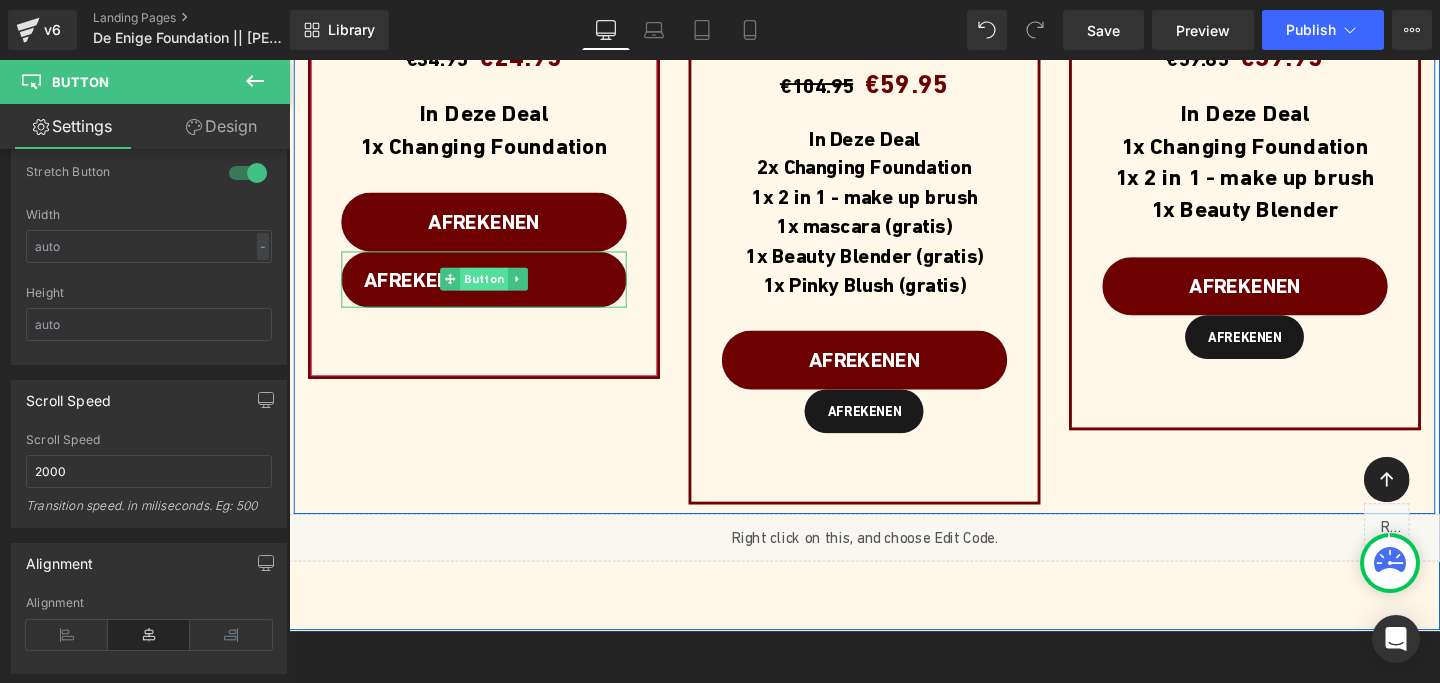 click on "Button" at bounding box center [494, 290] 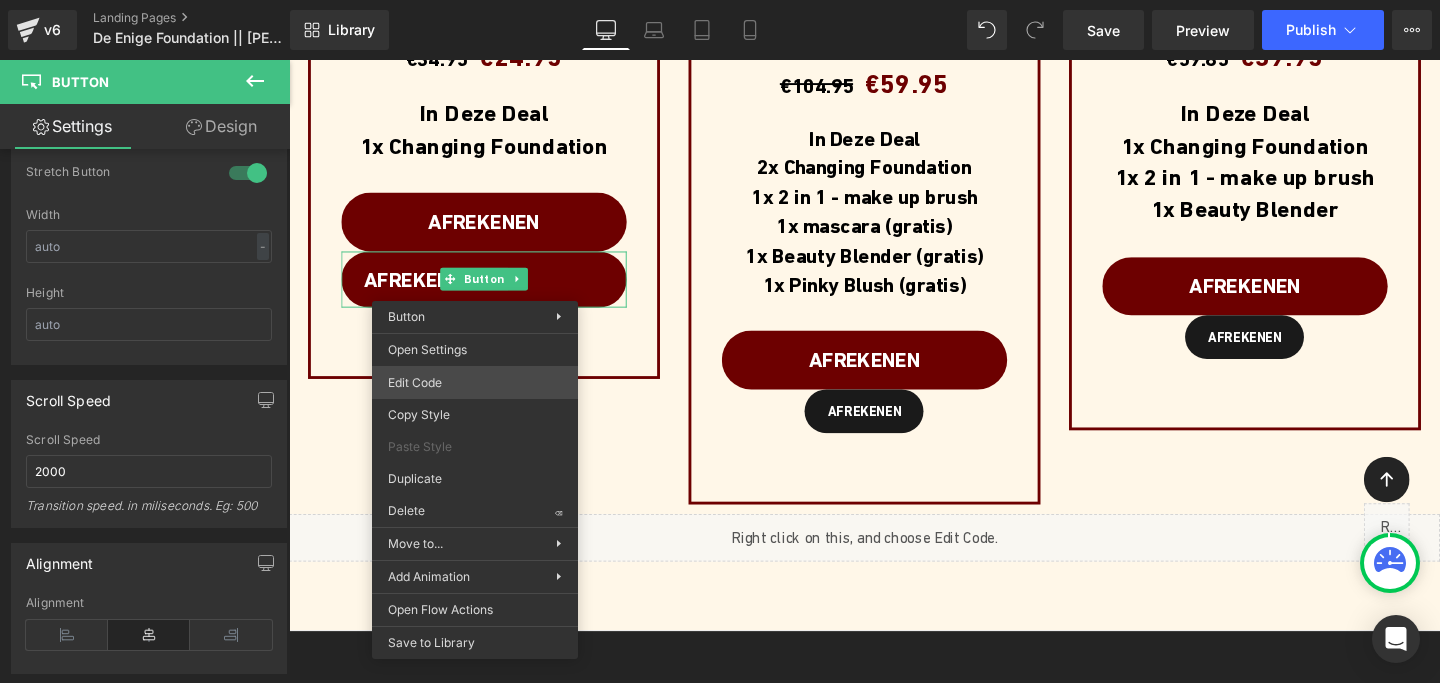 click on "Button  You are previewing how the   will restyle your page. You can not edit Elements in Preset Preview Mode.  v6 Landing Pages De Enige Foundation || [PERSON_NAME] Library Desktop Desktop Laptop Tablet Mobile Save Preview Publish Scheduled Upgrade Plan View Live Page View with current Template Save Template to Library Schedule Publish  Optimize  Publish Settings Shortcuts  Your page can’t be published   You've reached the maximum number of published pages on your plan  (0/1).  You need to upgrade your plan or unpublish all your pages to get 1 publish slot.   Unpublish pages   Upgrade plan  Elements Global Style bu Base Row  rows, columns, layouts, div Heading  headings, titles, h1,h2,h3,h4,h5,h6 Text Block  texts, paragraphs, contents, blocks Image  images, photos, alts, uploads Icon  icons, symbols Button  button, call to action, cta Separator  separators, dividers, horizontal lines Liquid  liquid, custom code, html, javascript, css, reviews, apps, applications, embeded, iframe Banner Parallax  Hero Banner" at bounding box center (720, 0) 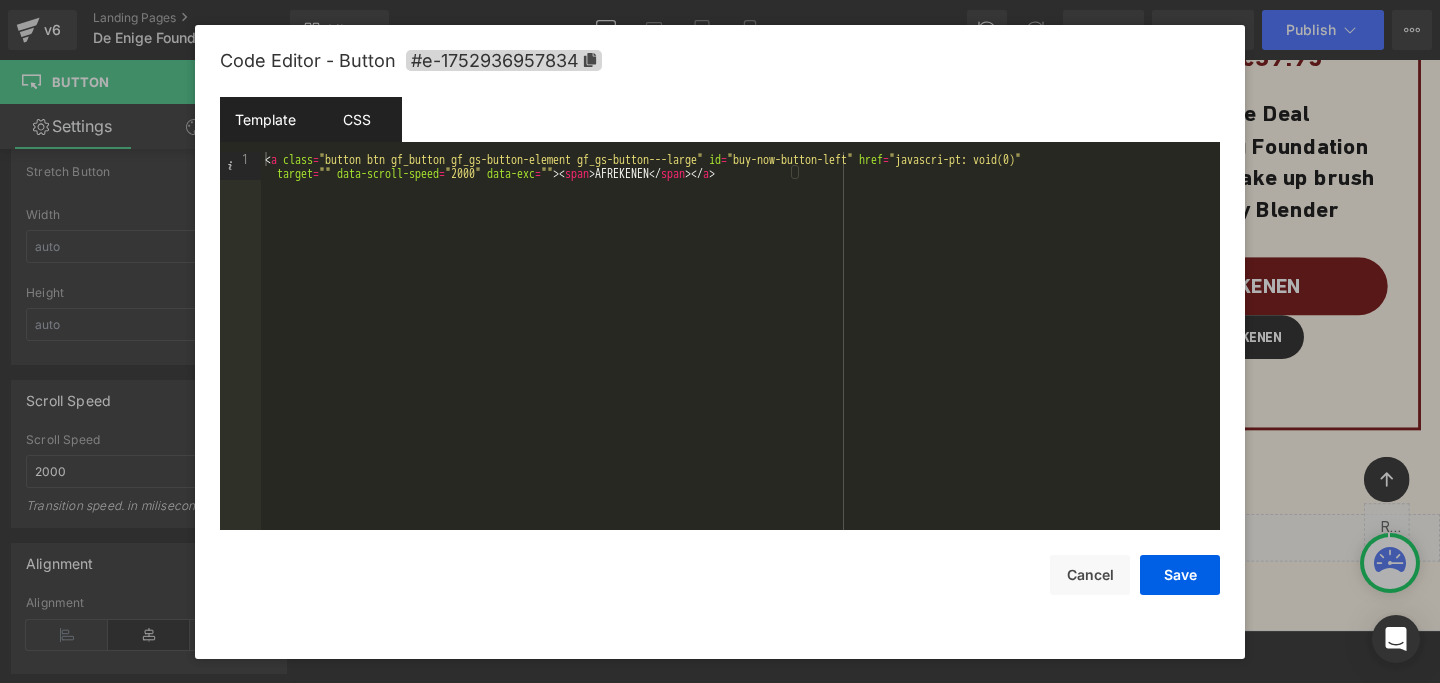 click on "CSS" at bounding box center [356, 119] 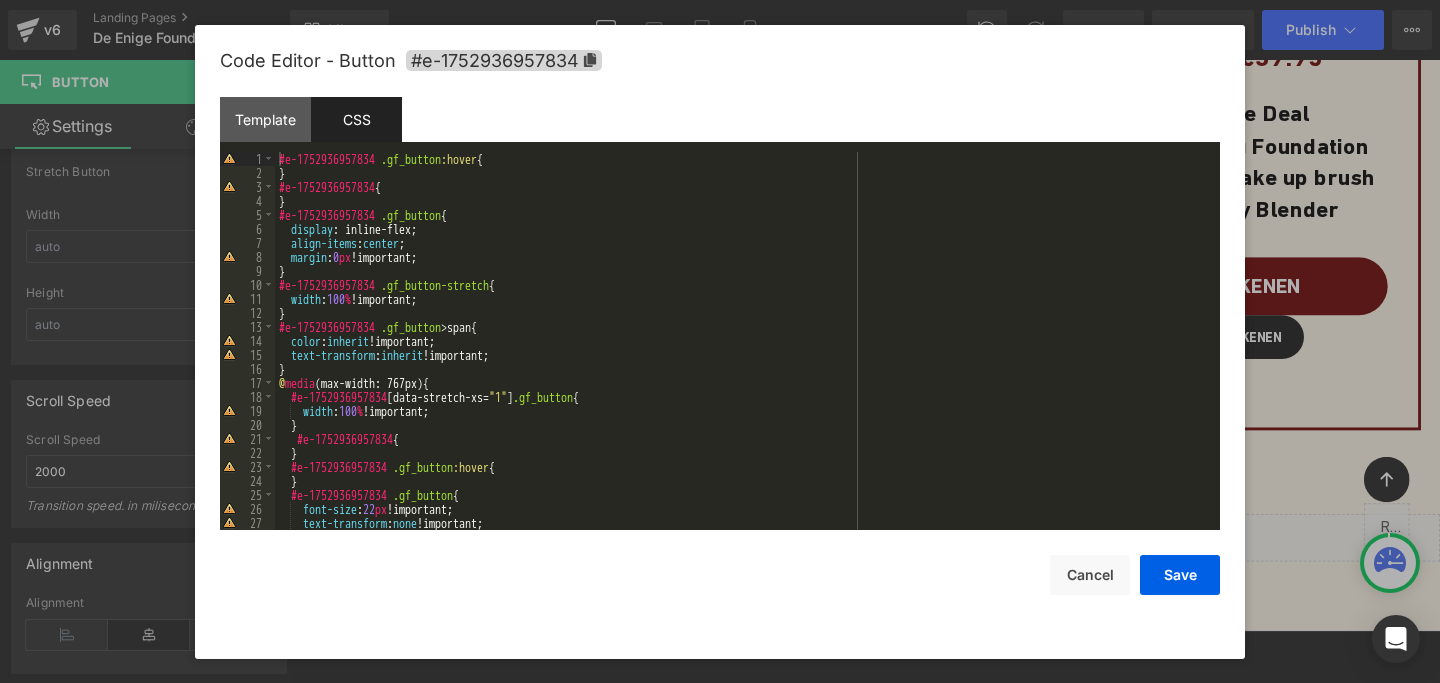click on "#e-1752936957834   .gf_button :hover { } #e-1752936957834 { } #e-1752936957834   .gf_button {    display : inline-flex;    align-items :  center ;    margin :  0 px !important; } #e-1752936957834   .gf_button-stretch {    width :  100 %  !important; } #e-1752936957834   .gf_button  >  span {    color :  inherit !important;    text-transform :  inherit !important; } @ media  (max-width: 767px) {    #e-1752936957834  [ data-stretch-xs = " 1 " ]  .gf_button {       width :  100 %  !important;    }     #e-1752936957834 {    }    #e-1752936957834   .gf_button :hover {    }    #e-1752936957834   .gf_button {       font-size :  22 px !important;       text-transform :  none !important;       font-weight :  bold !important;" at bounding box center [743, 355] 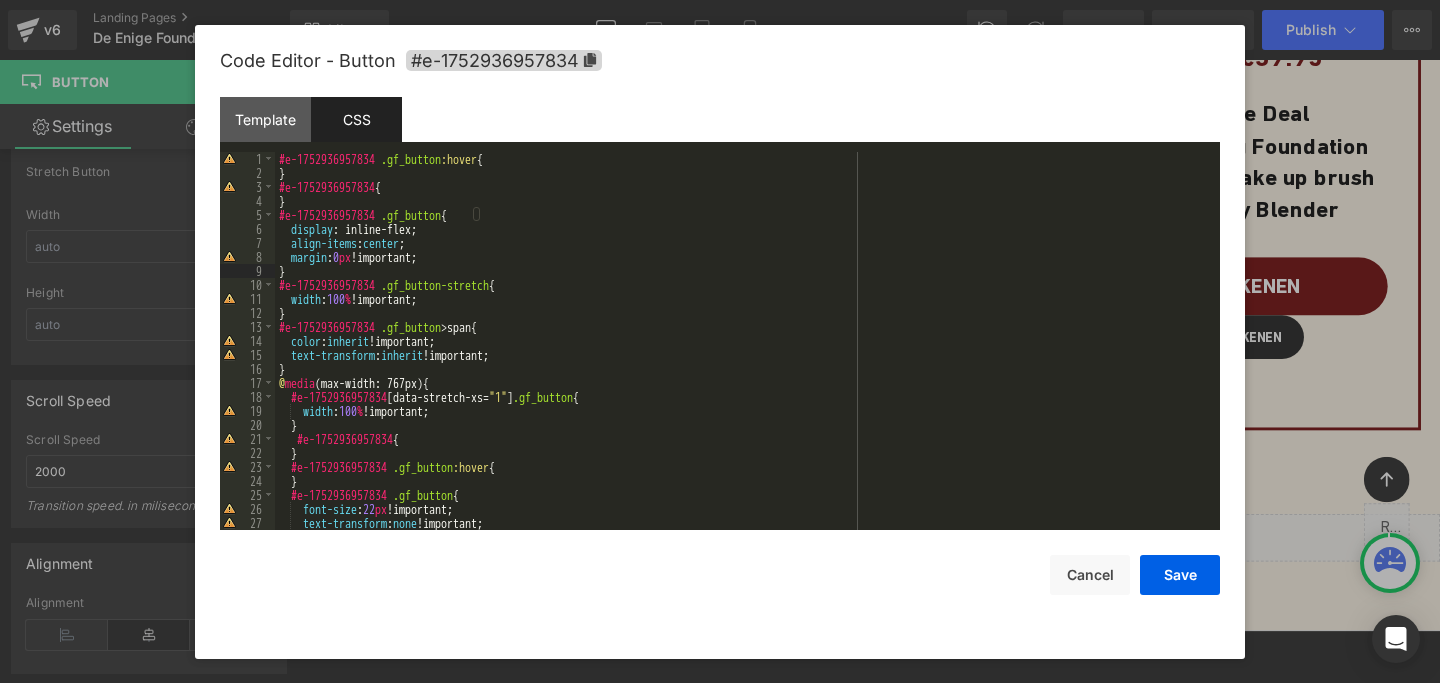 click on "#e-1752936957834   .gf_button :hover { } #e-1752936957834 { } #e-1752936957834   .gf_button {    display : inline-flex;    align-items :  center ;    margin :  0 px !important; } #e-1752936957834   .gf_button-stretch {    width :  100 %  !important; } #e-1752936957834   .gf_button  >  span {    color :  inherit !important;    text-transform :  inherit !important; } @ media  (max-width: 767px) {    #e-1752936957834  [ data-stretch-xs = " 1 " ]  .gf_button {       width :  100 %  !important;    }     #e-1752936957834 {    }    #e-1752936957834   .gf_button :hover {    }    #e-1752936957834   .gf_button {       font-size :  22 px !important;       text-transform :  none !important;       font-weight :  bold !important;" at bounding box center (743, 355) 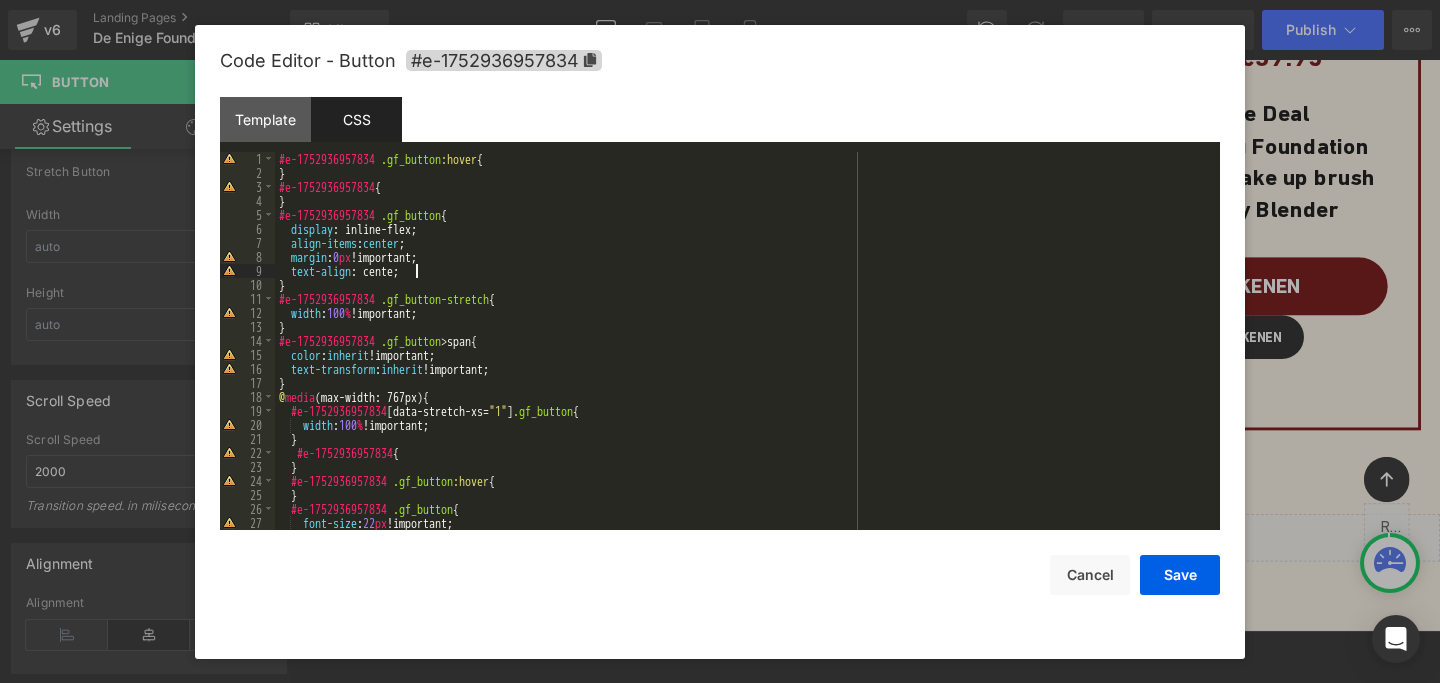 type 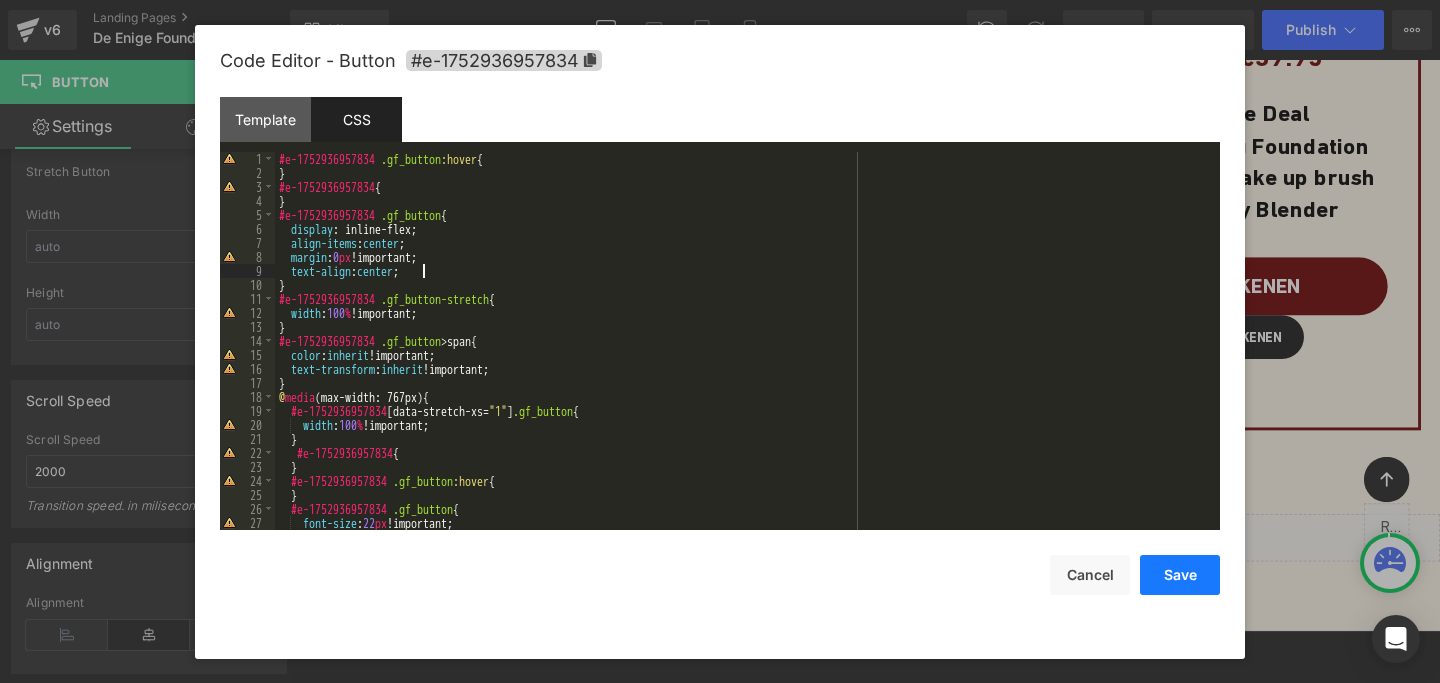 click on "Save" at bounding box center (1180, 575) 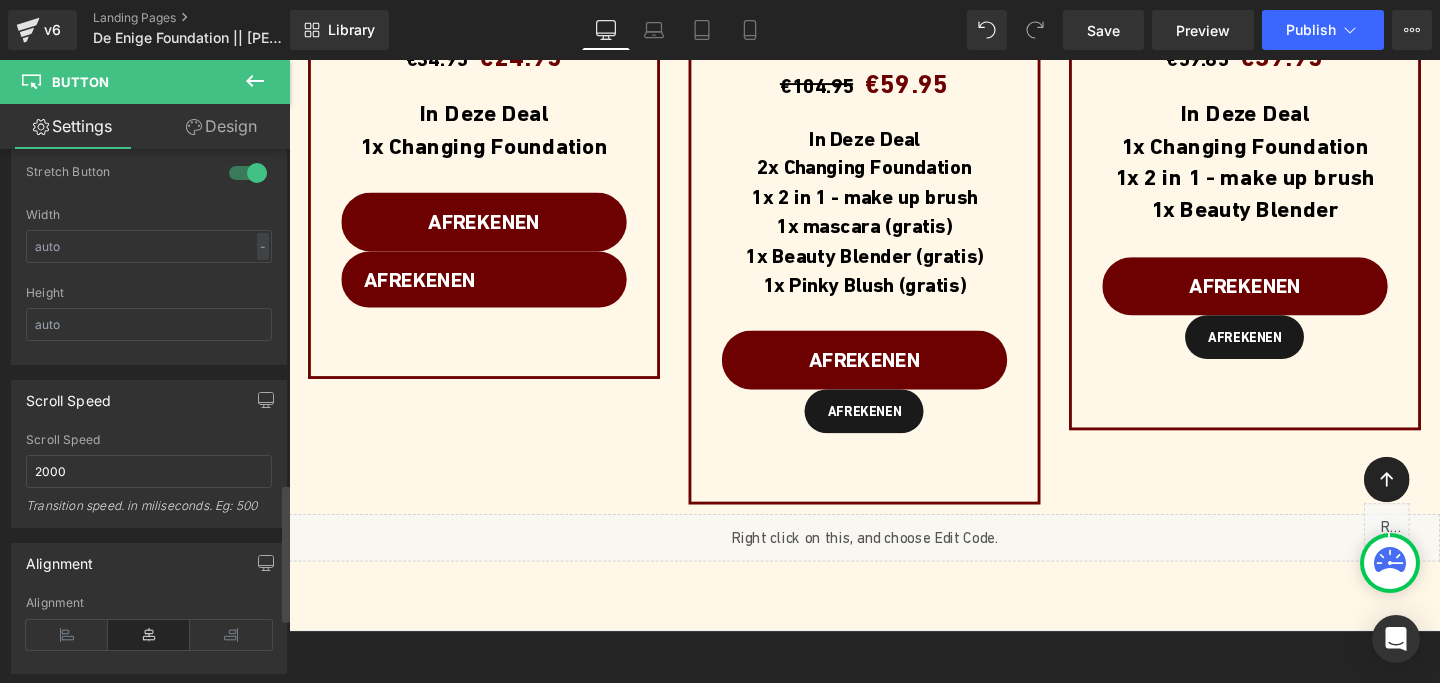 scroll, scrollTop: 1554, scrollLeft: 0, axis: vertical 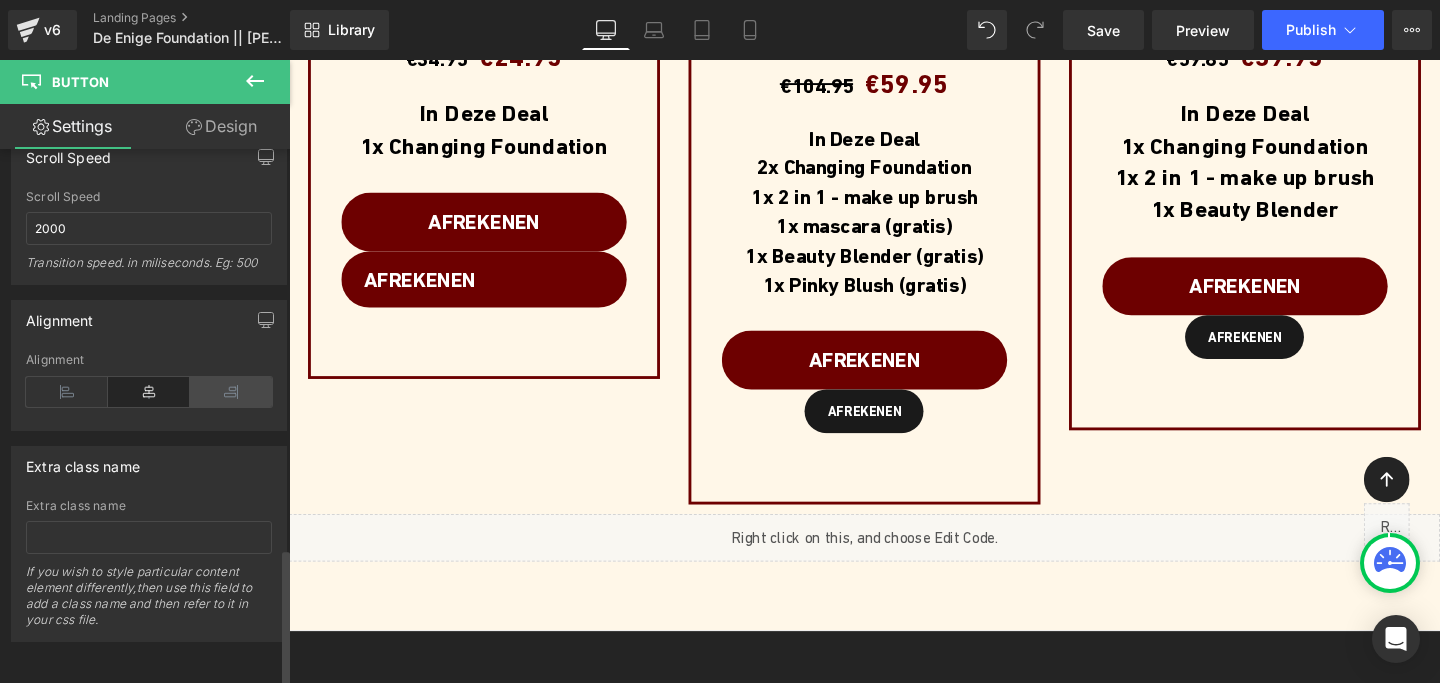 click at bounding box center [231, 392] 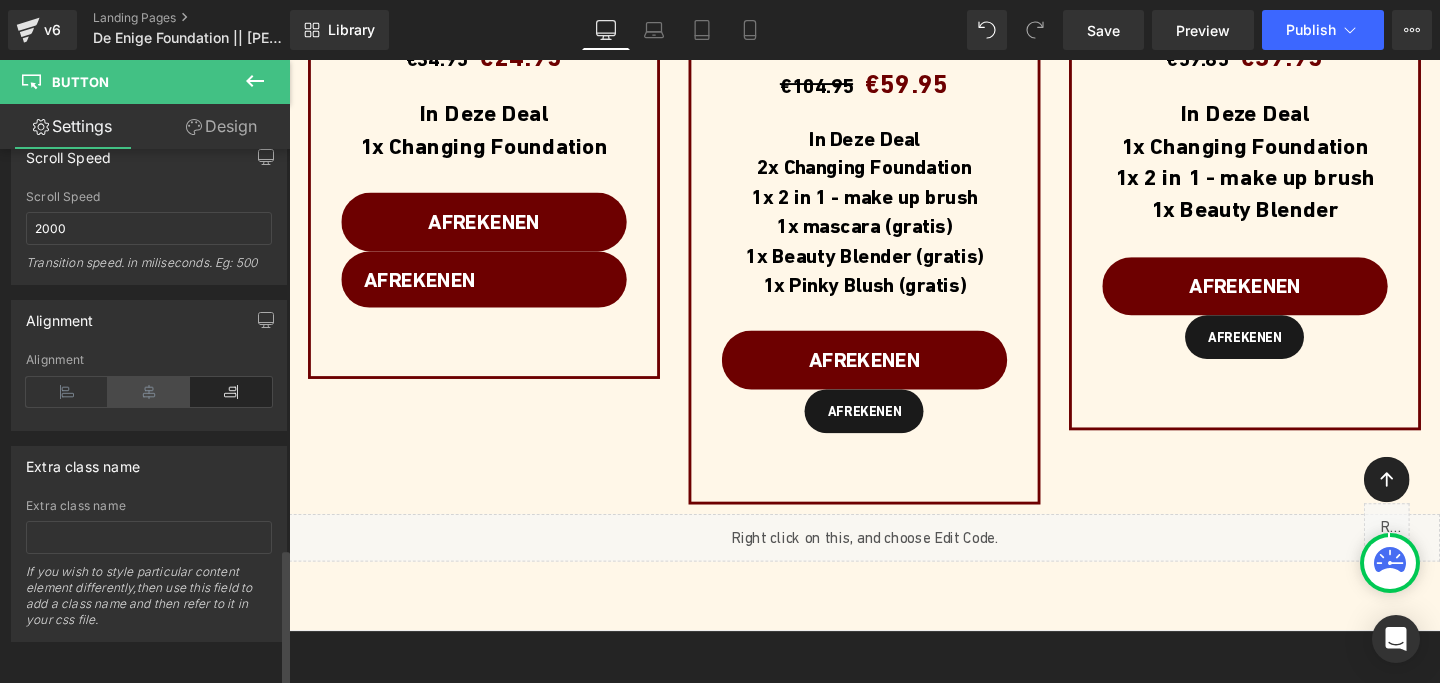 click at bounding box center (149, 392) 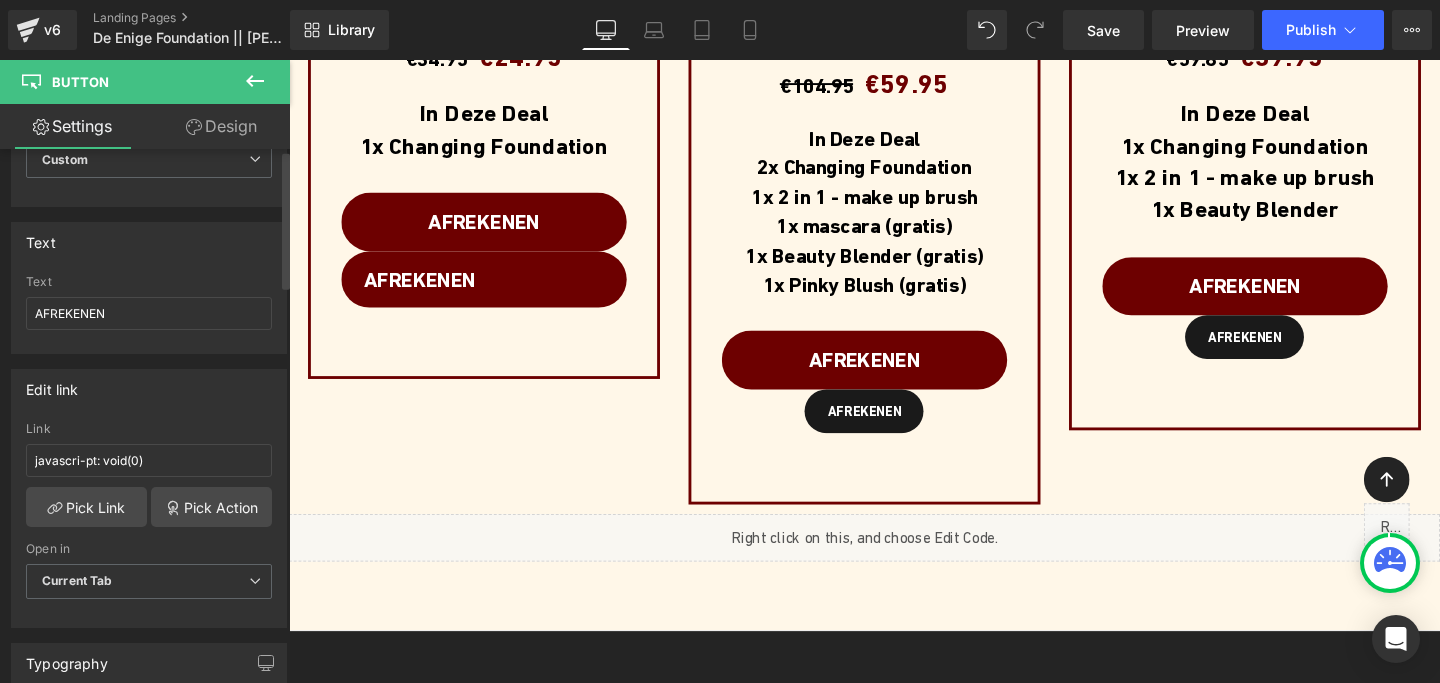 scroll, scrollTop: 0, scrollLeft: 0, axis: both 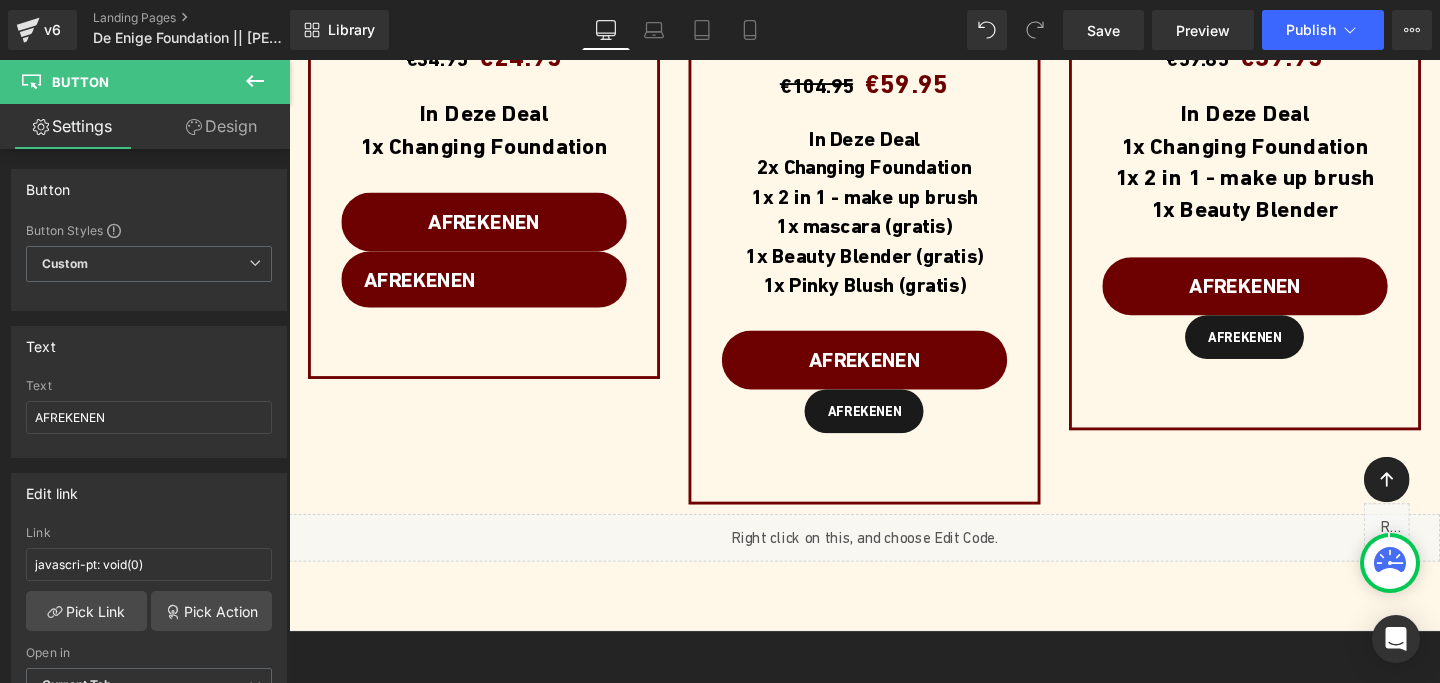 click on "Design" at bounding box center (221, 126) 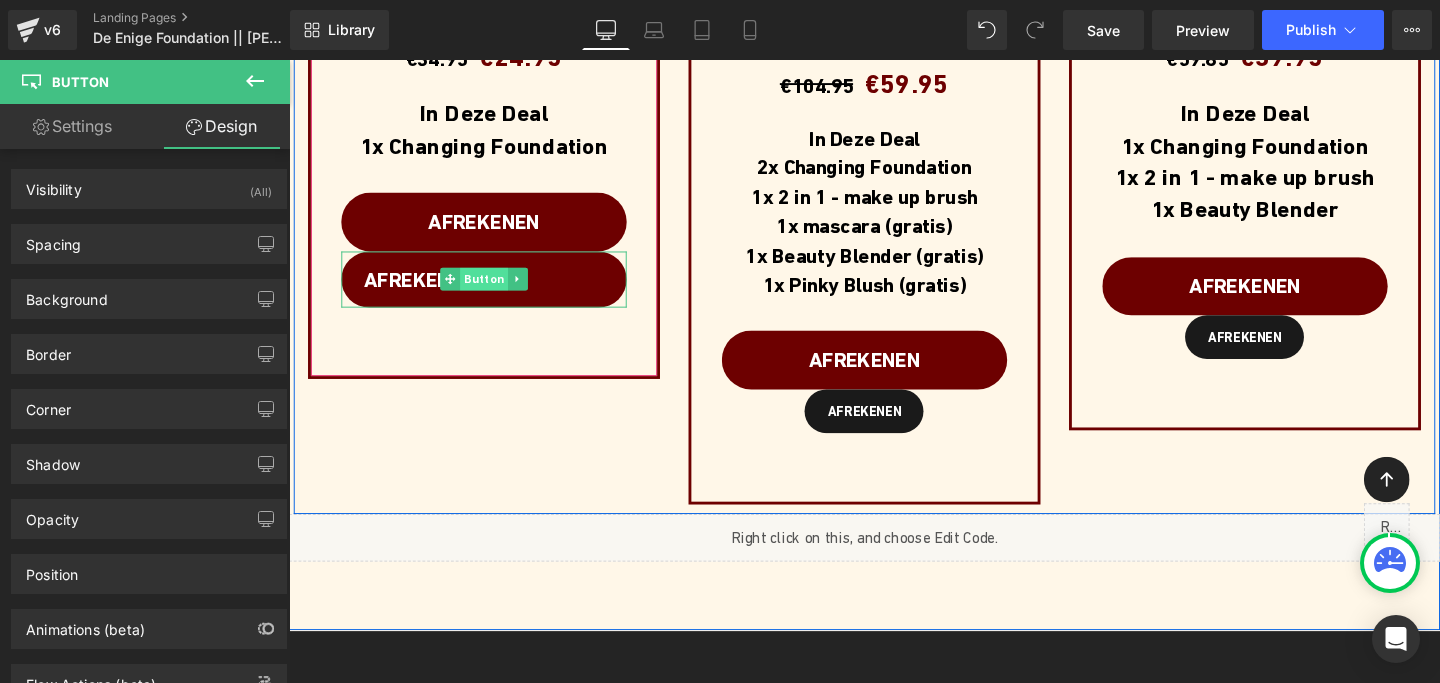 click on "Button" at bounding box center (494, 290) 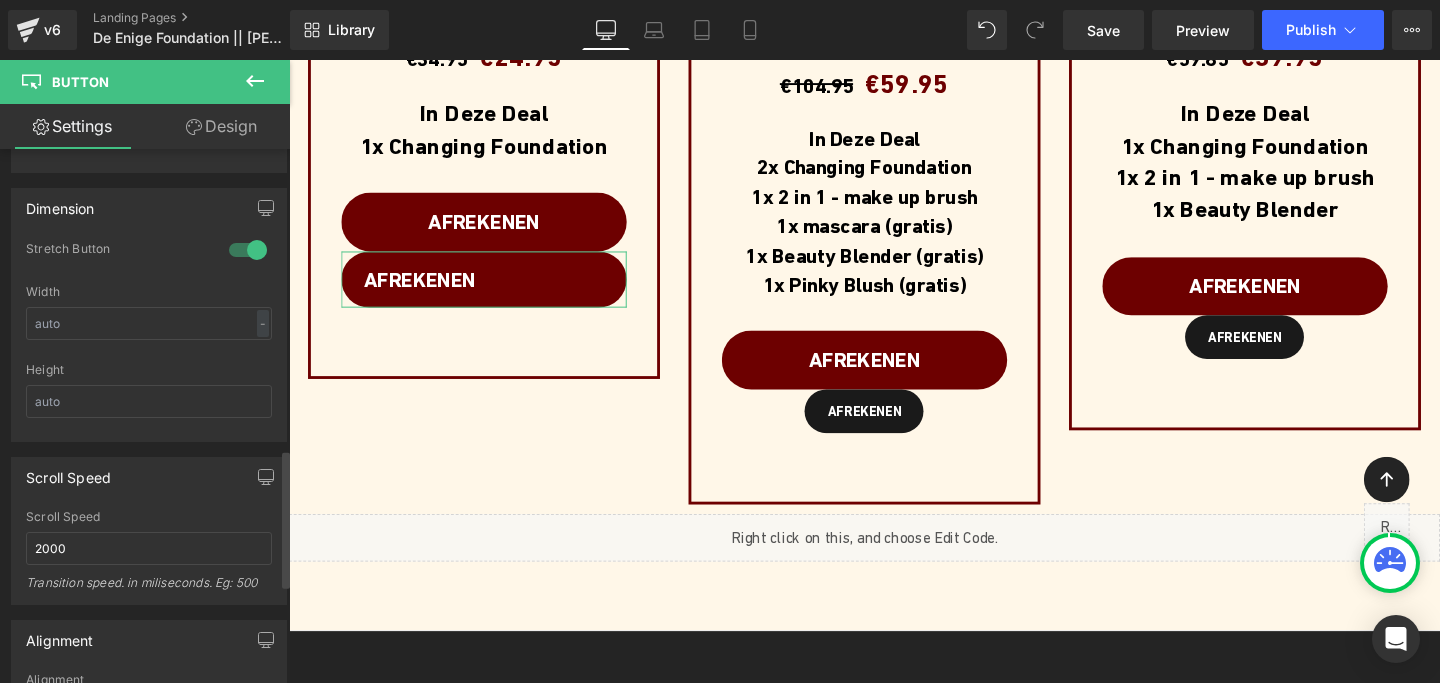scroll, scrollTop: 1241, scrollLeft: 0, axis: vertical 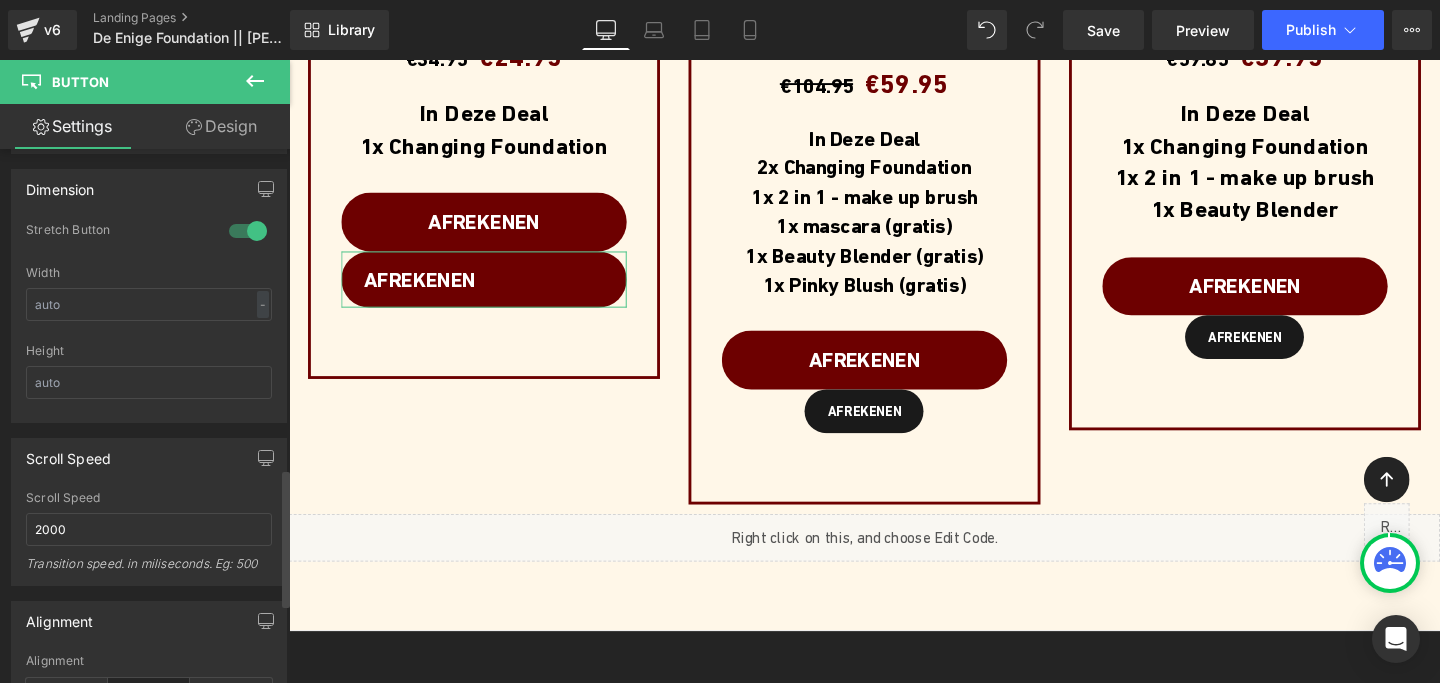 click at bounding box center (248, 231) 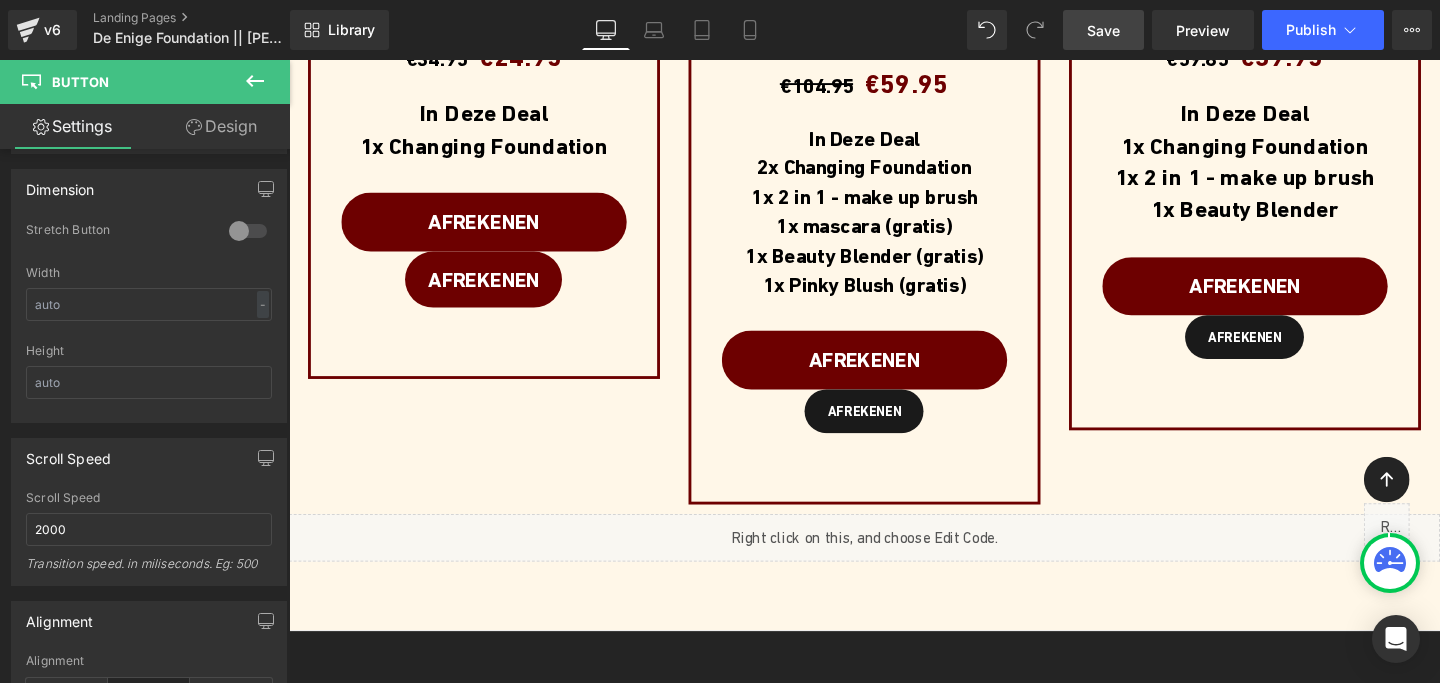 click on "Save" at bounding box center (1103, 30) 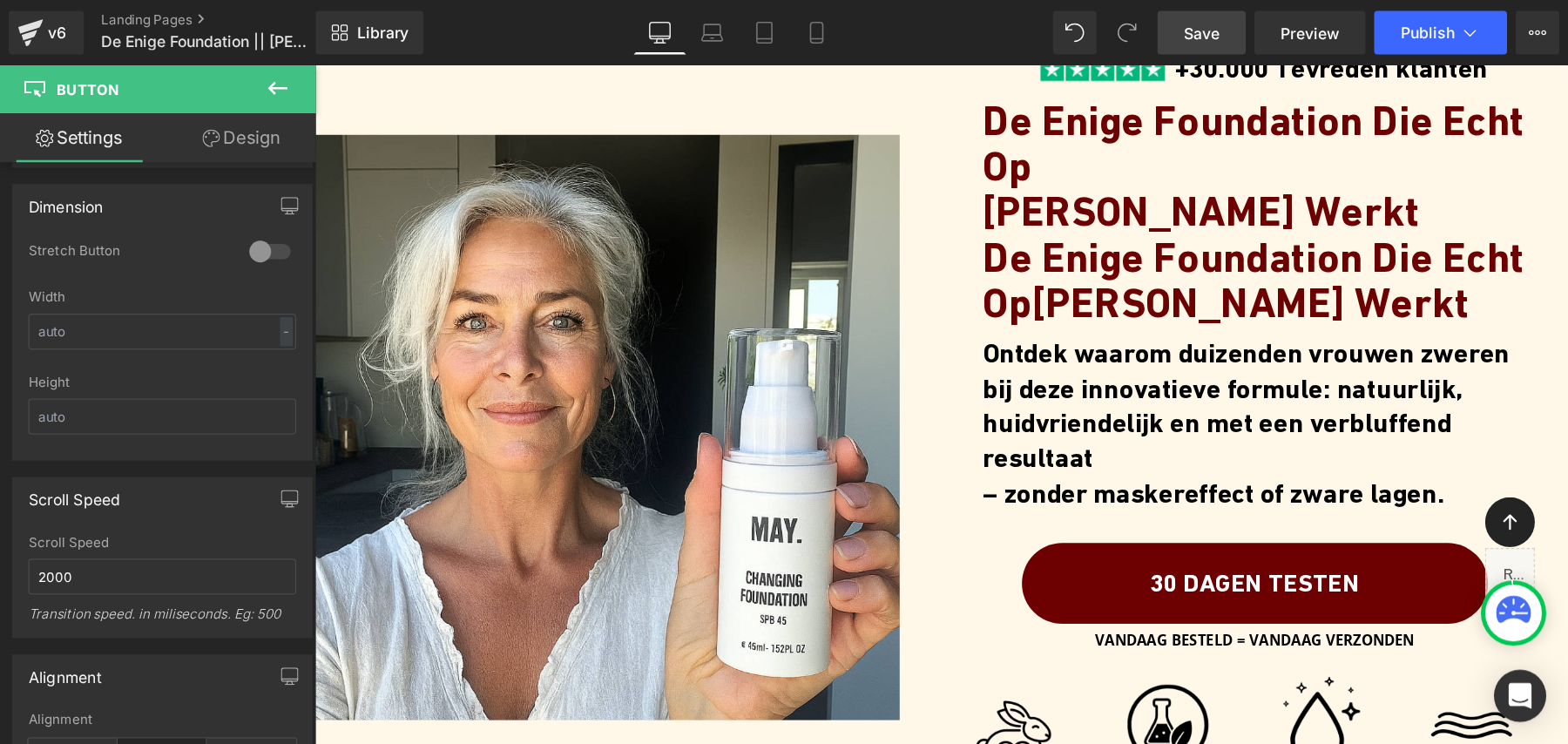 scroll, scrollTop: 0, scrollLeft: 0, axis: both 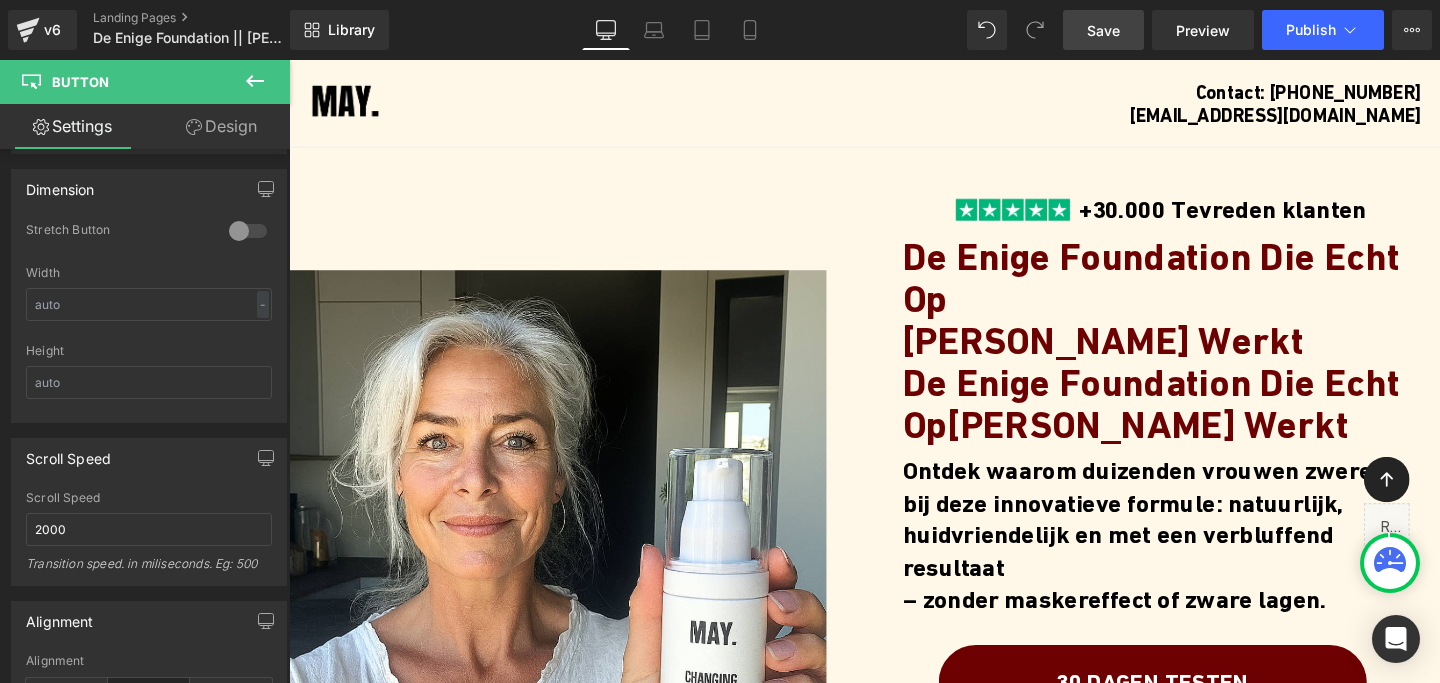 click on "Image" at bounding box center [591, 563] 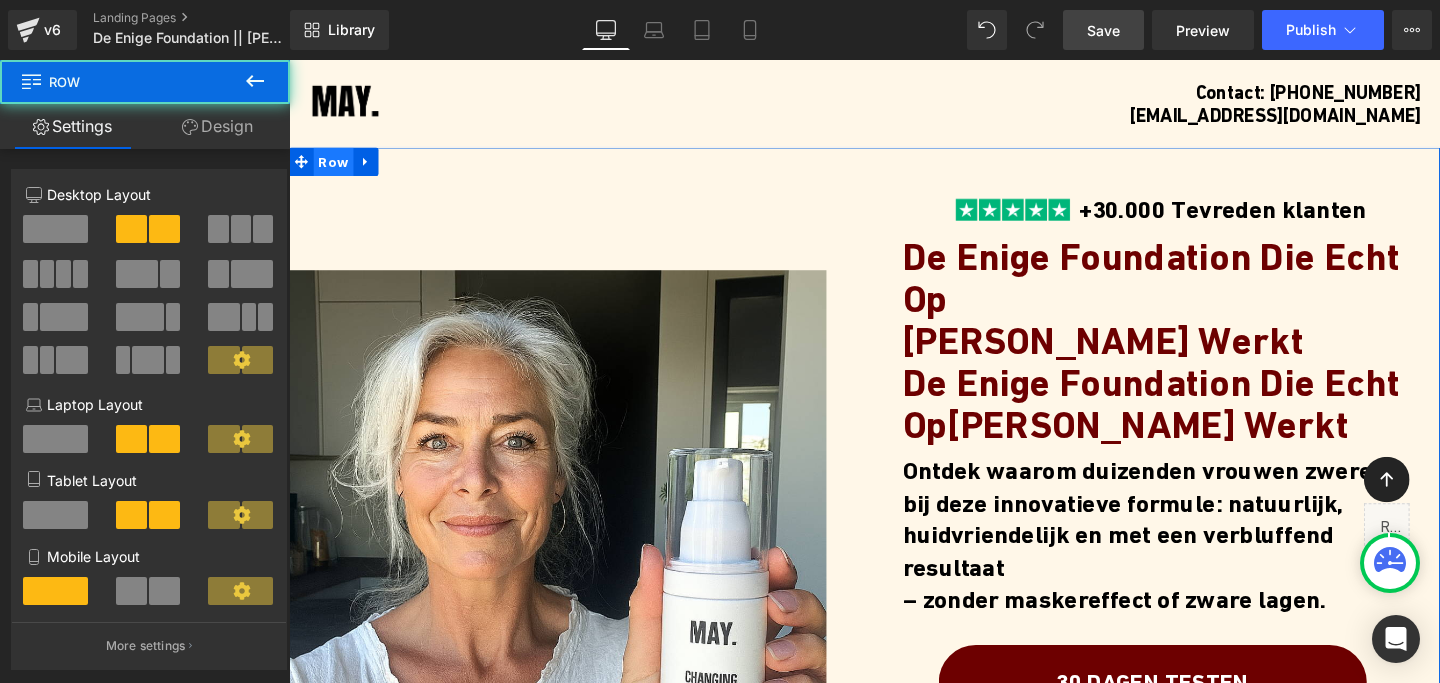 click on "Row" at bounding box center [336, 167] 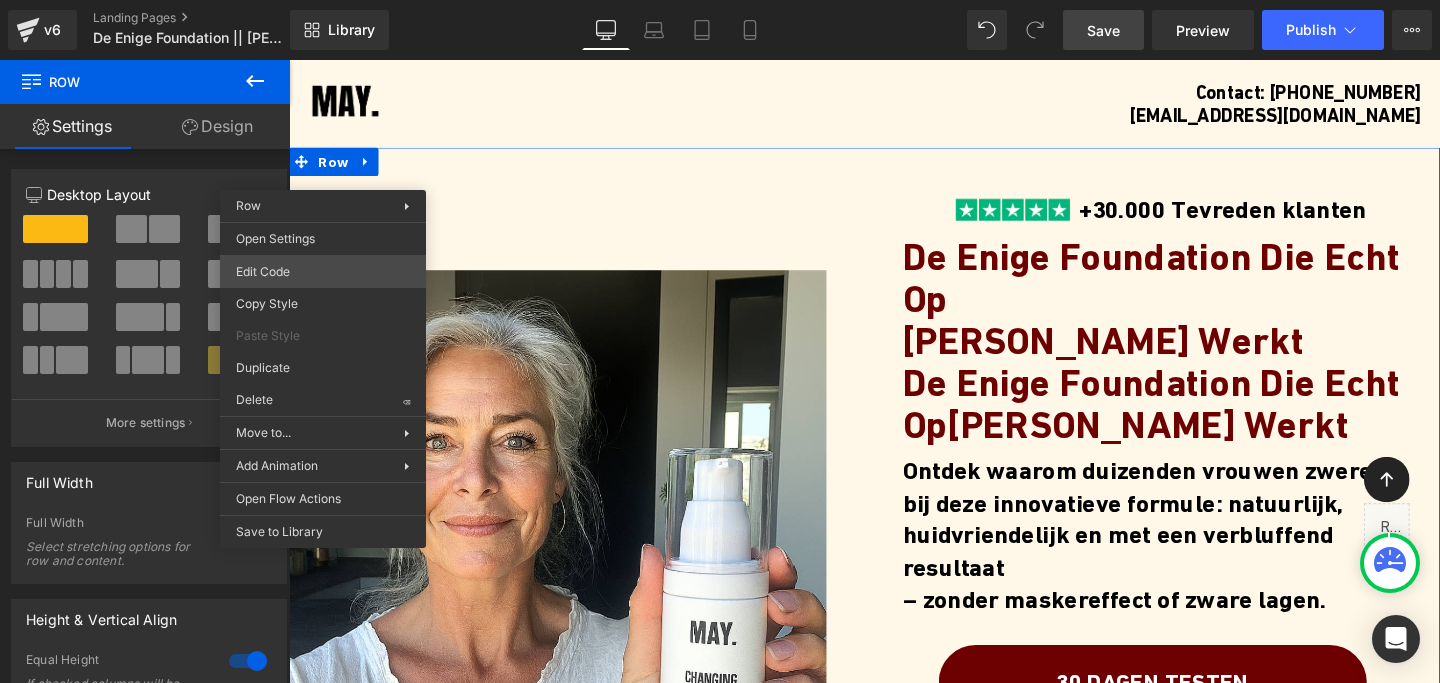 click on "Row  You are previewing how the   will restyle your page. You can not edit Elements in Preset Preview Mode.  v6 Landing Pages De Enige Foundation || [PERSON_NAME] Library Desktop Desktop Laptop Tablet Mobile Save Preview Publish Scheduled Upgrade Plan View Live Page View with current Template Save Template to Library Schedule Publish  Optimize  Publish Settings Shortcuts  Your page can’t be published   You've reached the maximum number of published pages on your plan  (0/1).  You need to upgrade your plan or unpublish all your pages to get 1 publish slot.   Unpublish pages   Upgrade plan  Elements Global Style bu Base Row  rows, columns, layouts, div Heading  headings, titles, h1,h2,h3,h4,h5,h6 Text Block  texts, paragraphs, contents, blocks Image  images, photos, alts, uploads Icon  icons, symbols Button  button, call to action, cta Separator  separators, dividers, horizontal lines Liquid  liquid, custom code, html, javascript, css, reviews, apps, applications, embeded, iframe Banner Parallax  Hero Banner  Stack" at bounding box center [720, 0] 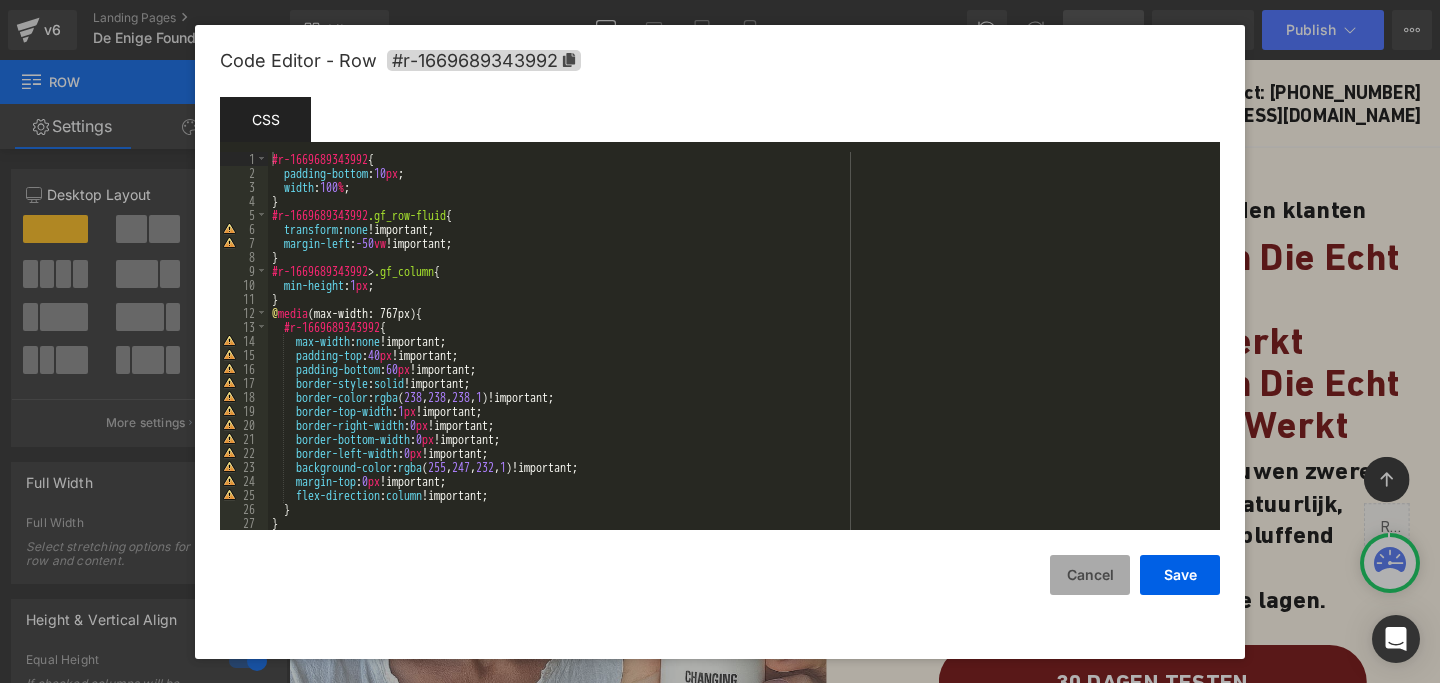 click on "Cancel" at bounding box center (1090, 575) 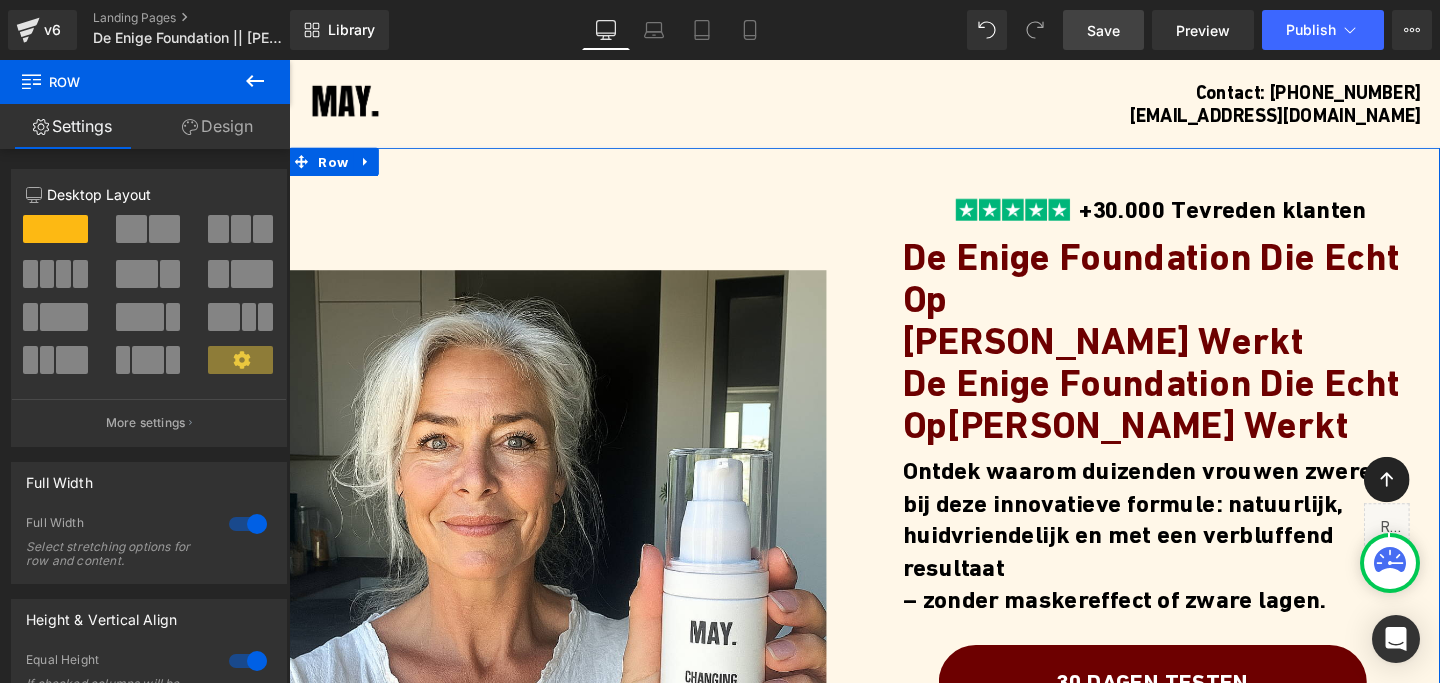 click on "Image" at bounding box center (591, 563) 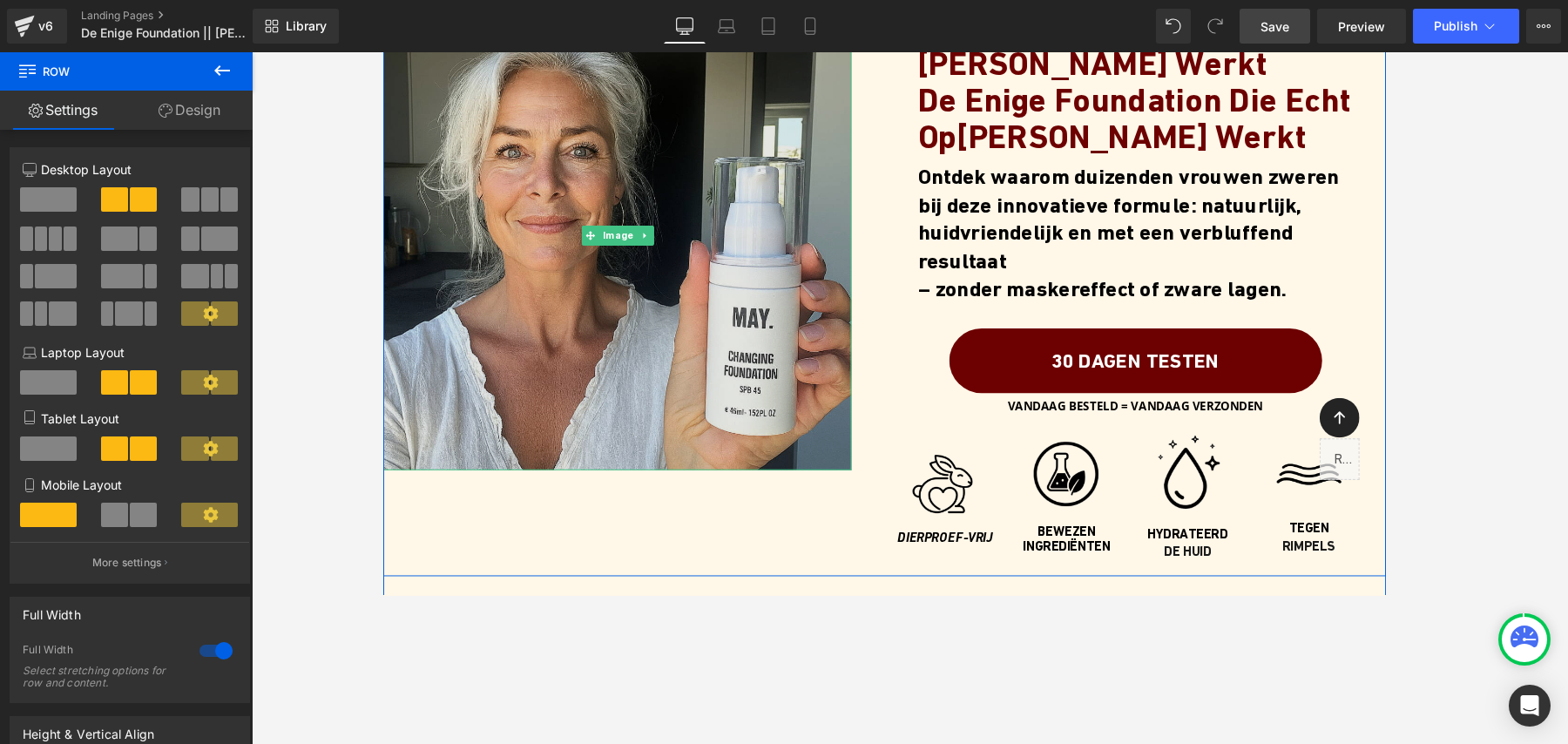 scroll, scrollTop: 332, scrollLeft: 0, axis: vertical 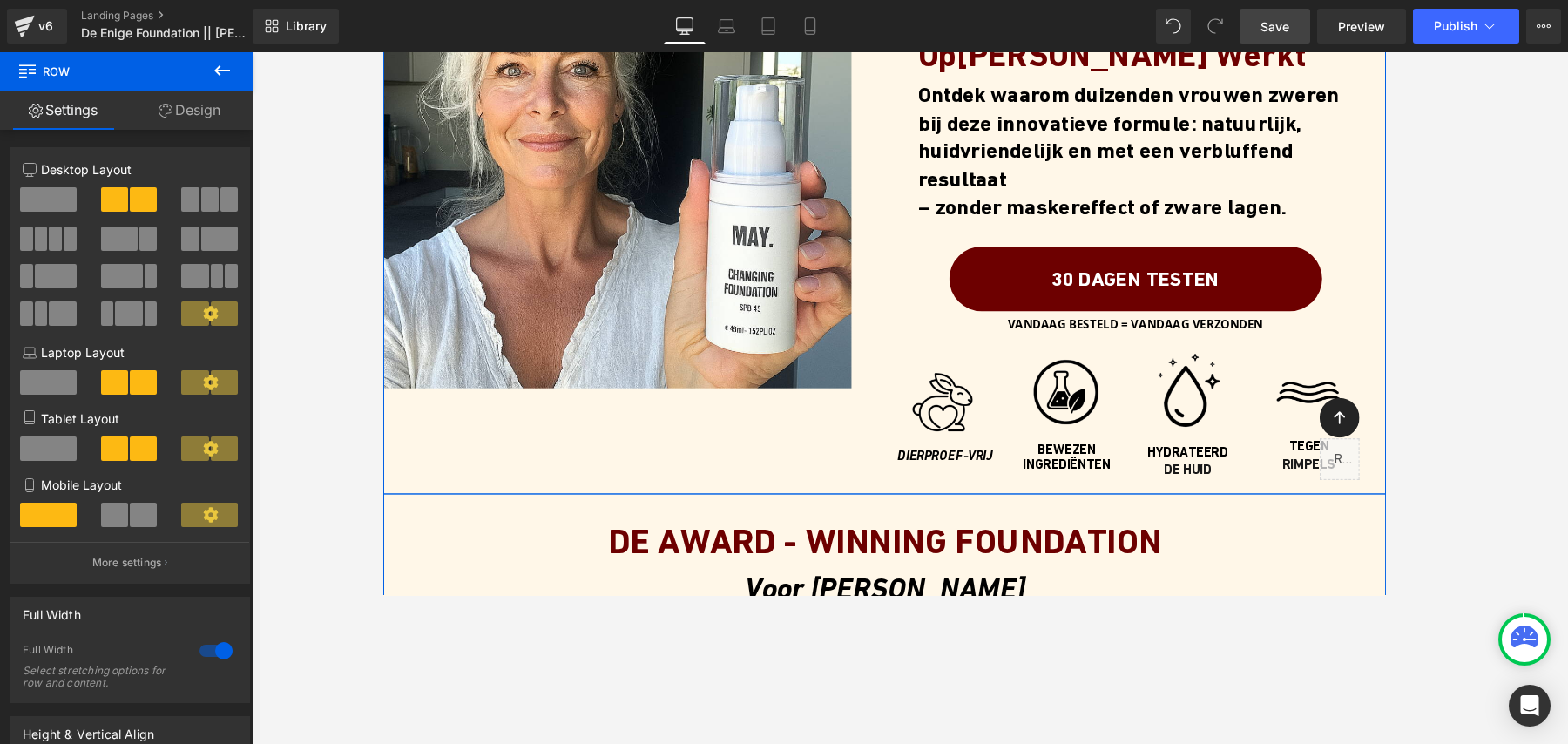 click on "Image" at bounding box center [645, 159] 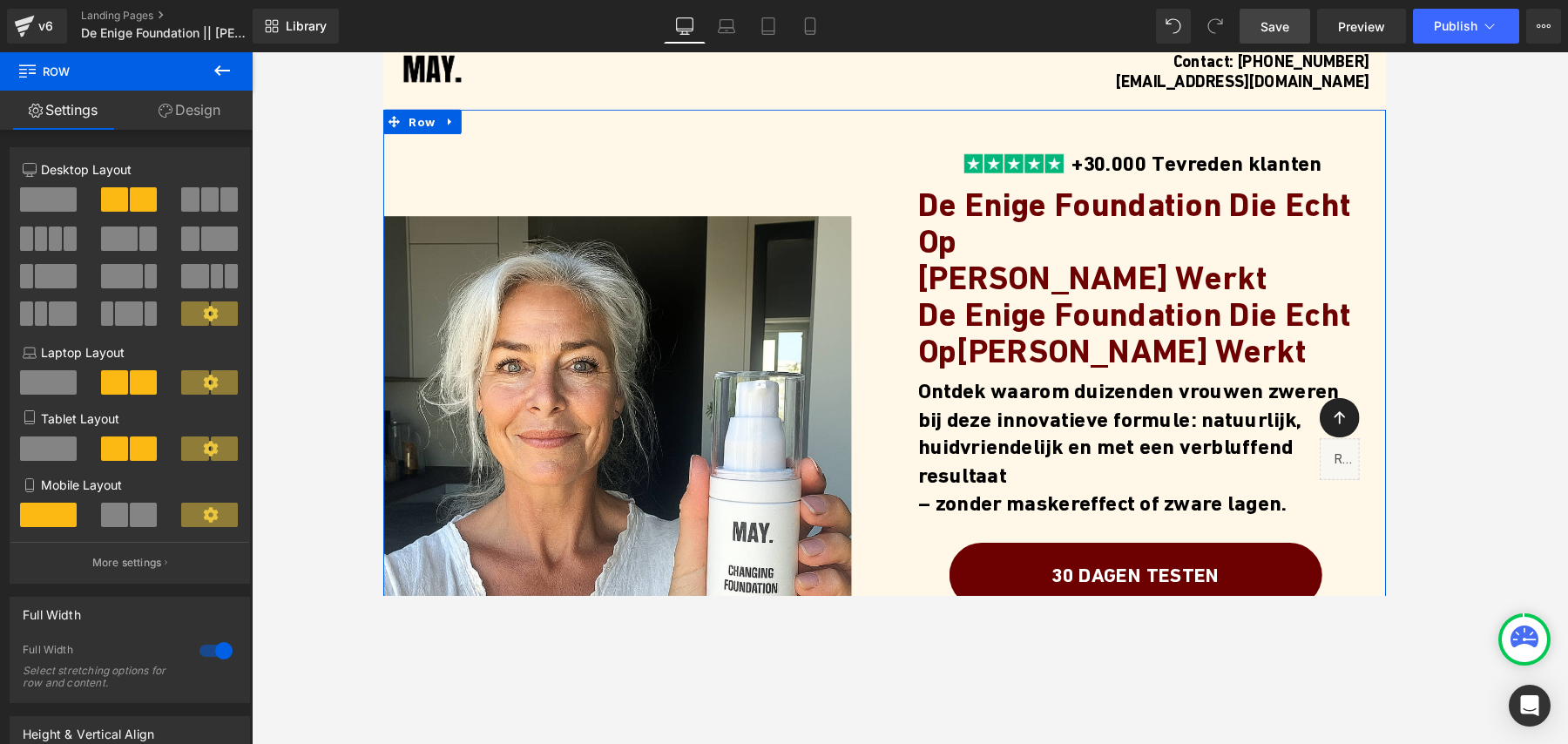 scroll, scrollTop: 0, scrollLeft: 0, axis: both 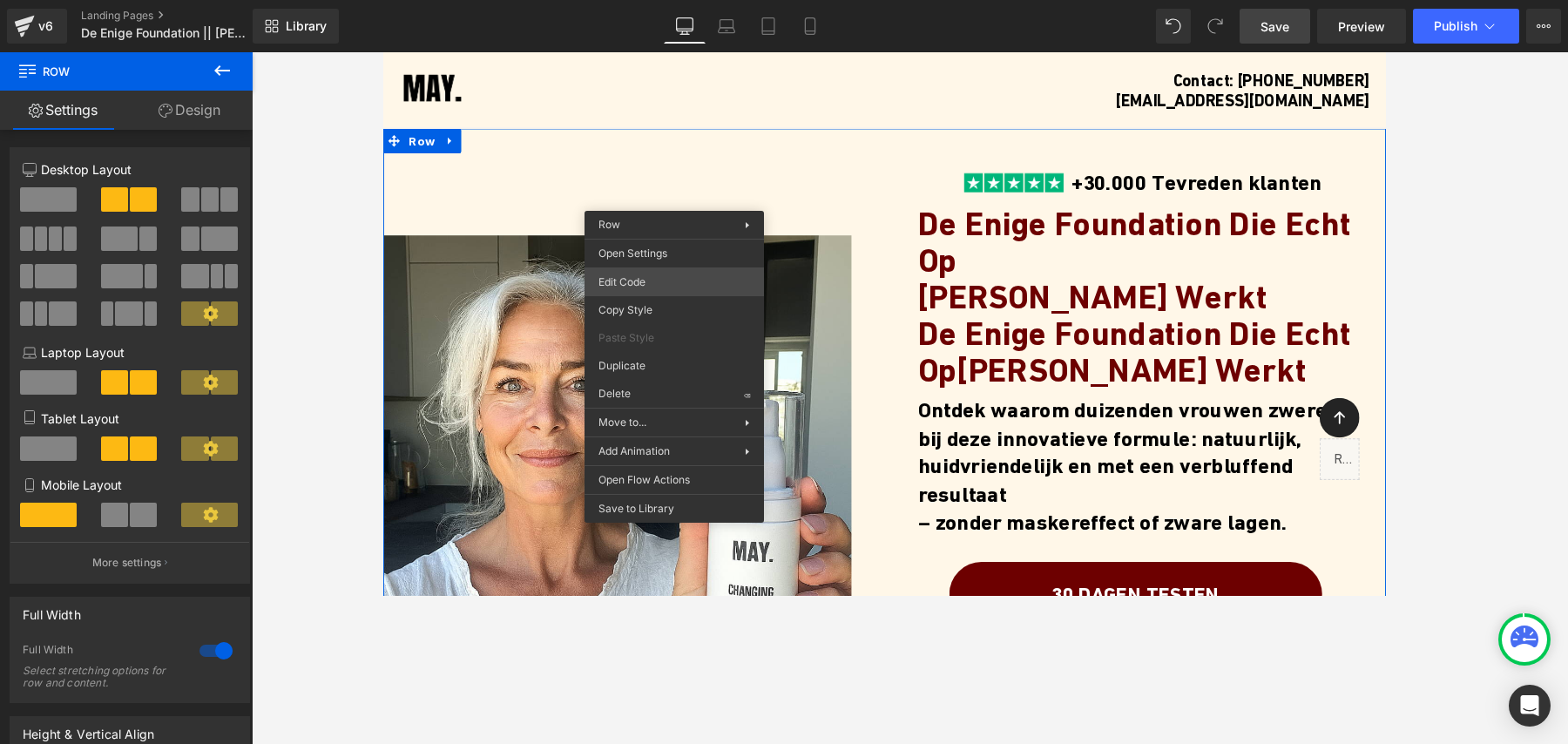 click on "Row  You are previewing how the   will restyle your page. You can not edit Elements in Preset Preview Mode.  v6 Landing Pages De Enige Foundation || [PERSON_NAME] Library Desktop Desktop Laptop Tablet Mobile Save Preview Publish Scheduled Upgrade Plan View Live Page View with current Template Save Template to Library Schedule Publish  Optimize  Publish Settings Shortcuts  Your page can’t be published   You've reached the maximum number of published pages on your plan  (0/1).  You need to upgrade your plan or unpublish all your pages to get 1 publish slot.   Unpublish pages   Upgrade plan  Elements Global Style bu Base Row  rows, columns, layouts, div Heading  headings, titles, h1,h2,h3,h4,h5,h6 Text Block  texts, paragraphs, contents, blocks Image  images, photos, alts, uploads Icon  icons, symbols Button  button, call to action, cta Separator  separators, dividers, horizontal lines Liquid  liquid, custom code, html, javascript, css, reviews, apps, applications, embeded, iframe Banner Parallax  Hero Banner  Stack" at bounding box center (784, 0) 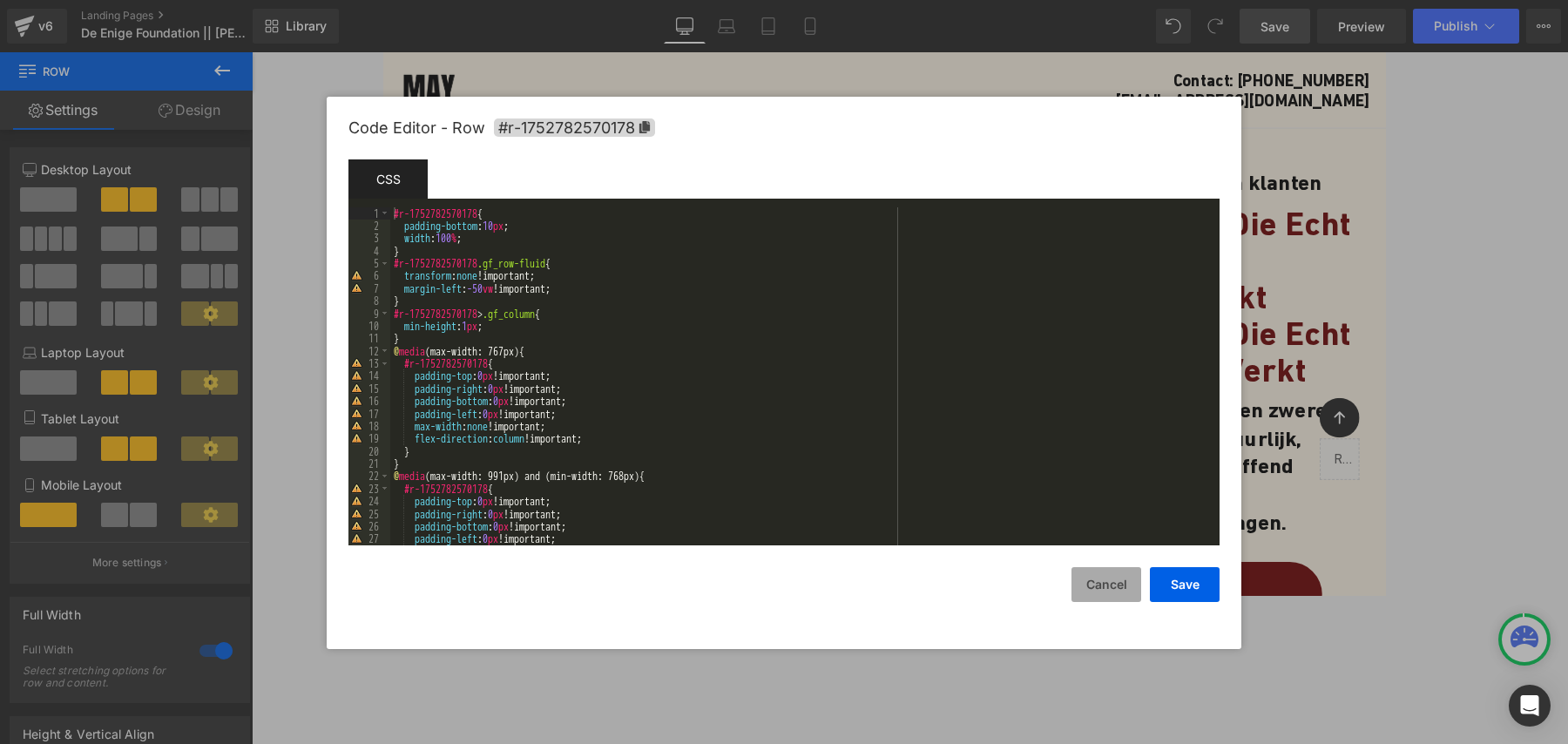 click on "Cancel" at bounding box center (1106, 585) 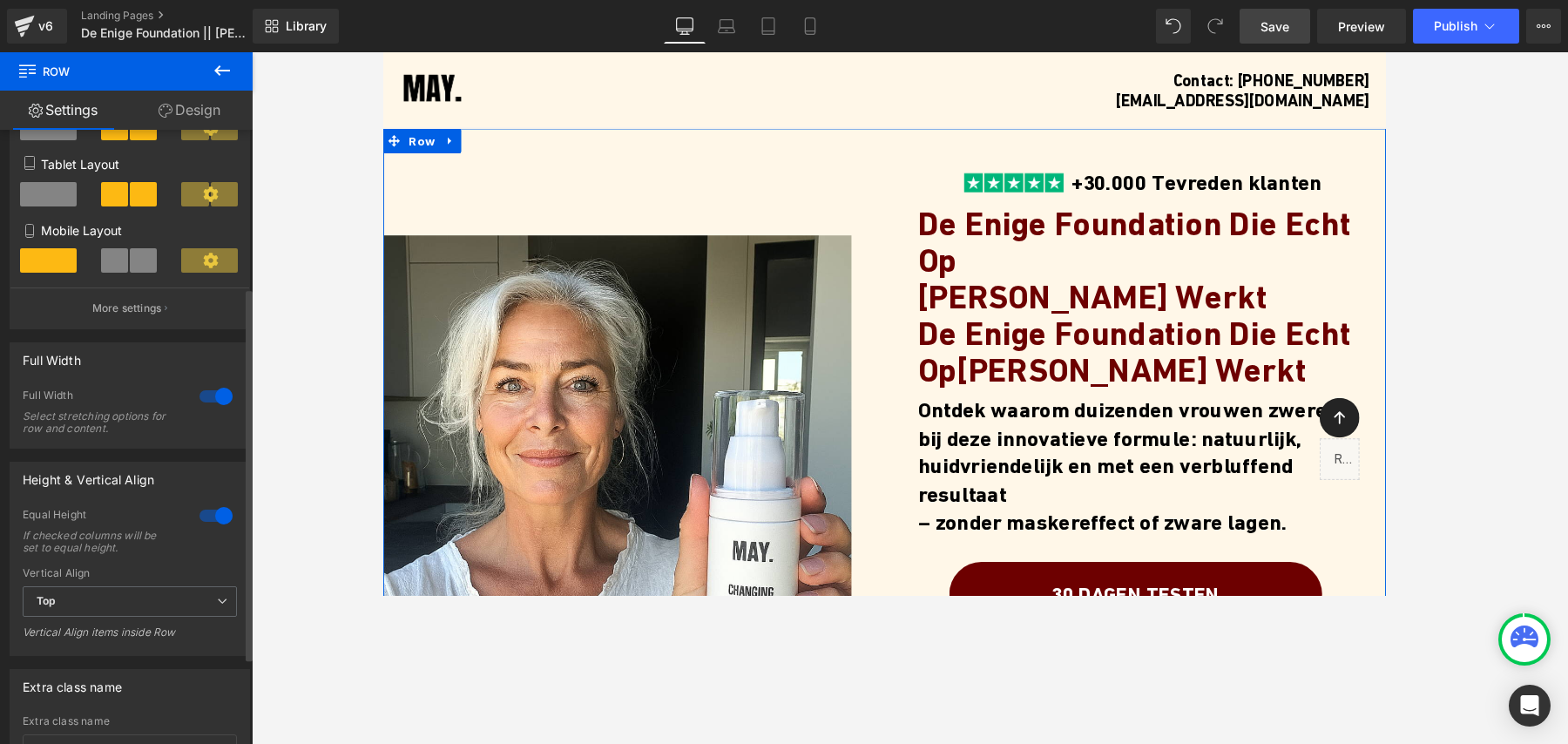 scroll, scrollTop: 258, scrollLeft: 0, axis: vertical 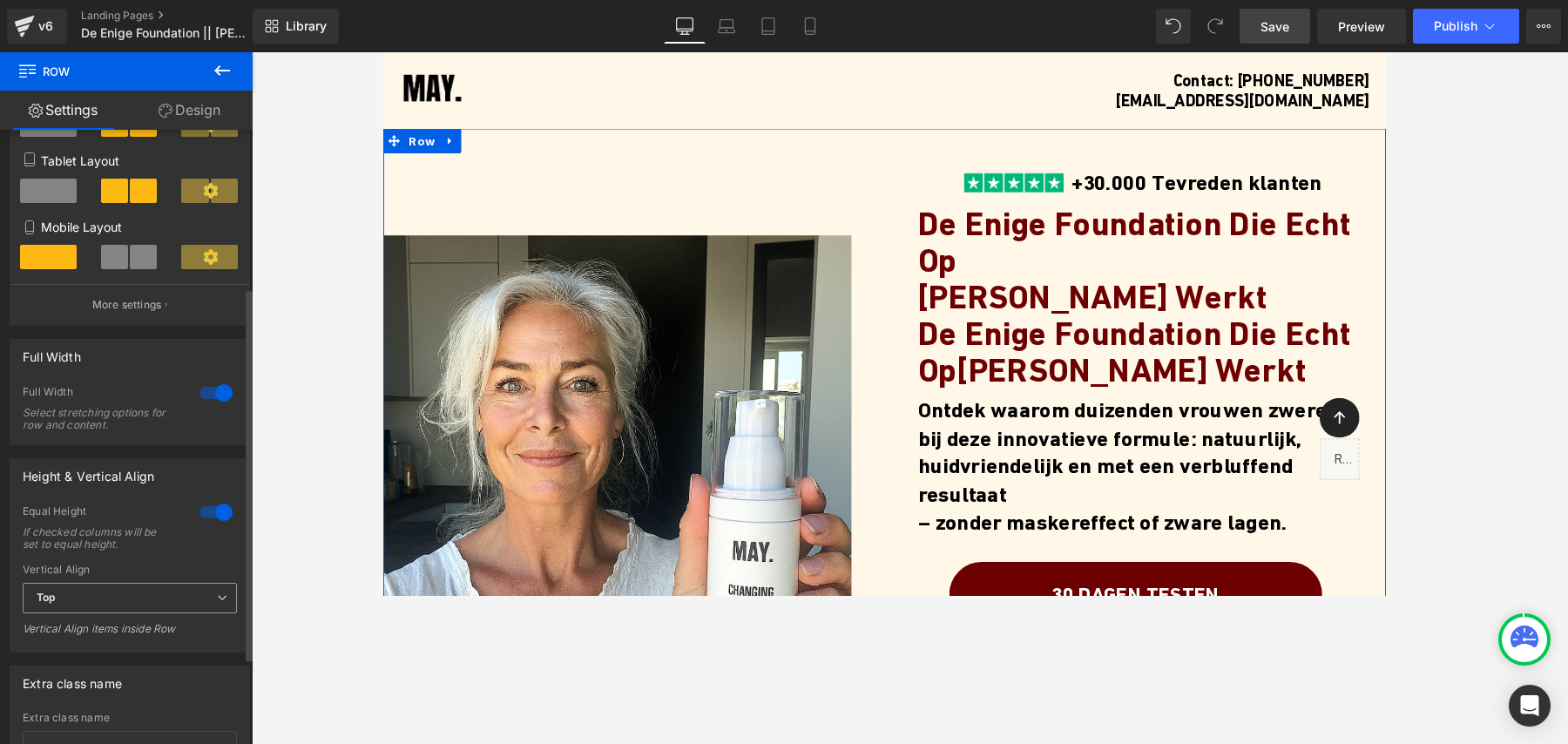 click on "Top" at bounding box center [130, 598] 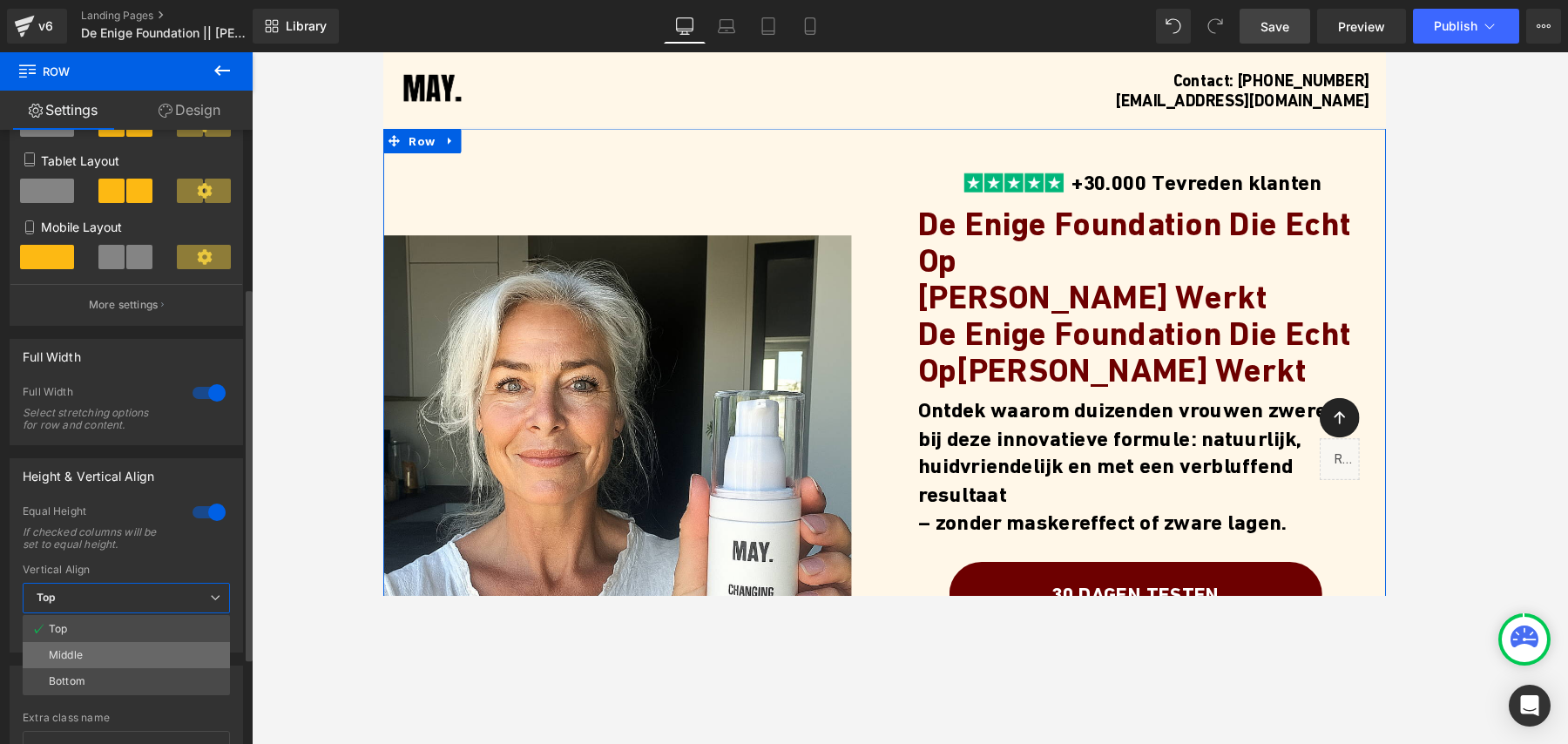 click on "Middle" at bounding box center (65, 655) 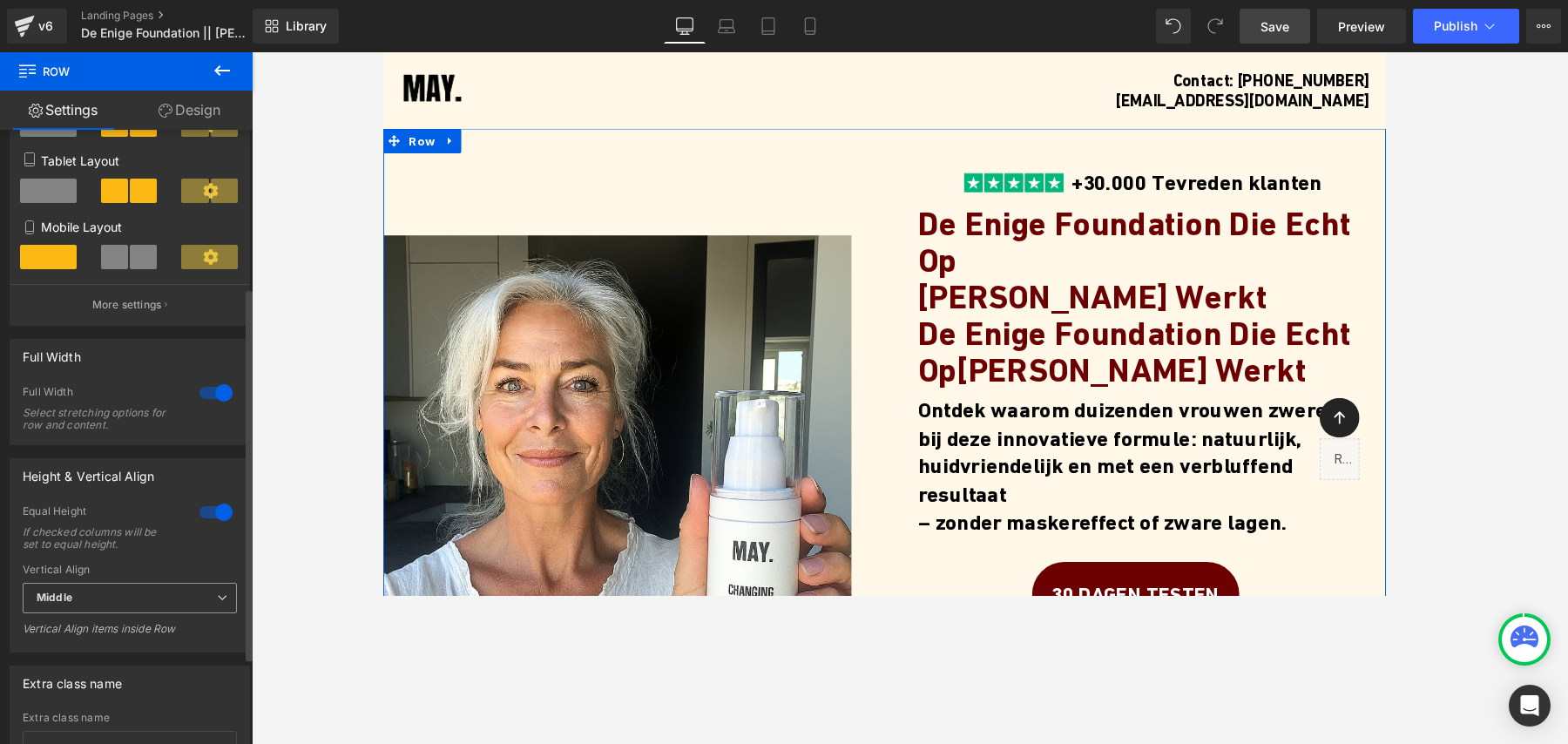 click on "Middle" at bounding box center [130, 598] 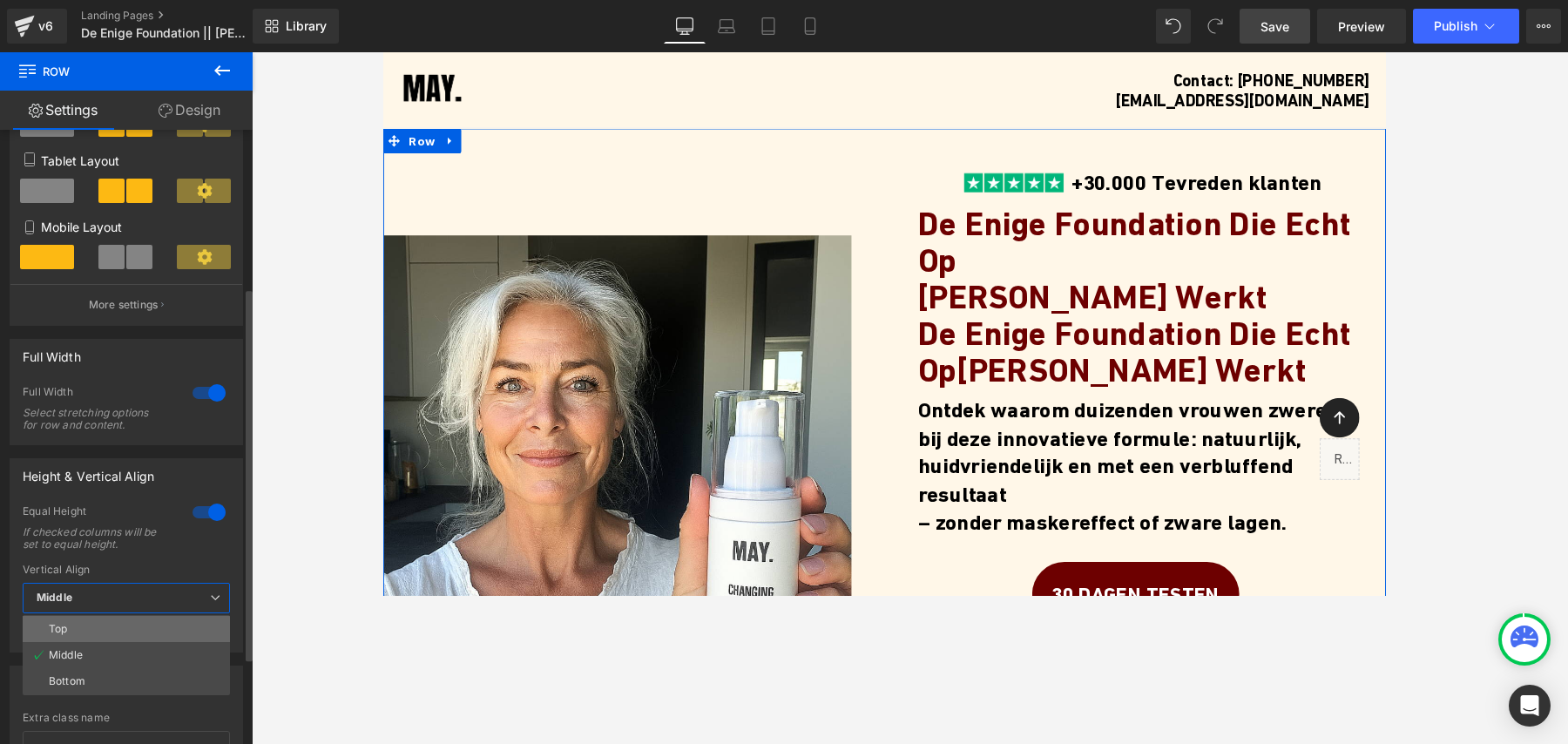 click on "Top" at bounding box center (57, 629) 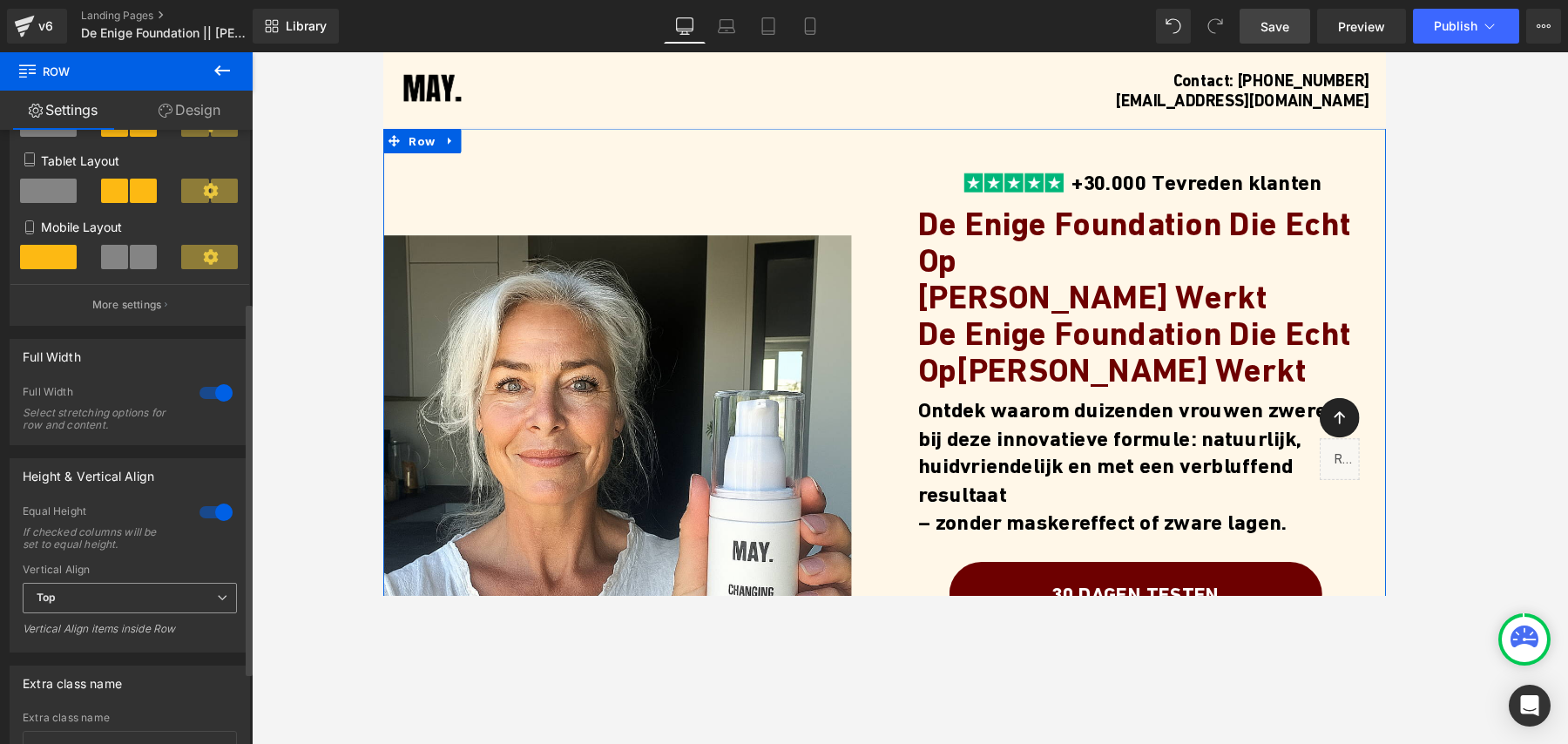 scroll, scrollTop: 400, scrollLeft: 0, axis: vertical 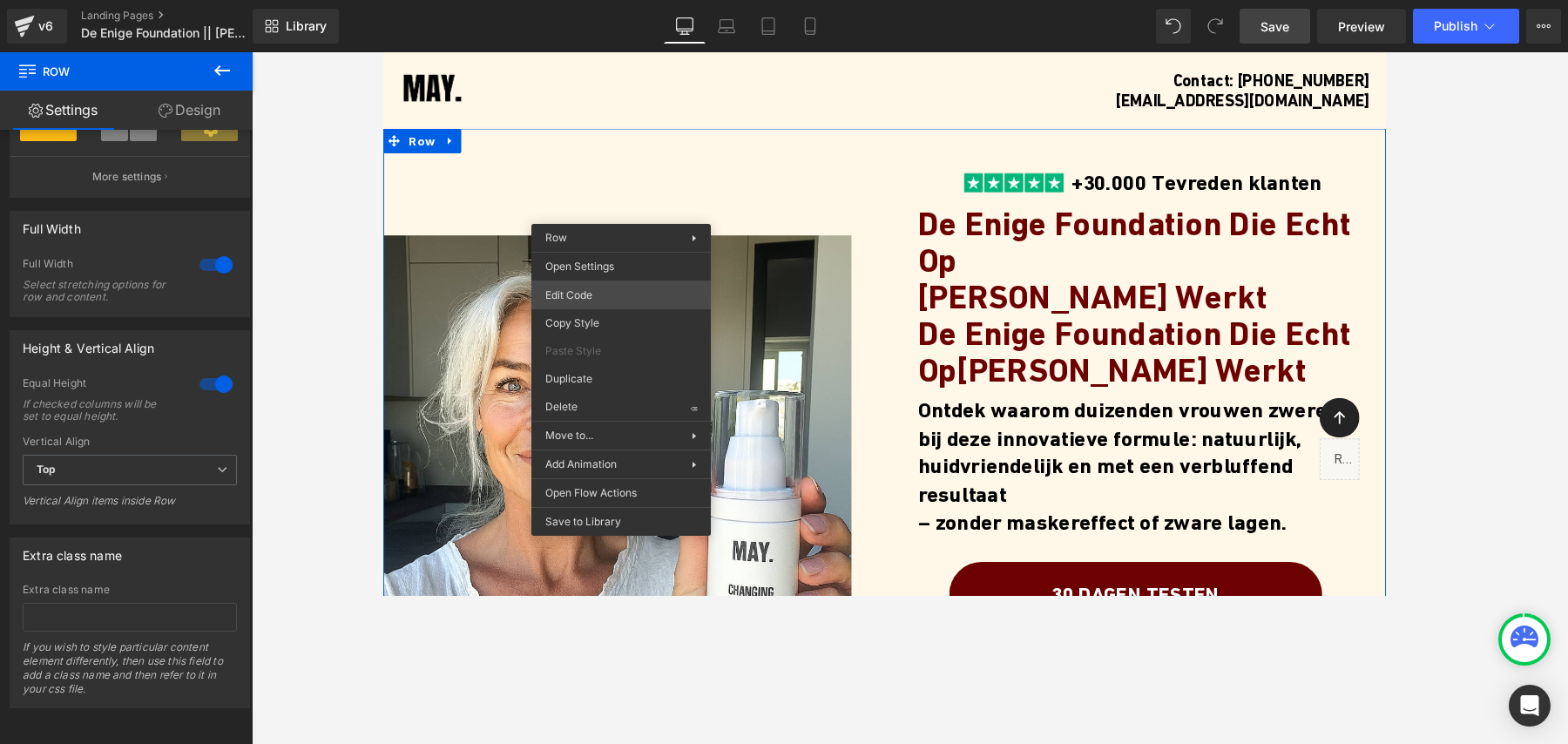 click on "Row  You are previewing how the   will restyle your page. You can not edit Elements in Preset Preview Mode.  v6 Landing Pages De Enige Foundation || [PERSON_NAME] Library Desktop Desktop Laptop Tablet Mobile Save Preview Publish Scheduled Upgrade Plan View Live Page View with current Template Save Template to Library Schedule Publish  Optimize  Publish Settings Shortcuts  Your page can’t be published   You've reached the maximum number of published pages on your plan  (0/1).  You need to upgrade your plan or unpublish all your pages to get 1 publish slot.   Unpublish pages   Upgrade plan  Elements Global Style bu Base Row  rows, columns, layouts, div Heading  headings, titles, h1,h2,h3,h4,h5,h6 Text Block  texts, paragraphs, contents, blocks Image  images, photos, alts, uploads Icon  icons, symbols Button  button, call to action, cta Separator  separators, dividers, horizontal lines Liquid  liquid, custom code, html, javascript, css, reviews, apps, applications, embeded, iframe Banner Parallax  Hero Banner  Stack" at bounding box center (784, 0) 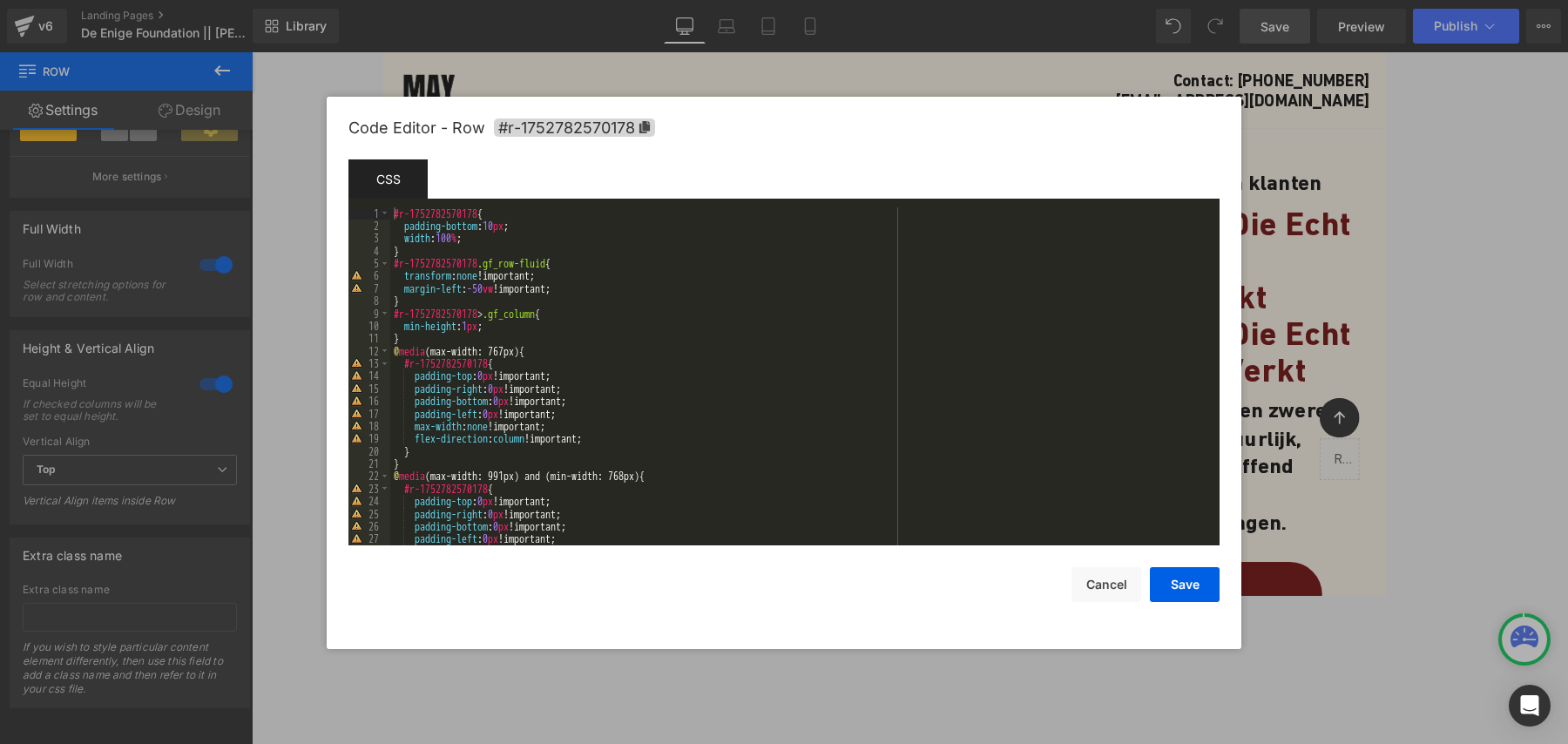 scroll, scrollTop: 0, scrollLeft: 0, axis: both 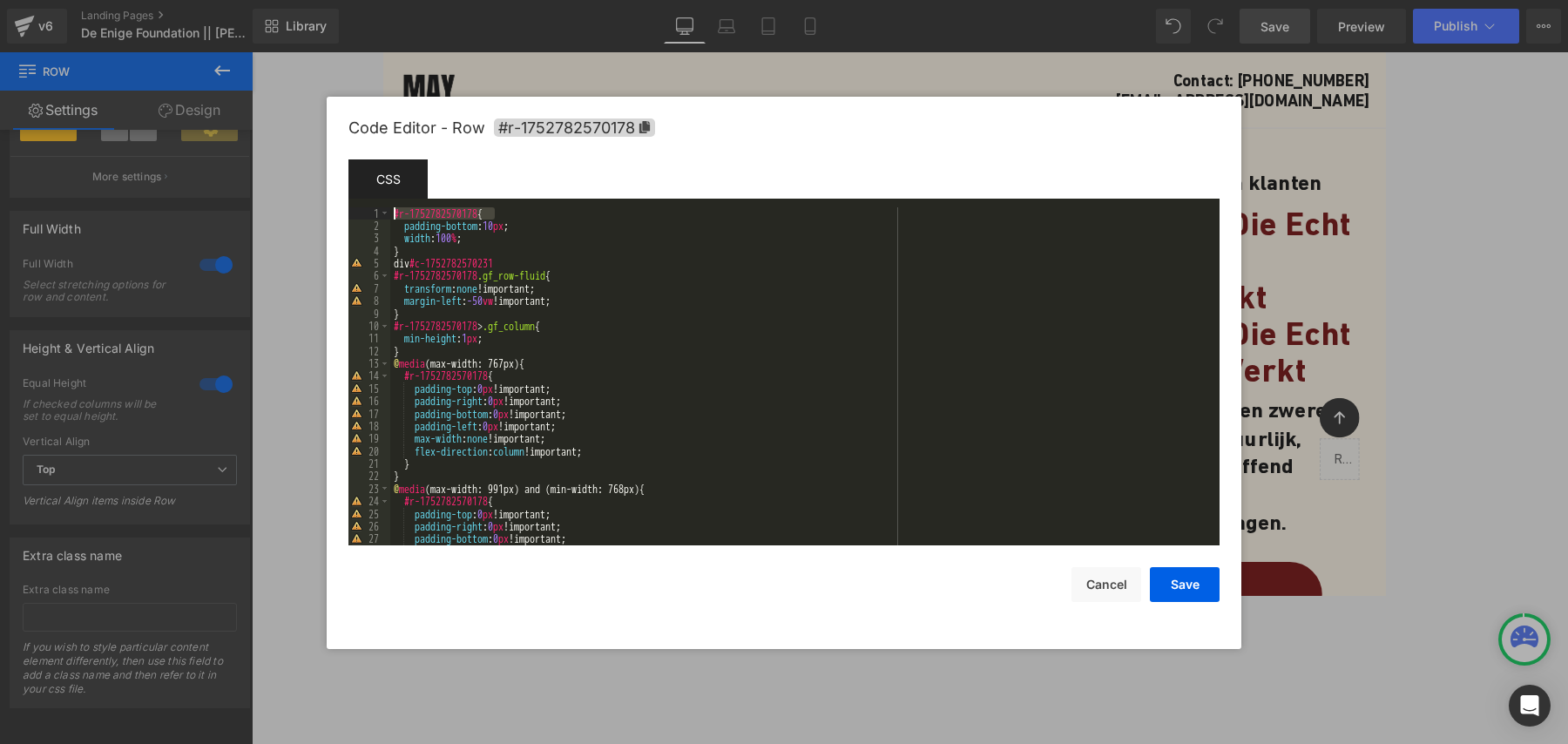 drag, startPoint x: 492, startPoint y: 215, endPoint x: 375, endPoint y: 214, distance: 117.00427 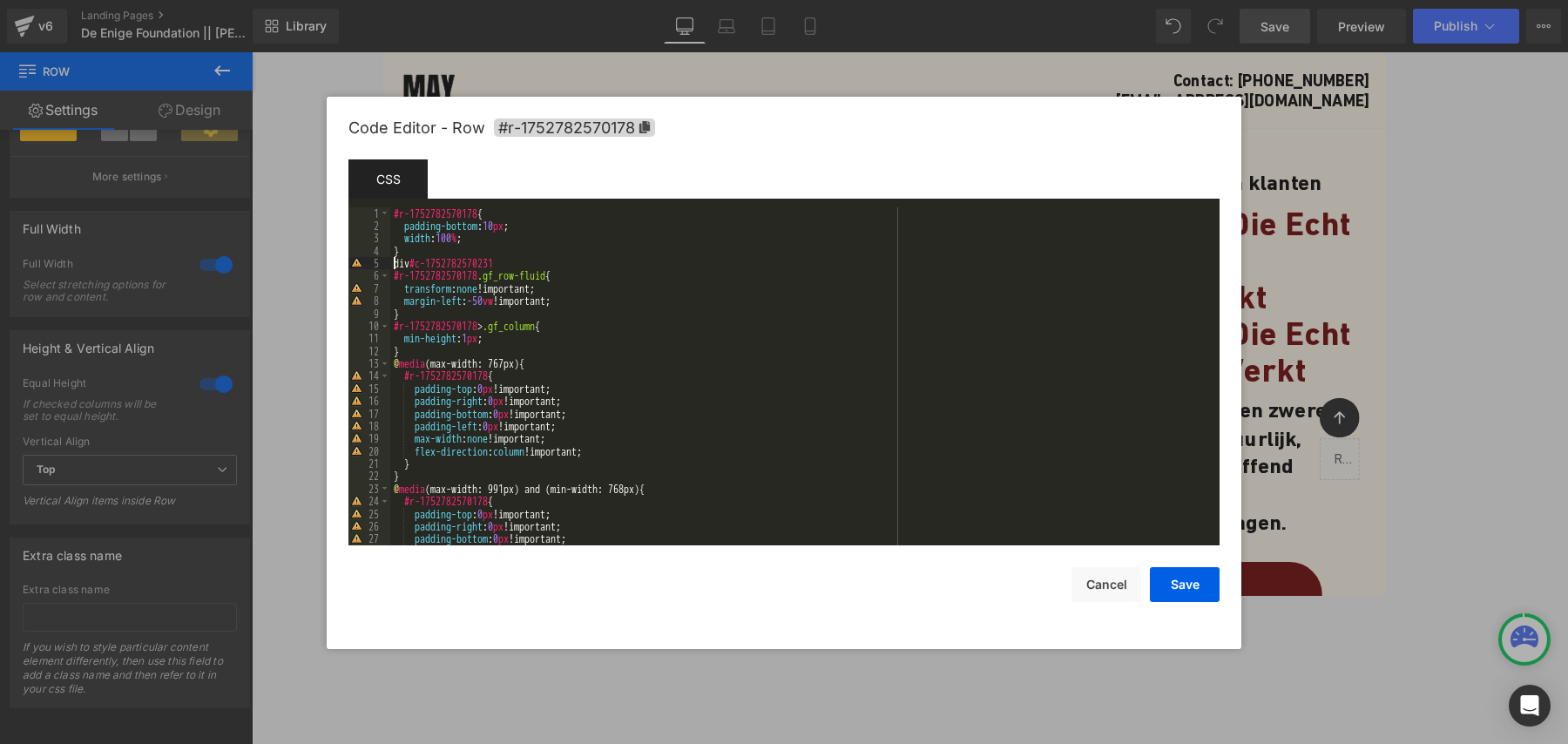 paste 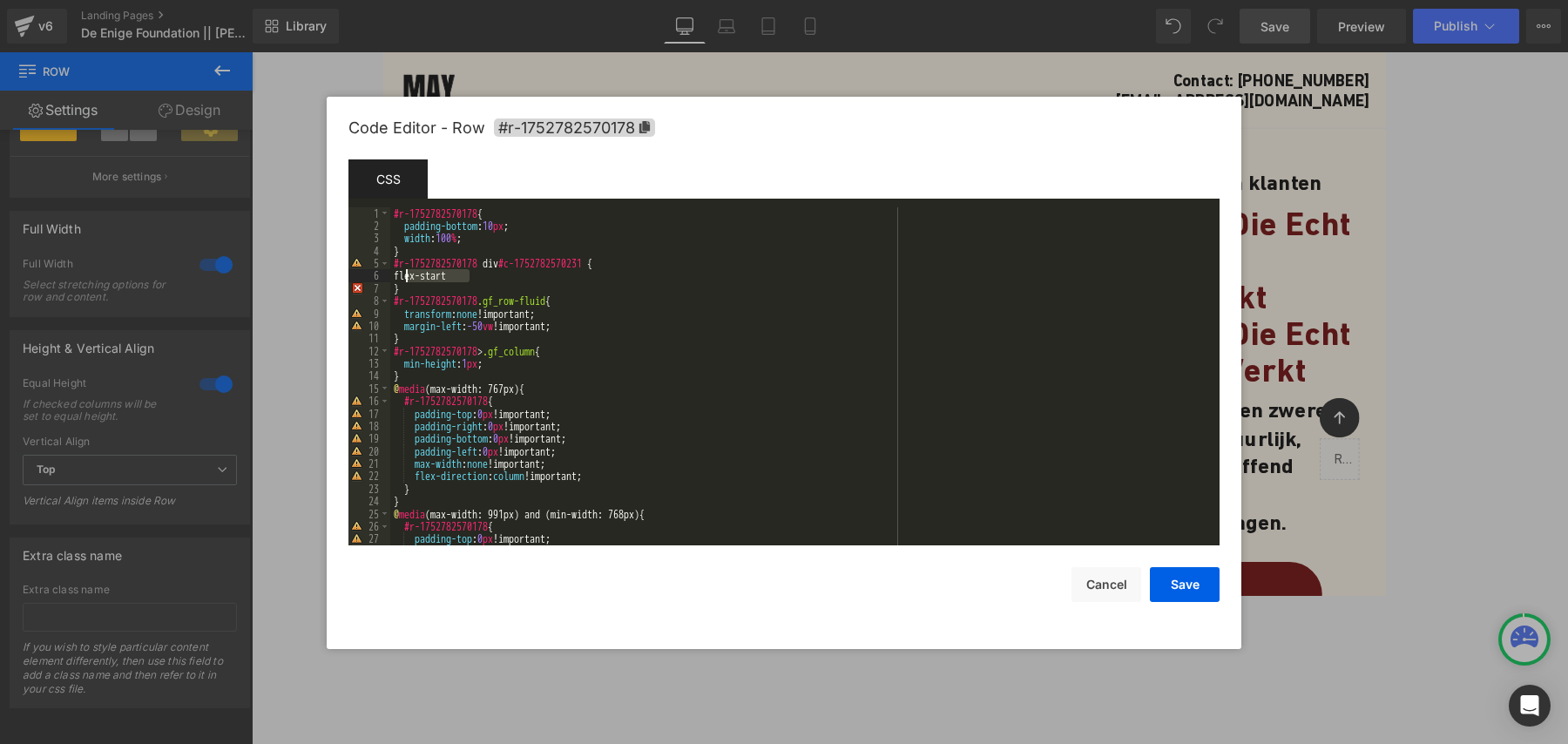 paste 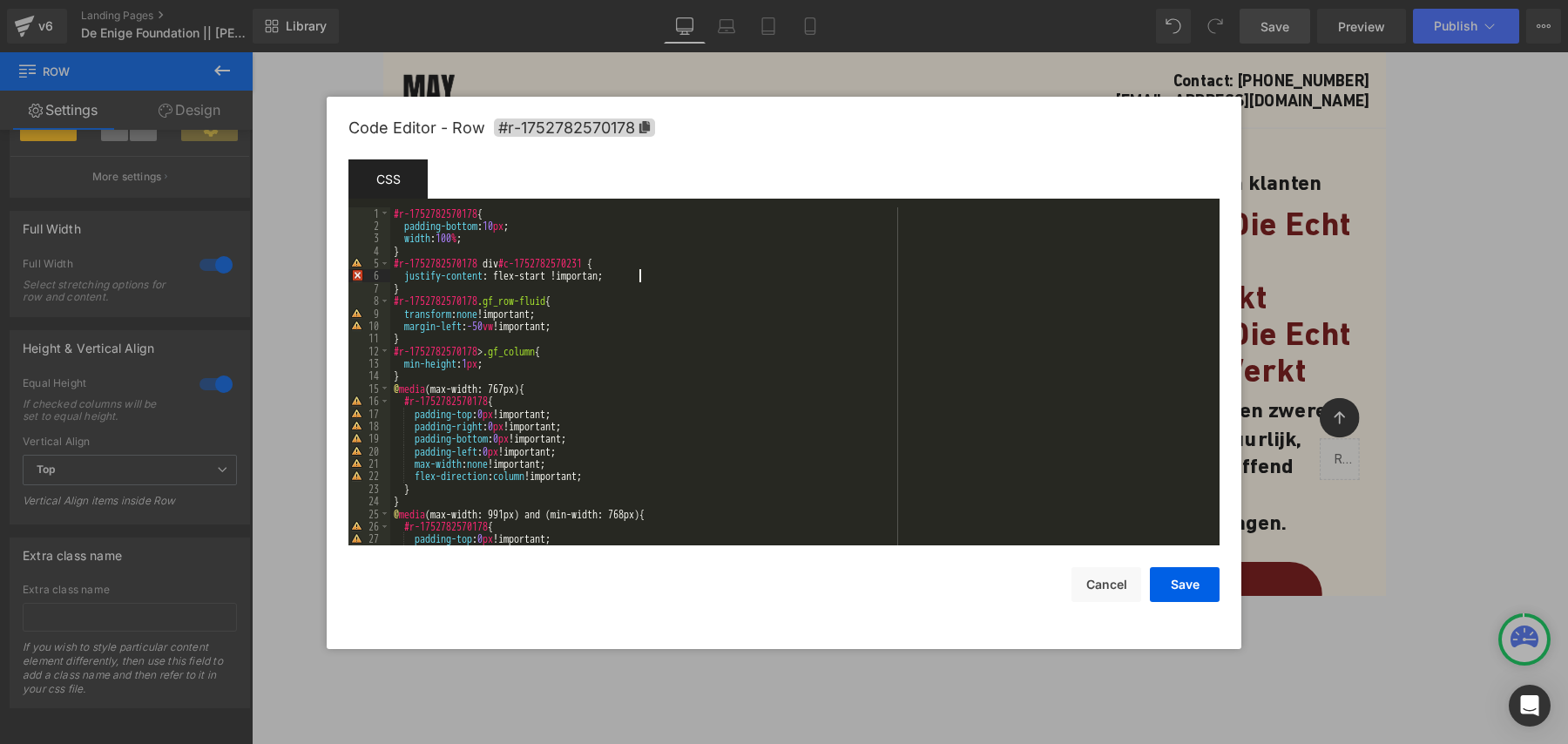 type 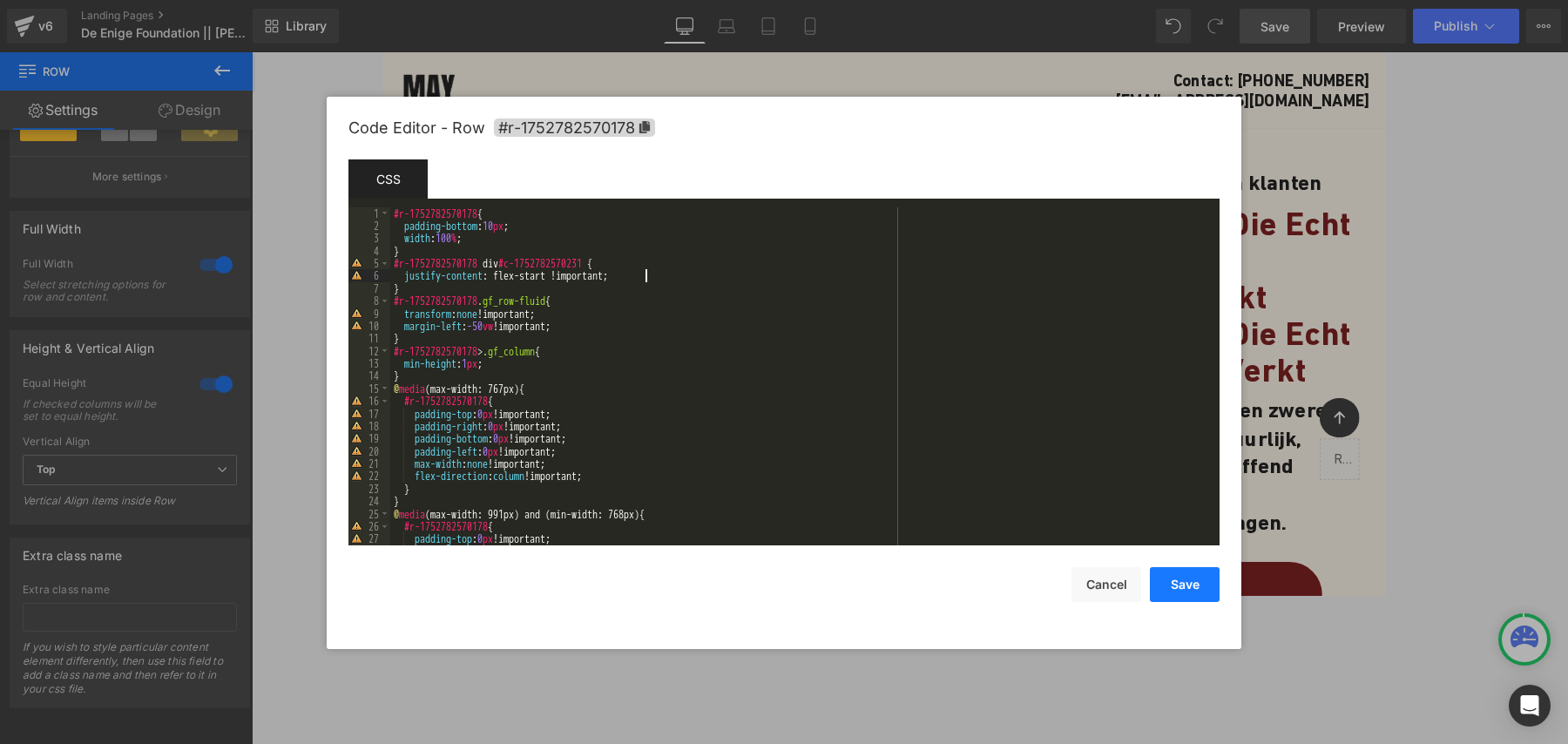 click on "Save" at bounding box center [1185, 585] 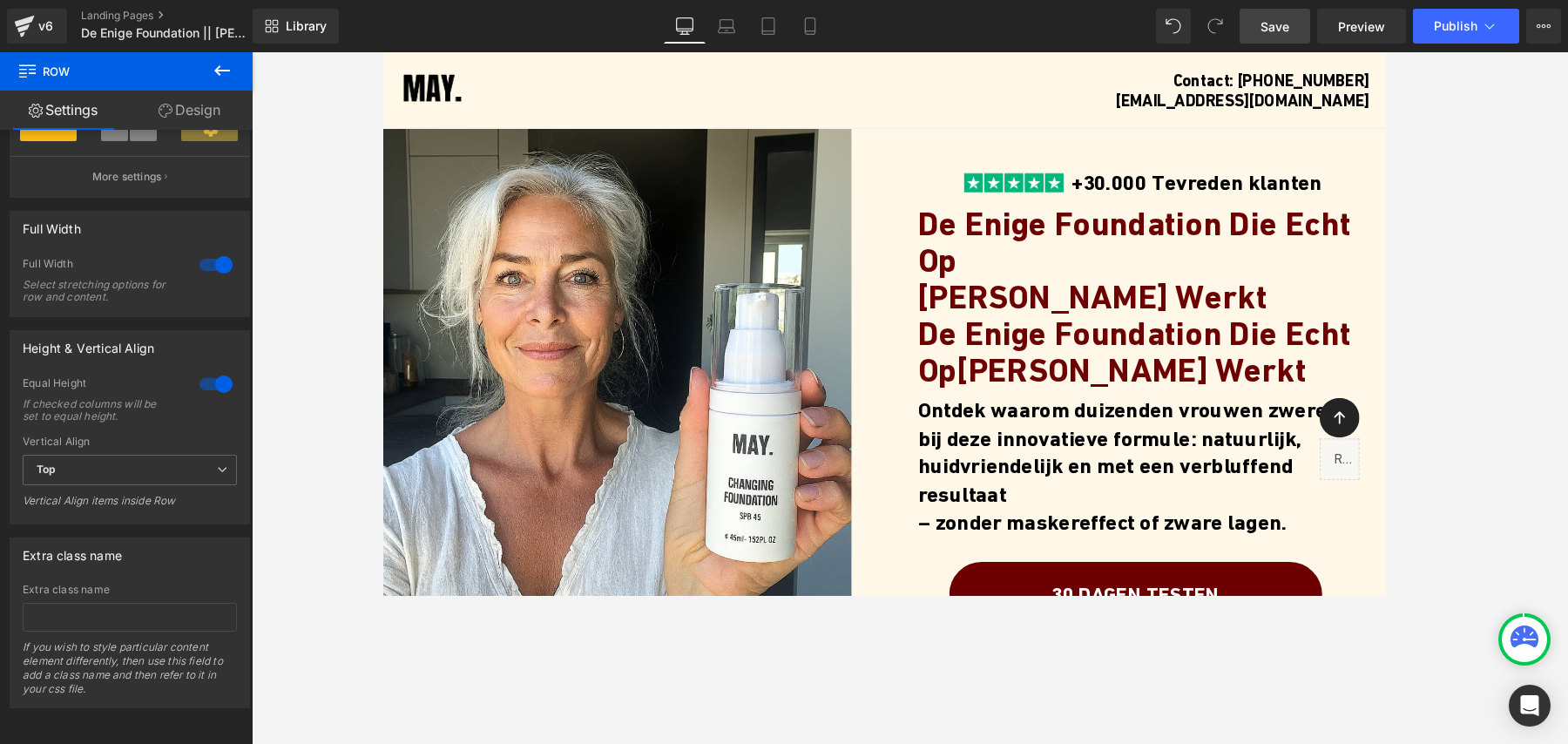 click on "Save" at bounding box center (1274, 26) 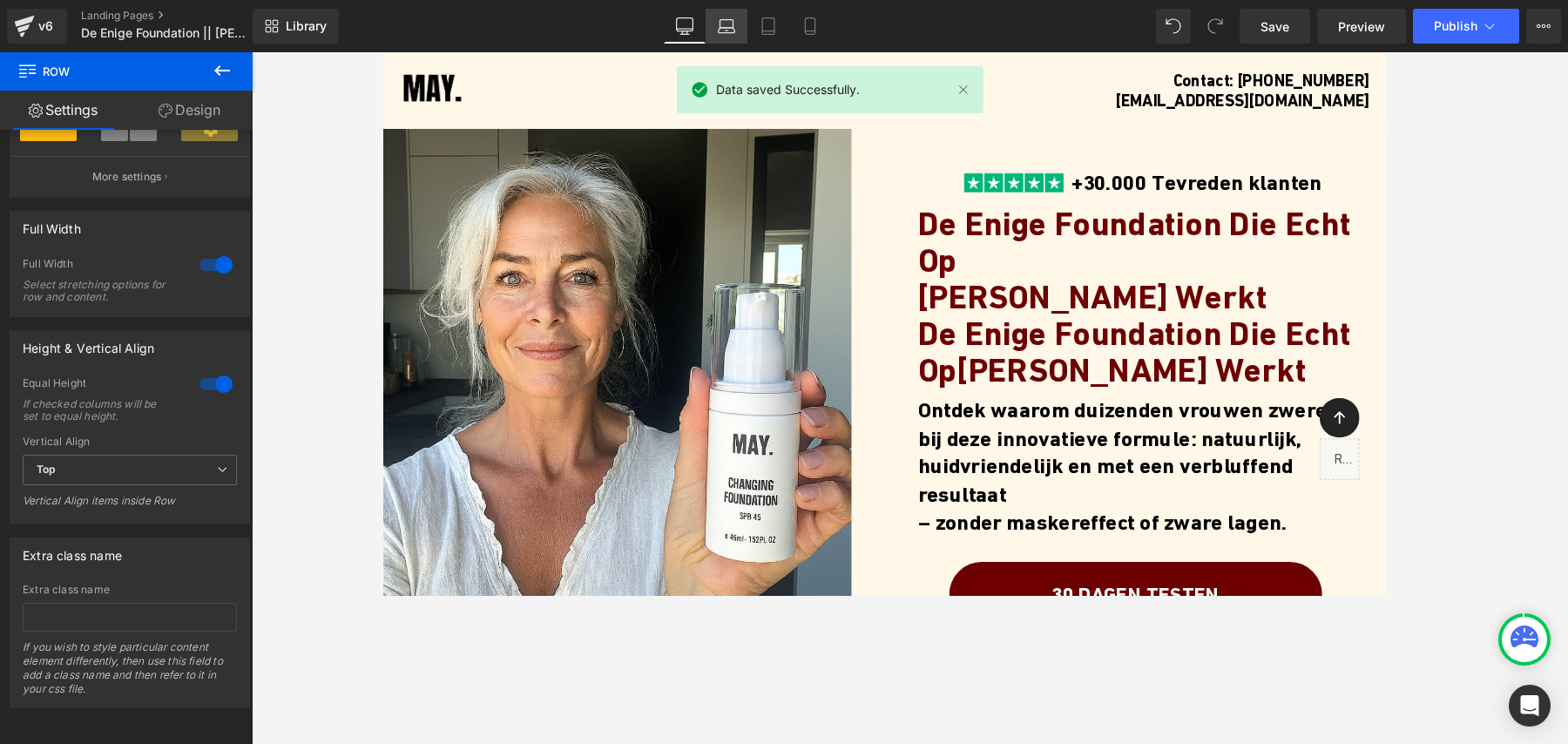 click 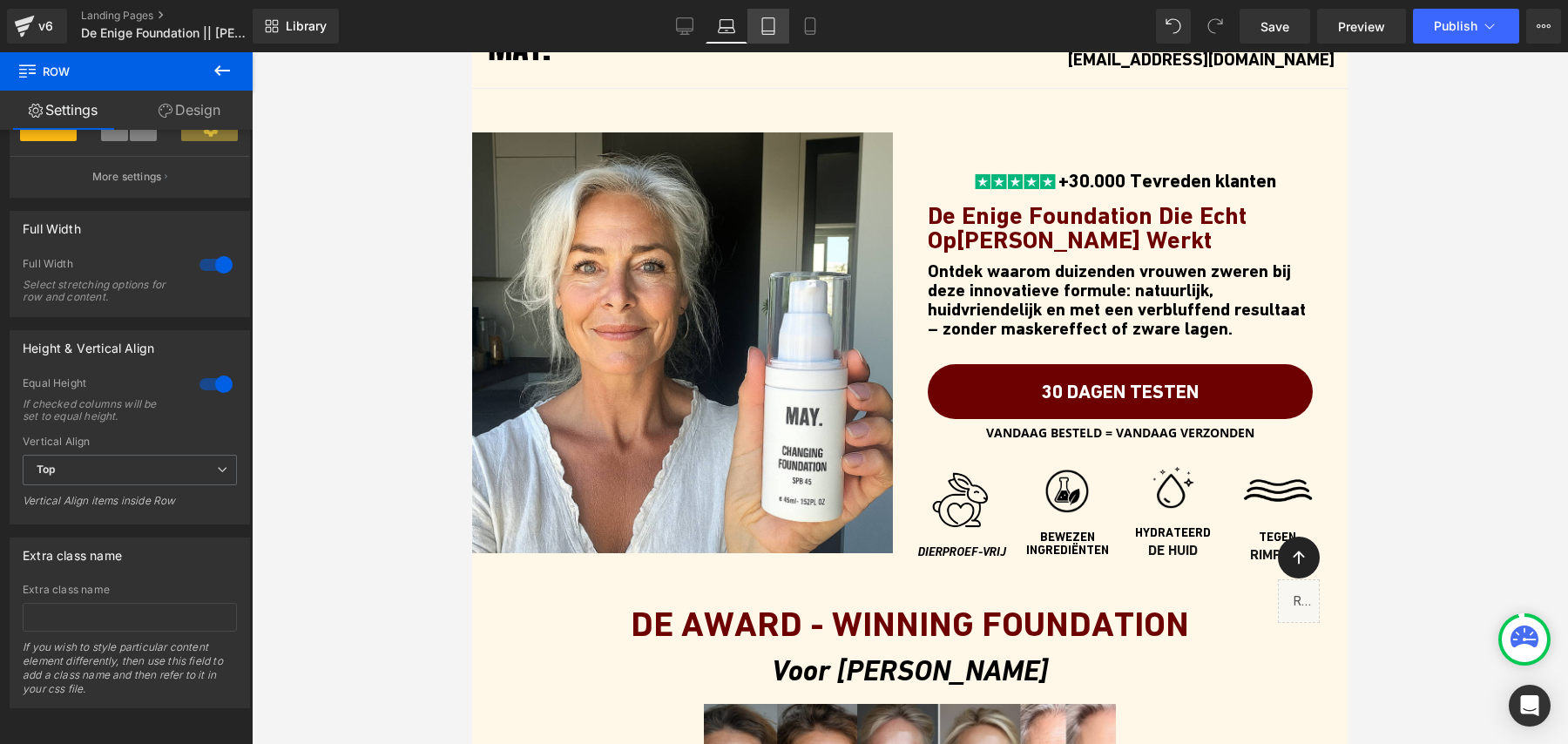 click 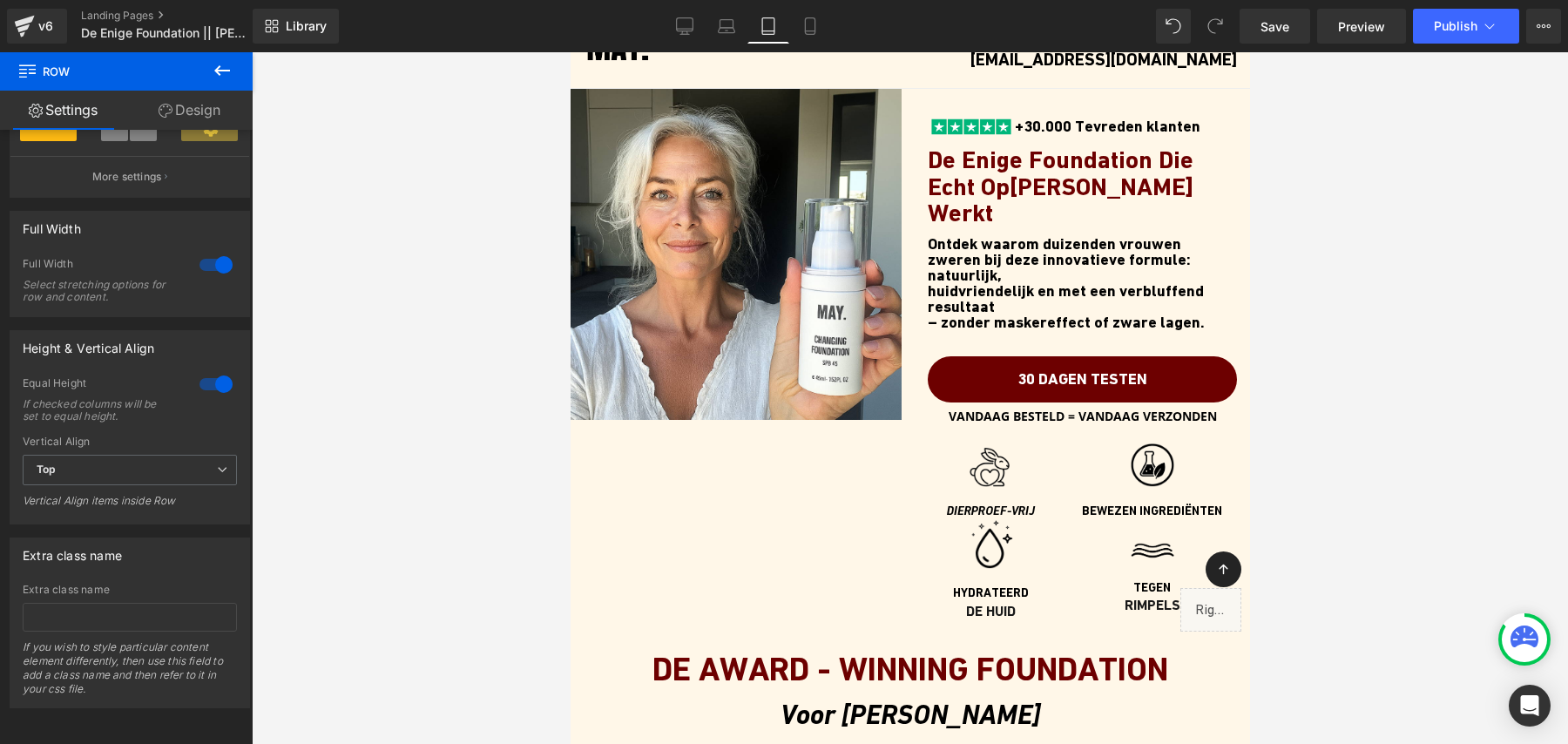 scroll, scrollTop: 0, scrollLeft: 0, axis: both 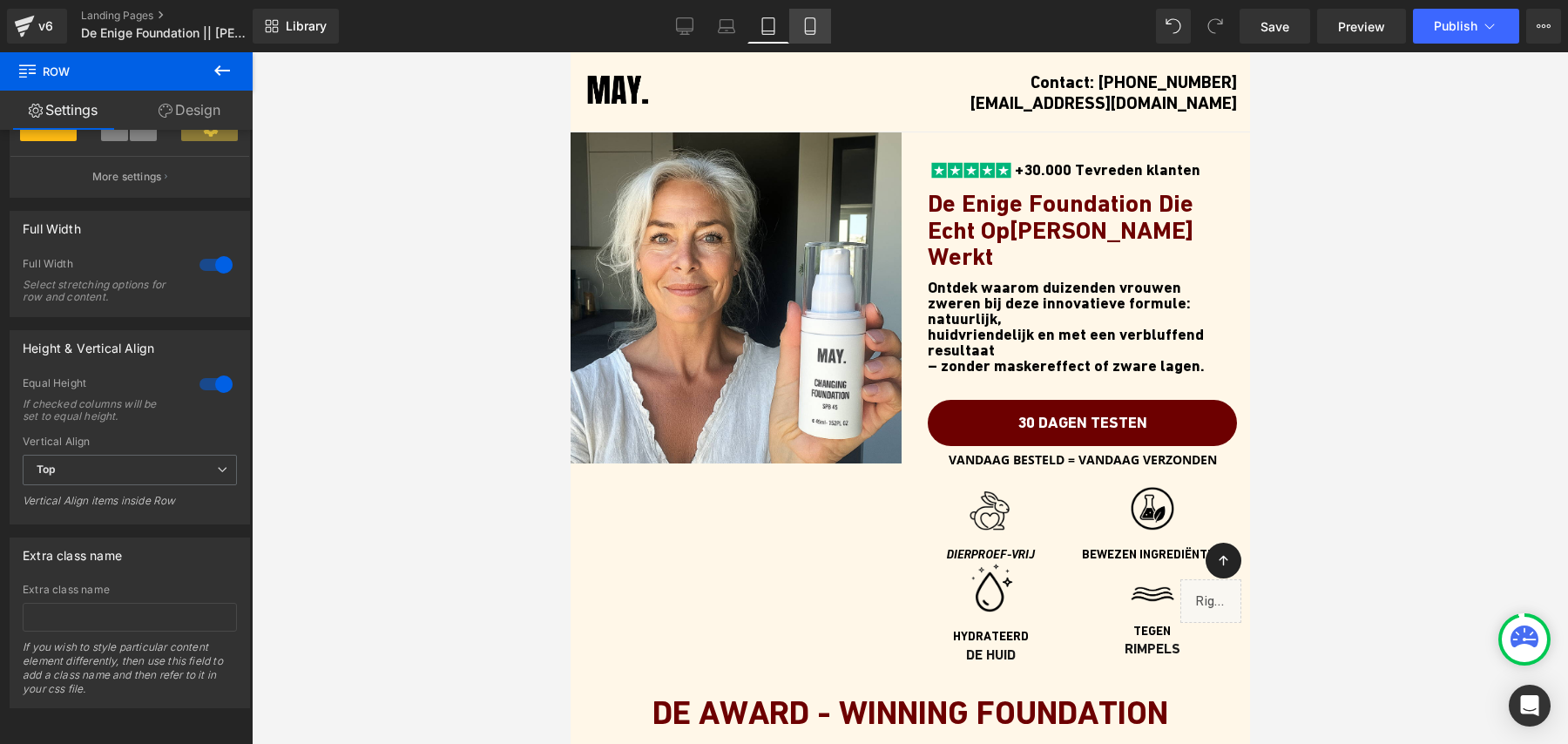 click on "Mobile" at bounding box center [810, 26] 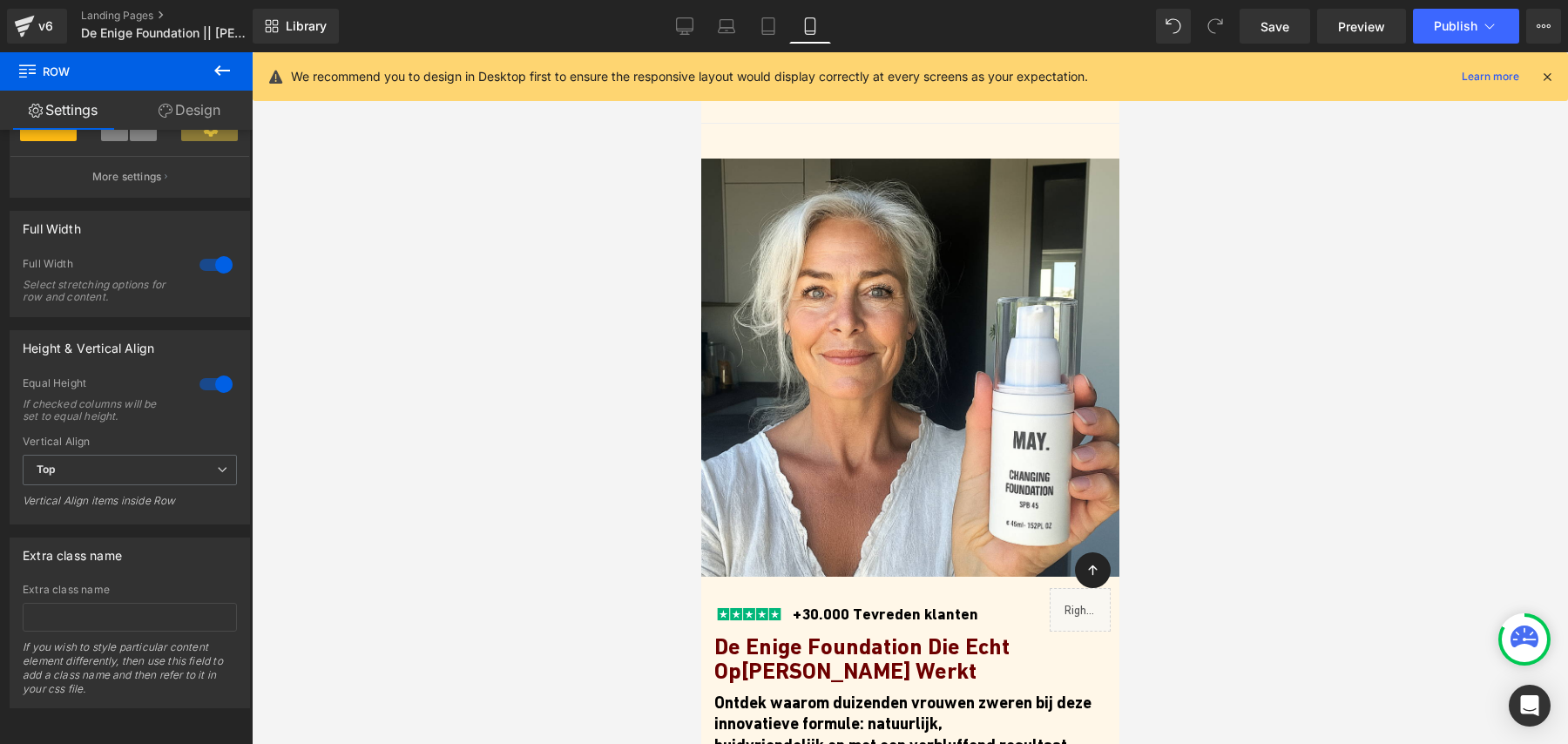 scroll, scrollTop: 26, scrollLeft: 0, axis: vertical 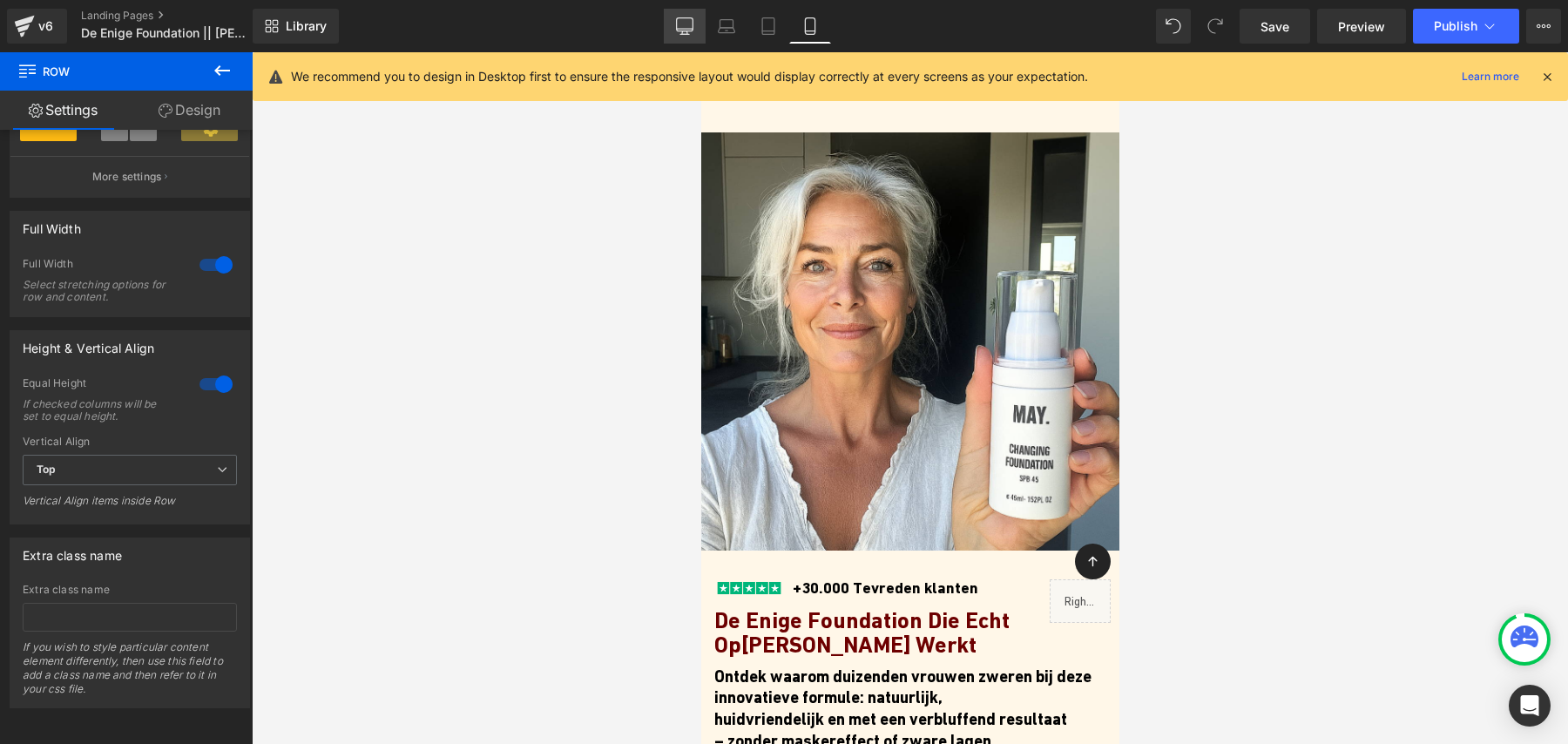 click 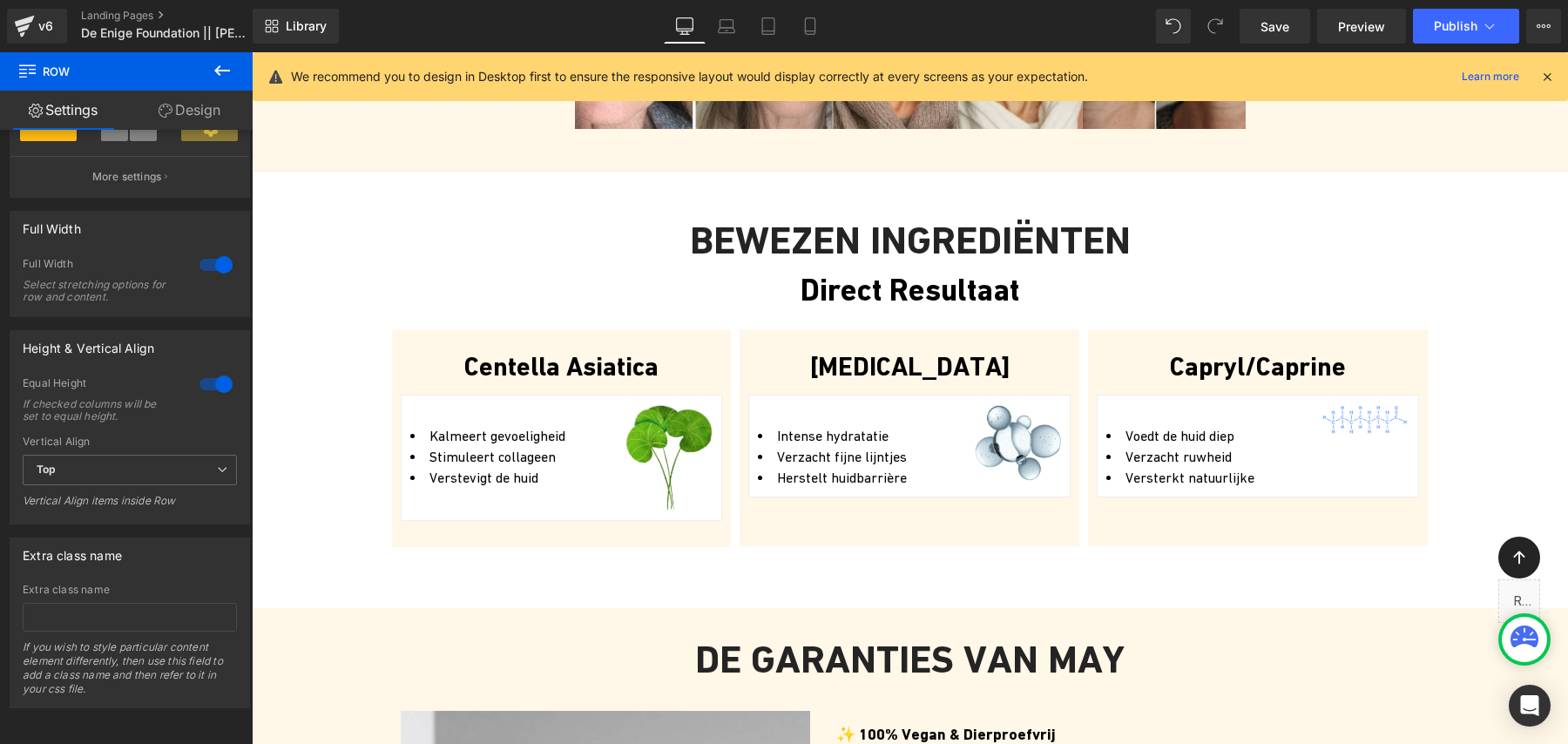 scroll, scrollTop: 1456, scrollLeft: 0, axis: vertical 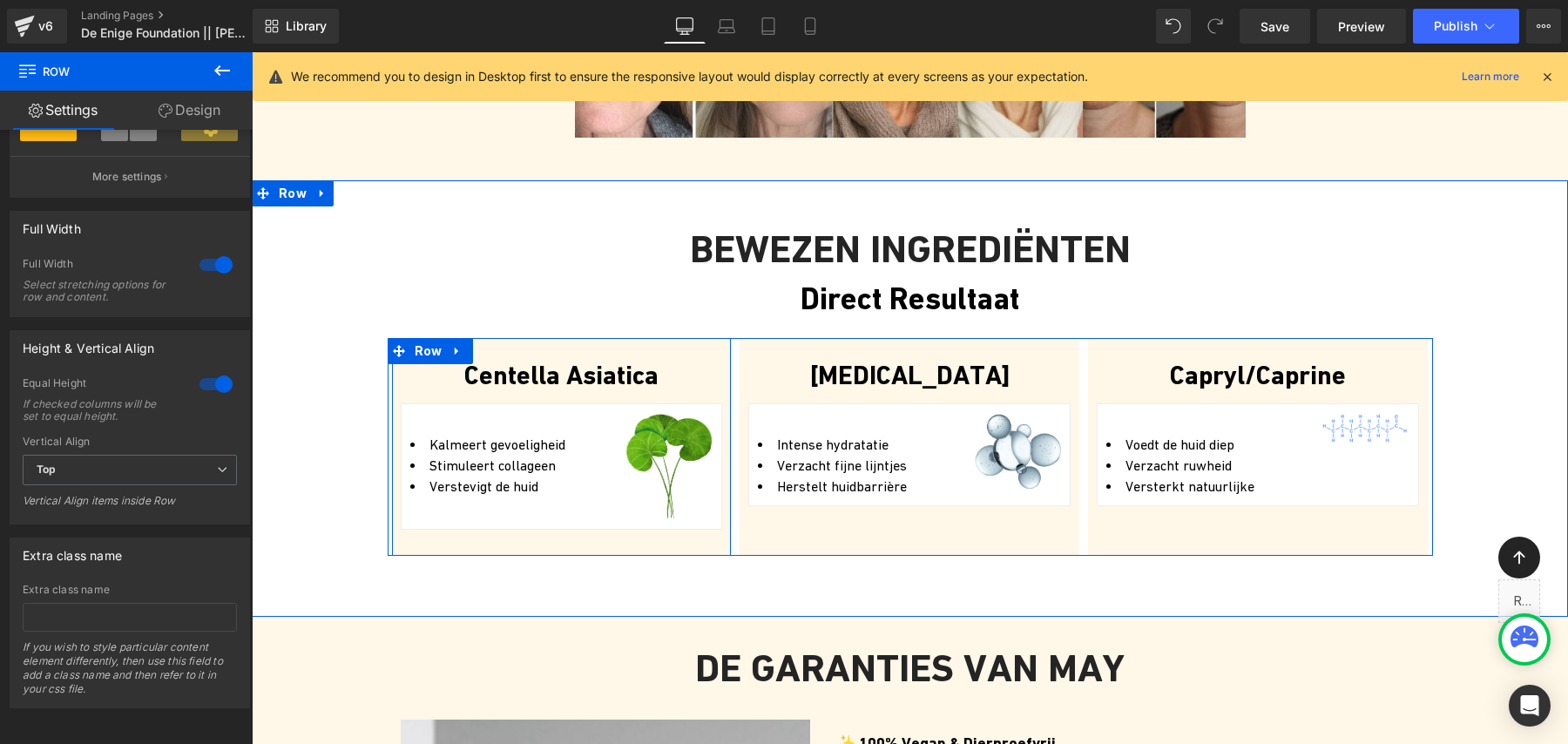 click on "Centella Asiatica Text Block         Kalmeert gevoeligheid Stimuleert collageen Verstevigt de huid Text Block         Image         Row         Row" at bounding box center [562, 447] 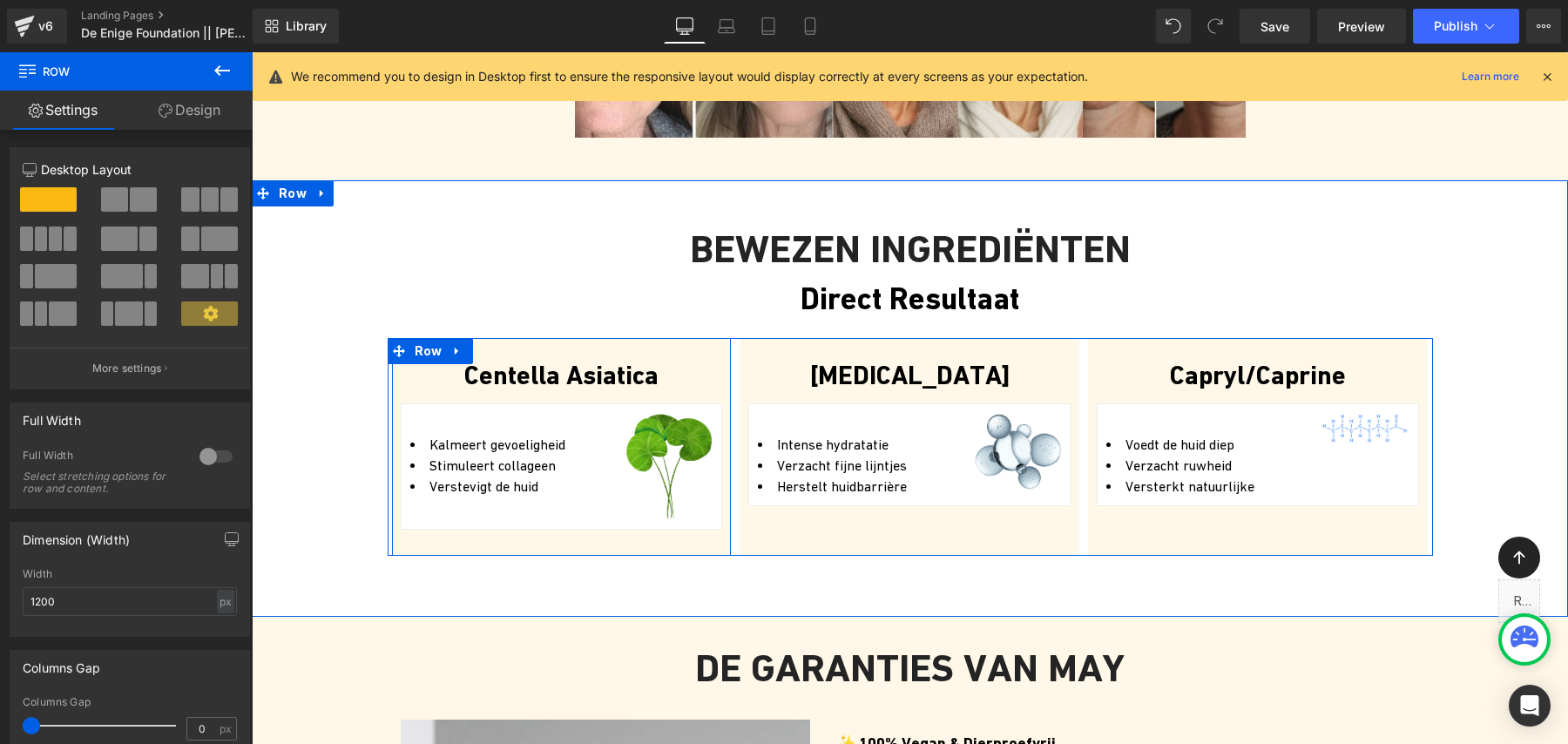 click on "Centella Asiatica Text Block         Kalmeert gevoeligheid Stimuleert collageen Verstevigt de huid Text Block         Image         Row         Row" at bounding box center (562, 447) 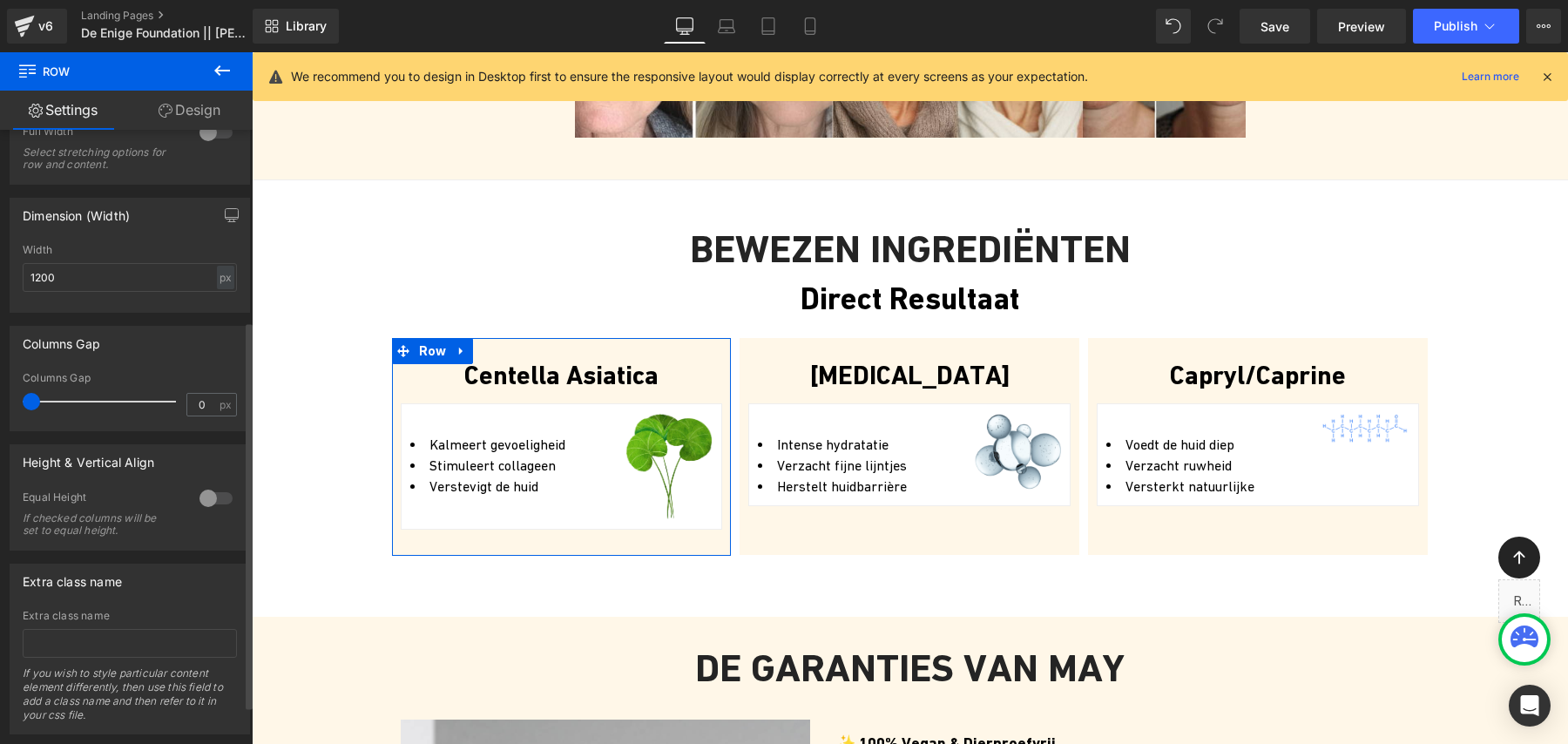 scroll, scrollTop: 362, scrollLeft: 0, axis: vertical 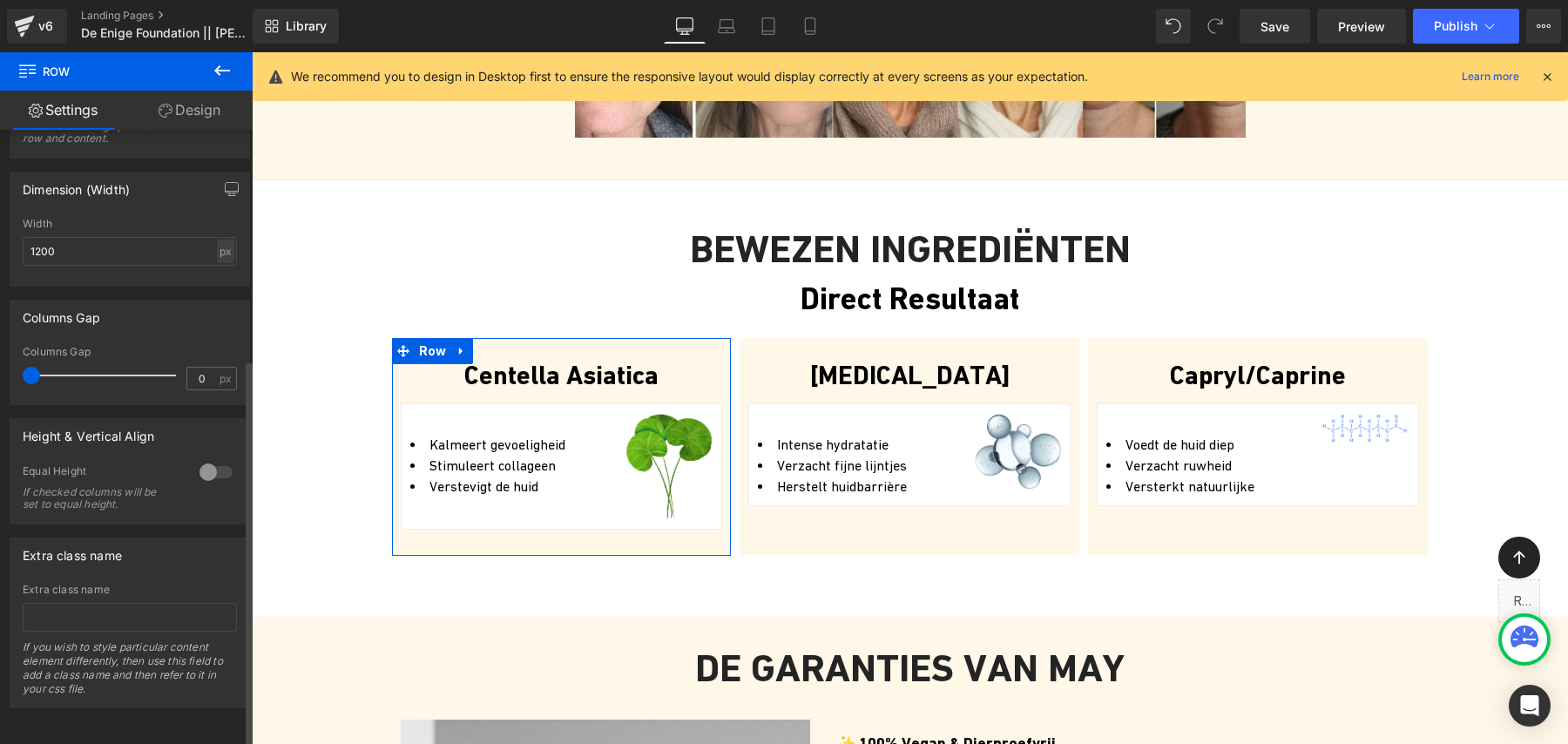 click at bounding box center [216, 472] 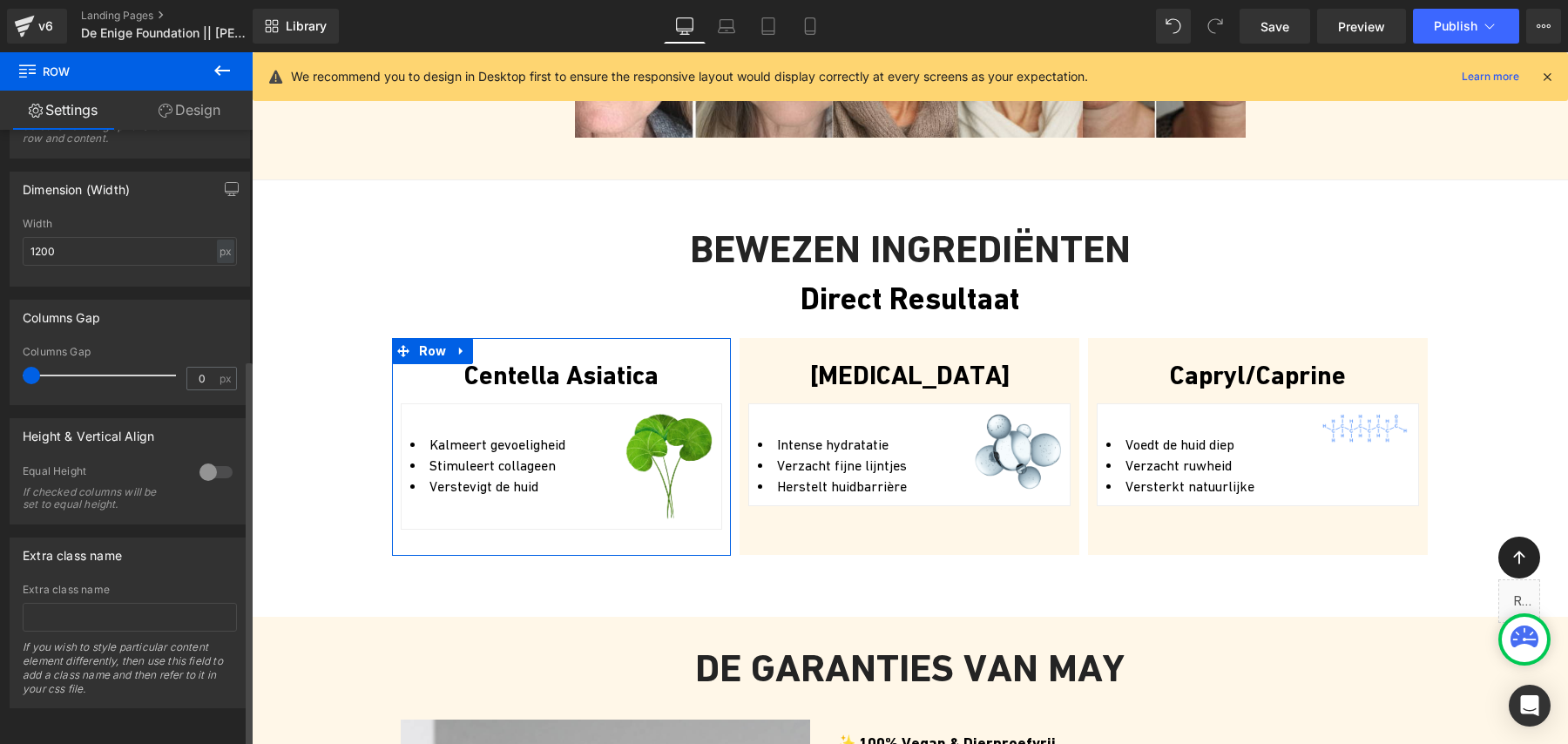 scroll, scrollTop: 1456, scrollLeft: 0, axis: vertical 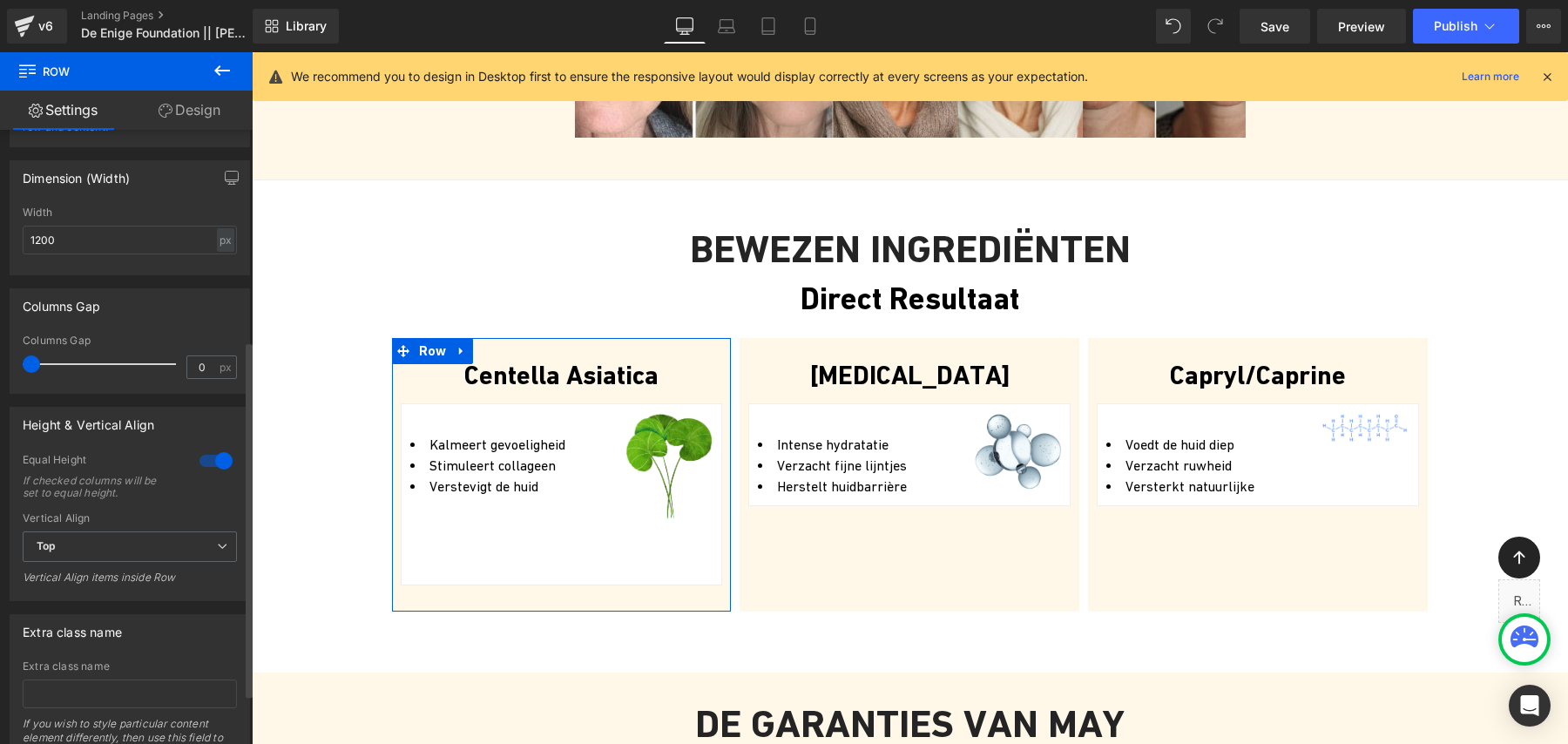 click at bounding box center [216, 461] 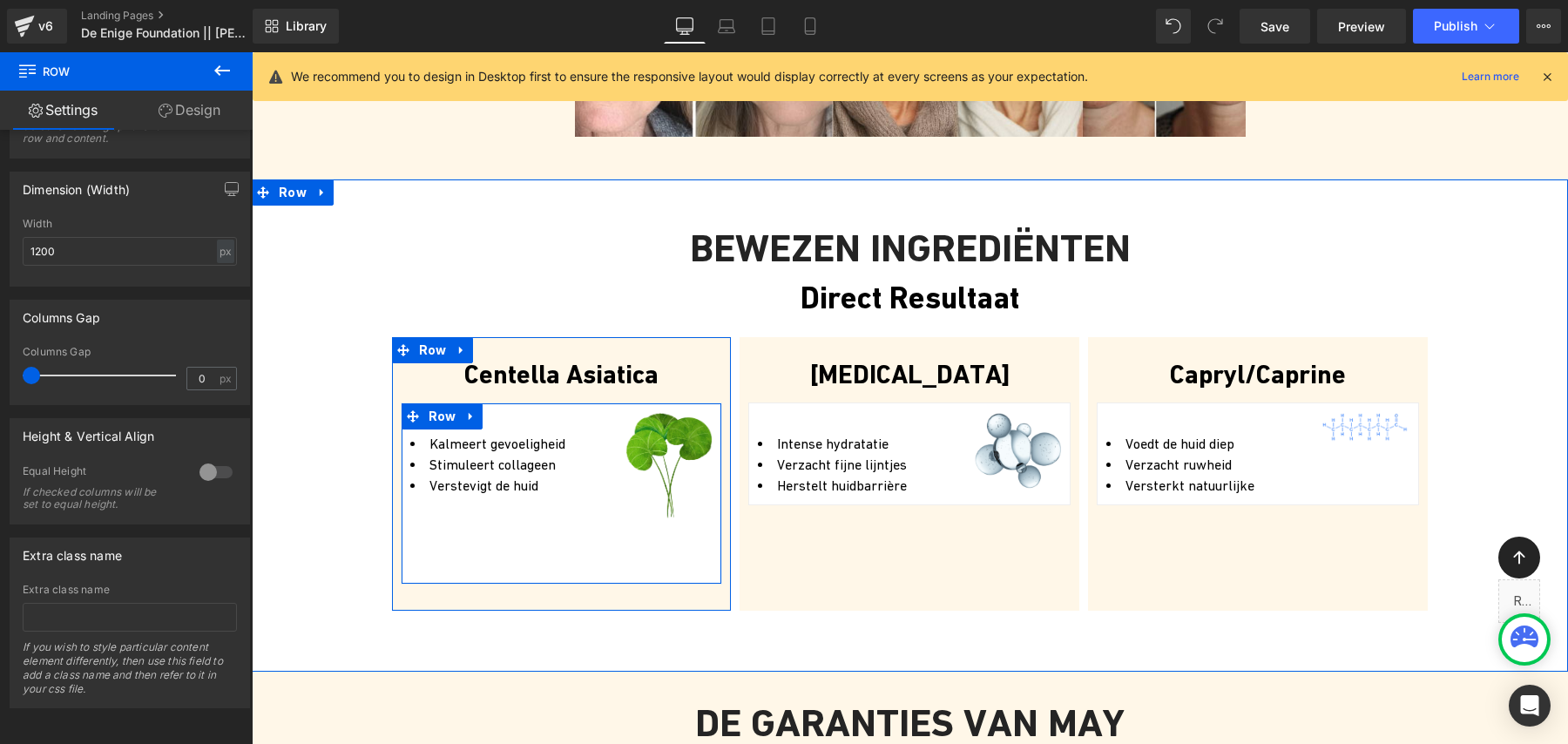 click on "Kalmeert gevoeligheid Stimuleert collageen Verstevigt de huid Text Block         Image         Row" at bounding box center (562, 493) 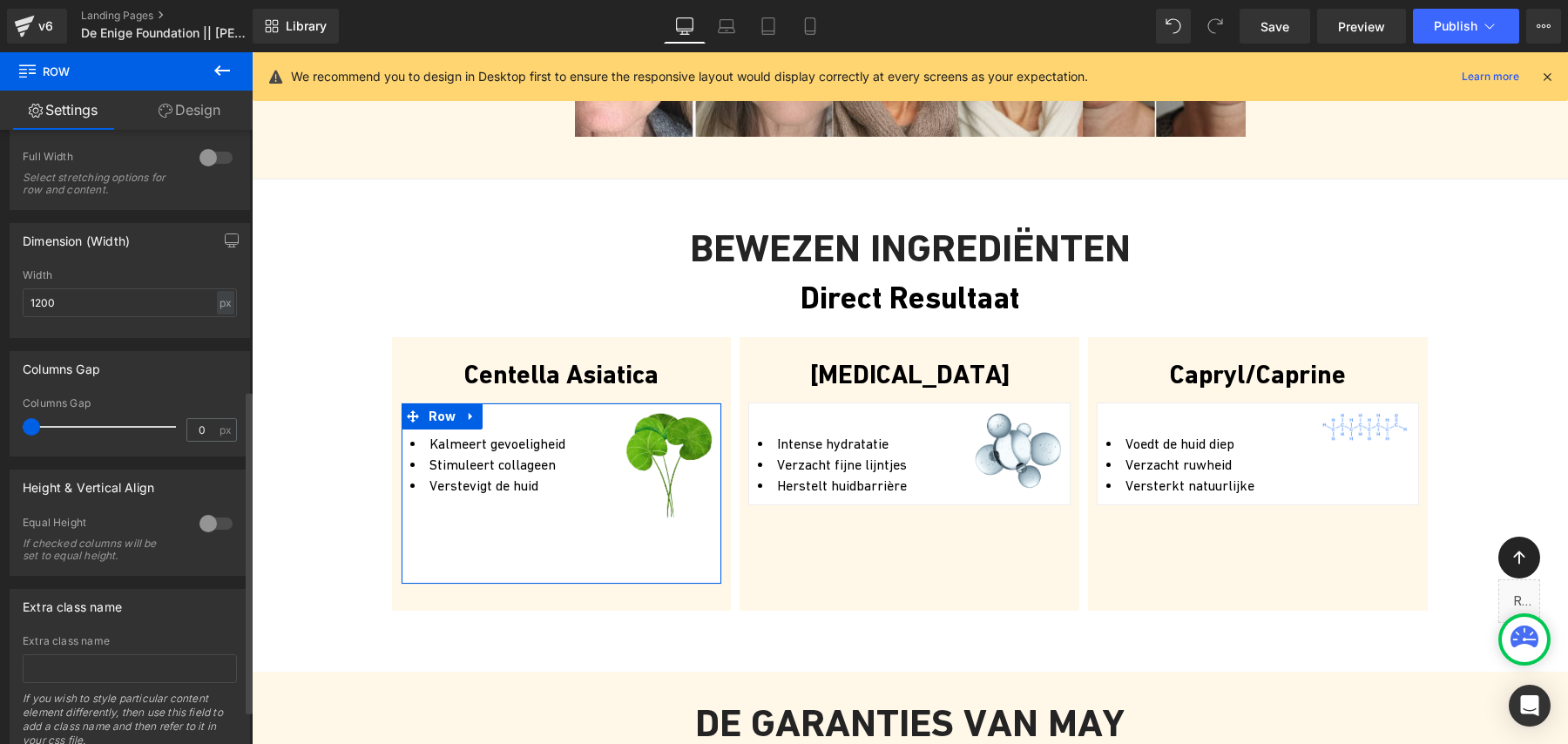 scroll, scrollTop: 498, scrollLeft: 0, axis: vertical 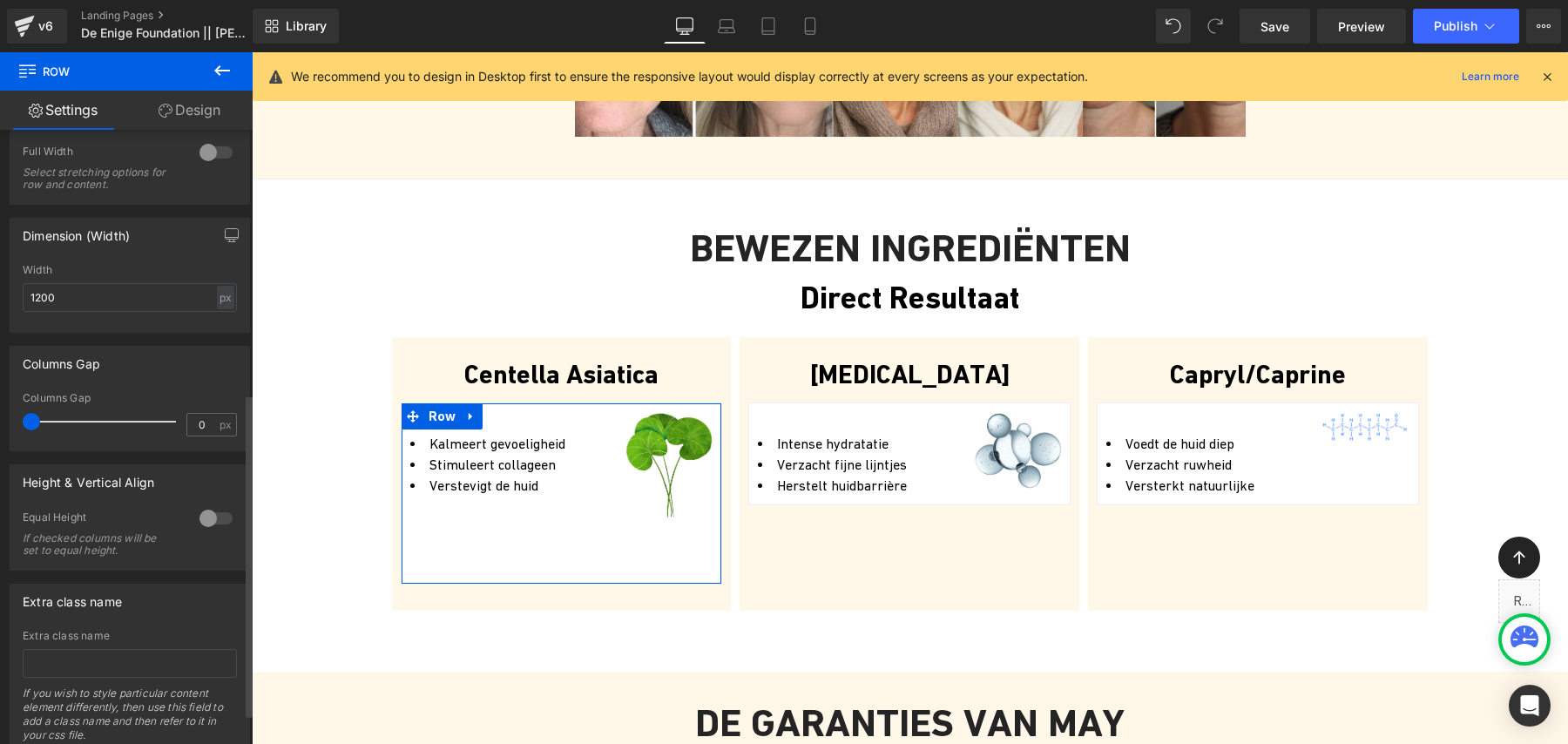 click at bounding box center (216, 518) 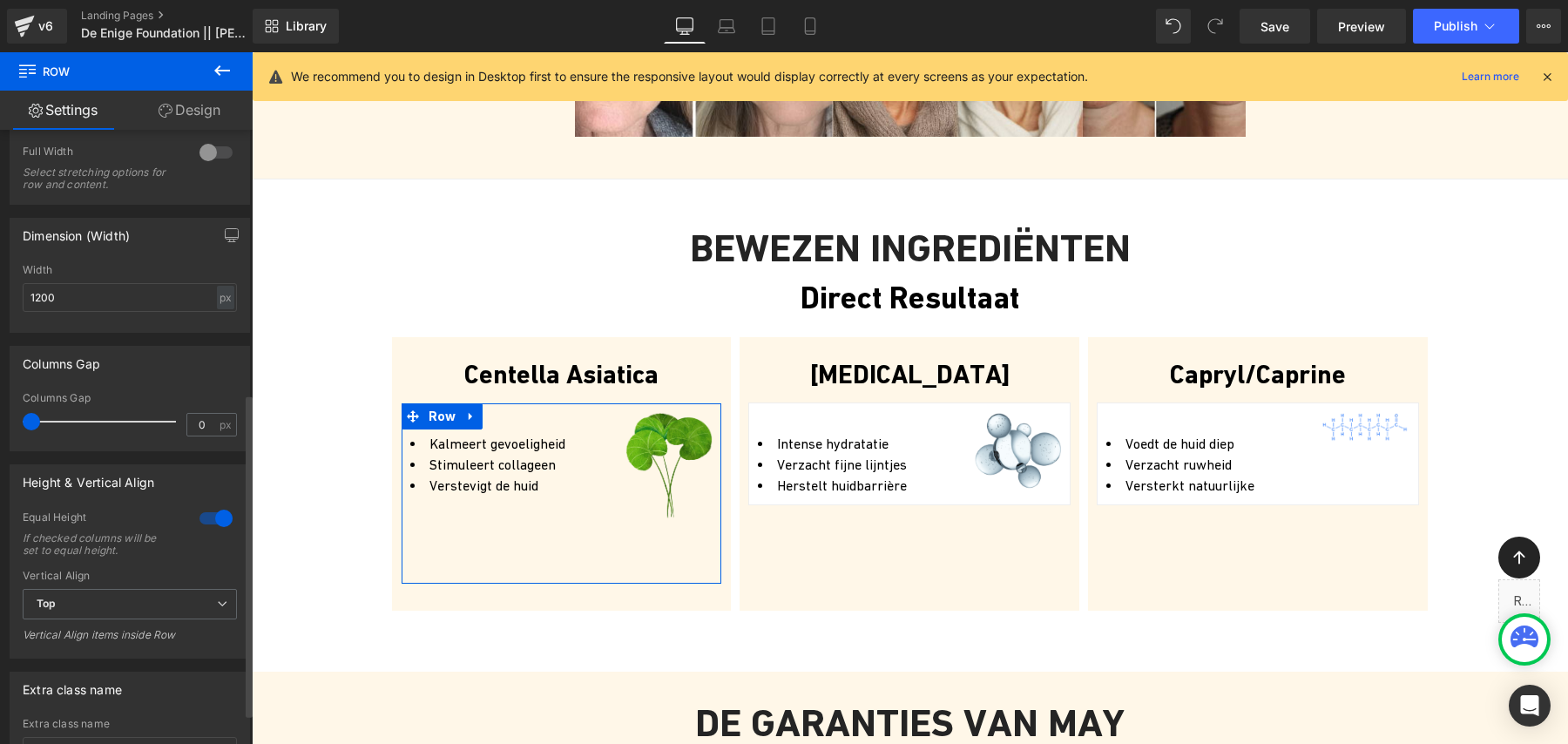 scroll, scrollTop: 1458, scrollLeft: 0, axis: vertical 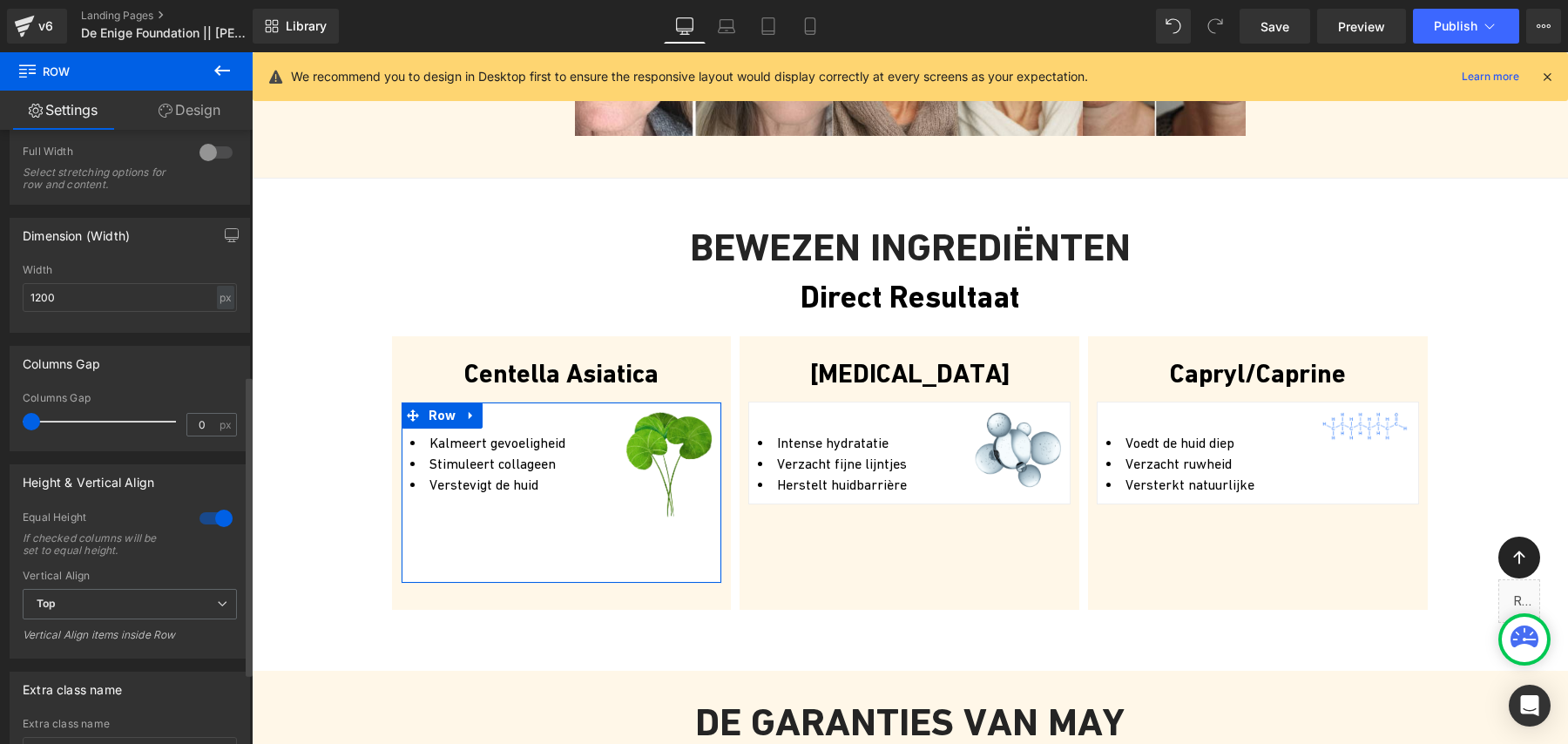 click at bounding box center [216, 518] 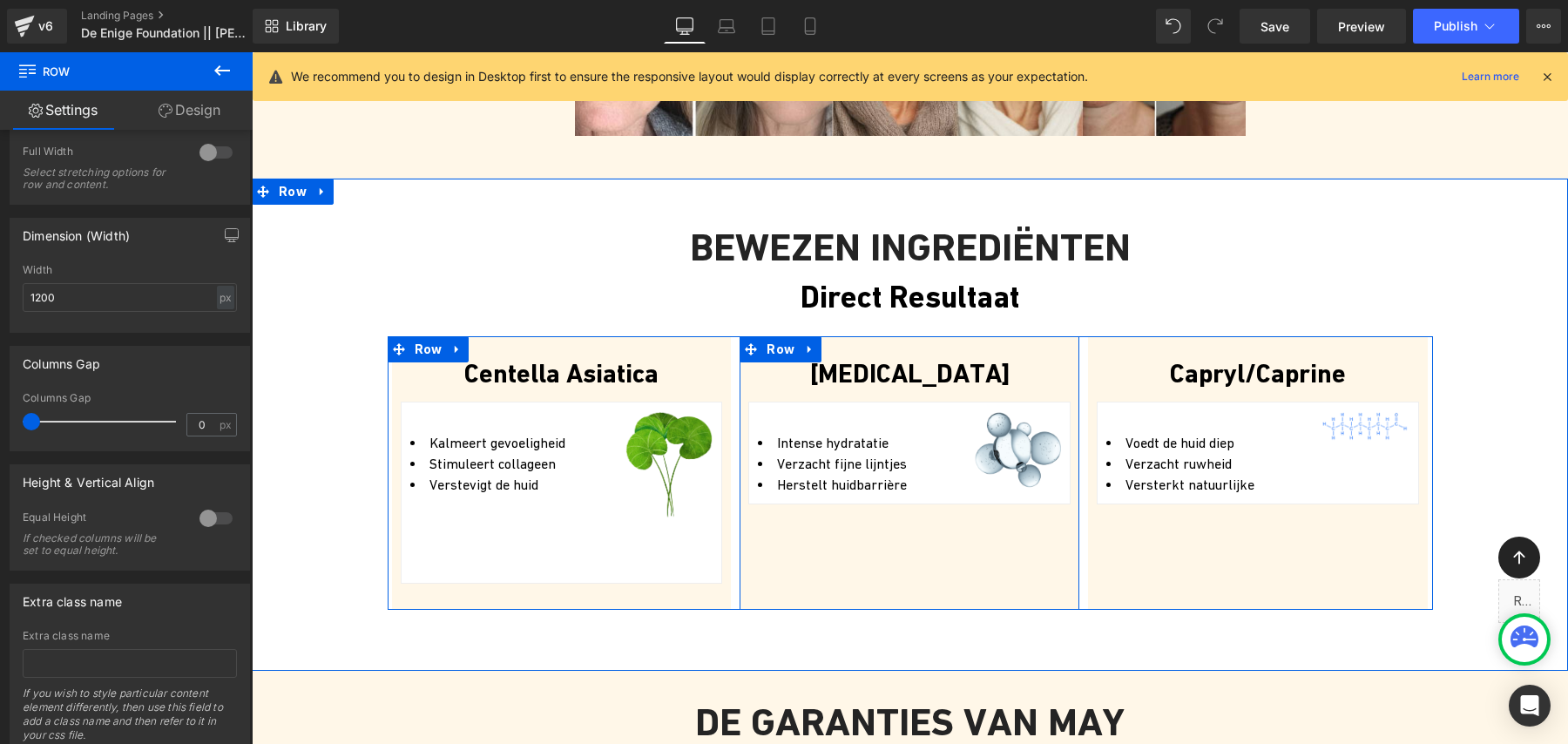 click on "[MEDICAL_DATA] Text Block         Intense hydratatie Verzacht fijne lijntjes [GEOGRAPHIC_DATA] huidbarrière Text Block         Image         Row         Row" at bounding box center [909, 473] 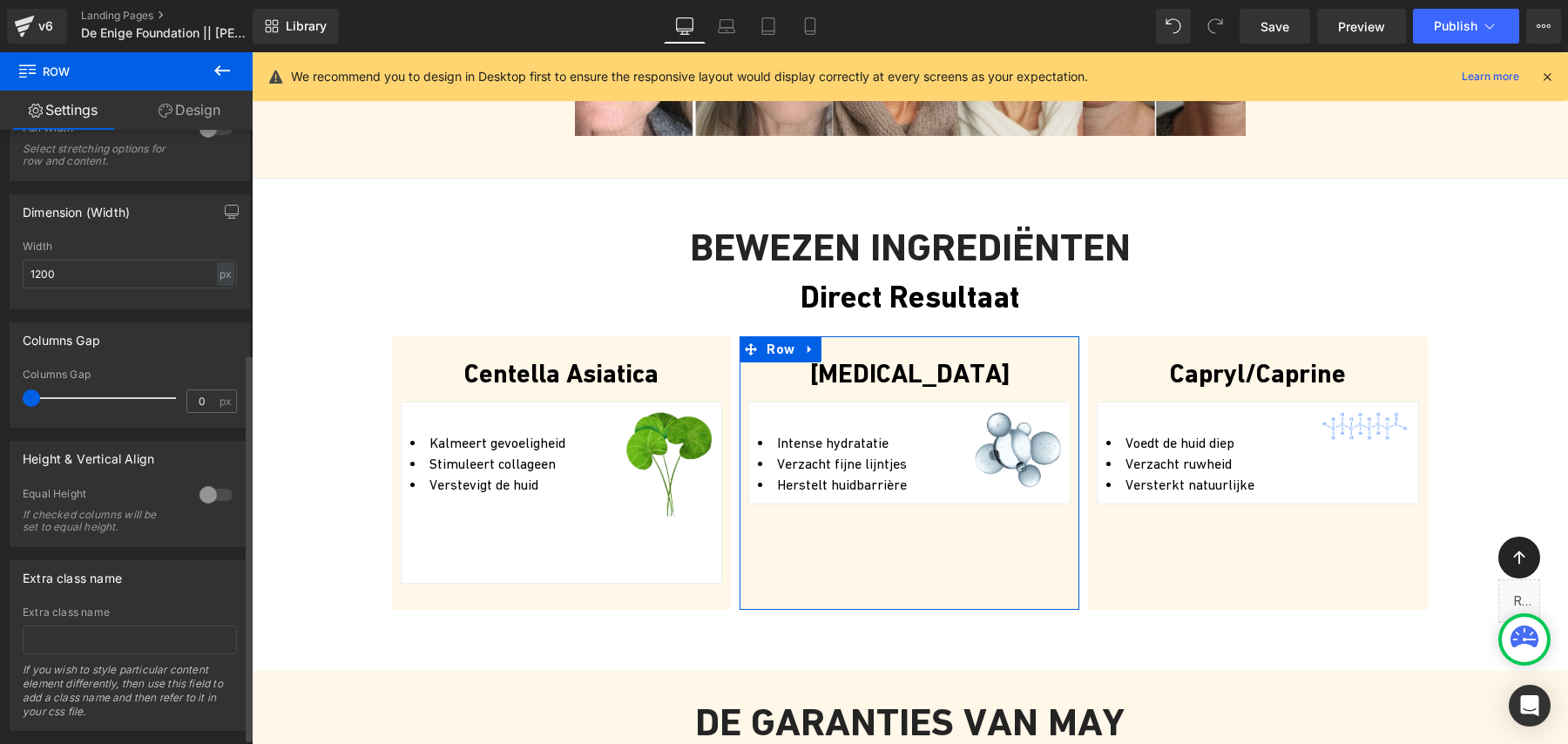 scroll, scrollTop: 362, scrollLeft: 0, axis: vertical 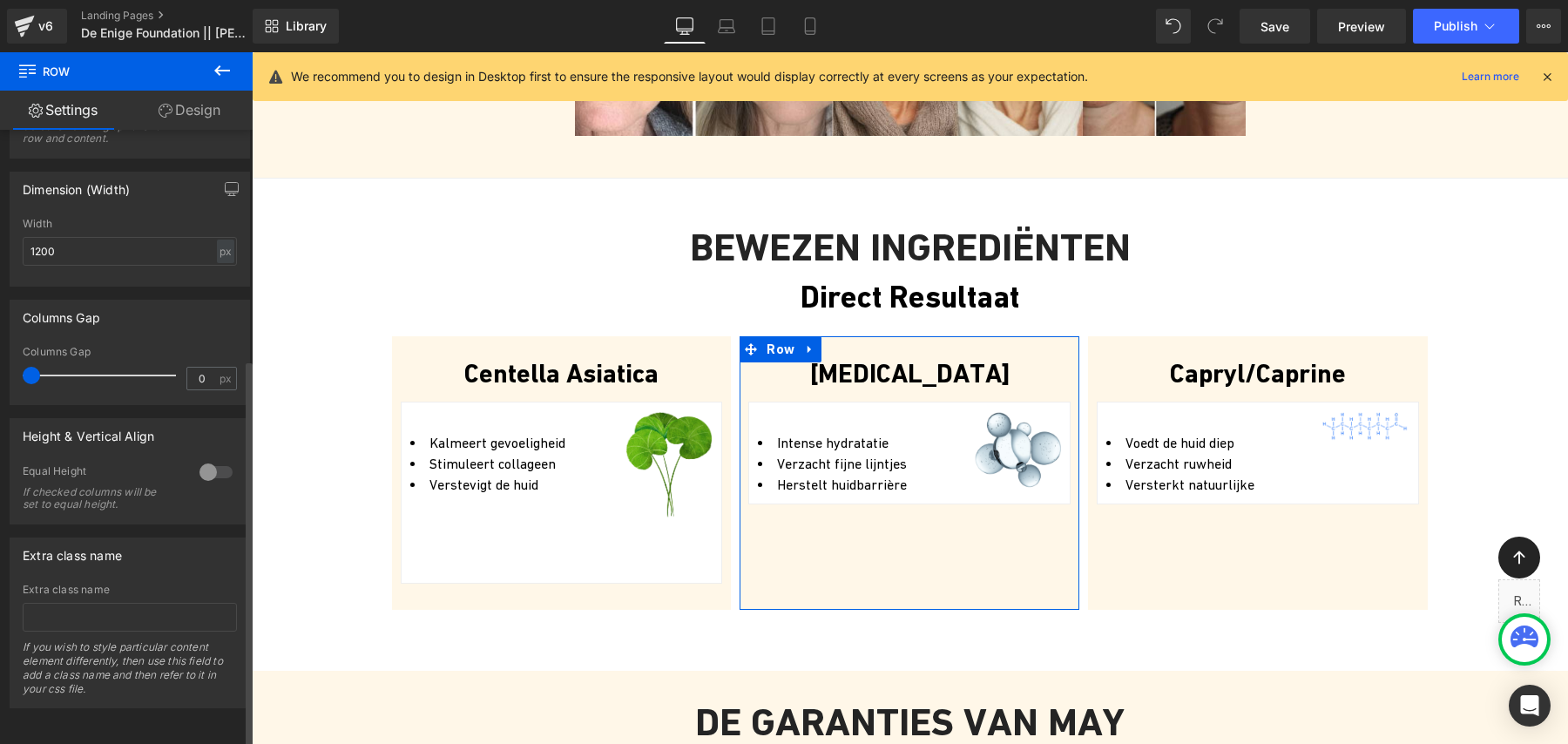 click at bounding box center (216, 472) 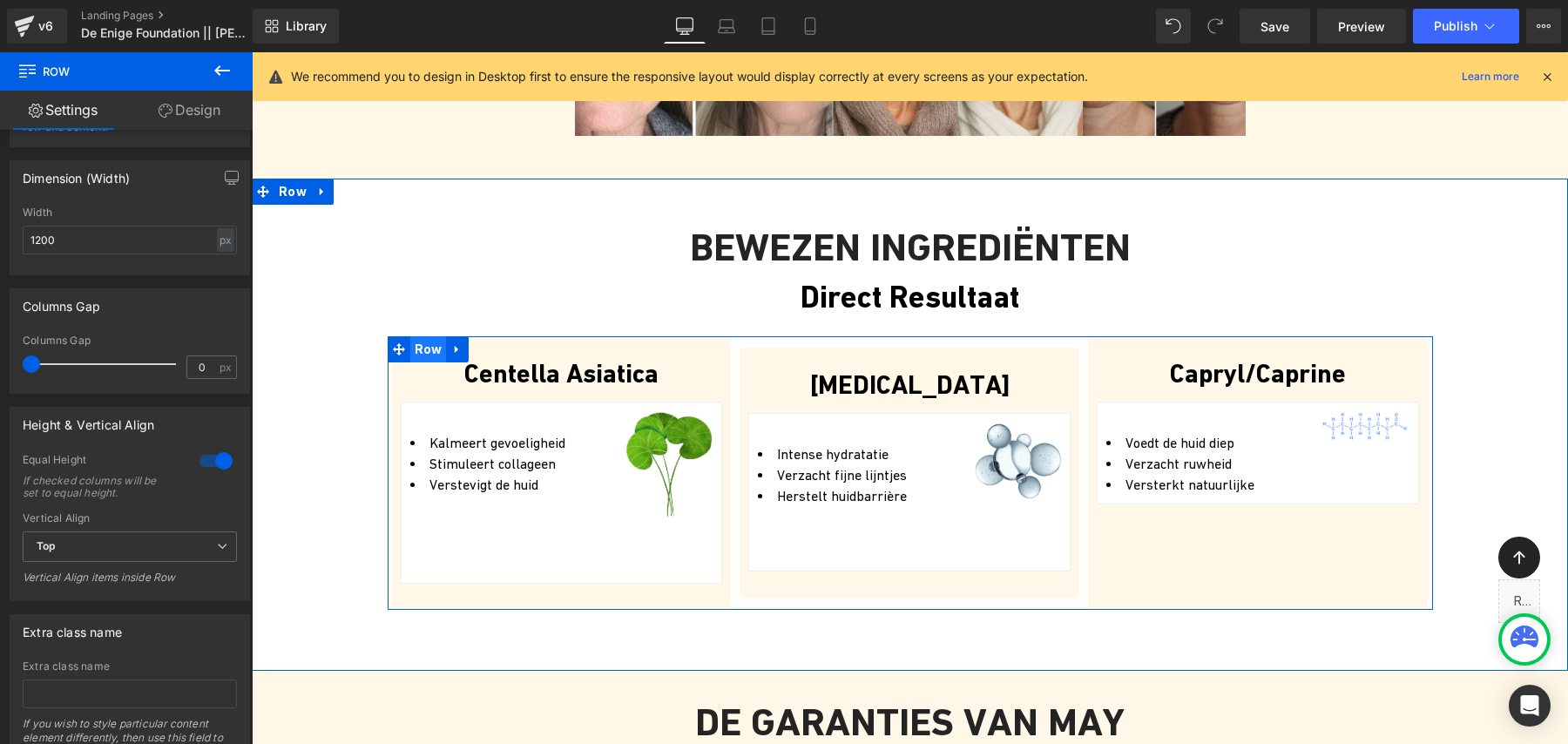 click on "Row" at bounding box center [429, 349] 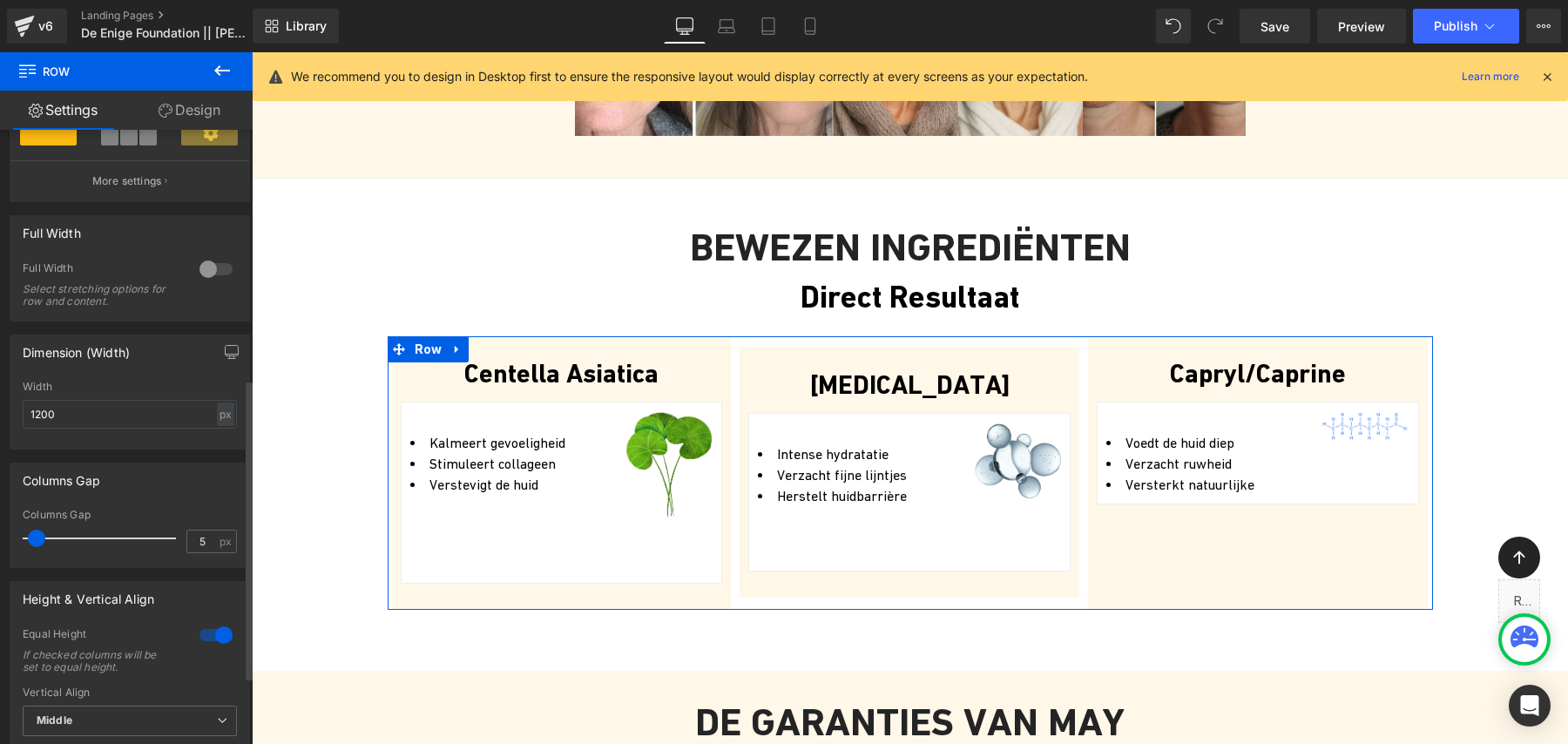 scroll, scrollTop: 506, scrollLeft: 0, axis: vertical 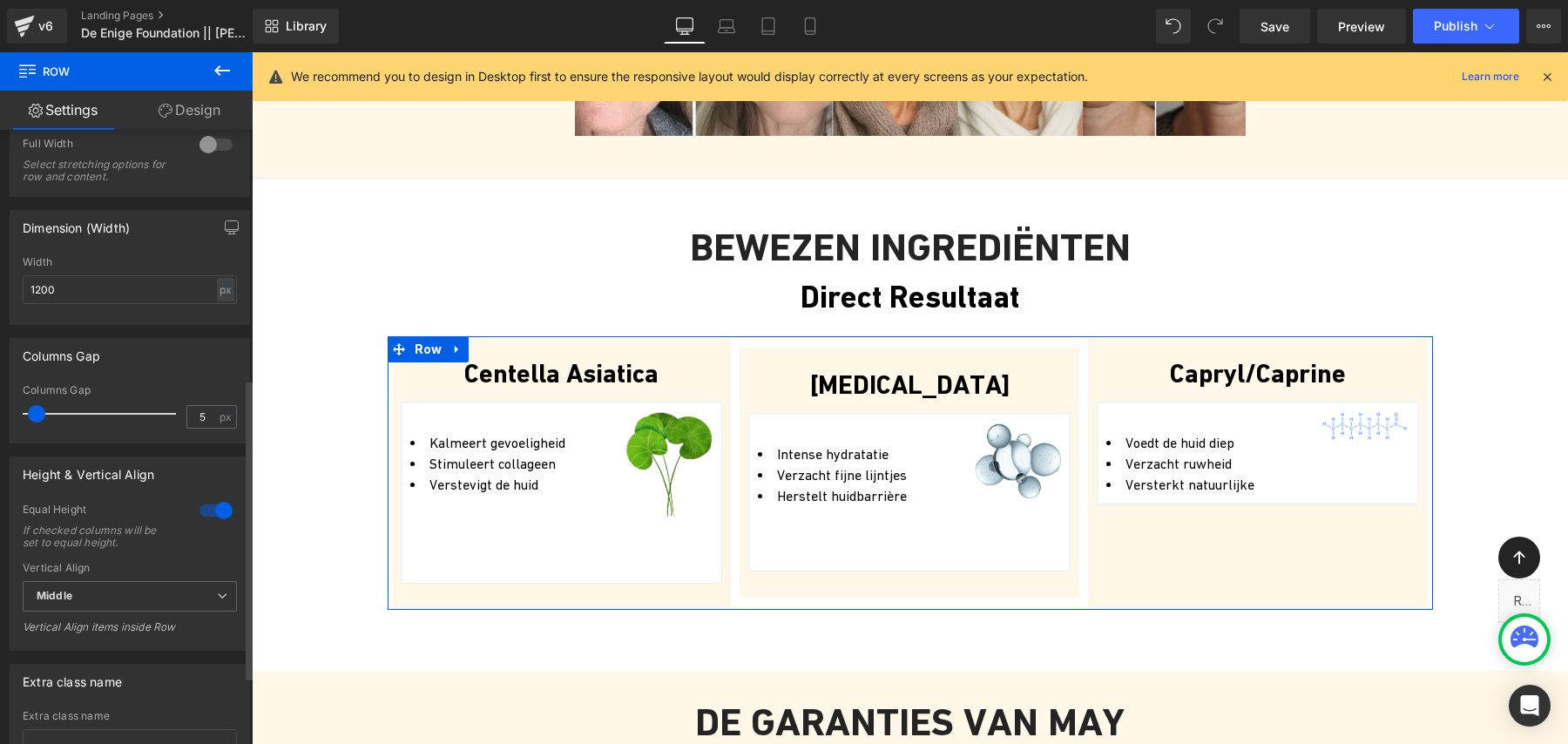 click on "Extra class name Extra class name If you wish to style particular content element differently, then use this field to add a class name and then refer to it in your css file." at bounding box center [130, 742] 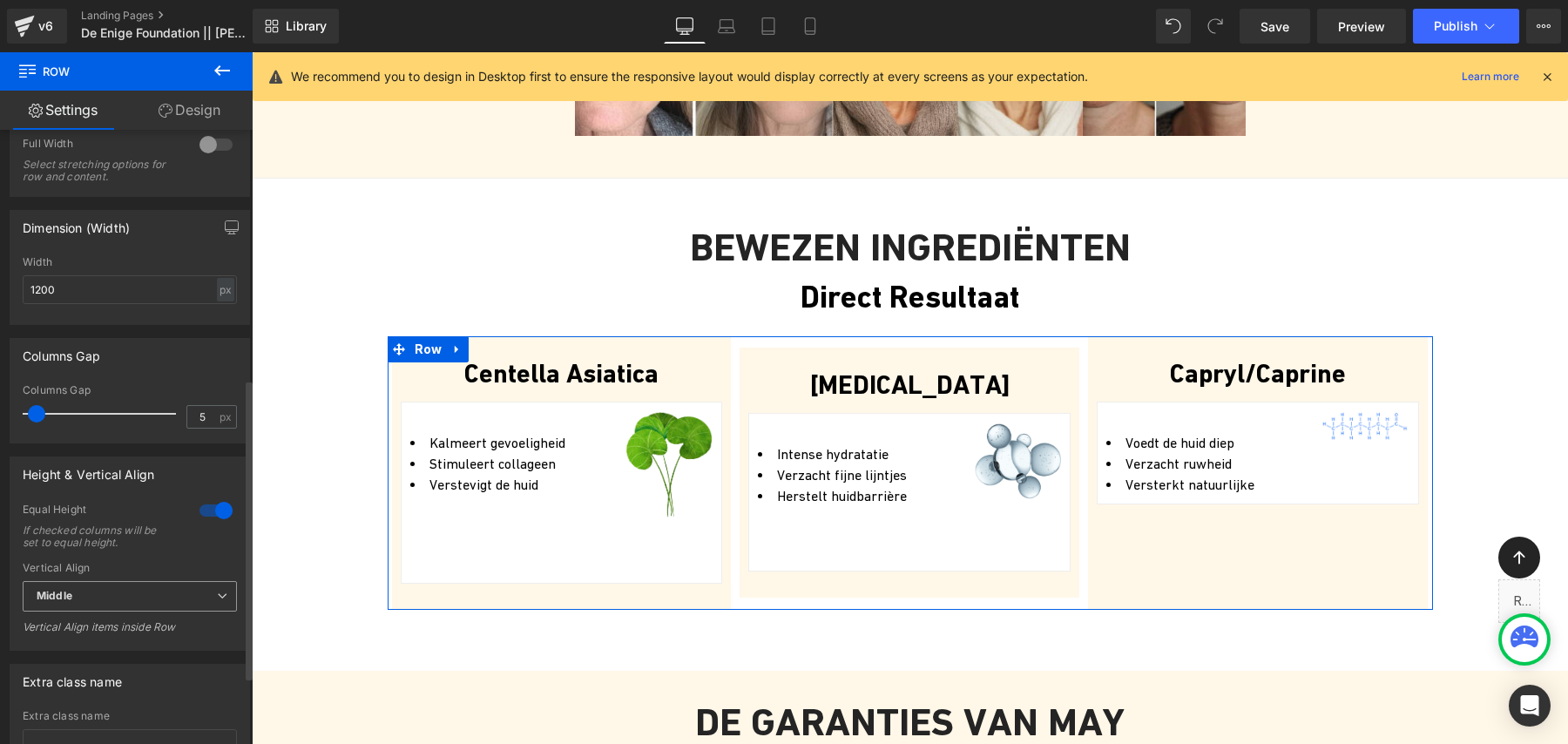 click on "Middle" at bounding box center [130, 596] 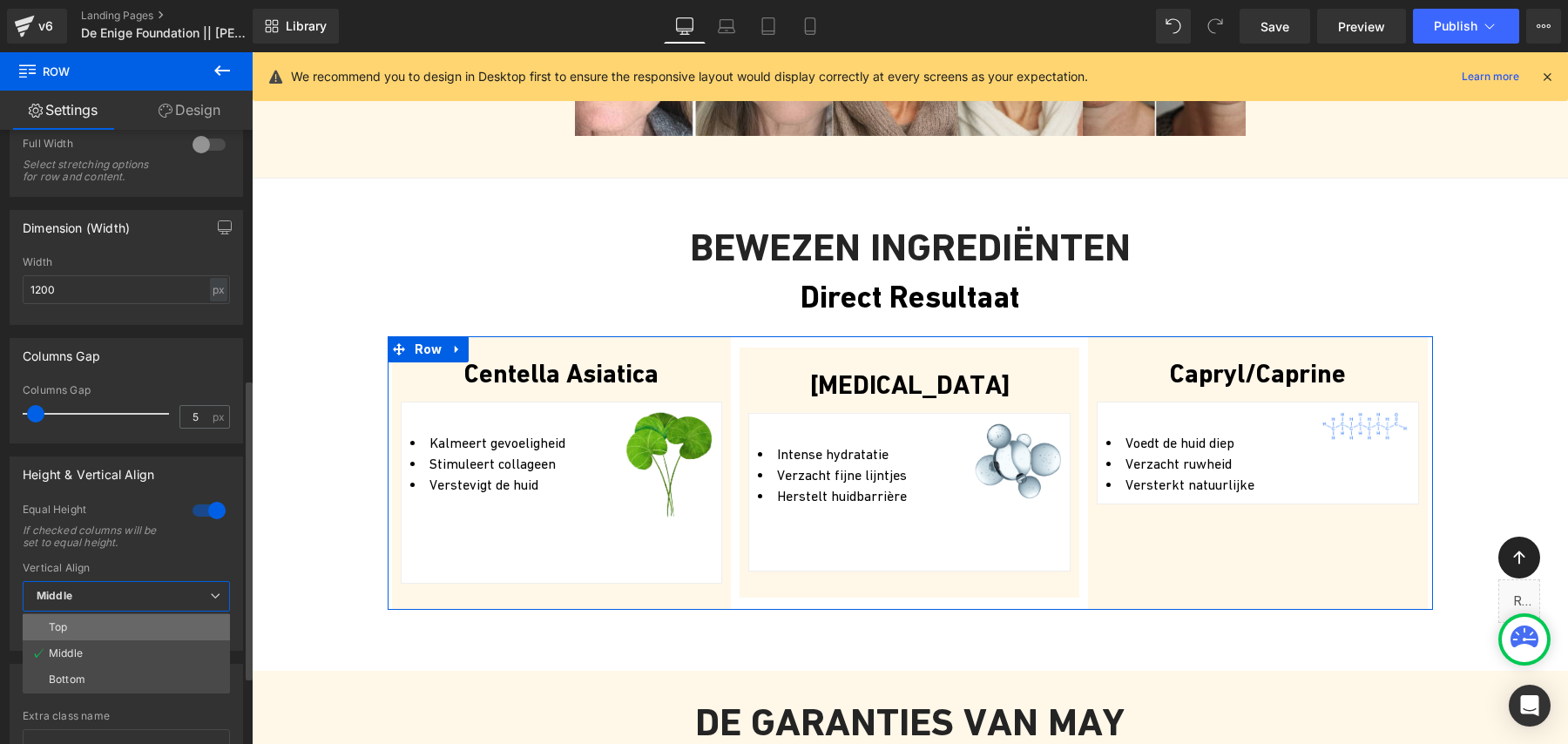 click on "Top" at bounding box center [126, 627] 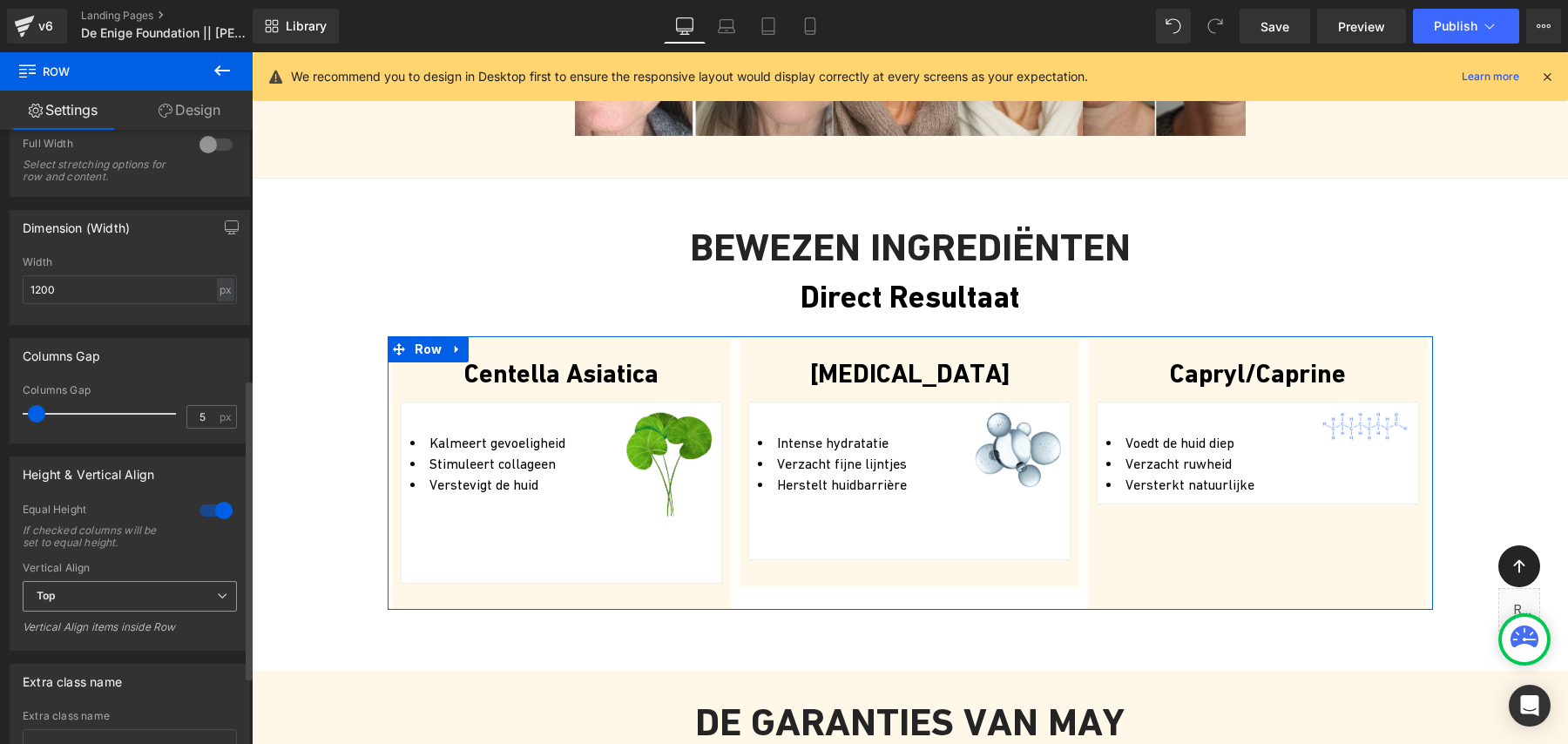 scroll, scrollTop: 1458, scrollLeft: 0, axis: vertical 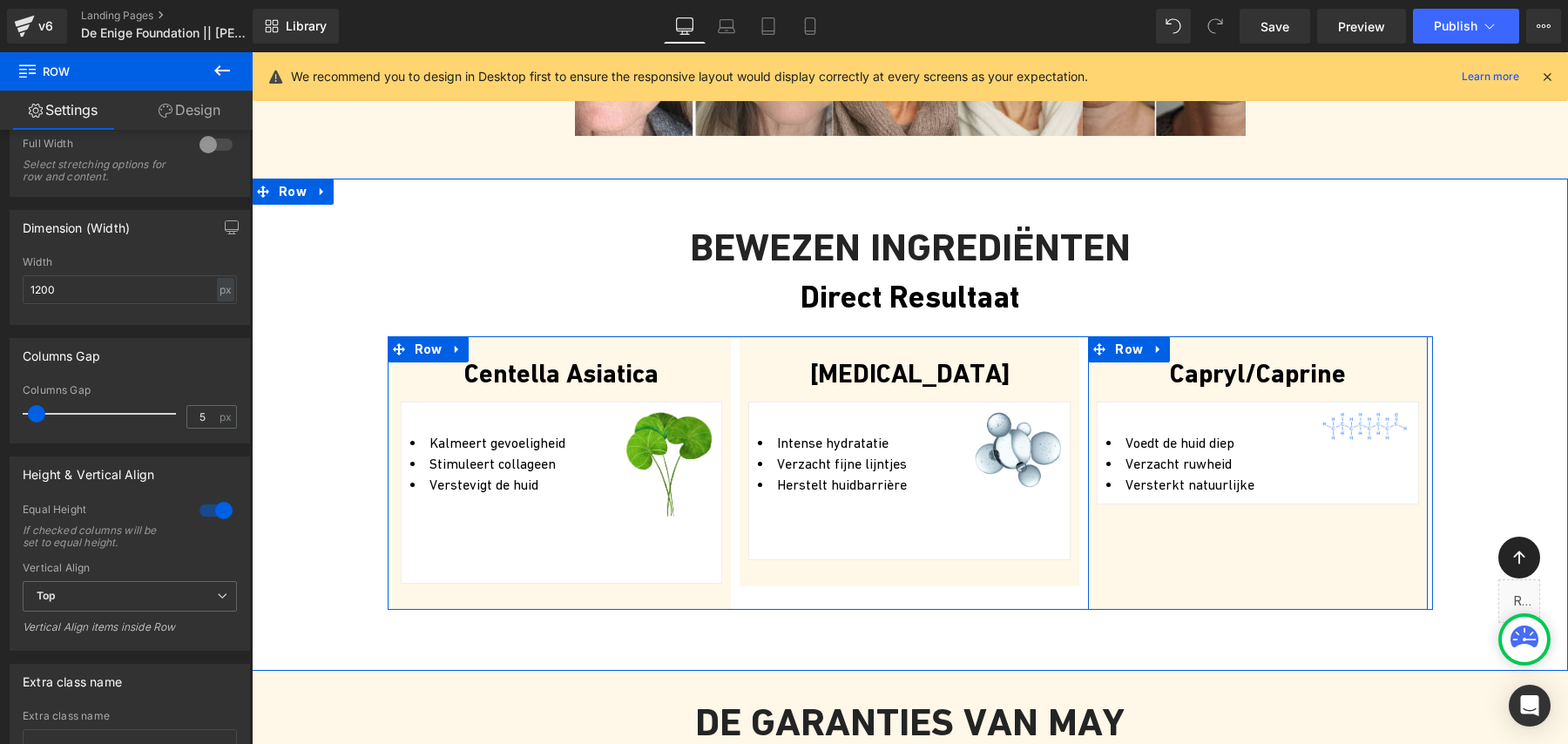 click on "Capryl/Caprine Text Block         Voedt de huid [PERSON_NAME] Verzacht ruwheid Versterkt natuurlijke  Text Block         Image         Row         Row" at bounding box center [1258, 473] 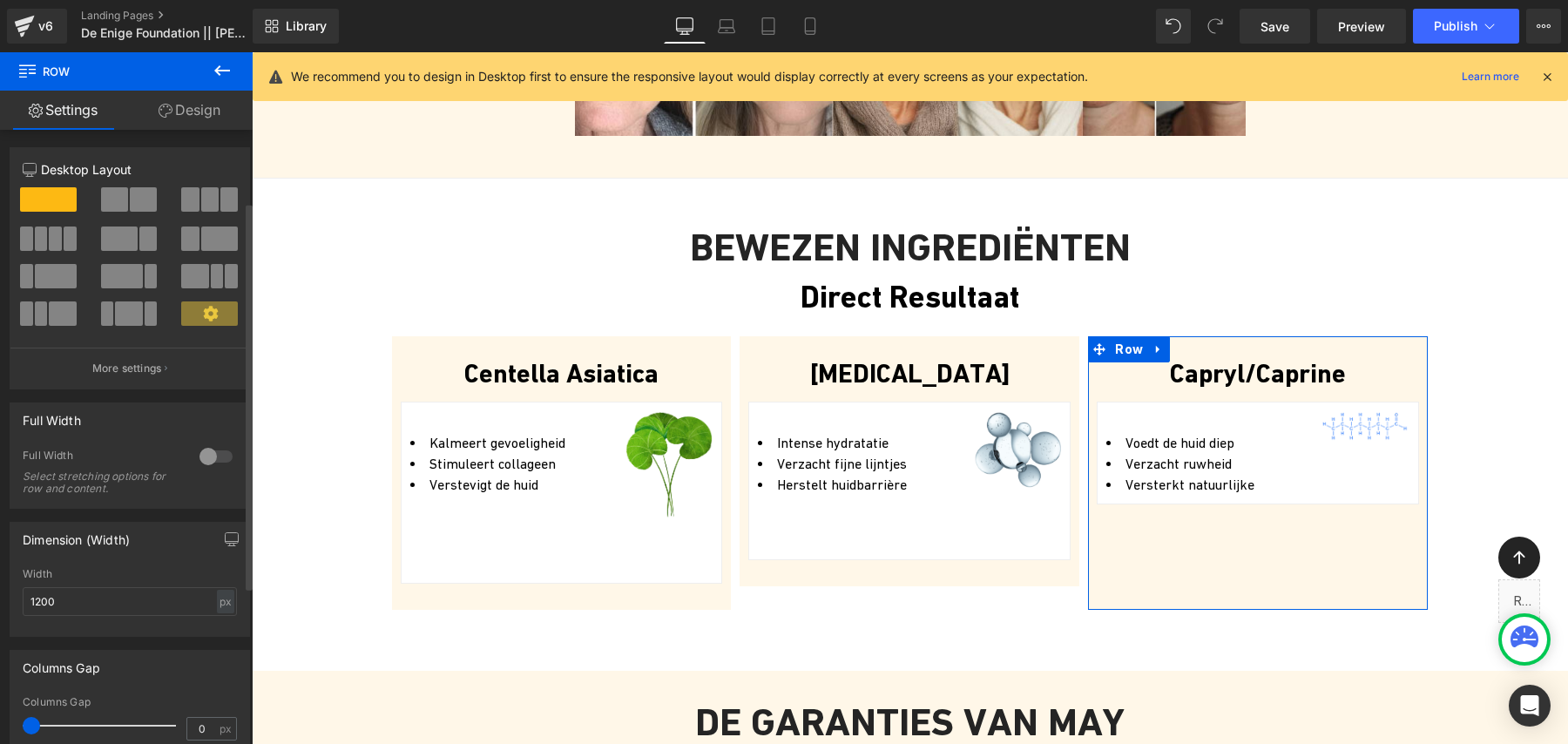 scroll, scrollTop: 332, scrollLeft: 0, axis: vertical 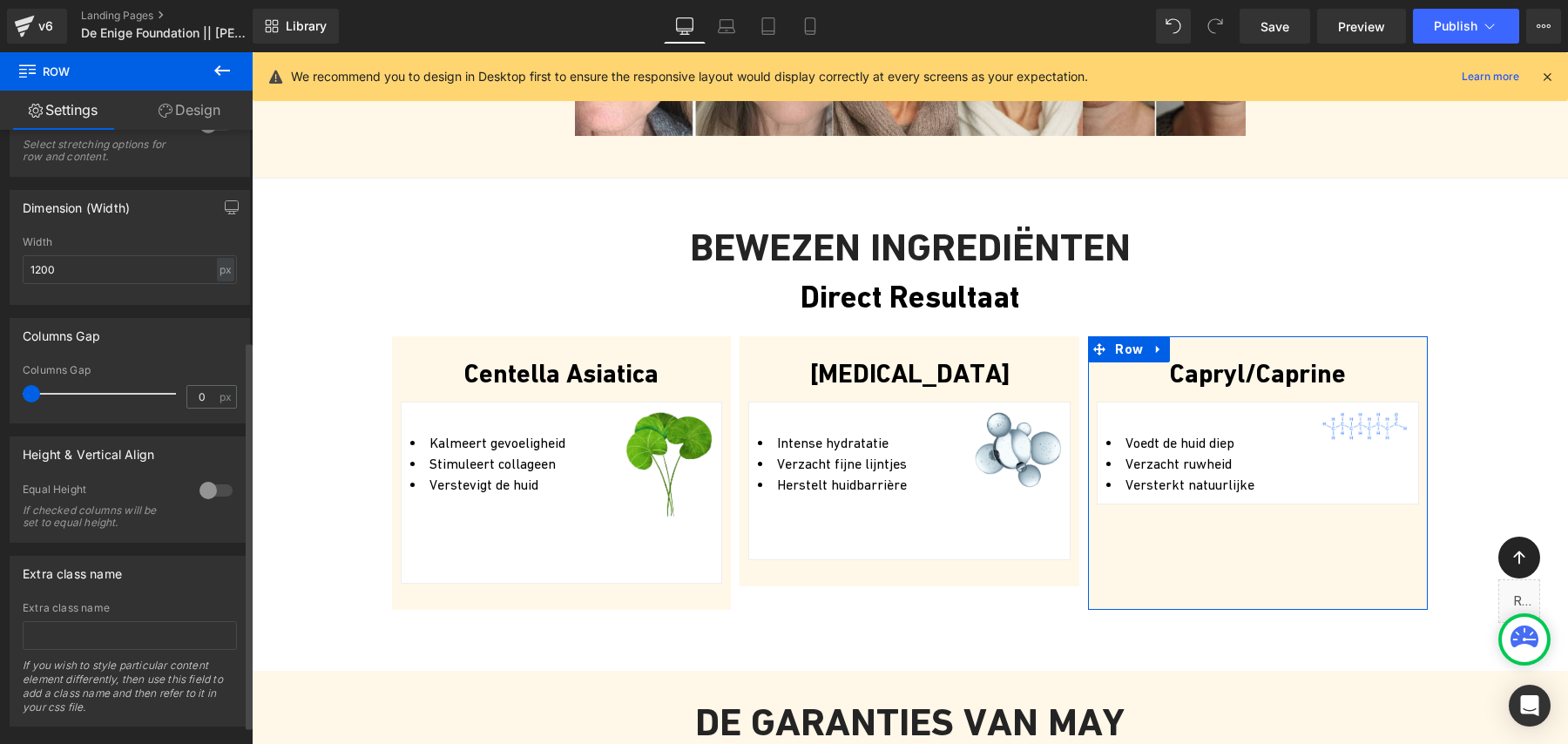 click at bounding box center [216, 490] 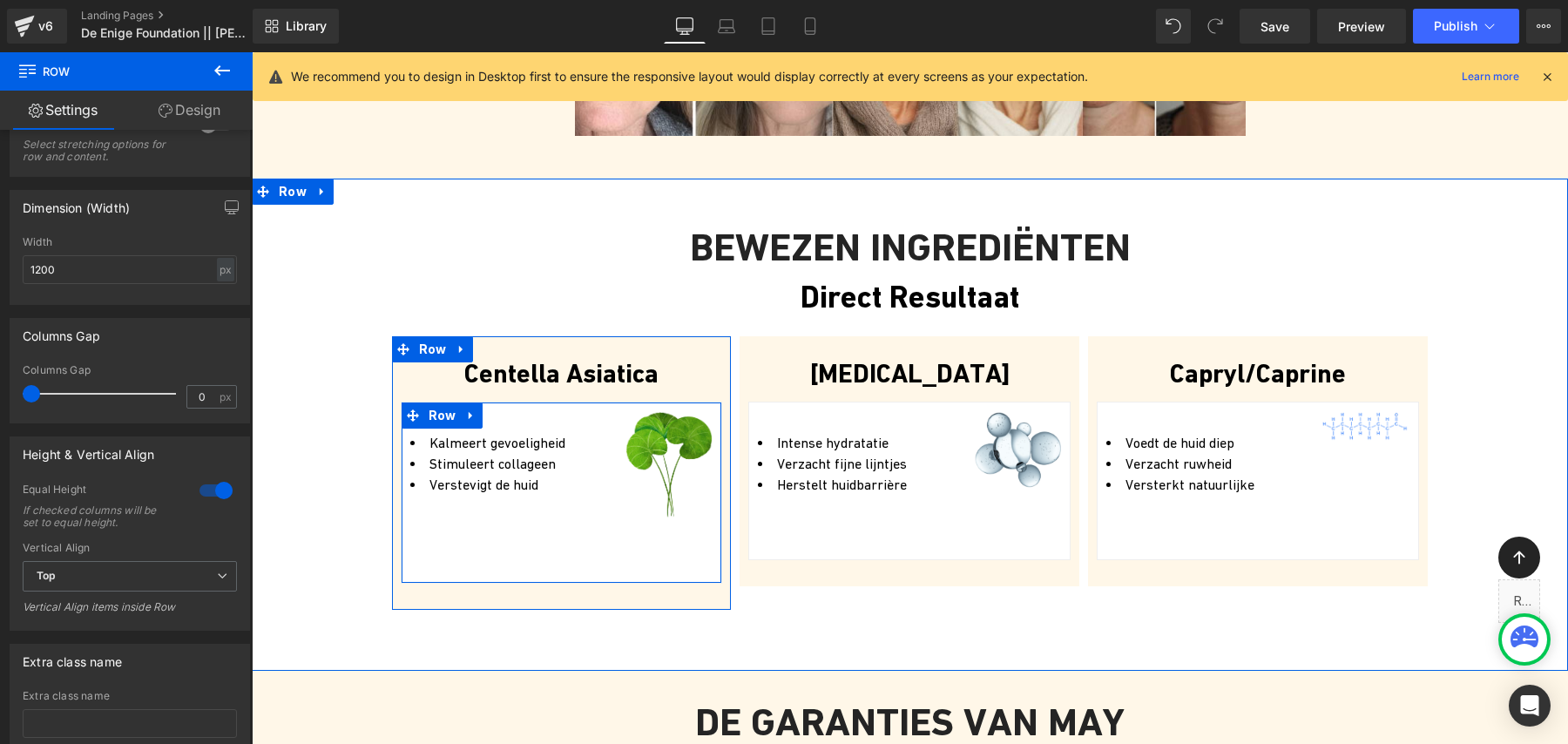 click on "Kalmeert gevoeligheid Stimuleert collageen Verstevigt de huid Text Block         Image         Row" at bounding box center [562, 492] 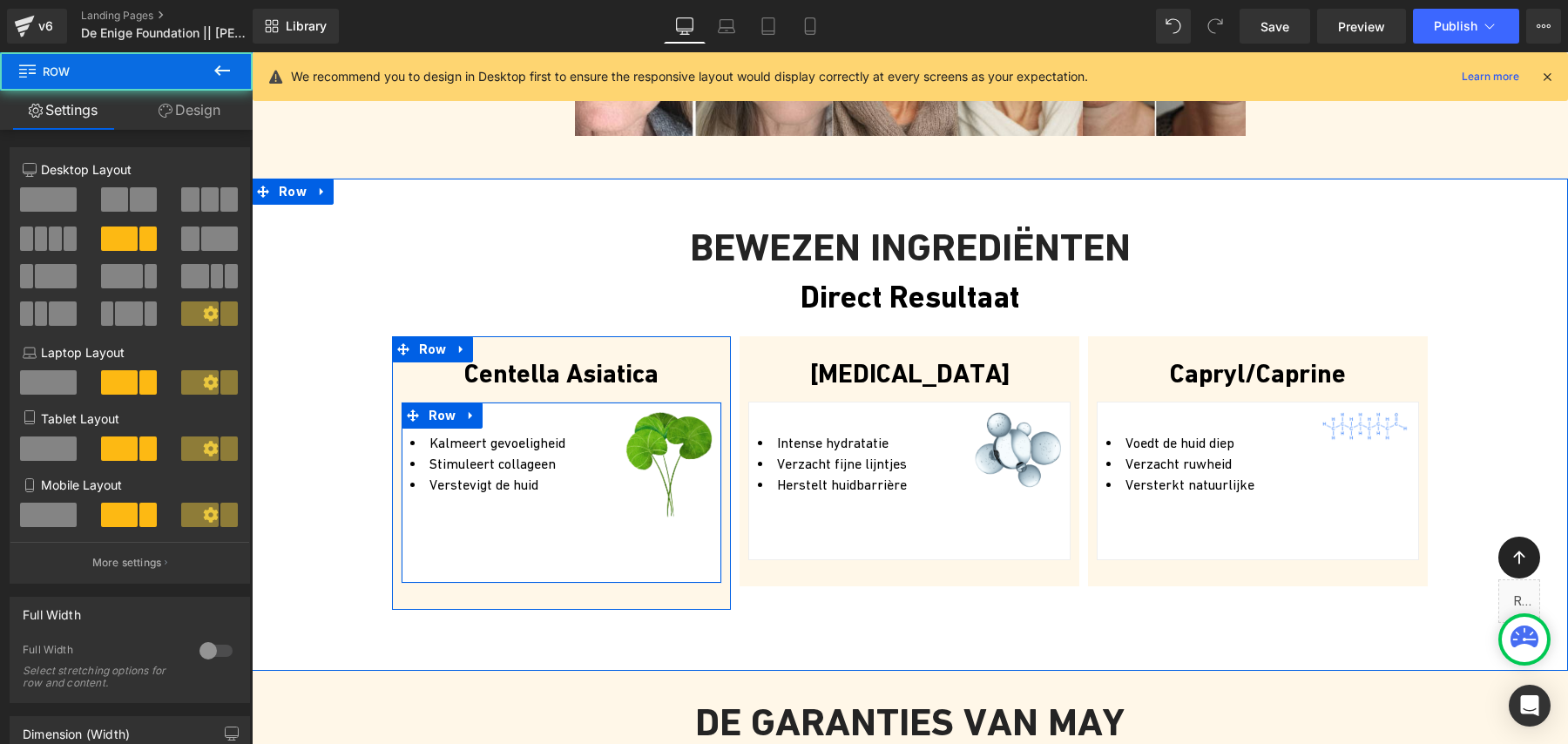 click on "Kalmeert gevoeligheid Stimuleert collageen Verstevigt de huid Text Block         Image         Row" at bounding box center (562, 492) 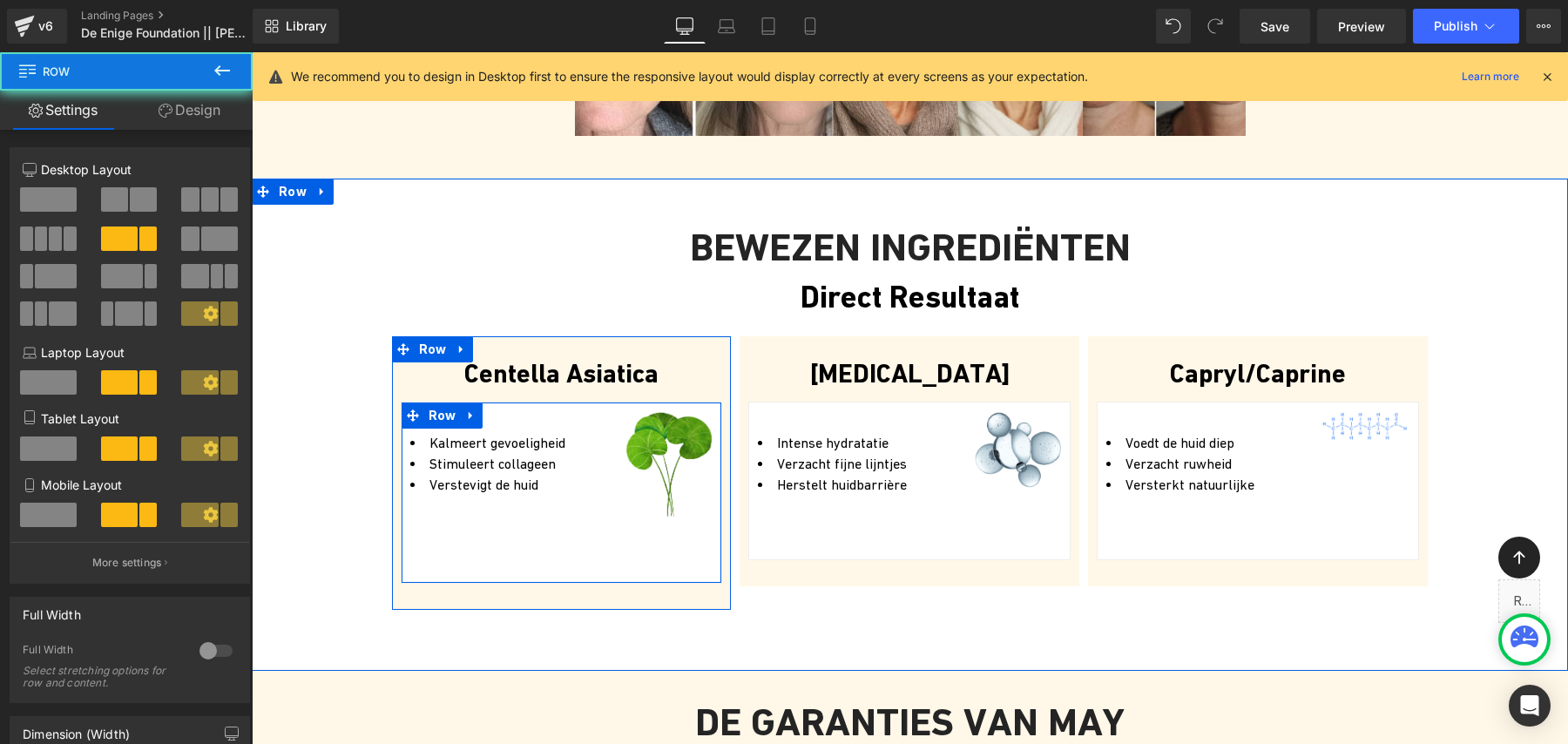 click on "Kalmeert gevoeligheid Stimuleert collageen Verstevigt de huid Text Block         Image         Row" at bounding box center (562, 492) 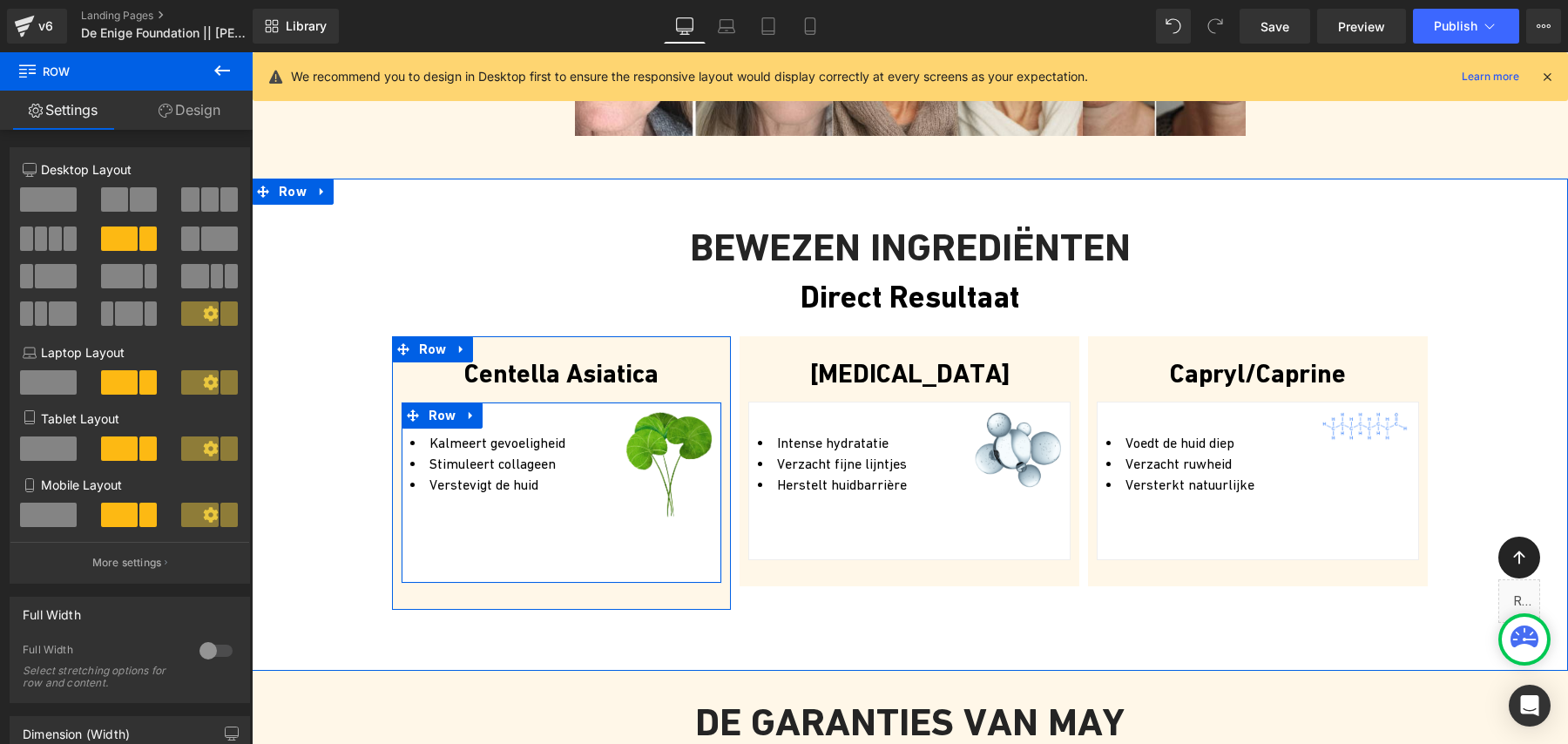 click on "Kalmeert gevoeligheid Stimuleert collageen Verstevigt de huid Text Block         Image         Row" at bounding box center [562, 492] 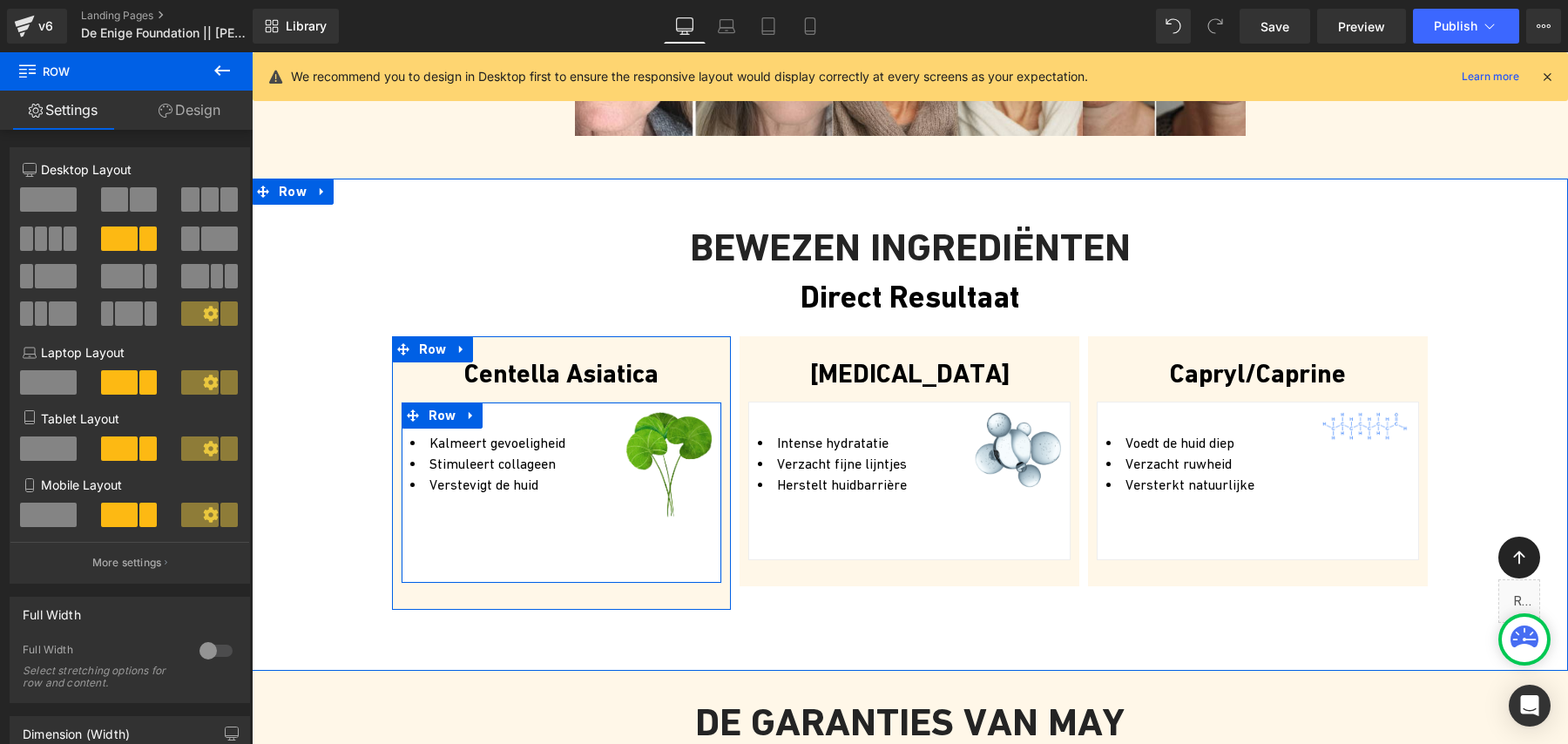 click on "Kalmeert gevoeligheid Stimuleert collageen Verstevigt de huid Text Block         Image         Row" at bounding box center (562, 492) 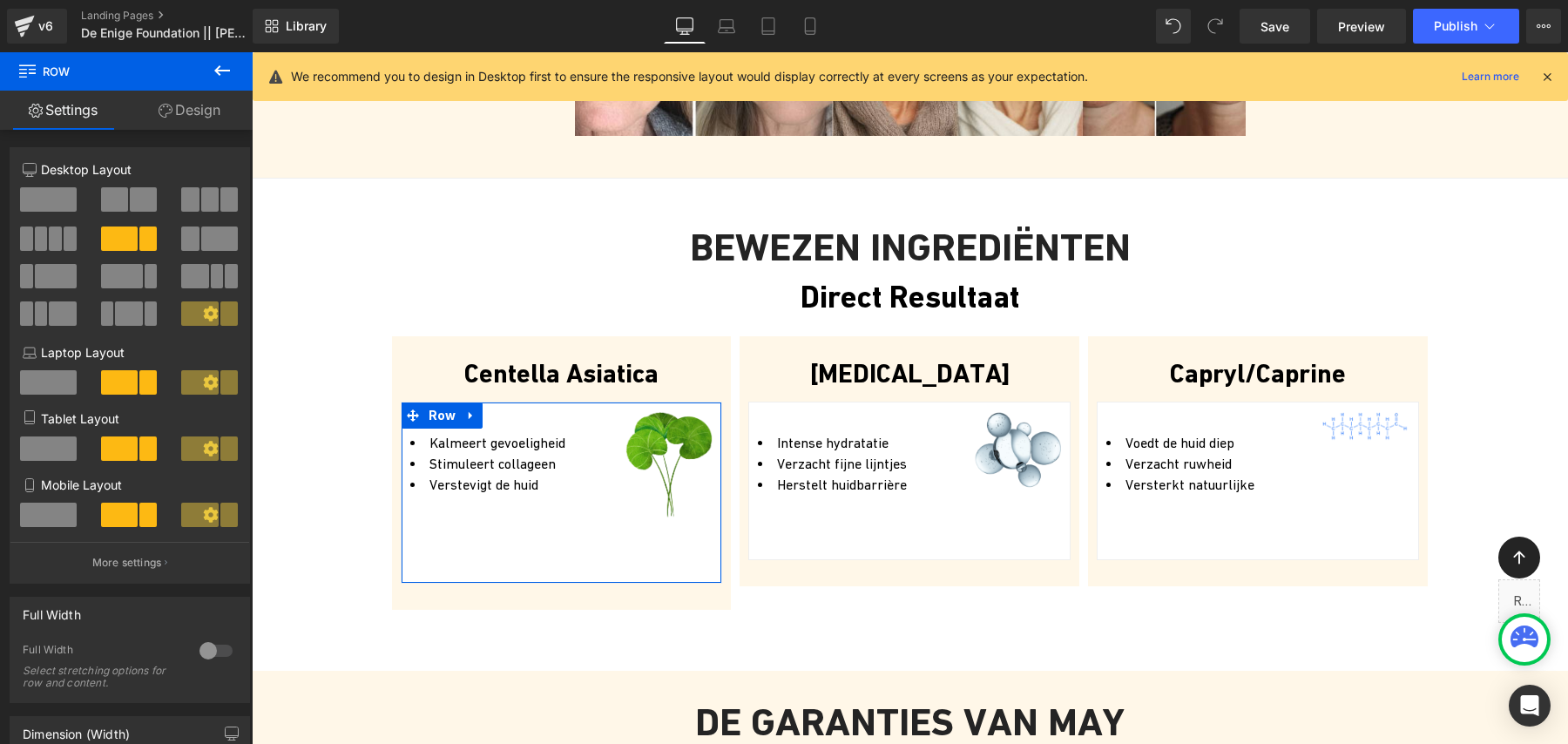 click on "Design" at bounding box center [189, 110] 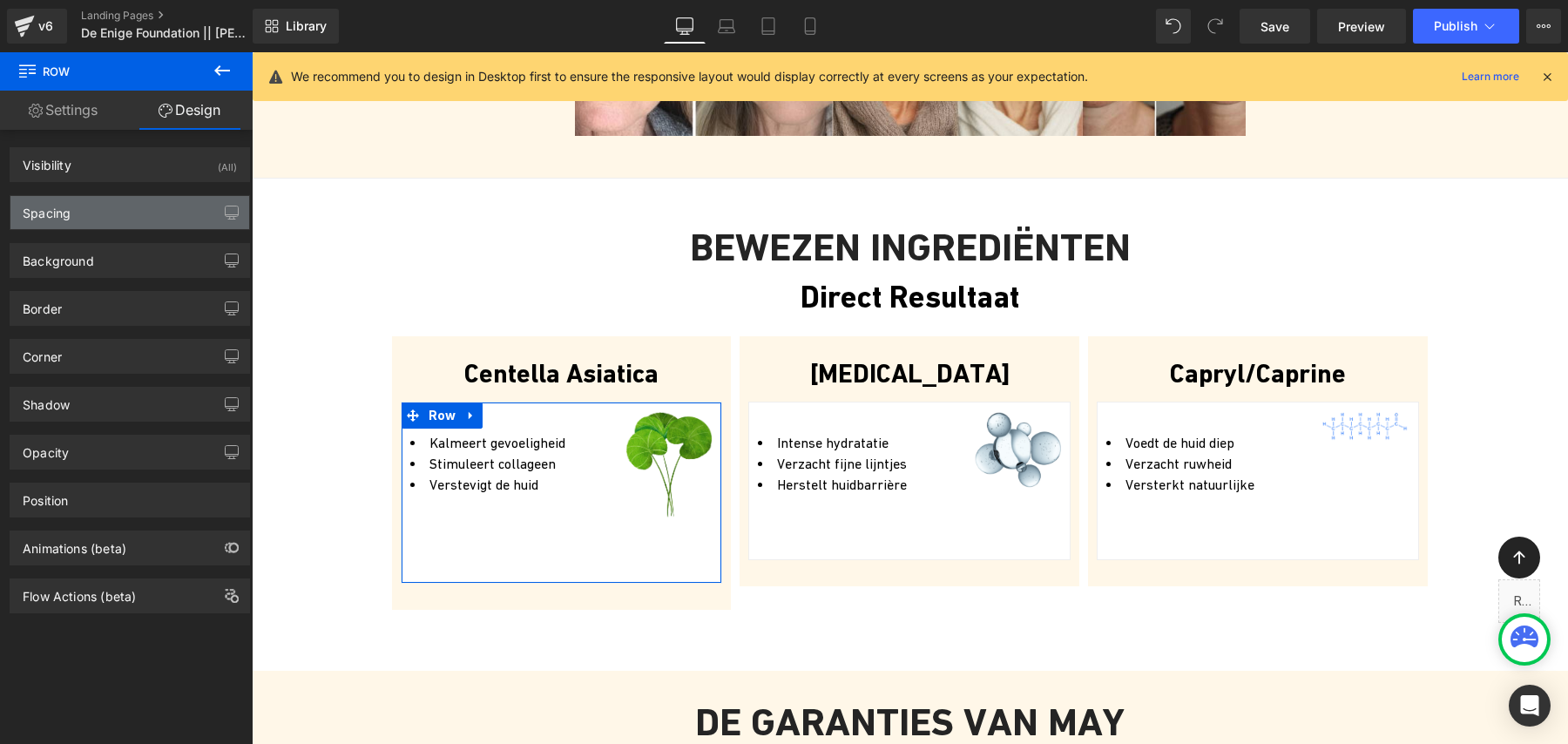 click on "Spacing" at bounding box center (130, 213) 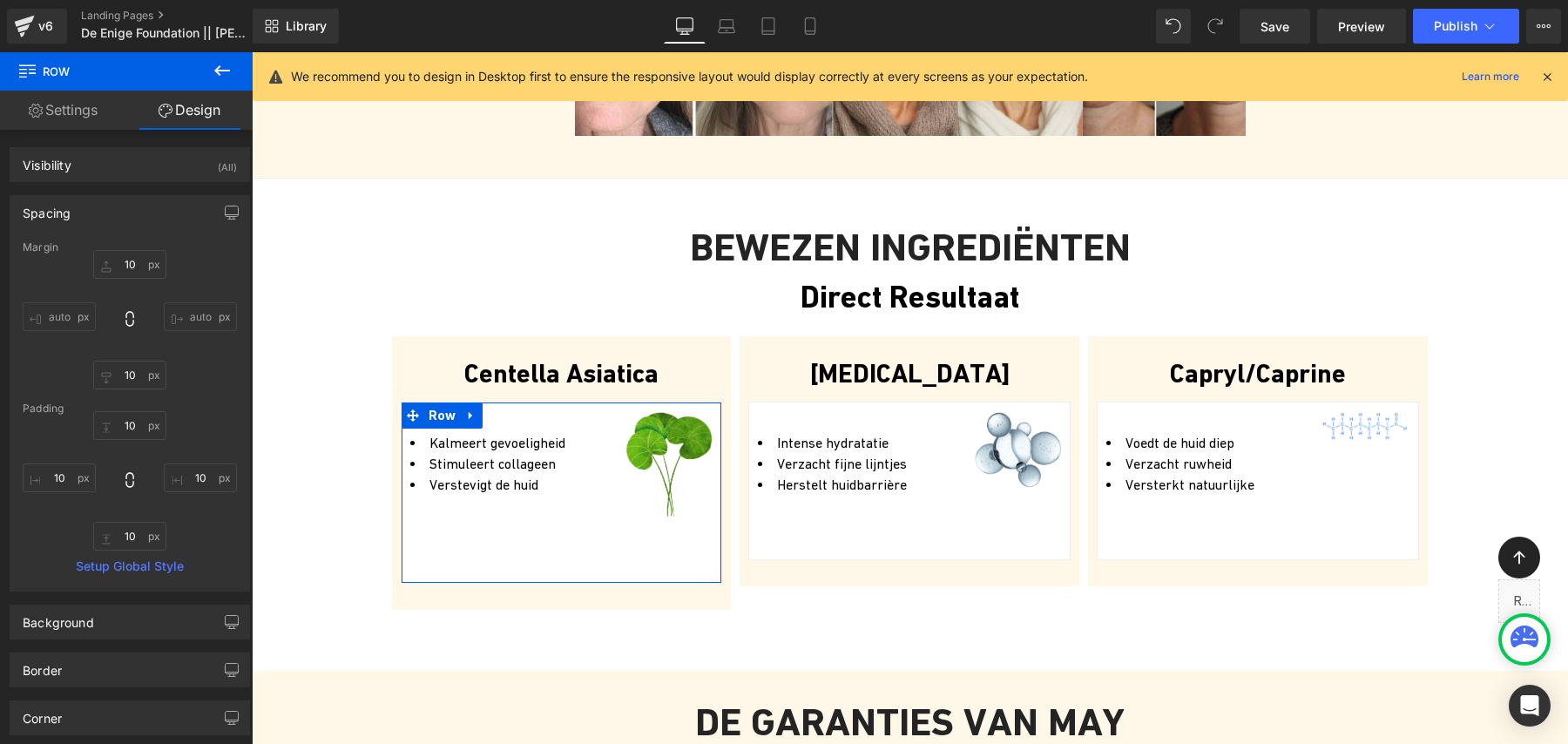 click on "Settings" at bounding box center [63, 110] 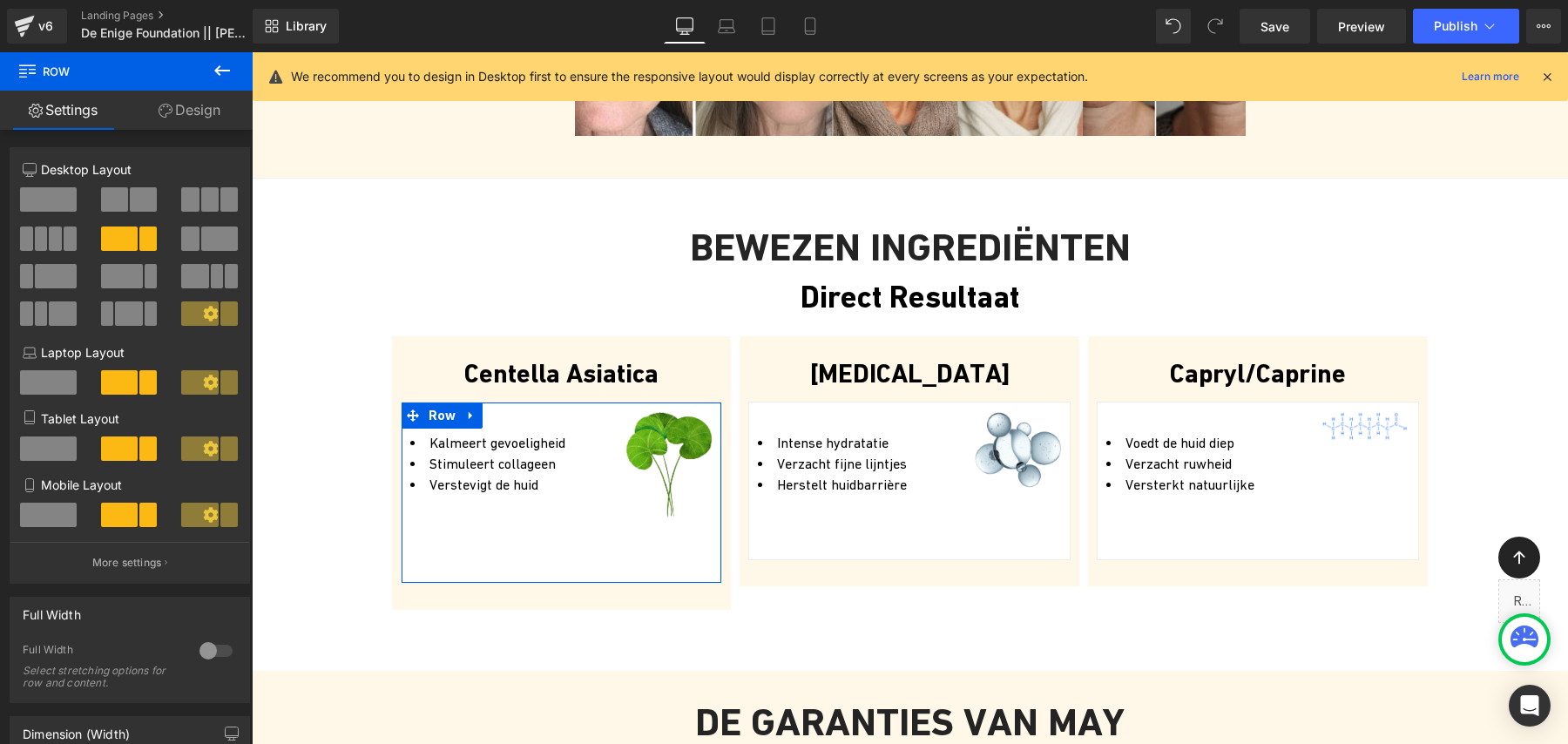 scroll, scrollTop: 1458, scrollLeft: 0, axis: vertical 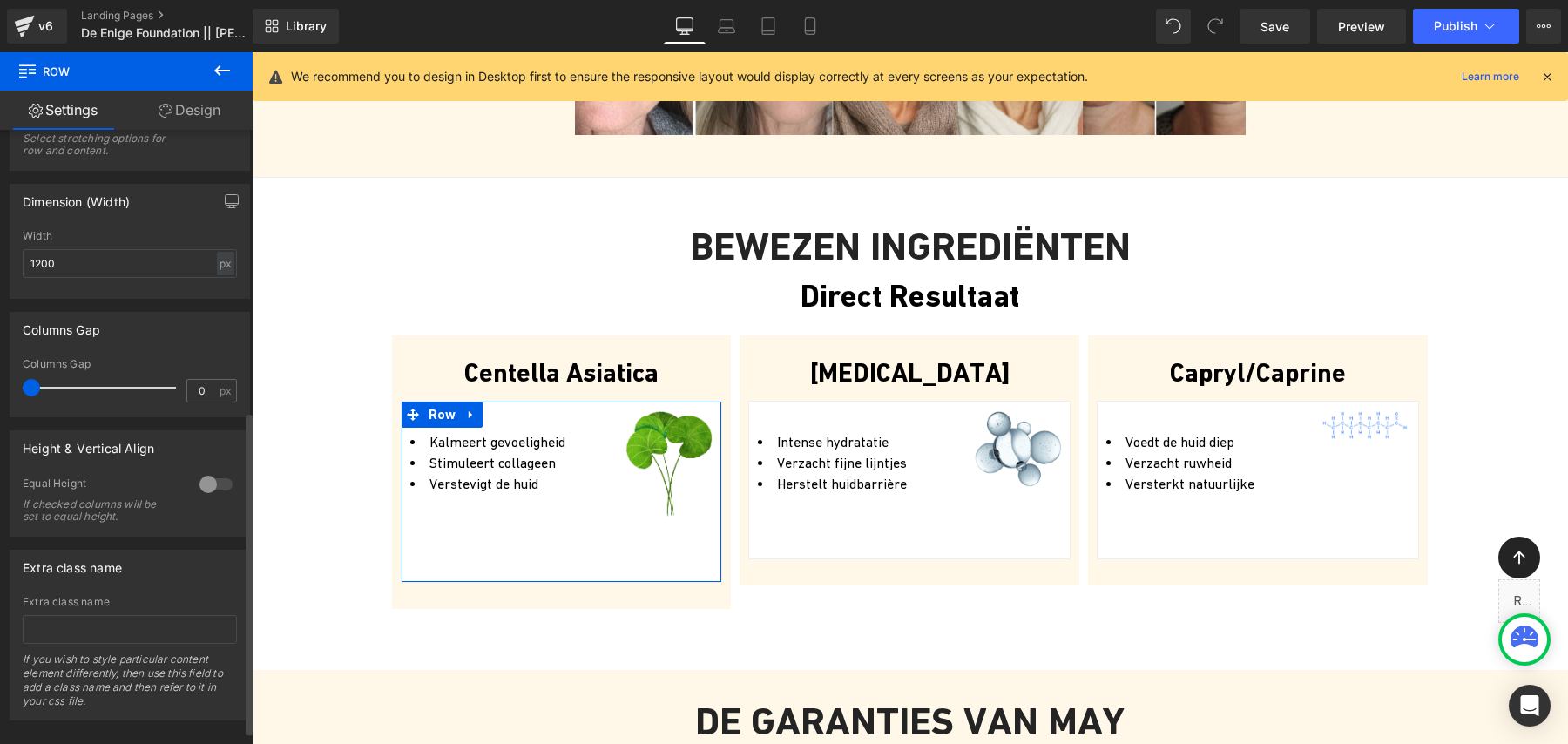 click at bounding box center (216, 484) 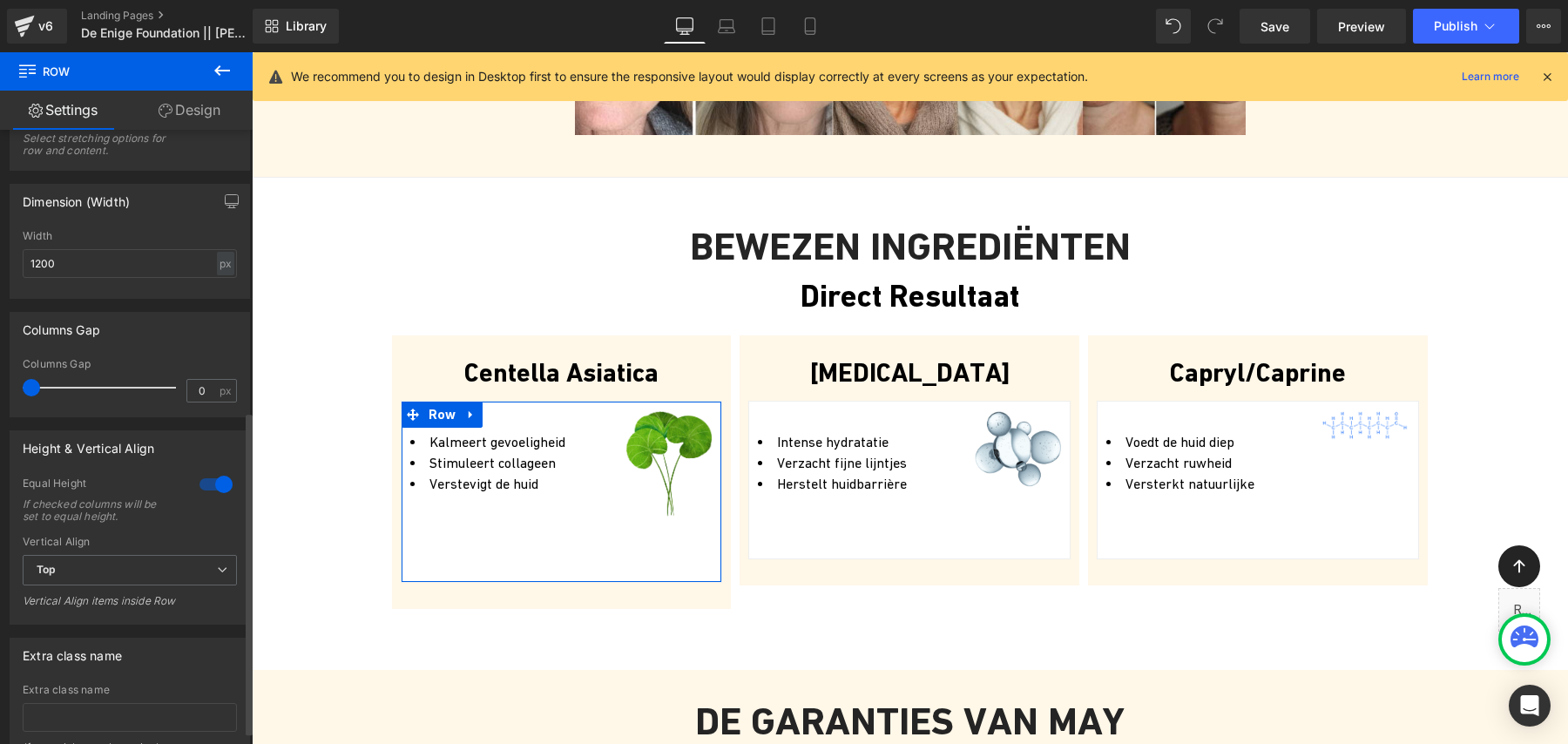 scroll, scrollTop: 1459, scrollLeft: 0, axis: vertical 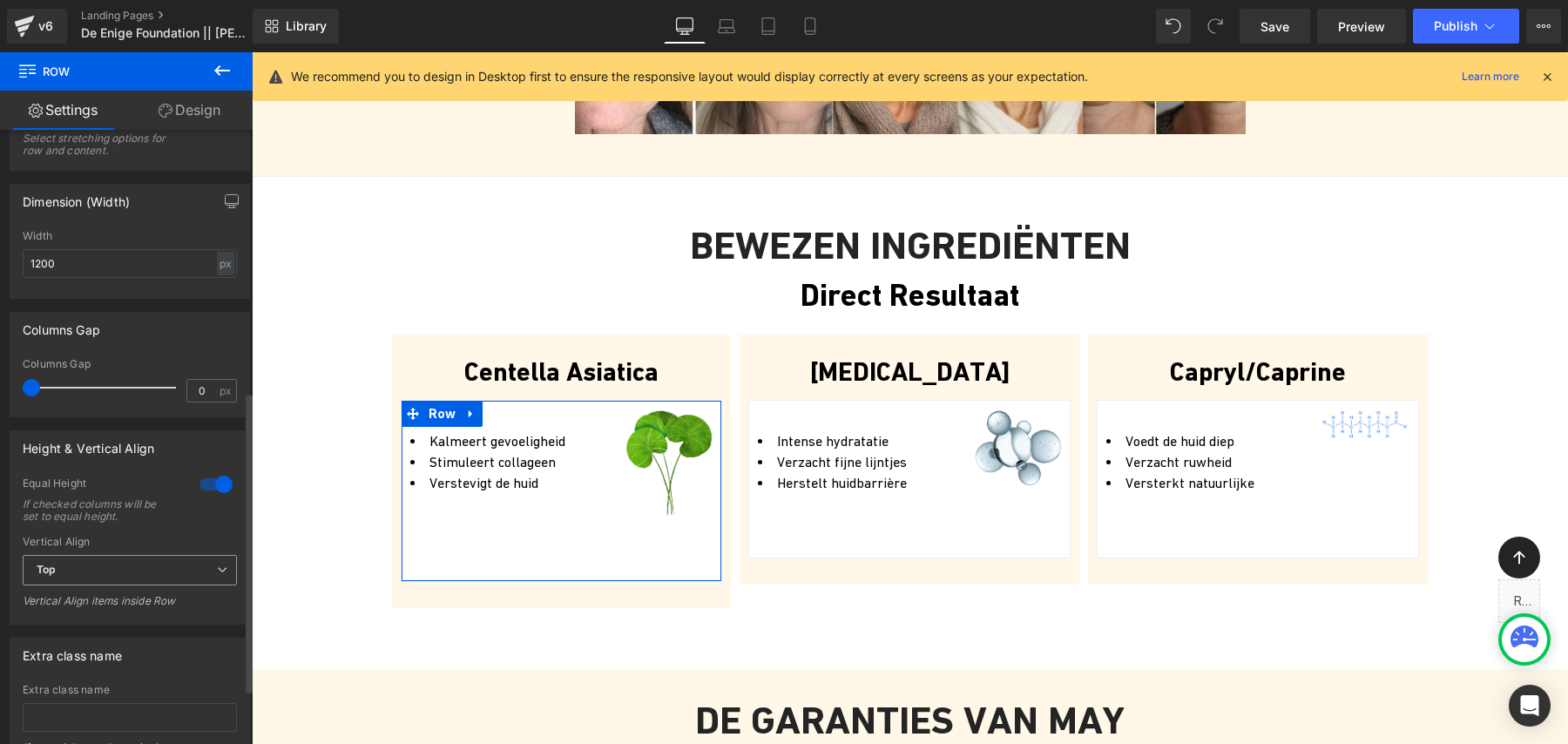 click on "Top" at bounding box center [130, 570] 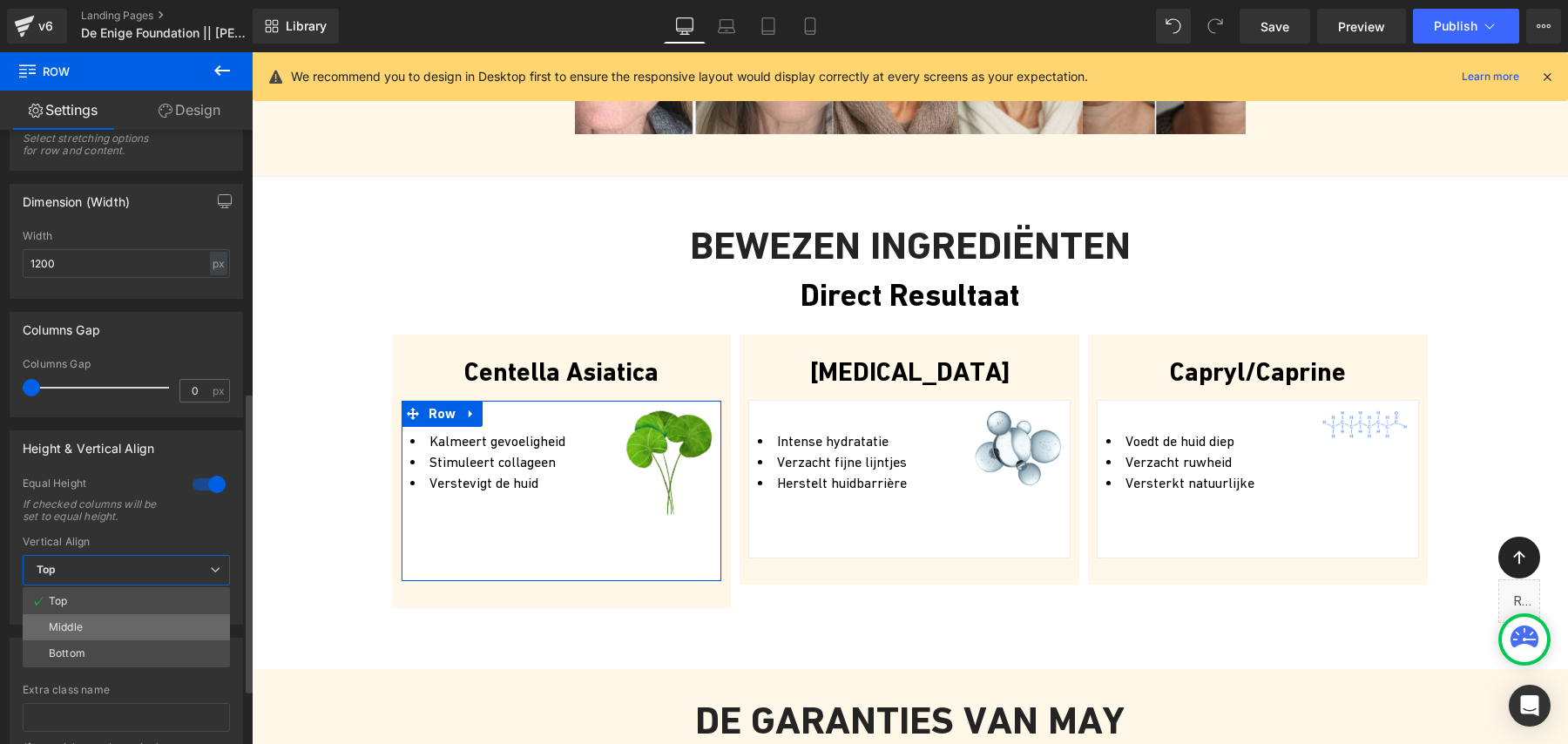 click on "Middle" at bounding box center (126, 627) 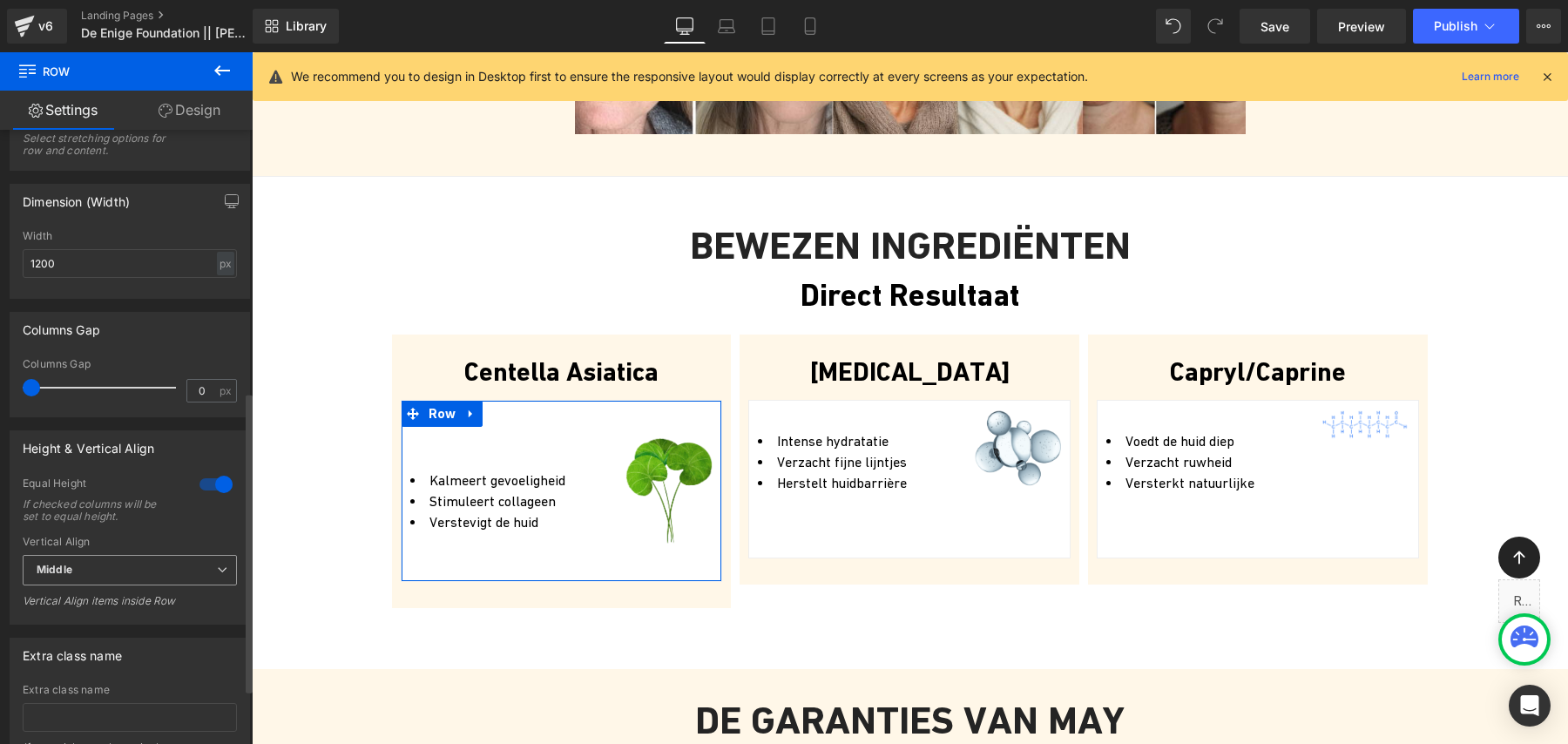 click on "Middle" at bounding box center [130, 570] 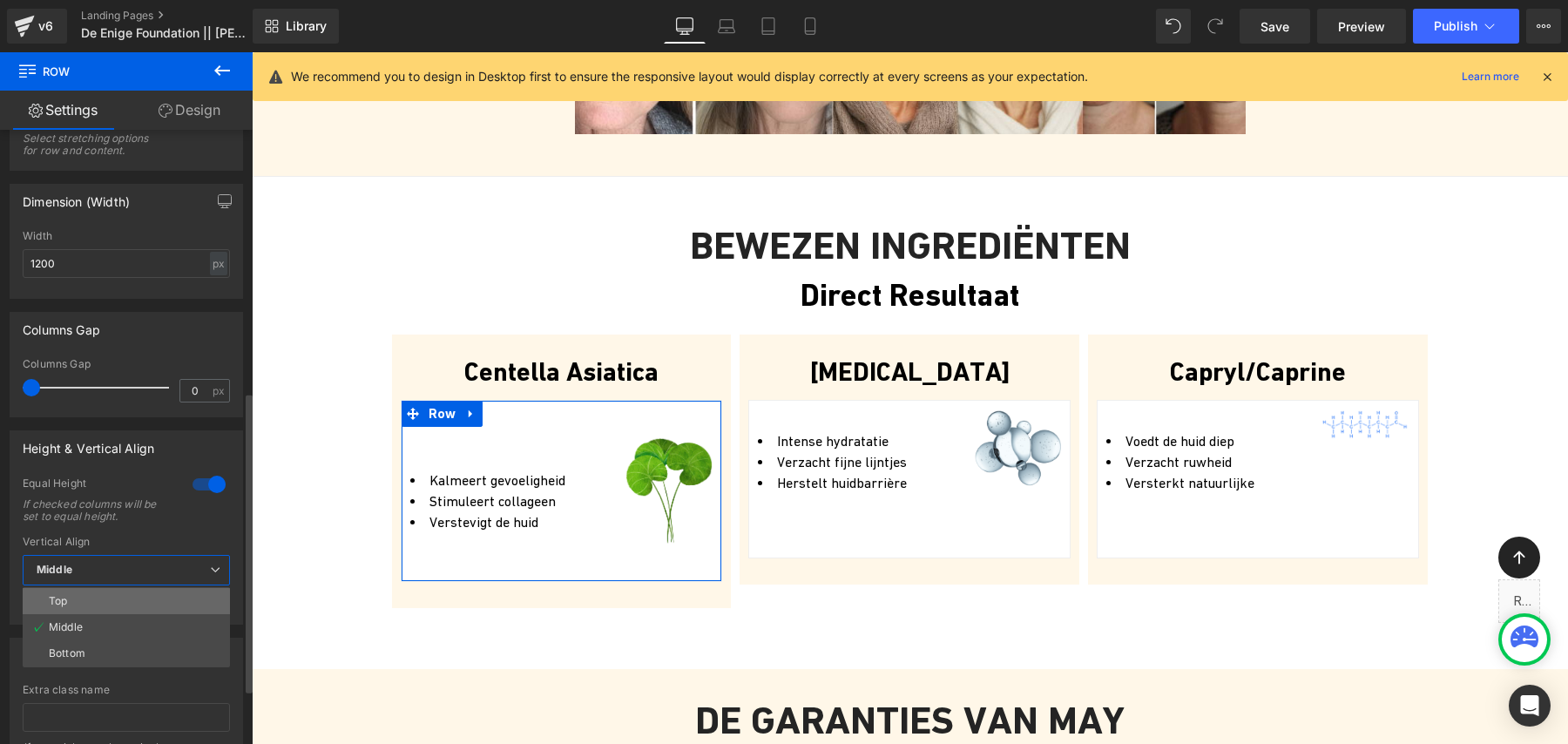 click on "Top" at bounding box center (126, 601) 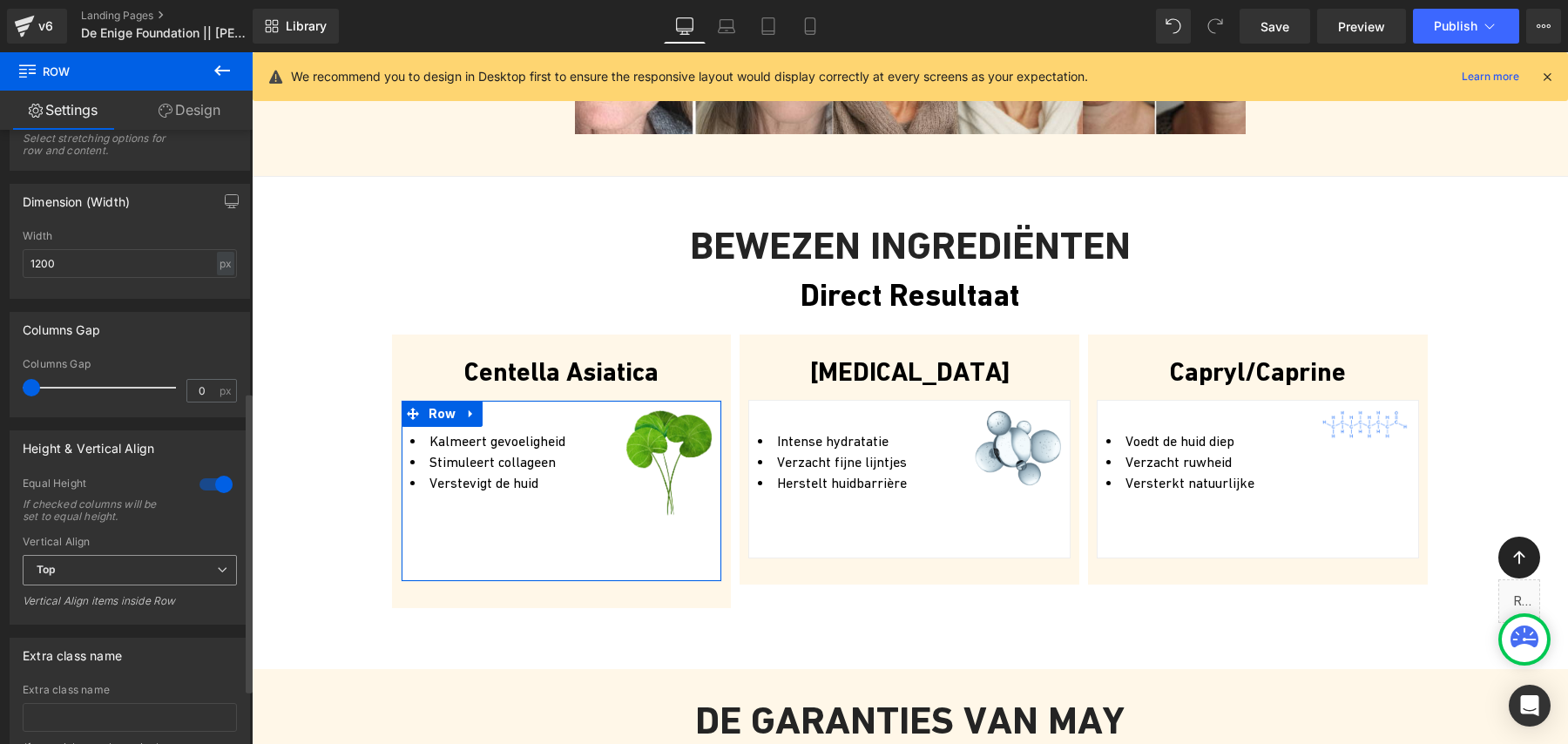 scroll, scrollTop: 1459, scrollLeft: 0, axis: vertical 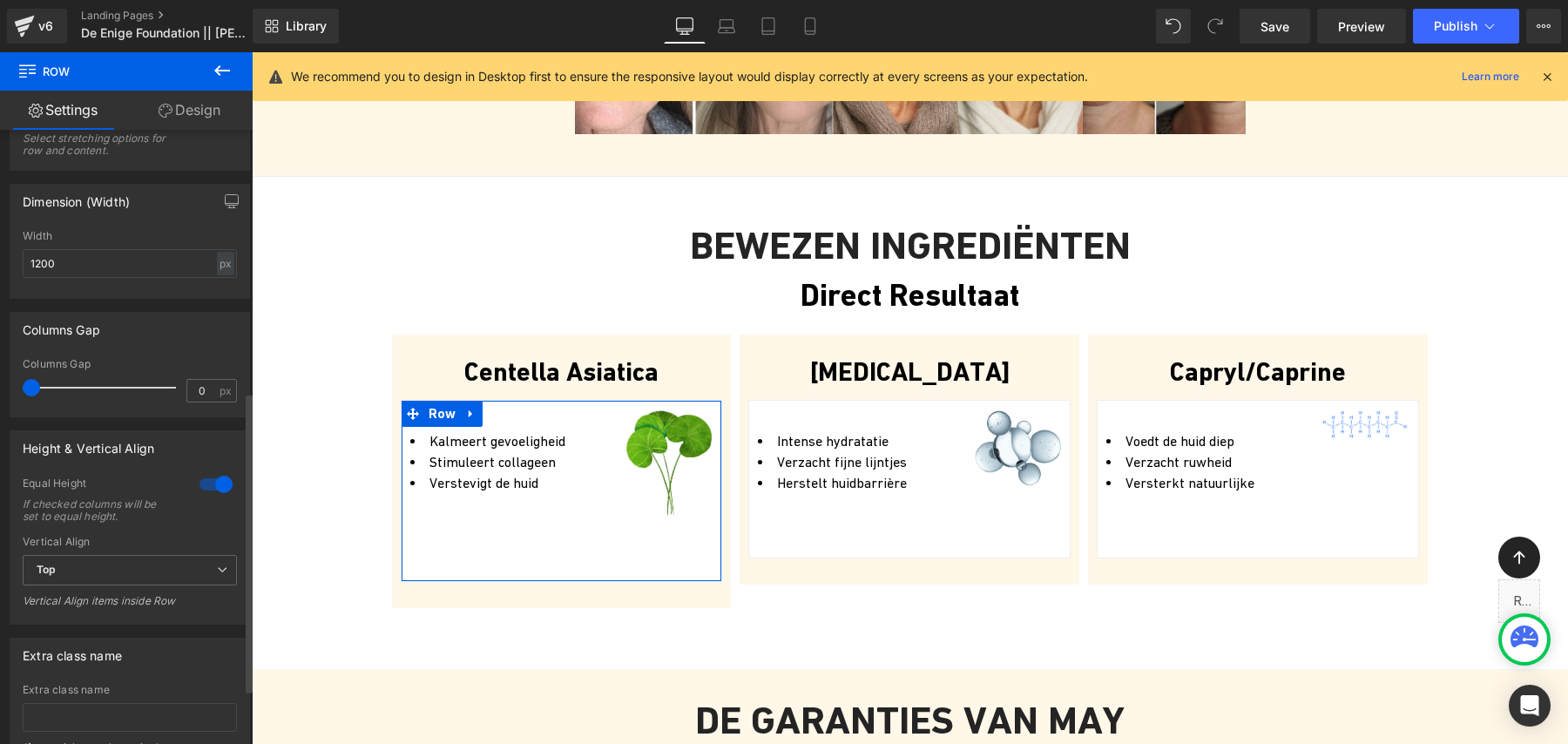 click at bounding box center [216, 484] 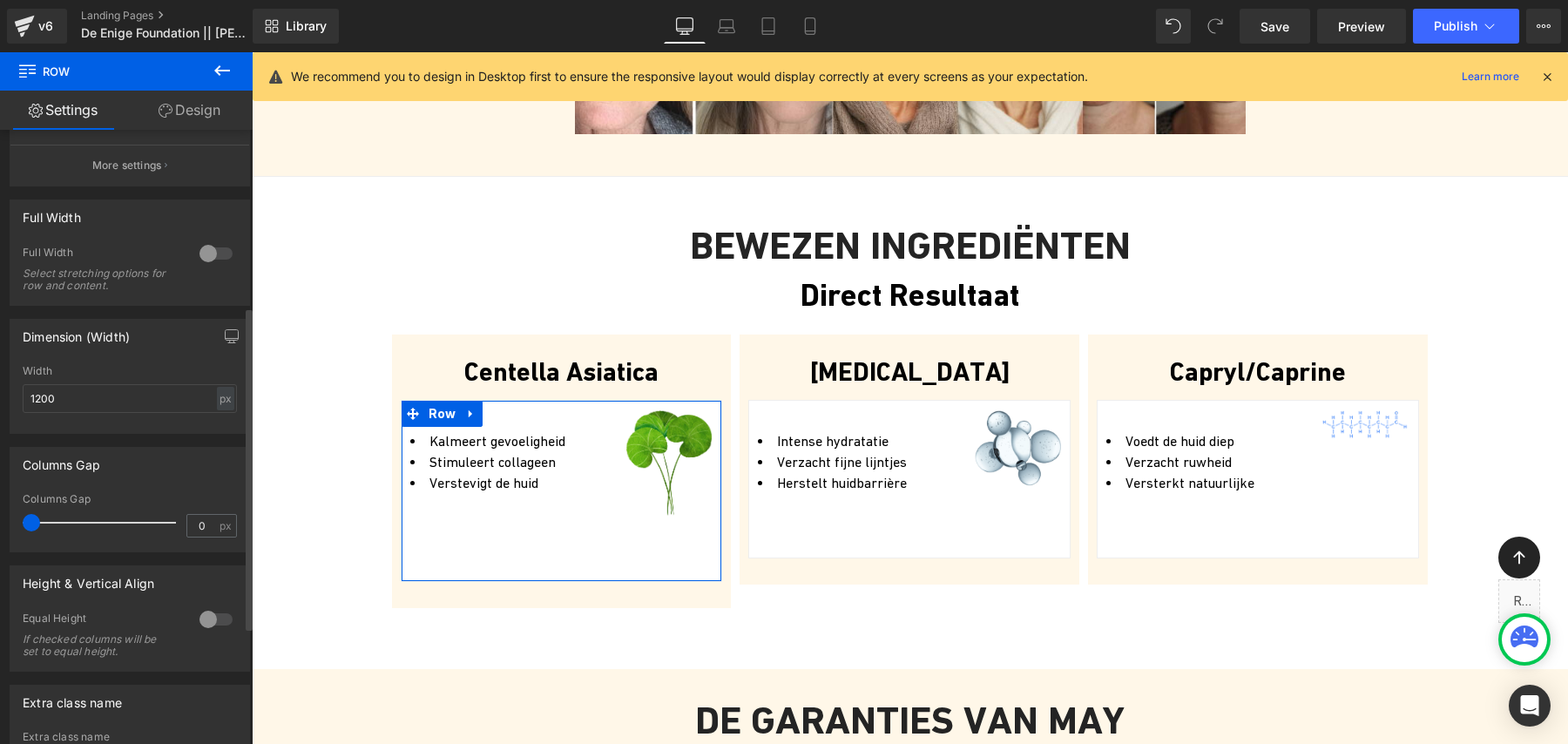 scroll, scrollTop: 0, scrollLeft: 0, axis: both 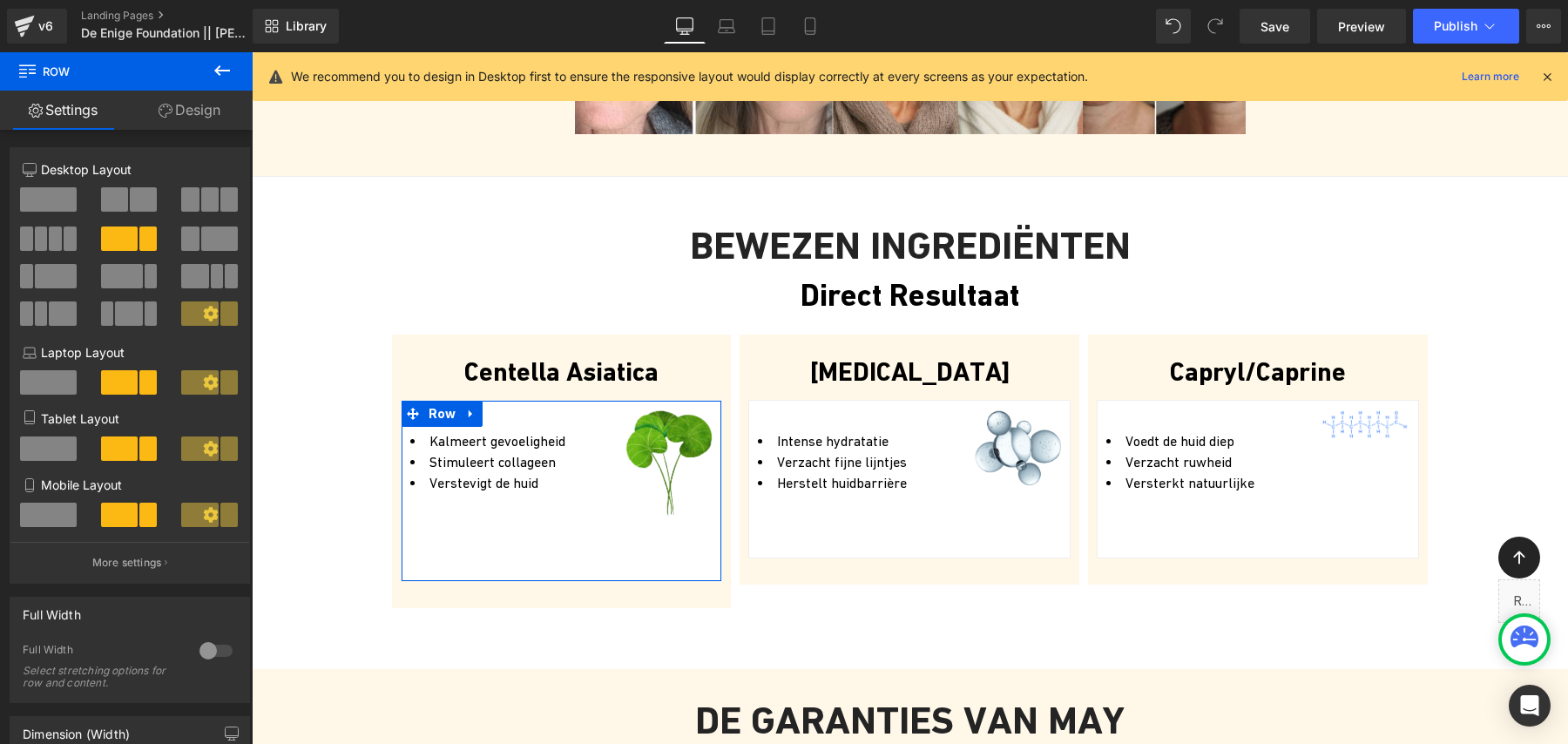click on "Design" at bounding box center (189, 110) 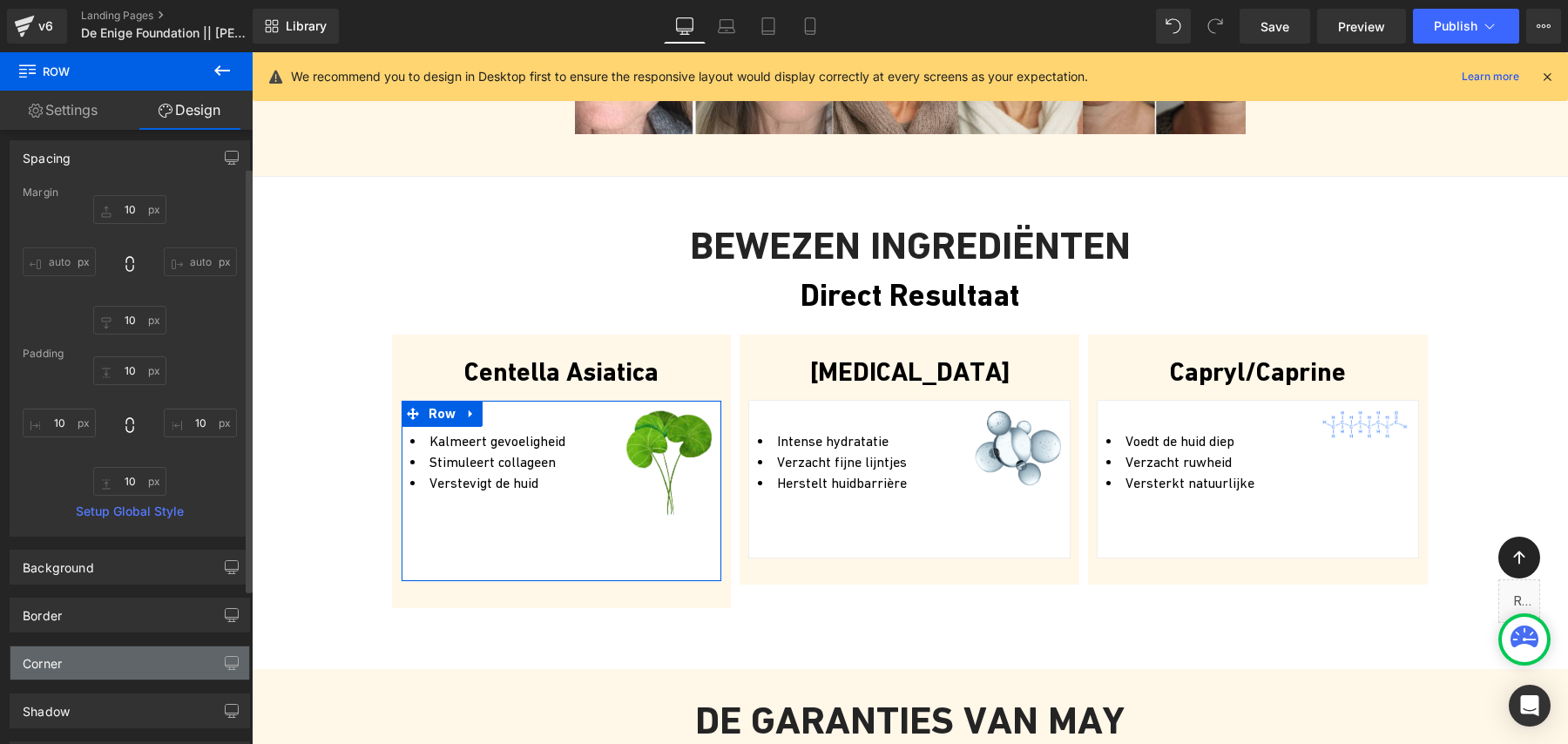 scroll, scrollTop: 41, scrollLeft: 0, axis: vertical 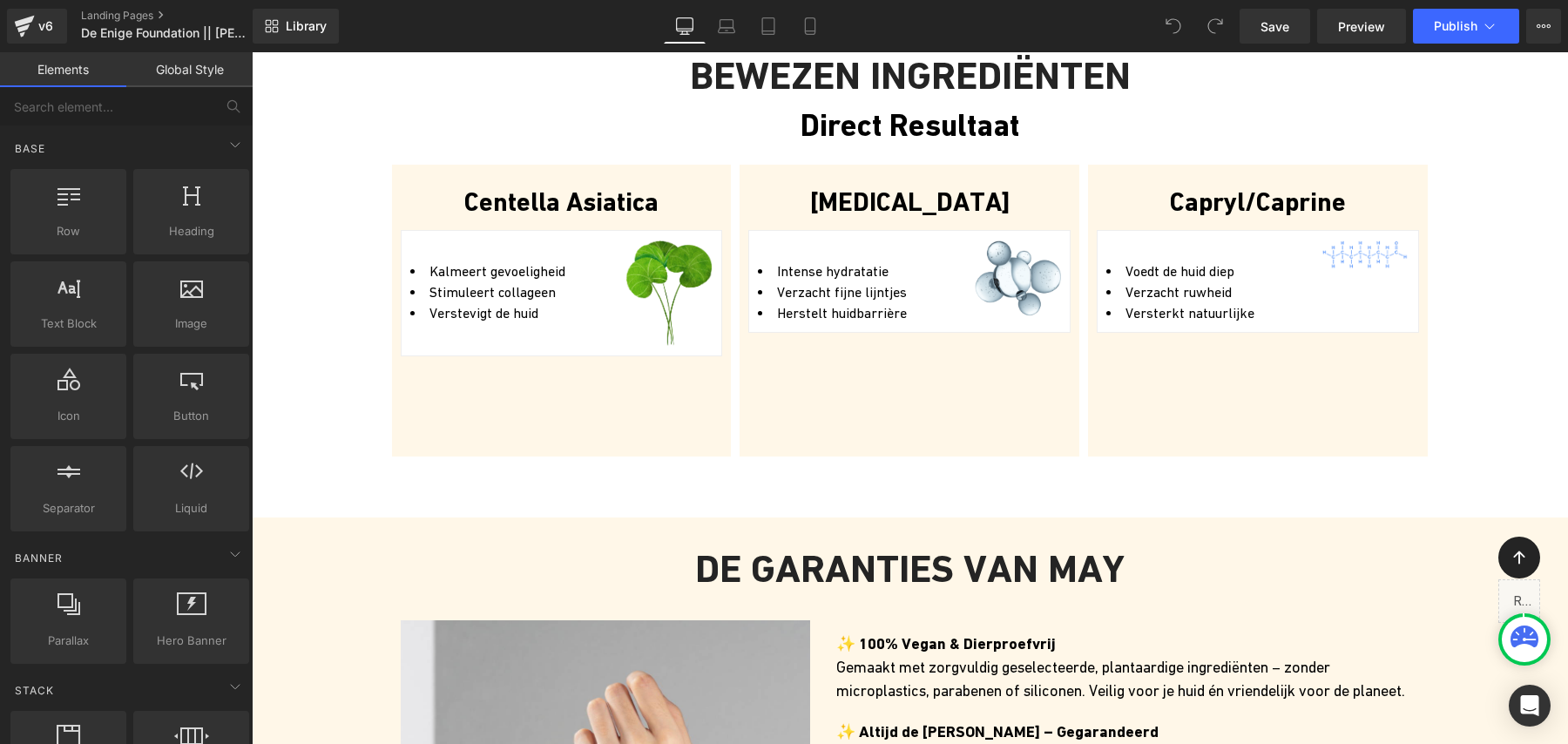 click on "[MEDICAL_DATA] Text Block         Intense hydratatie Verzacht fijne lijntjes [GEOGRAPHIC_DATA] huidbarrière Text Block         Image         Row         Row" at bounding box center [909, 310] 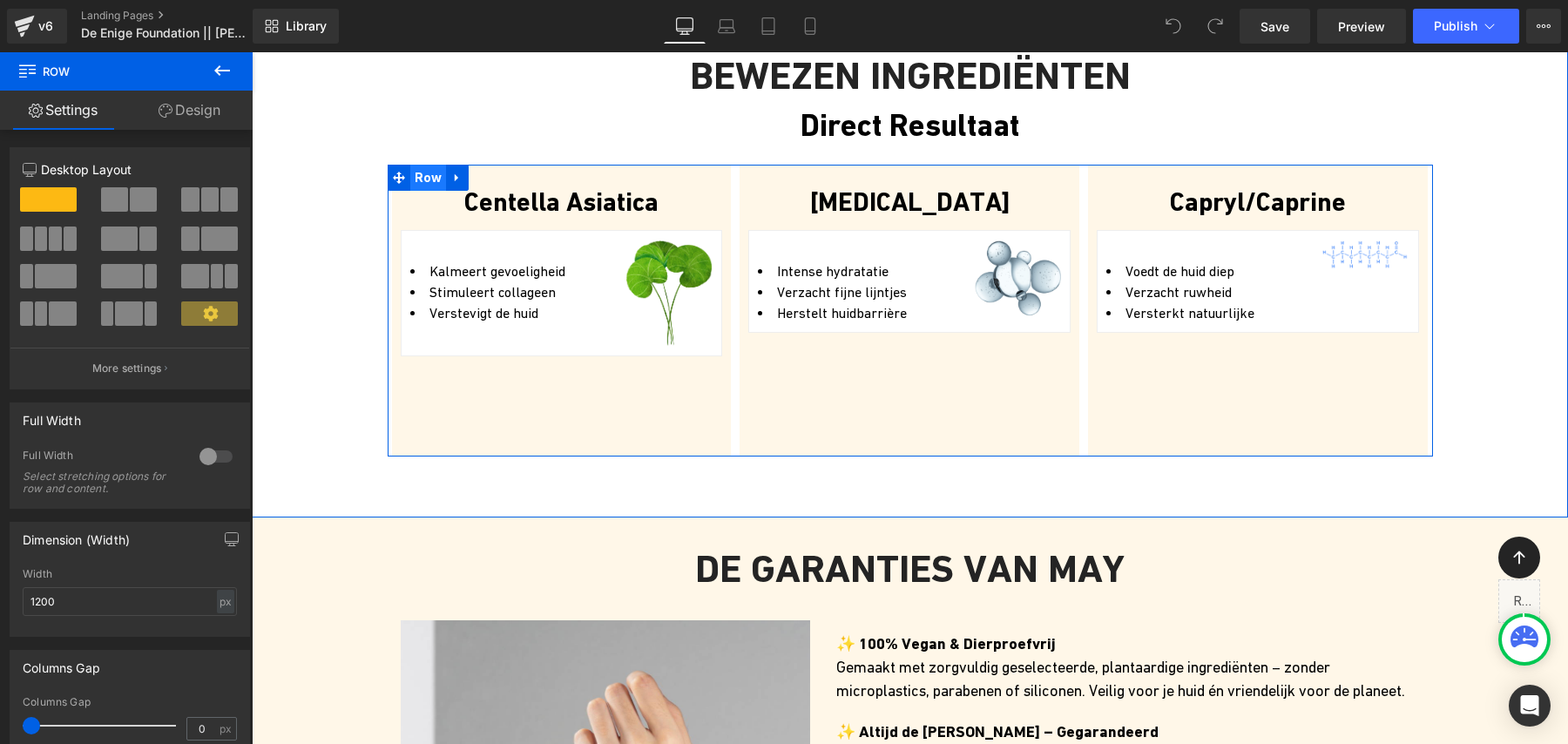 click on "Row" at bounding box center (429, 178) 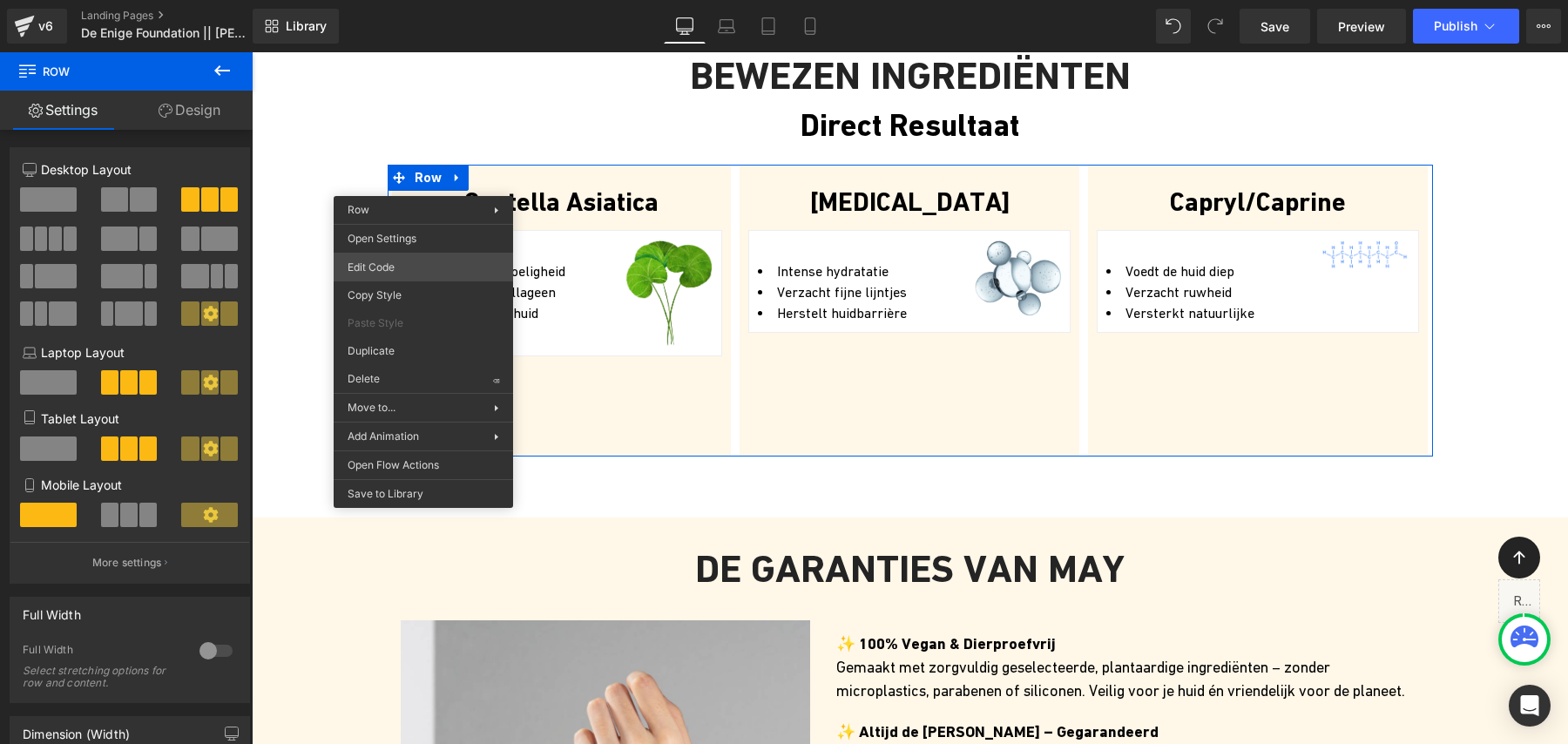 click on "Row  You are previewing how the   will restyle your page. You can not edit Elements in Preset Preview Mode.  v6 Landing Pages De Enige Foundation || Hitesh Library Desktop Desktop Laptop Tablet Mobile Save Preview Publish Scheduled Upgrade Plan View Live Page View with current Template Save Template to Library Schedule Publish  Optimize  Publish Settings Shortcuts  Your page can’t be published   You've reached the maximum number of published pages on your plan  (0/1).  You need to upgrade your plan or unpublish all your pages to get 1 publish slot.   Unpublish pages   Upgrade plan  Elements Global Style Base Row  rows, columns, layouts, div Heading  headings, titles, h1,h2,h3,h4,h5,h6 Text Block  texts, paragraphs, contents, blocks Image  images, photos, alts, uploads Icon  icons, symbols Button  button, call to action, cta Separator  separators, dividers, horizontal lines Liquid  liquid, custom code, html, javascript, css, reviews, apps, applications, embeded, iframe Banner Parallax  Hero Banner  Stack" at bounding box center (784, 0) 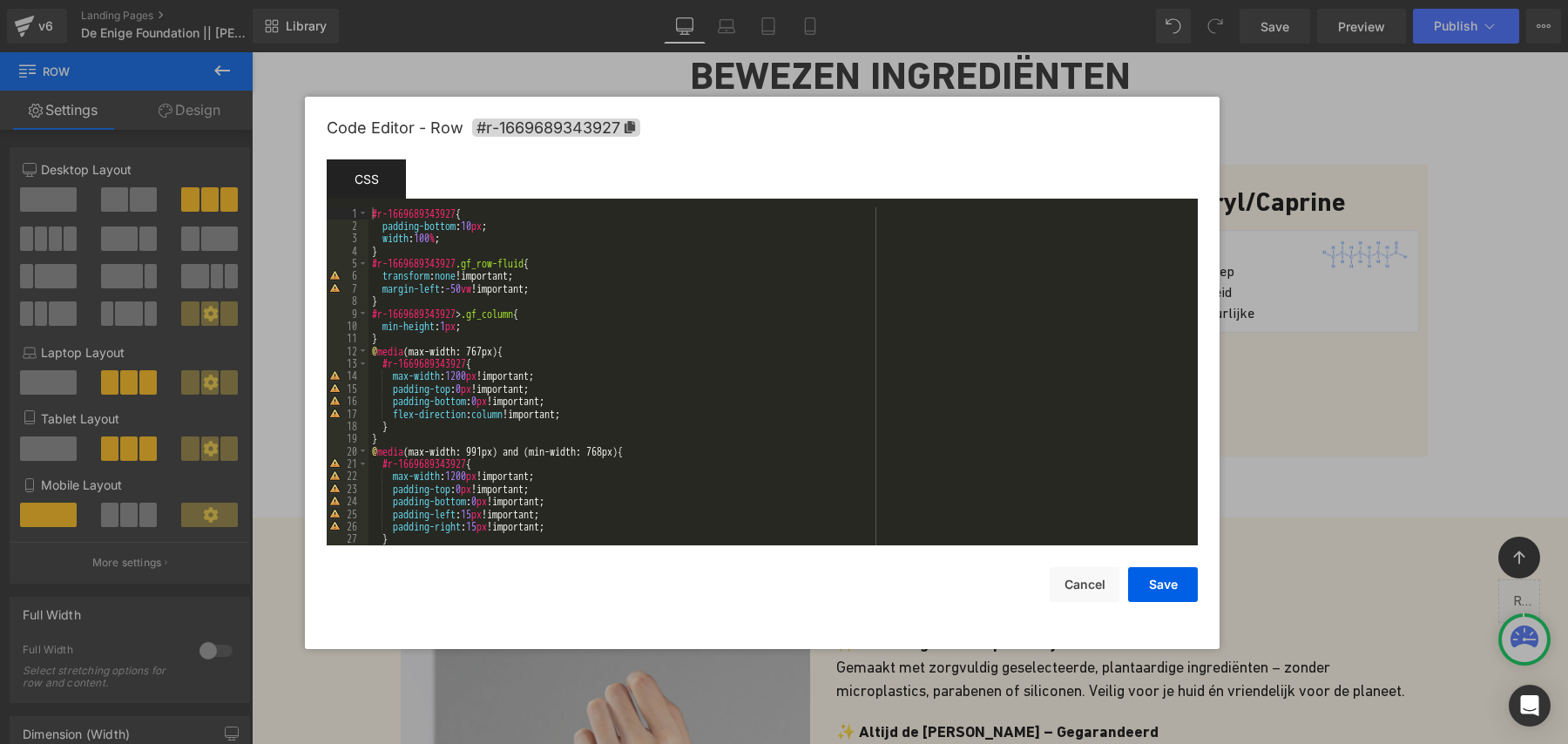 click on "#r-1669689343927 {    padding-bottom :  10 px ;    width :  100 % ; } #r-1669689343927 .gf_row-fluid {    transform :  none  !important;    margin-left :  -50 vw  !important; } #r-1669689343927  >  .gf_column {    min-height :  1 px ; } @ media  (max-width: 767px) {    #r-1669689343927 {       max-width :  1200 px !important;       padding-top :  0 px !important;       padding-bottom :  0 px !important;       flex-direction :  column !important;    } } @ media  (max-width: 991px) and (min-width: 768px) {    #r-1669689343927 {       max-width :  1200 px !important;       padding-top :  0 px !important;       padding-bottom :  0 px !important;       padding-left :  15 px !important;       padding-right :  15 px !important;    } }" at bounding box center [780, 389] 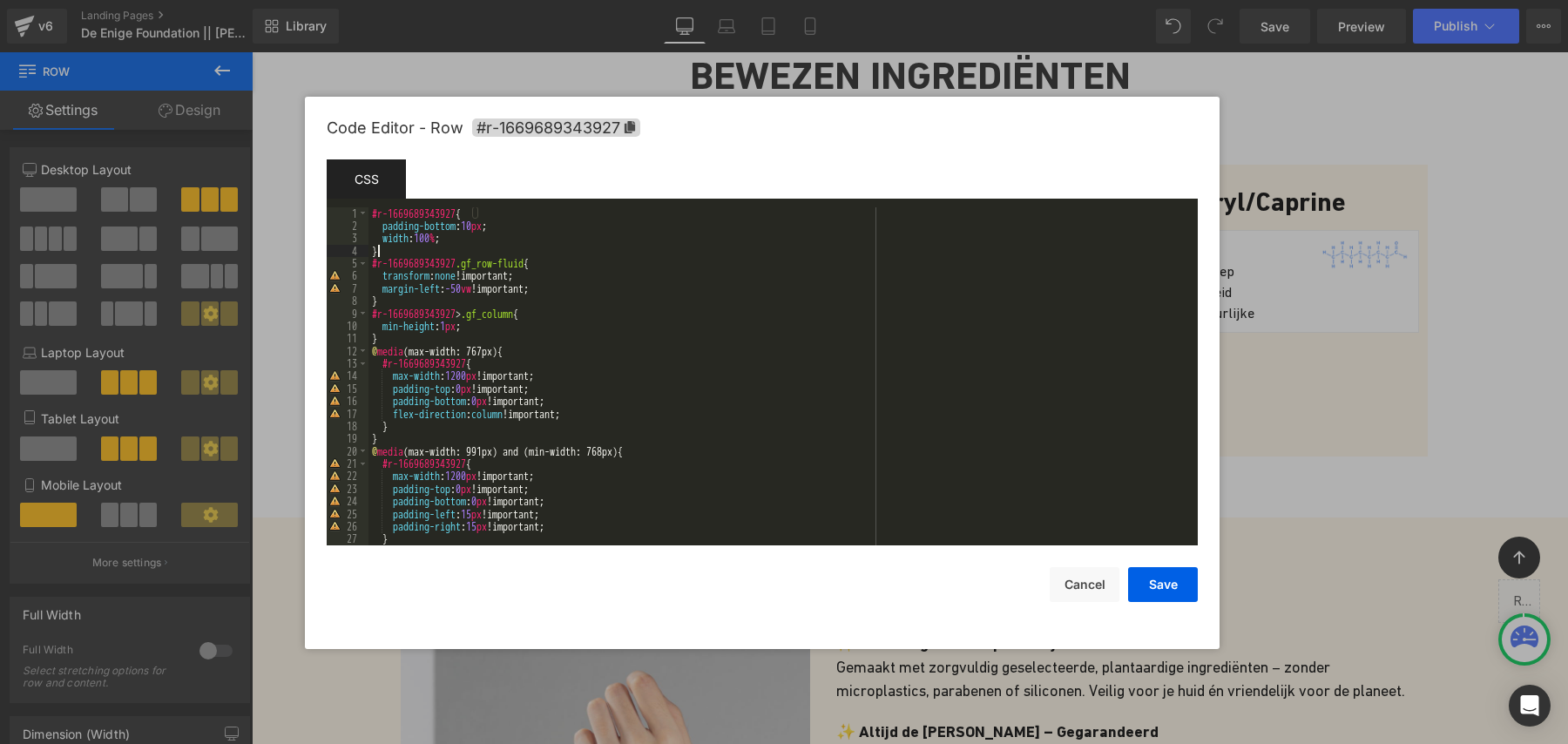 type 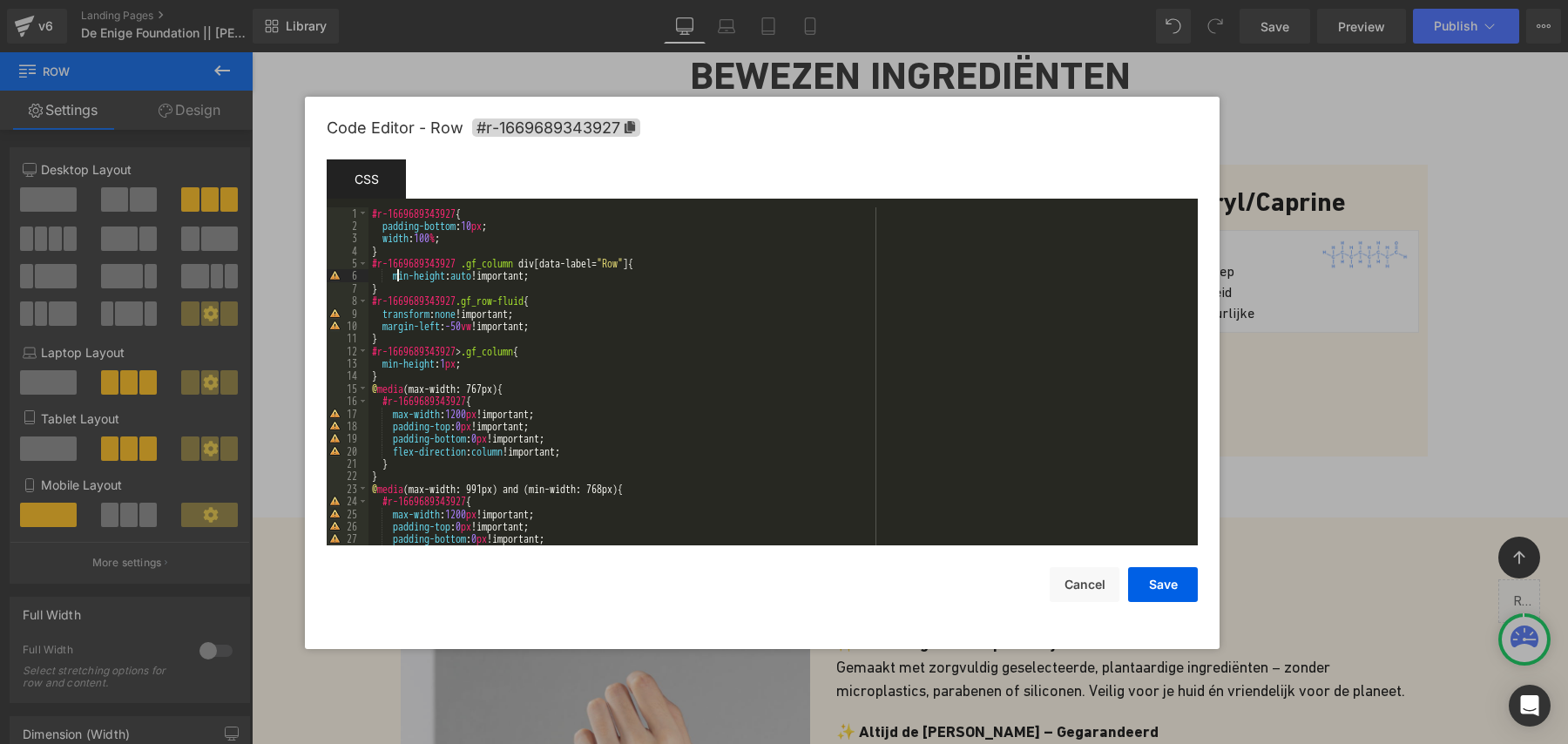 click on "#r-1669689343927 {    padding-bottom :  10 px ;    width :  100 % ; } #r-1669689343927   .gf_column   div [ data-label = " Row " ]  {       min-height :  auto  !important; } #r-1669689343927 .gf_row-fluid {    transform :  none  !important;    margin-left :  -50 vw  !important; } #r-1669689343927  >  .gf_column {    min-height :  1 px ; } @ media  (max-width: 767px) {    #r-1669689343927 {       max-width :  1200 px !important;       padding-top :  0 px !important;       padding-bottom :  0 px !important;       flex-direction :  column !important;    } } @ media  (max-width: 991px) and (min-width: 768px) {    #r-1669689343927 {       max-width :  1200 px !important;       padding-top :  0 px !important;       padding-bottom :  0 px !important;       padding-left :  15 px !important;" at bounding box center (780, 389) 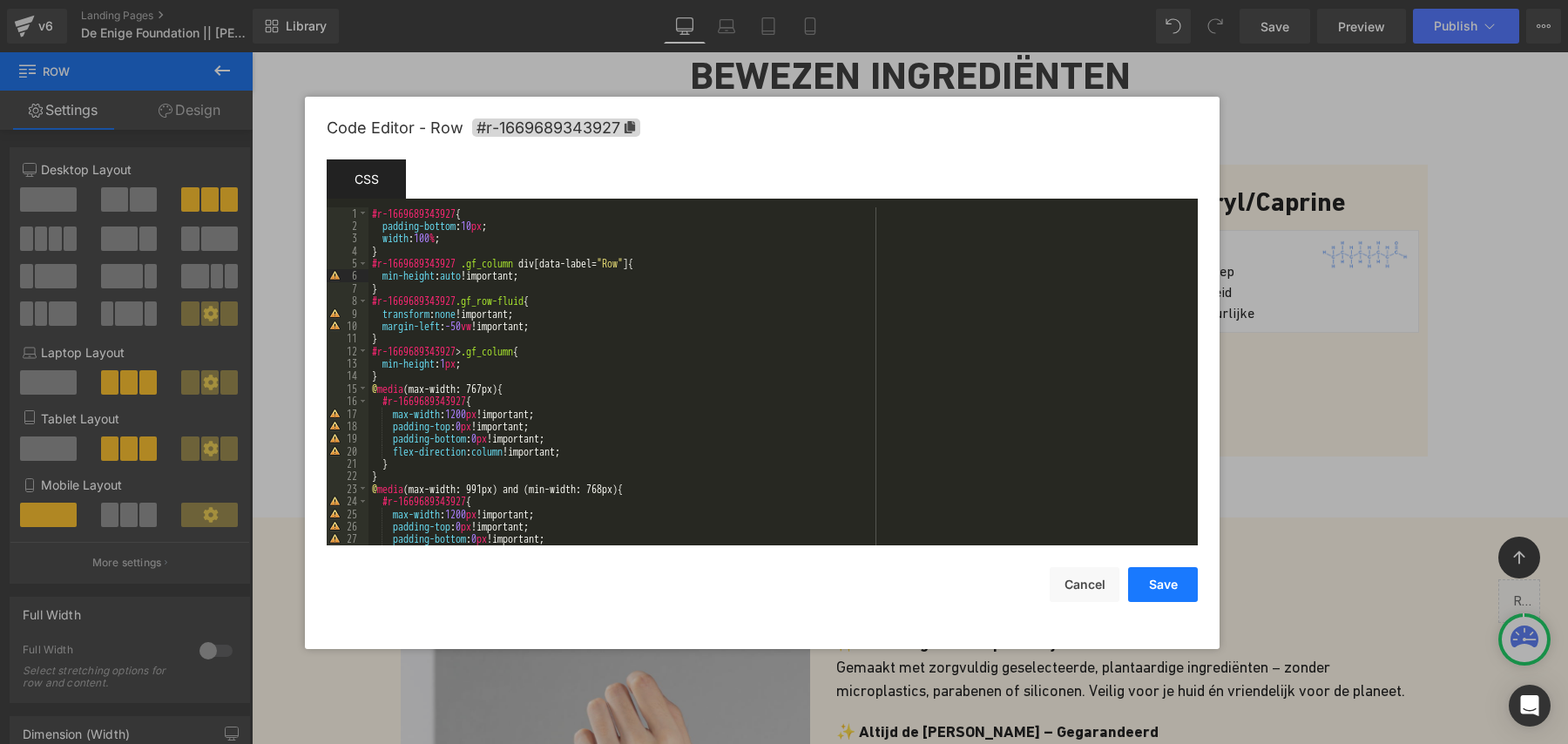 click on "Save" at bounding box center (1163, 585) 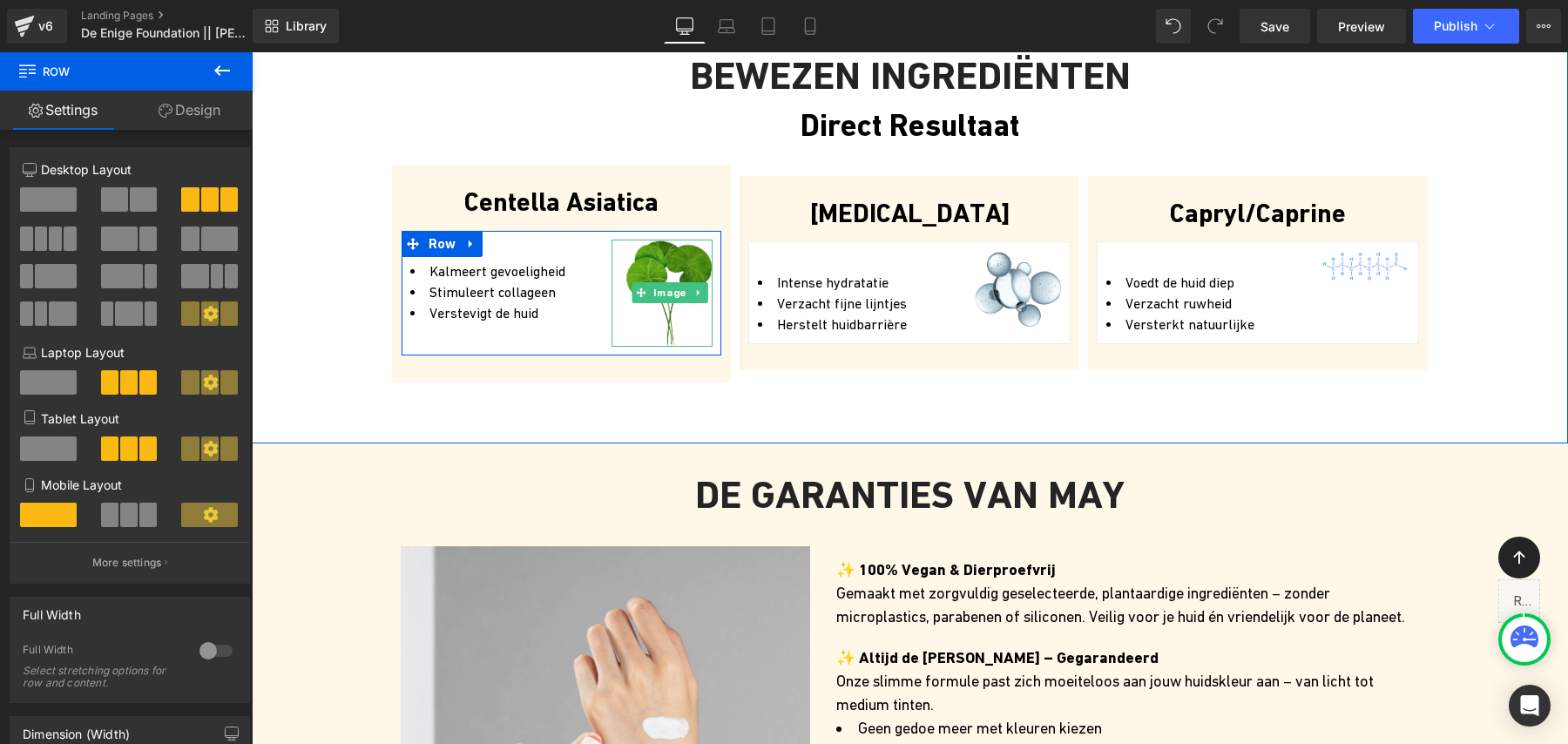 click at bounding box center (669, 293) 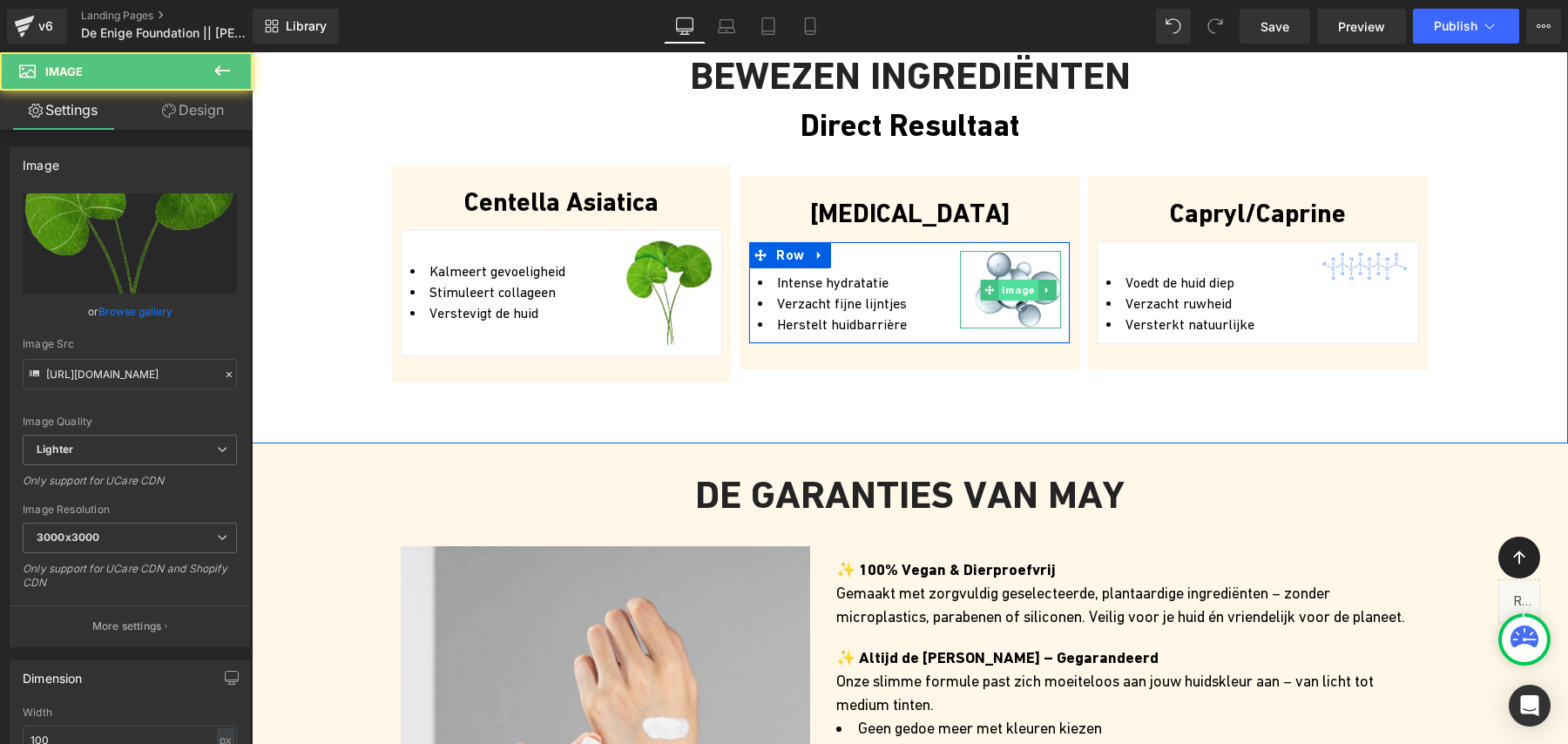 click on "Image" at bounding box center [1017, 290] 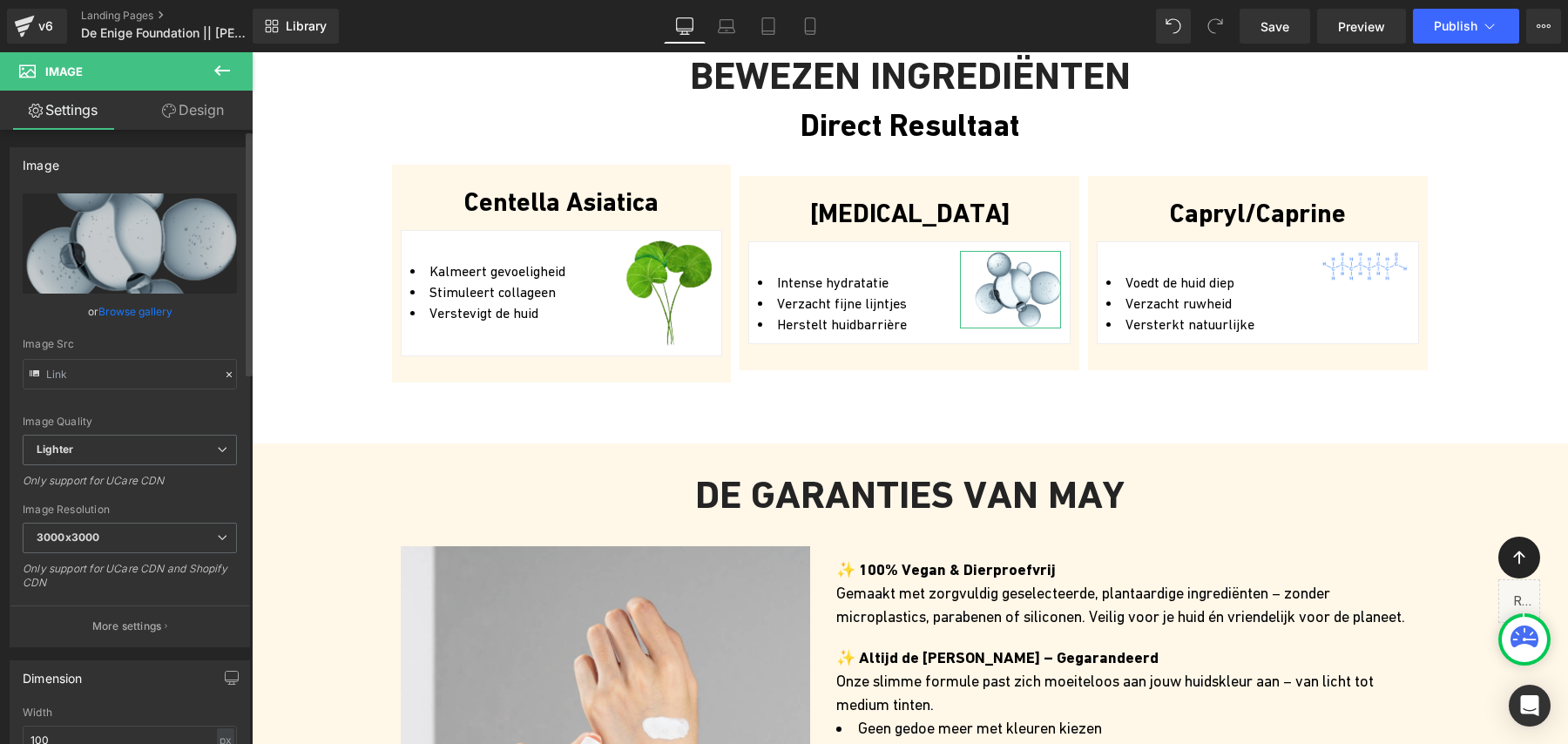 scroll, scrollTop: 100, scrollLeft: 0, axis: vertical 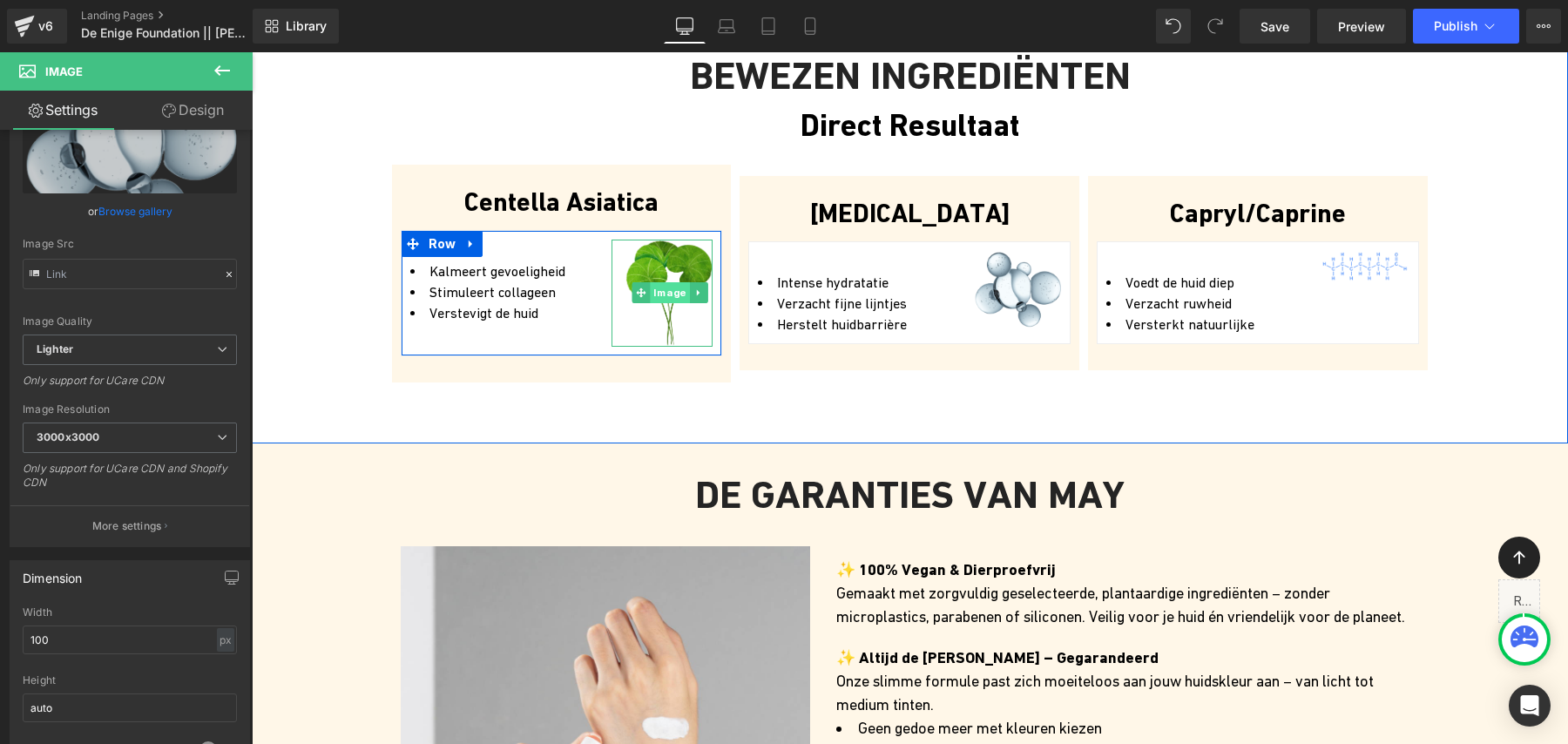 click on "Image" at bounding box center [669, 293] 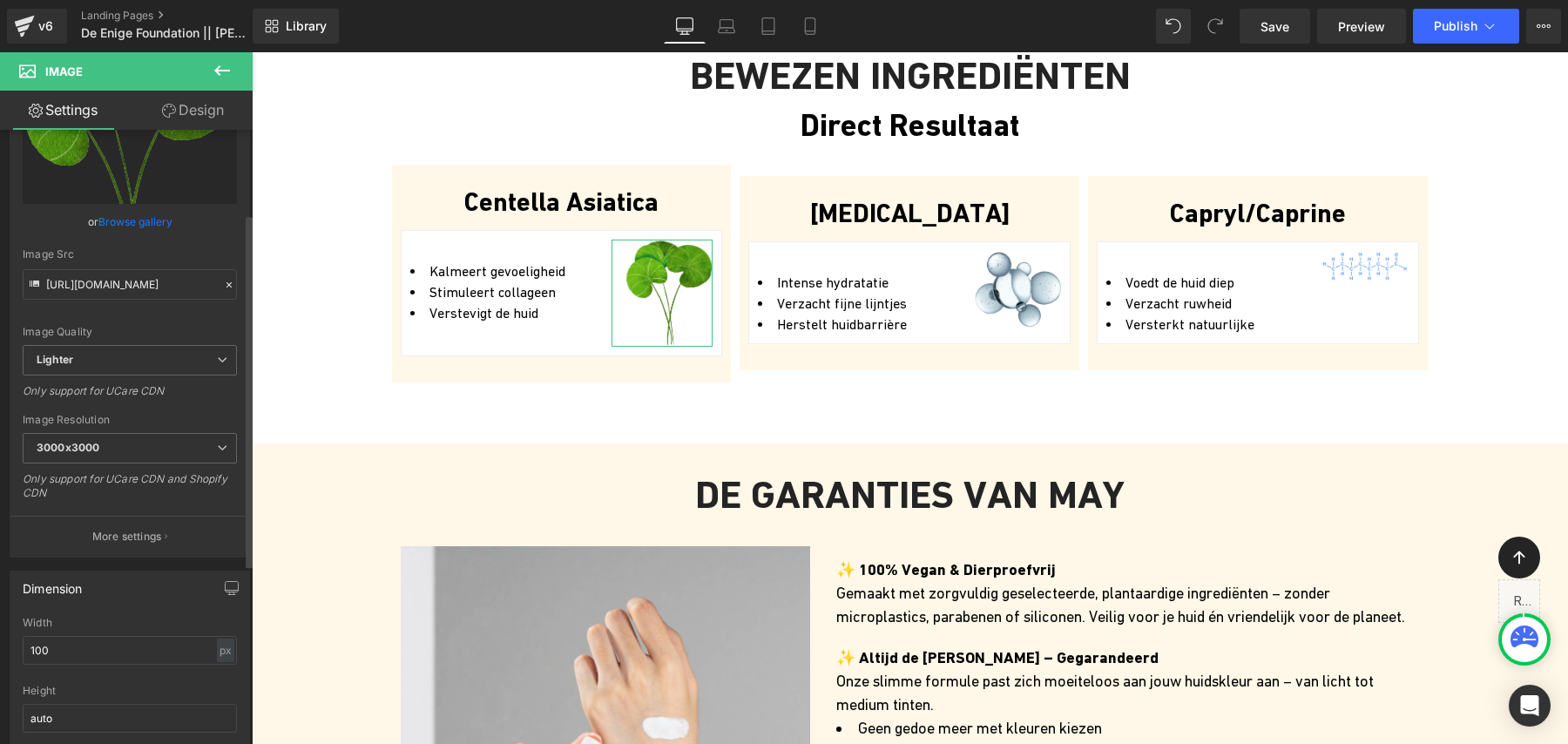 scroll, scrollTop: 181, scrollLeft: 0, axis: vertical 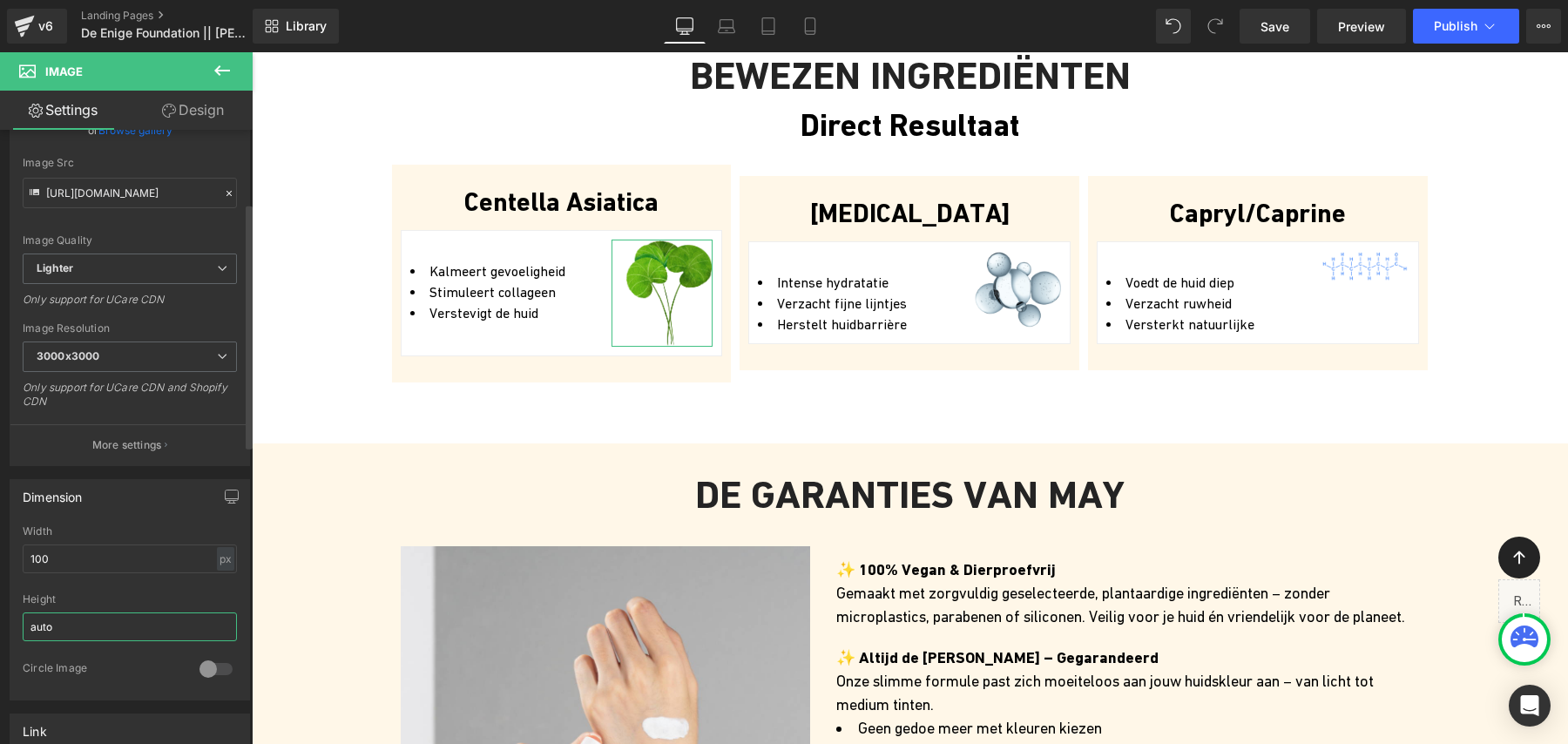 click on "auto" at bounding box center [130, 626] 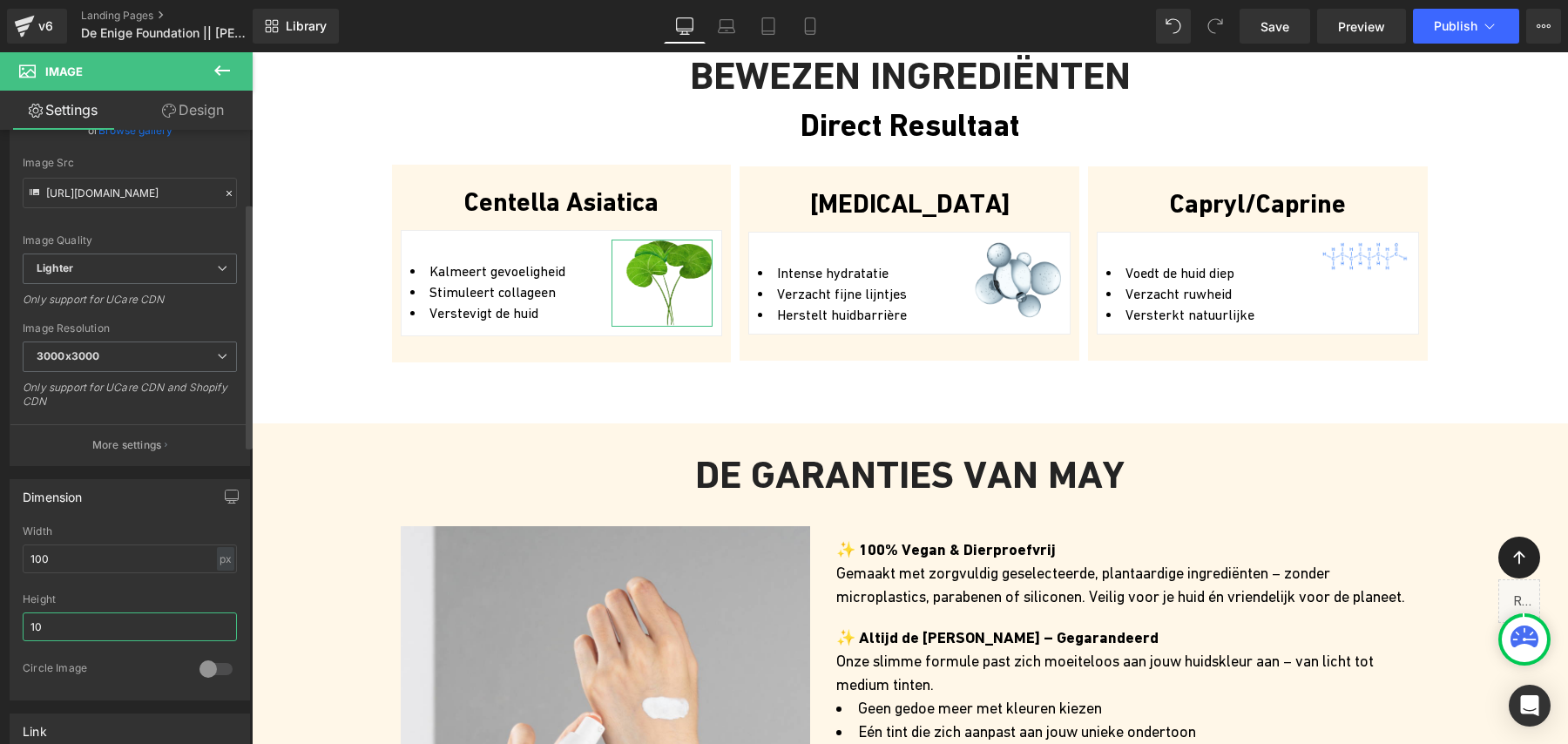 type on "1" 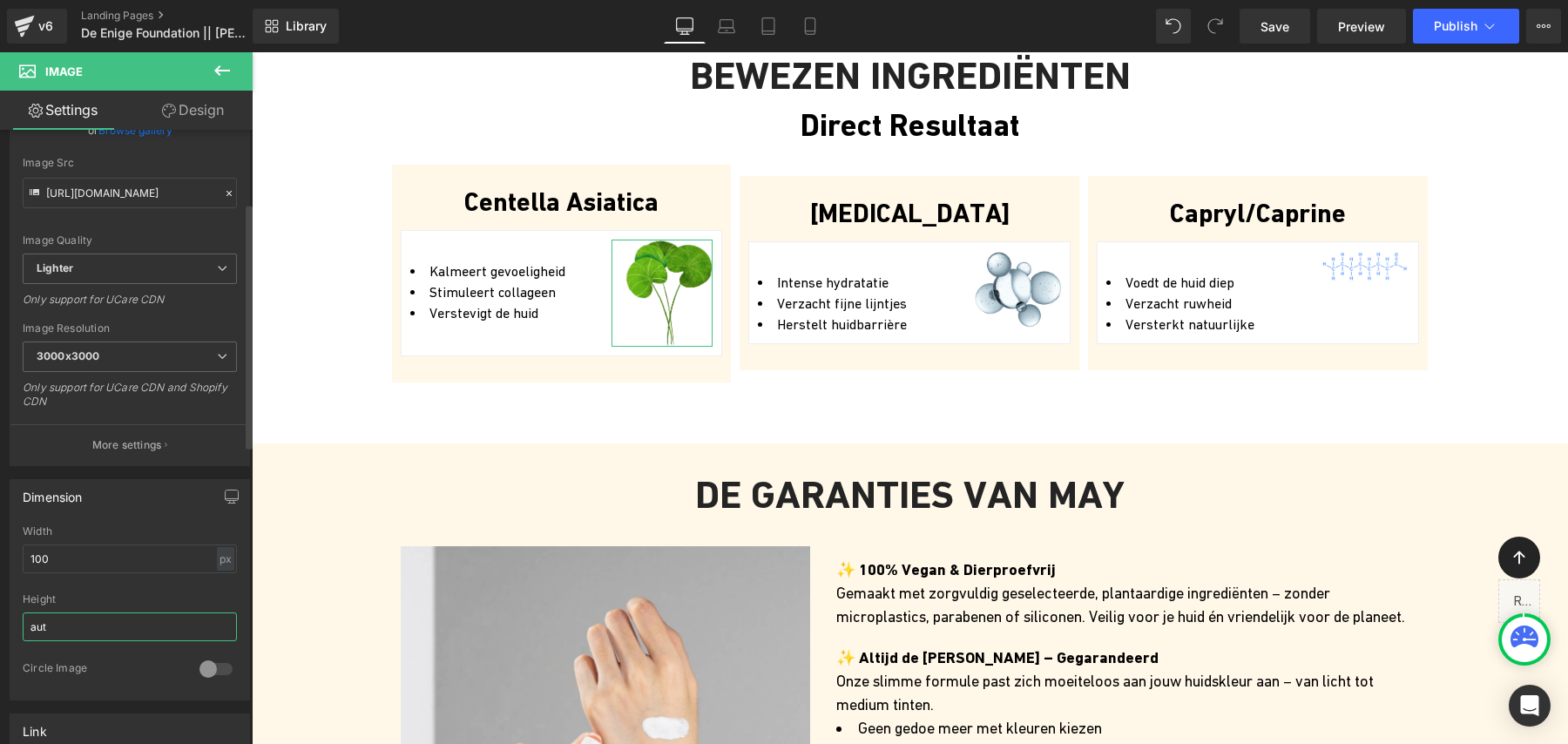 type on "auto" 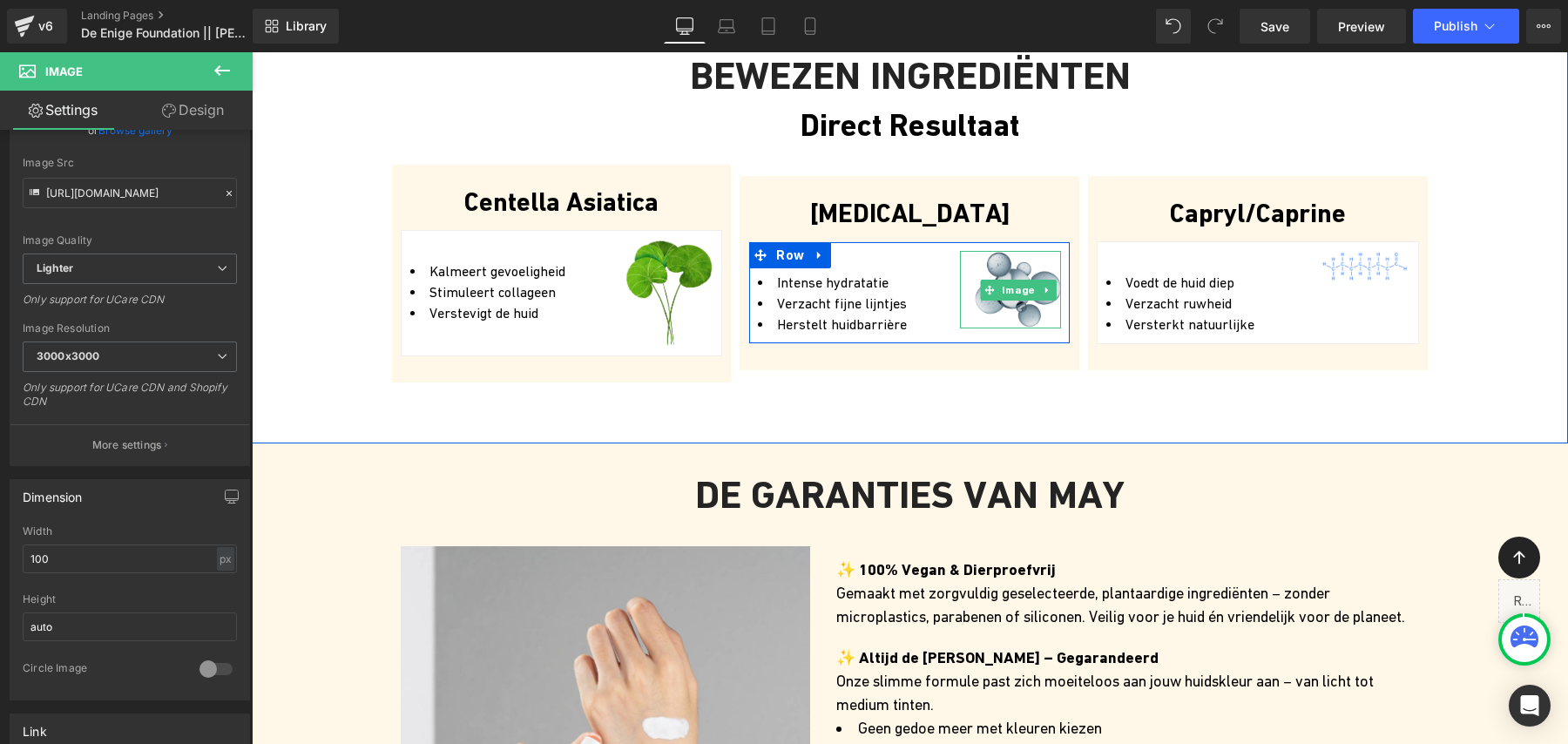 click at bounding box center [1017, 289] 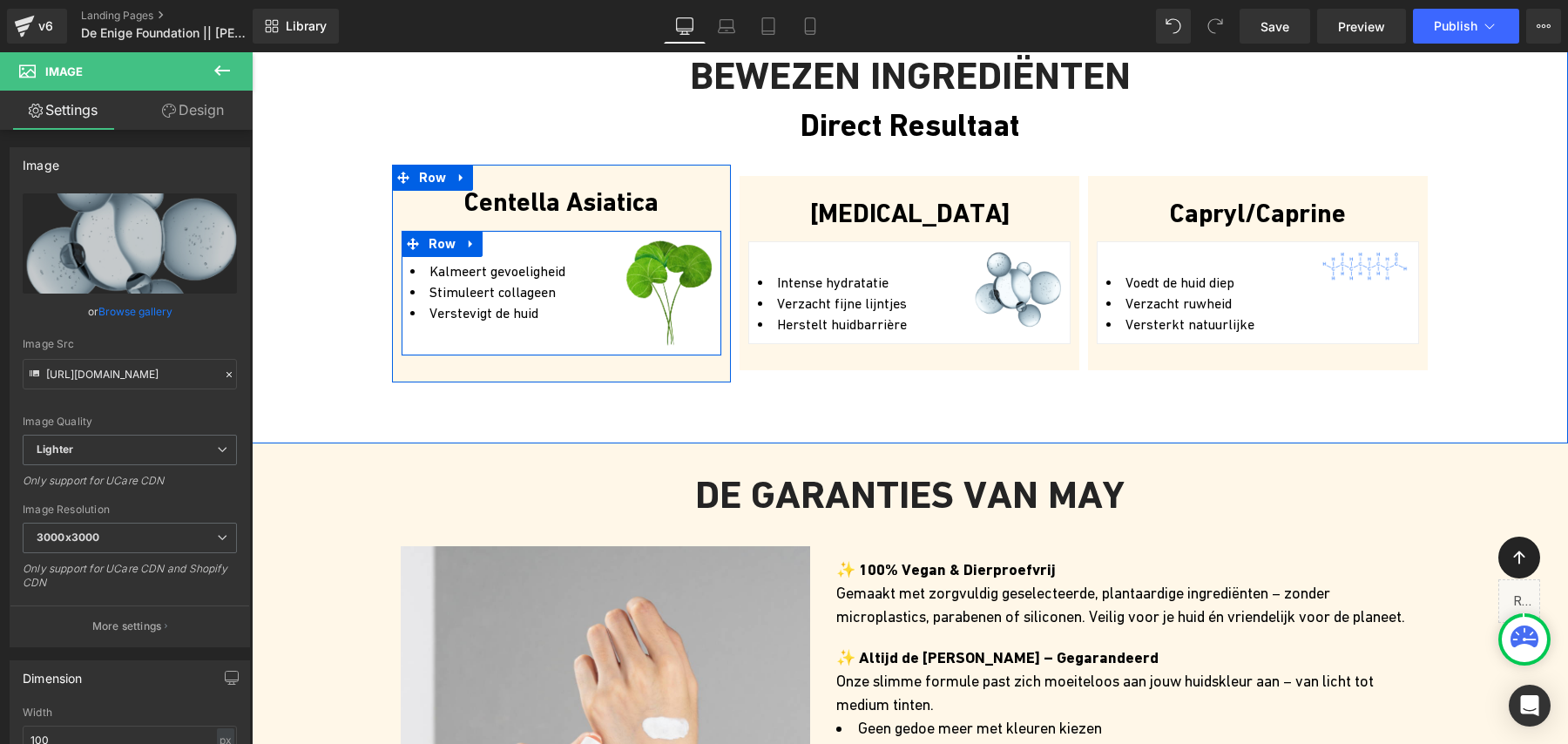 click on "Kalmeert gevoeligheid Stimuleert collageen Verstevigt de huid Text Block         Image         Row" at bounding box center (562, 293) 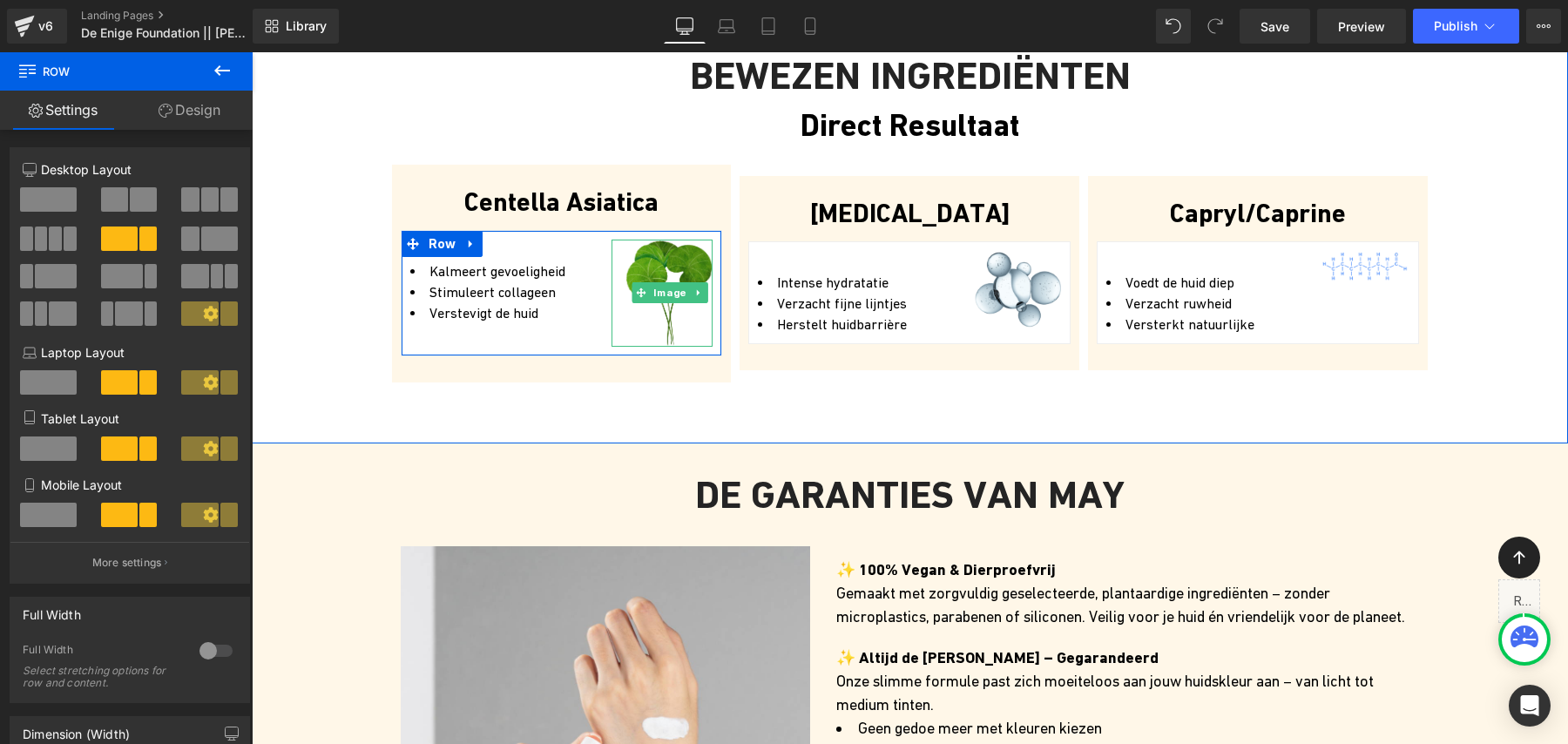 click at bounding box center (669, 293) 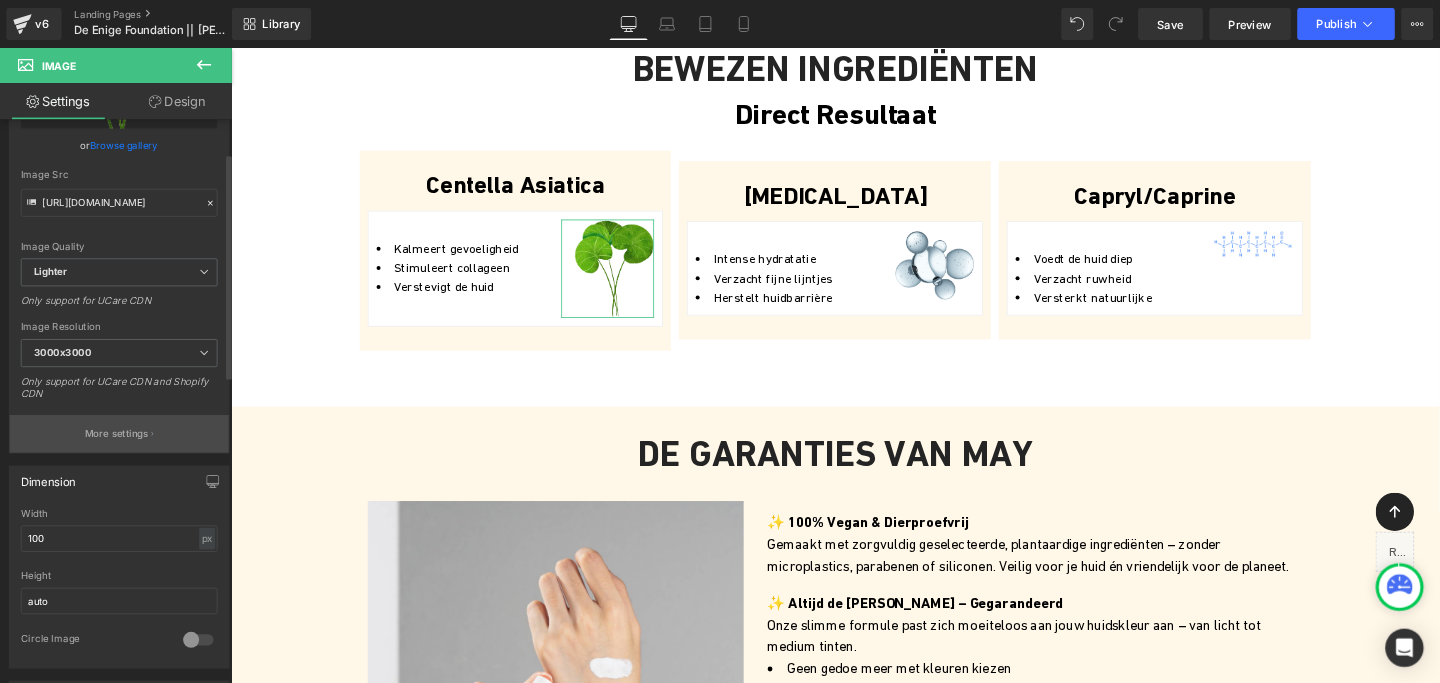scroll, scrollTop: 187, scrollLeft: 0, axis: vertical 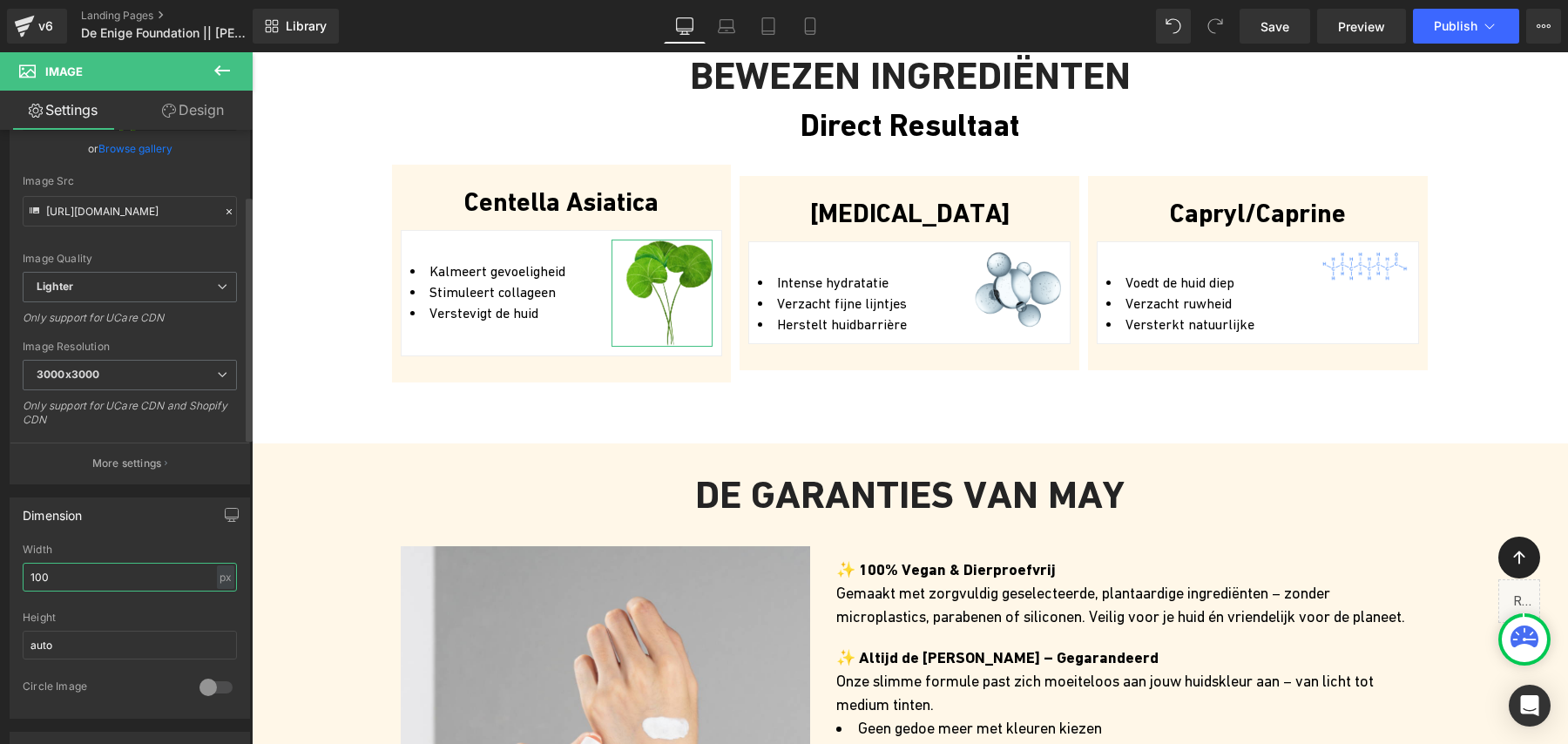 click on "100" at bounding box center (130, 577) 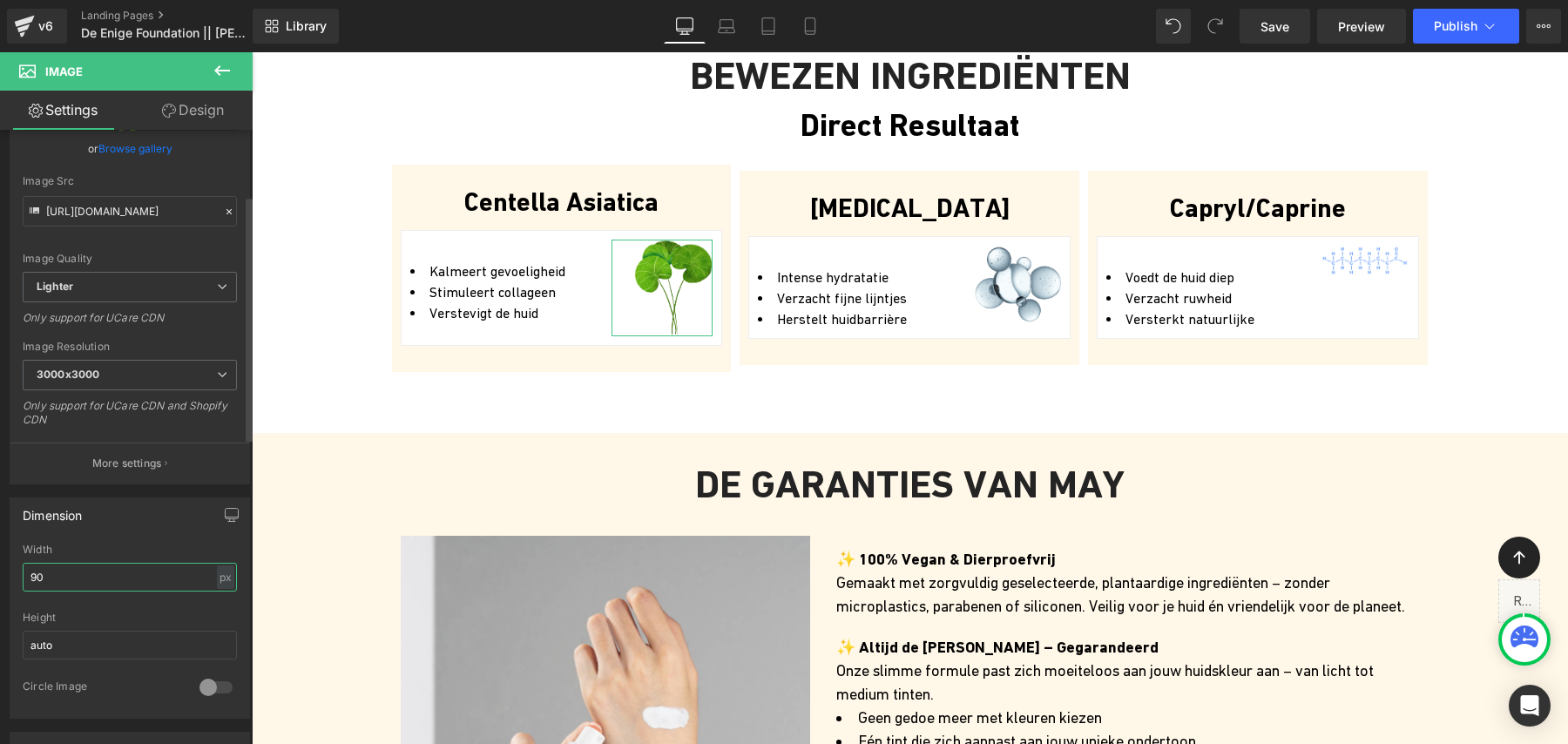 type on "9" 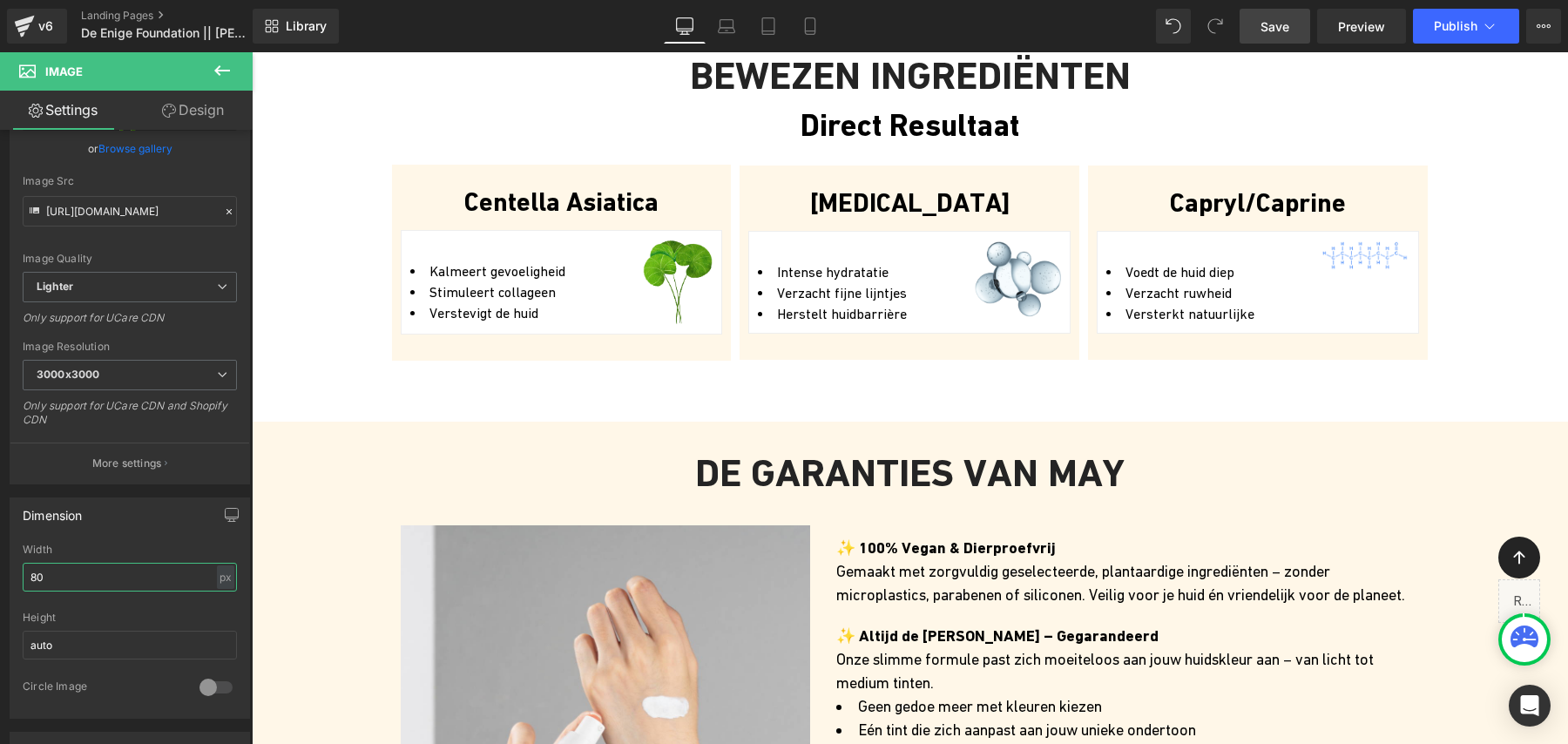 type on "80" 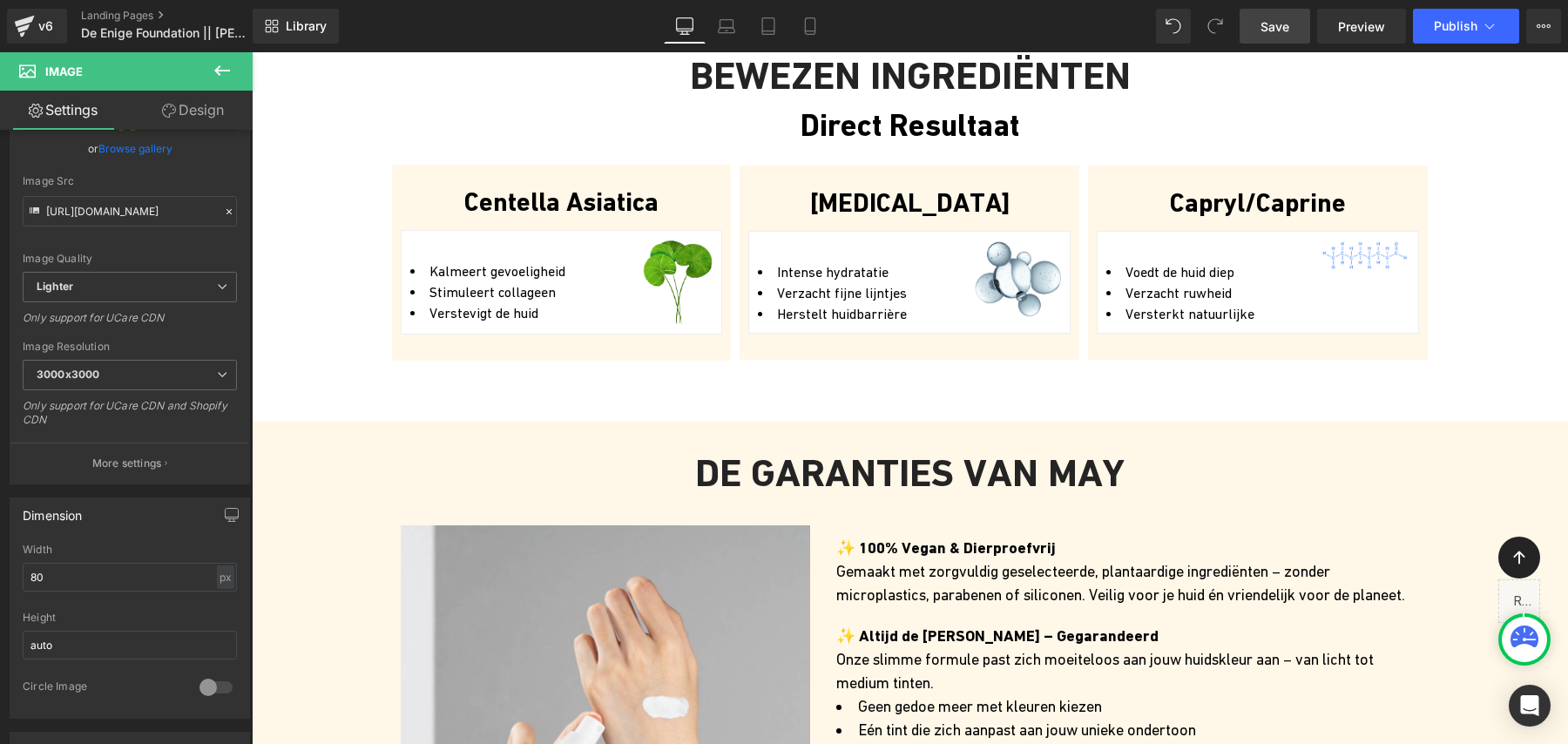 click on "Save" at bounding box center (1274, 26) 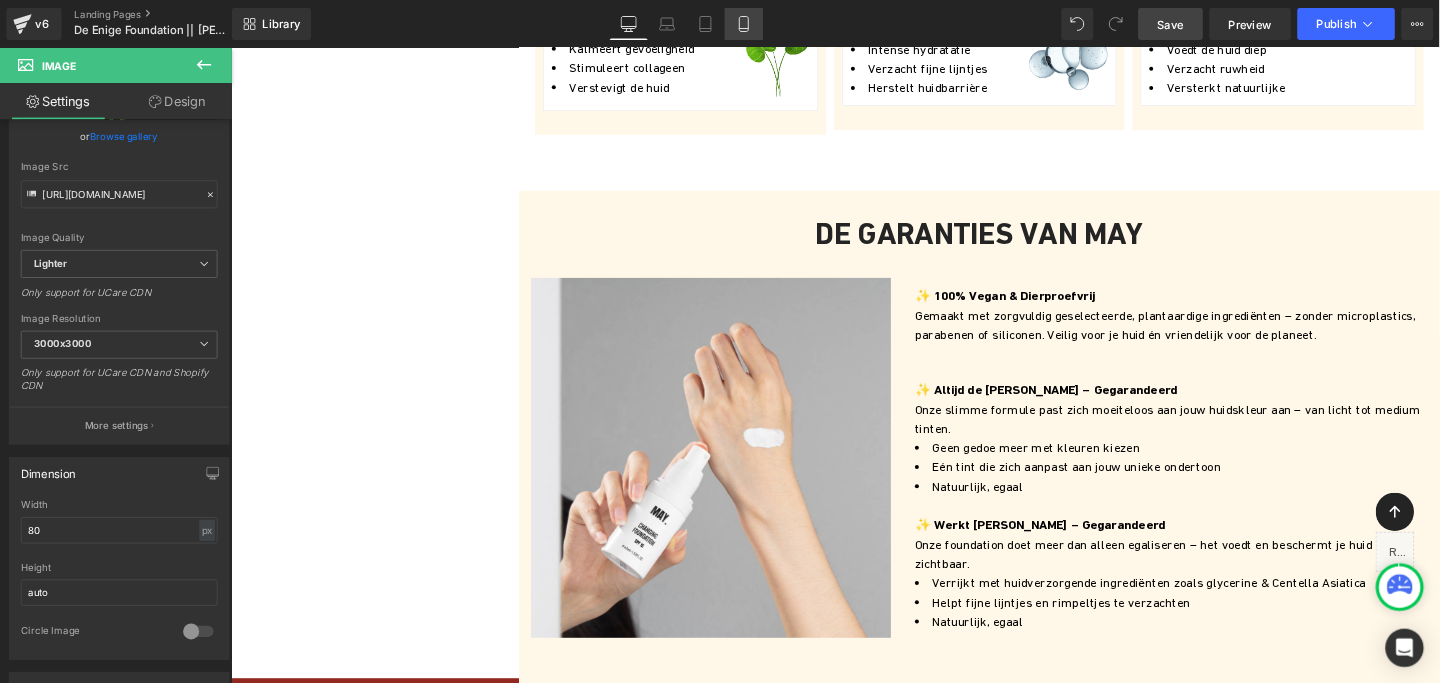 scroll, scrollTop: 187, scrollLeft: 0, axis: vertical 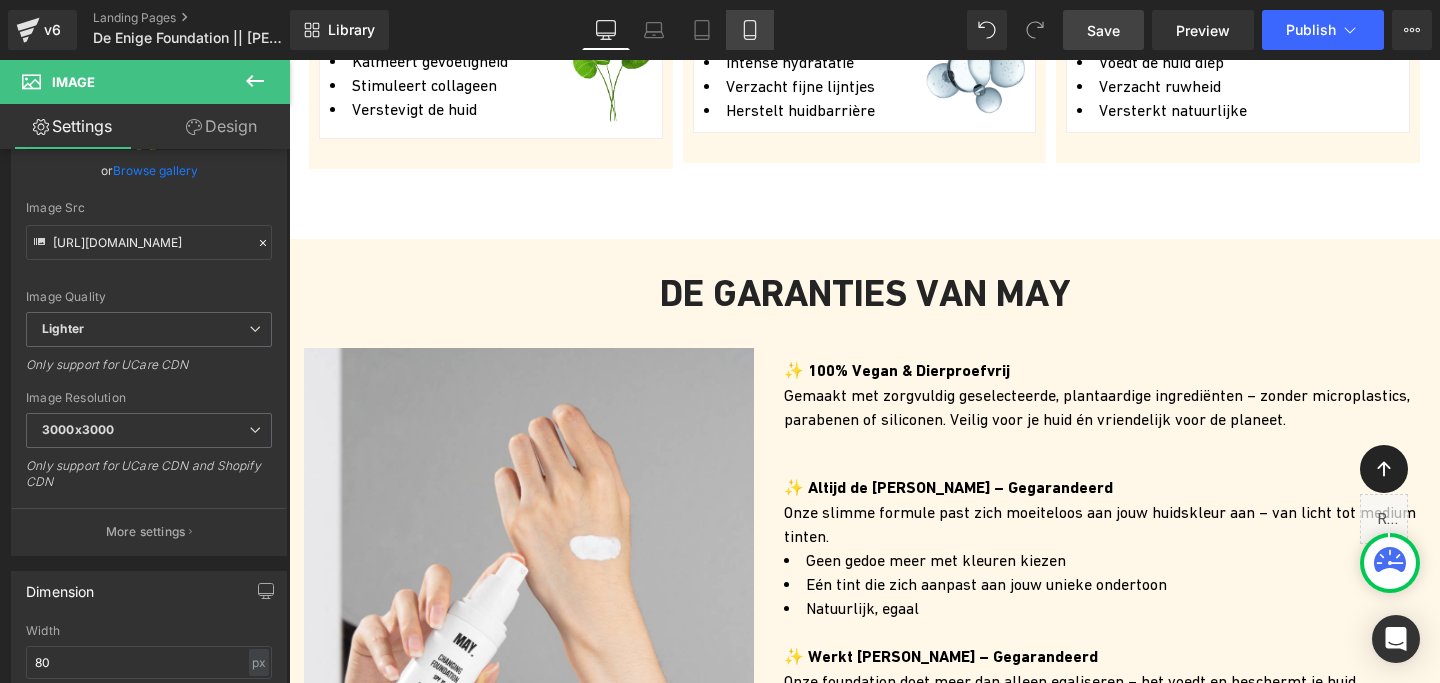 click 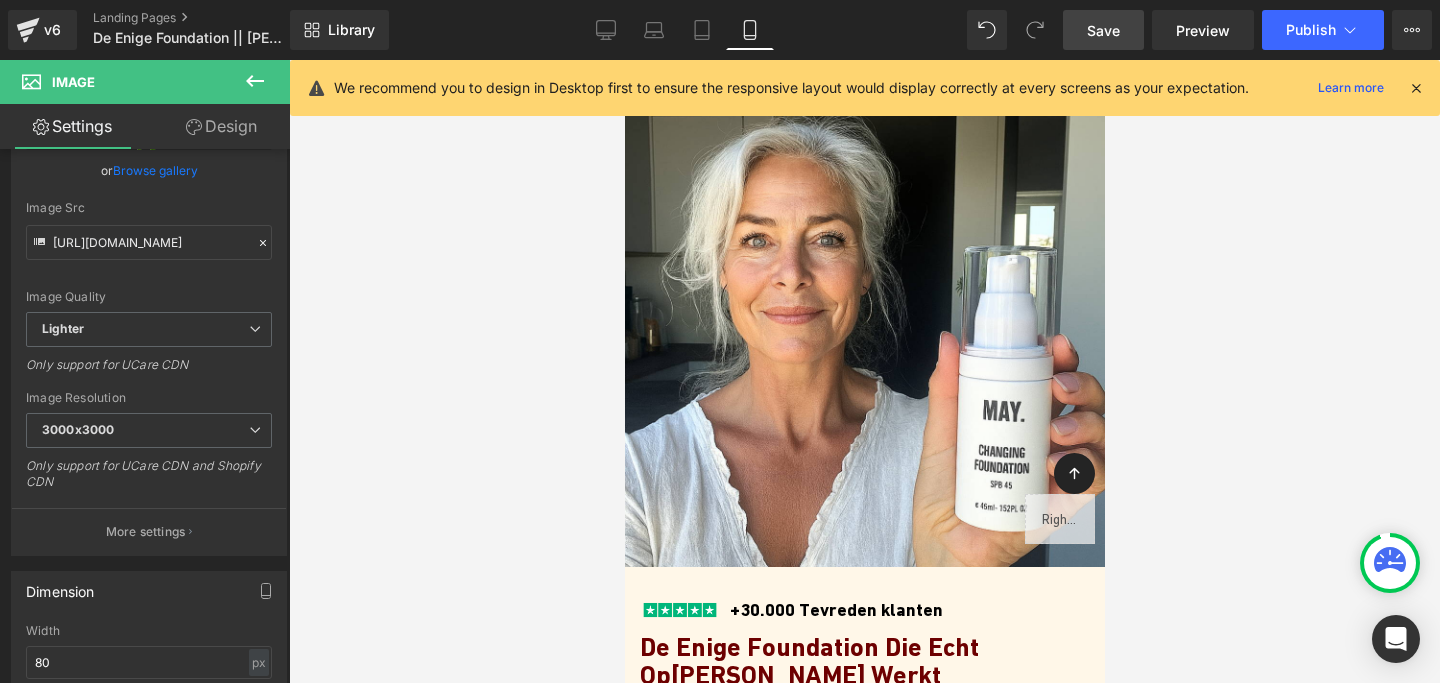 scroll, scrollTop: 0, scrollLeft: 0, axis: both 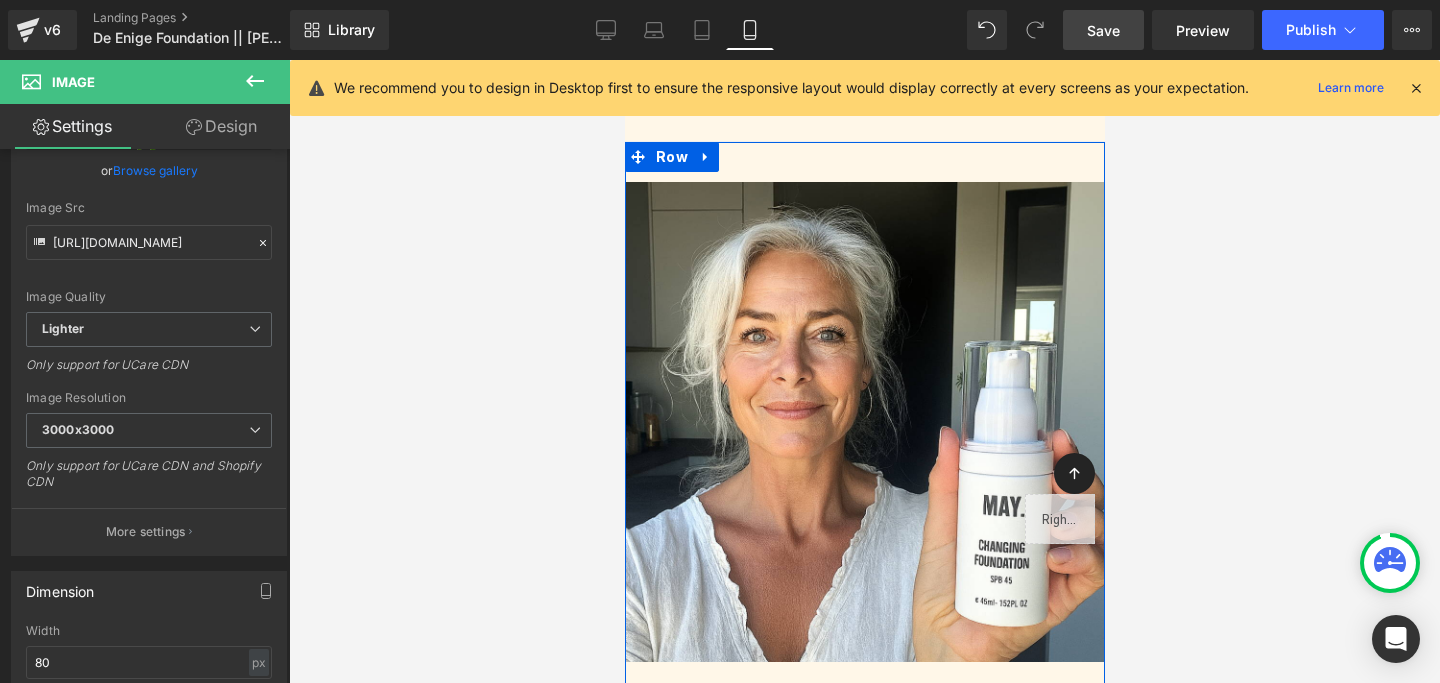 click on "Image         +30.000 Tevreden klanten Heading         Row         De Enige Foundation Die Echt Op  [PERSON_NAME] Werkt Heading         De Enige Foundation Die Echt Op  [PERSON_NAME] Werkt Heading         Ontdek waarom duizenden vrouwen zweren bij deze innovatieve formule: natuurlijk,  huidvriendelijk en met een verbluffend resultaat  – zonder maskereffect of zware lagen. Text Block         30 DAGEN TESTEN Button         VANDAAG BESTELD = VANDAAG VERZONDEN Text Block         Row         Row         Image         DIERPROEF-VRIJ Heading         Image         BEWEZEN INGREDIËNTEN Heading         Image         HYDRATEERD DE HUID Heading         Image         TEGEN  RIMPELS Heading         Row         Row         Row         DE AWARD - WINNING FOUNDATION Heading         Voor [PERSON_NAME] Text Block         Row         Image         Row         Row" at bounding box center [864, 1078] 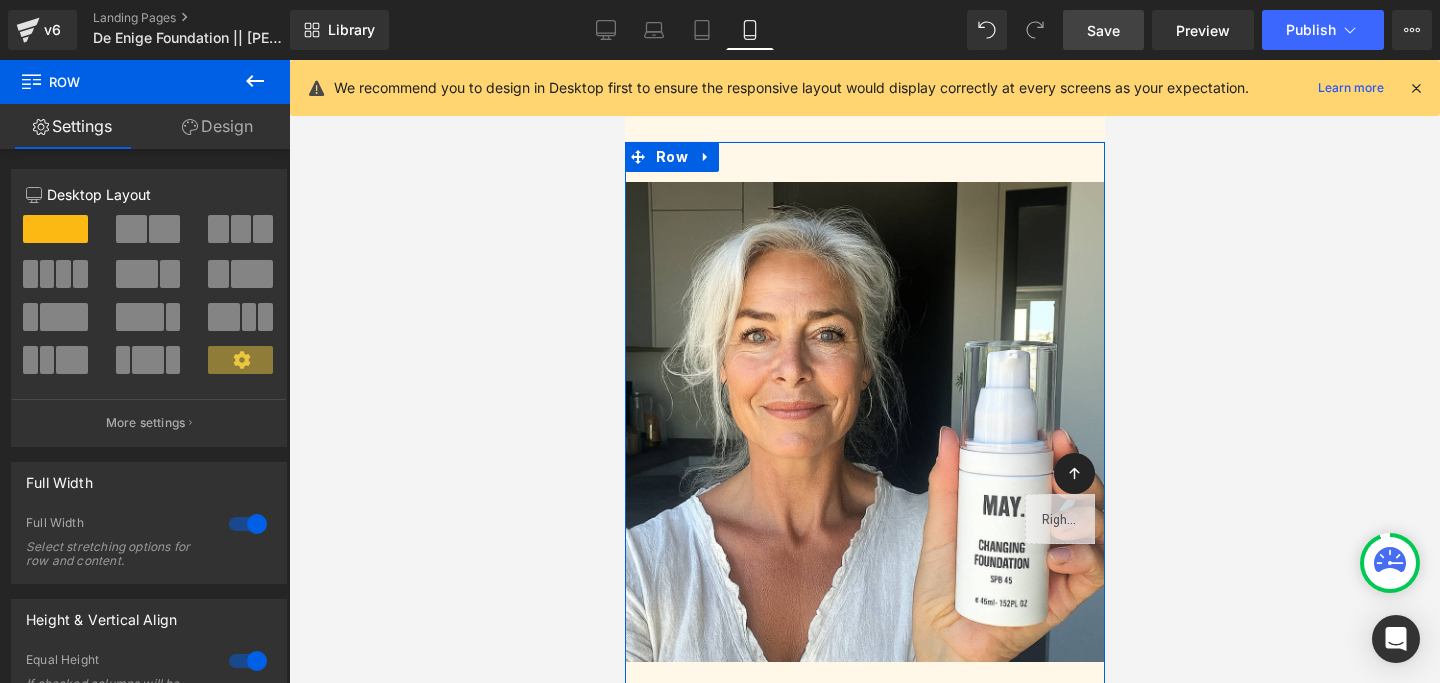 click on "Design" at bounding box center [217, 126] 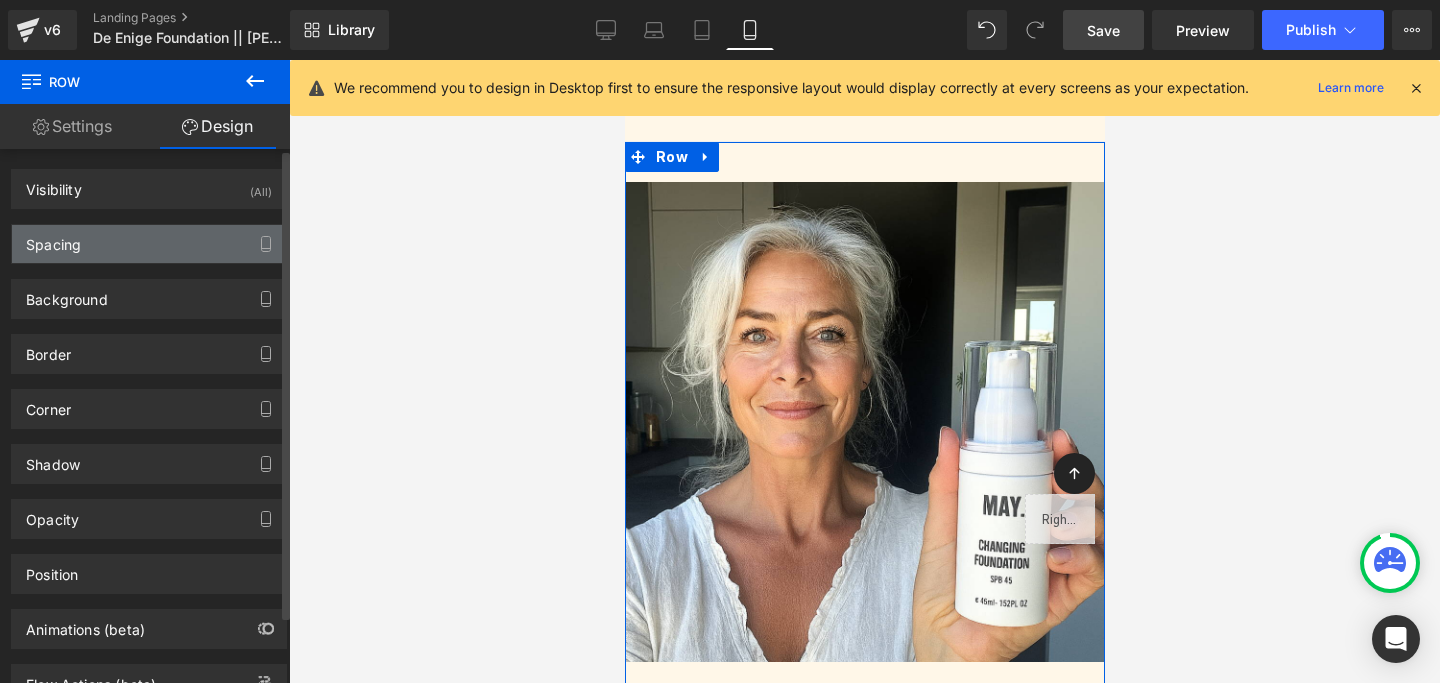 click on "Spacing" at bounding box center (149, 244) 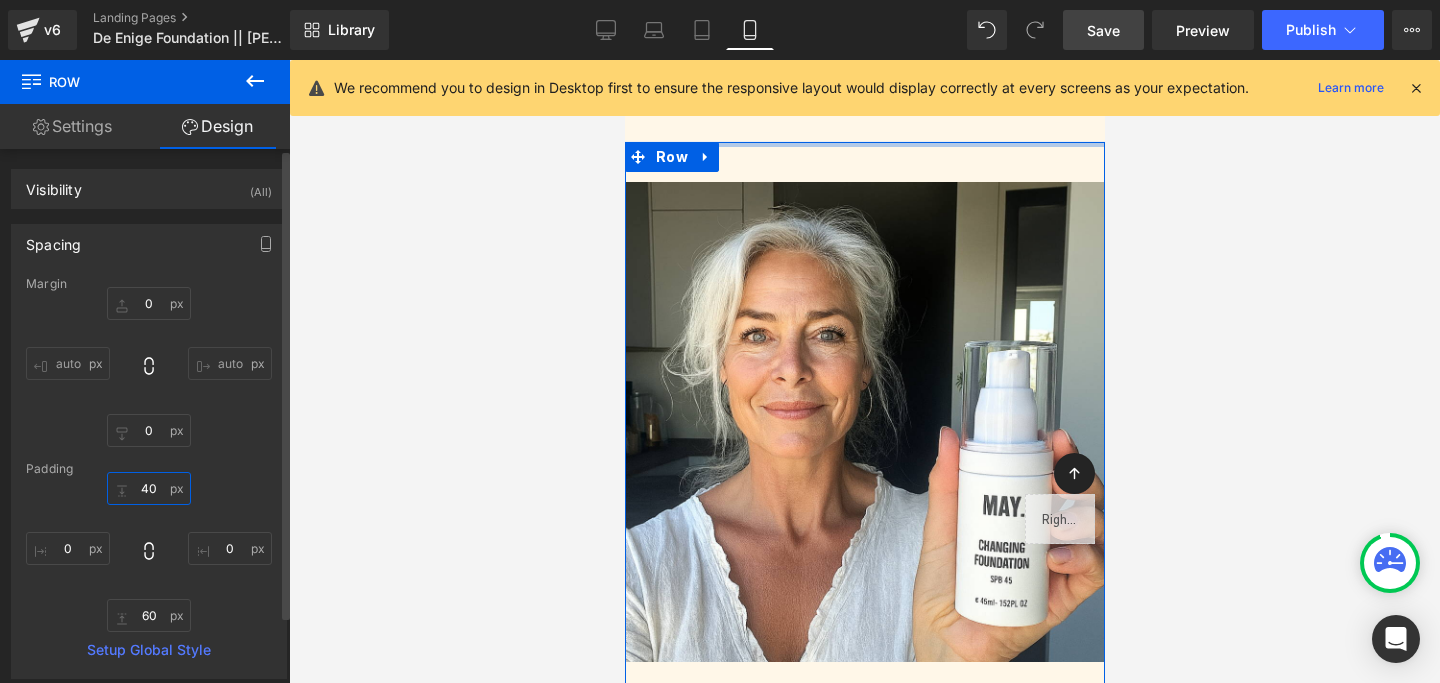 click on "40" at bounding box center [149, 488] 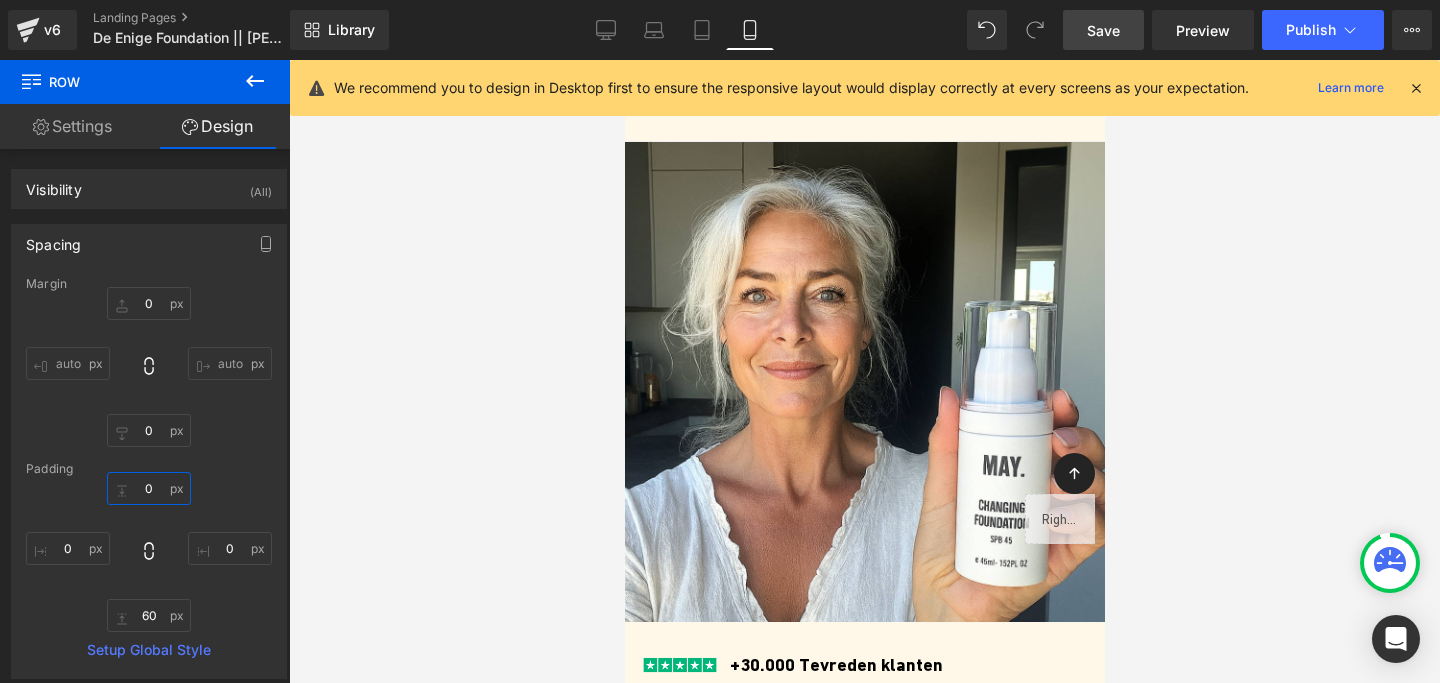 type on "0" 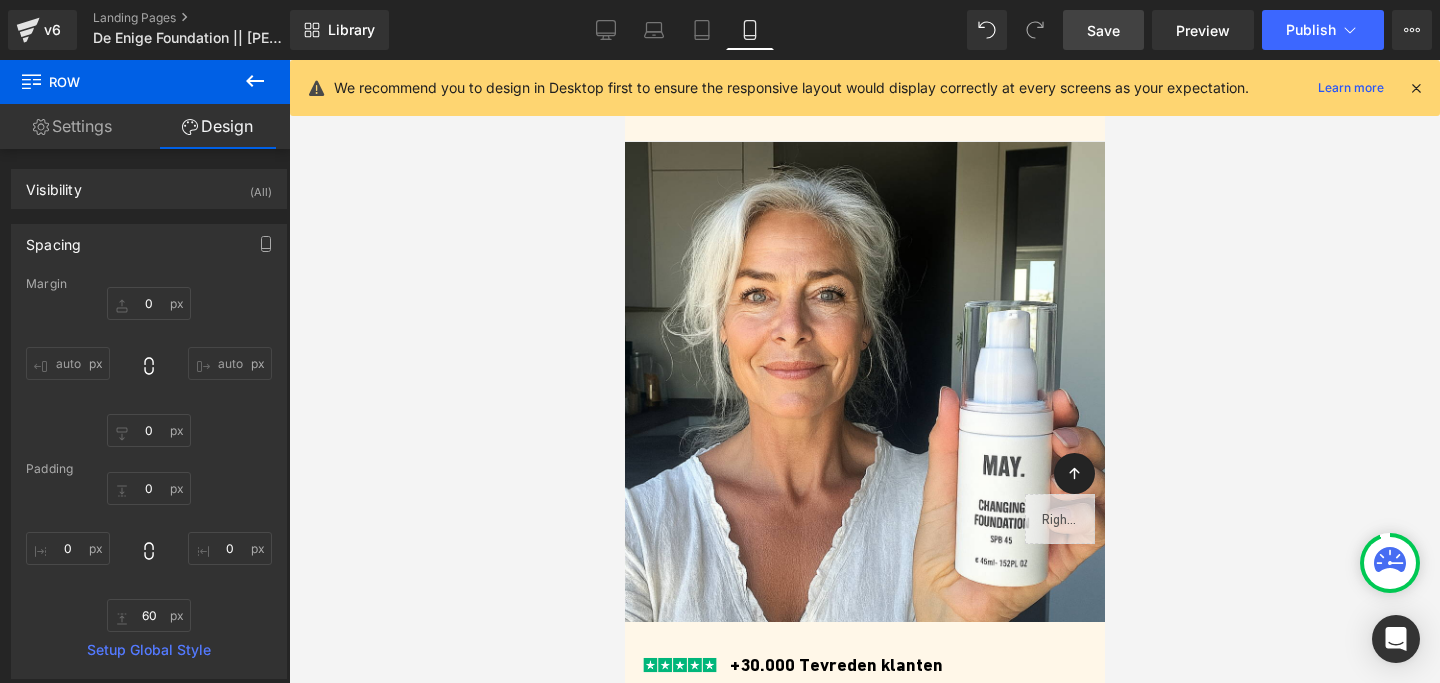 click on "Save" at bounding box center [1103, 30] 